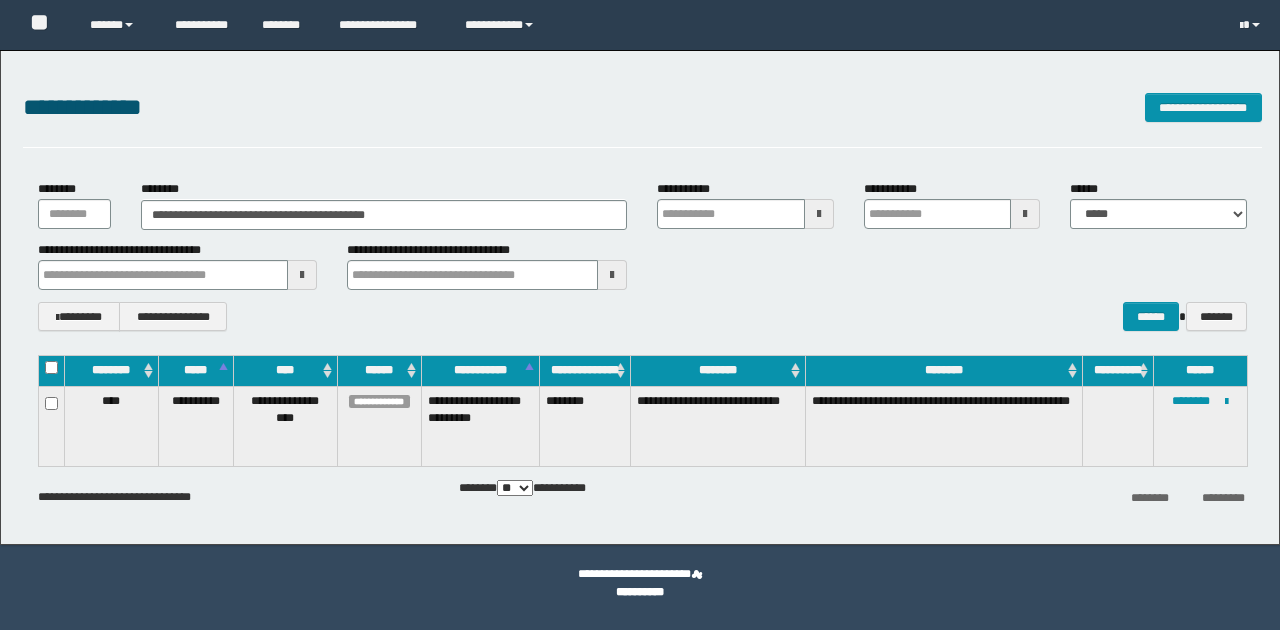 scroll, scrollTop: 0, scrollLeft: 0, axis: both 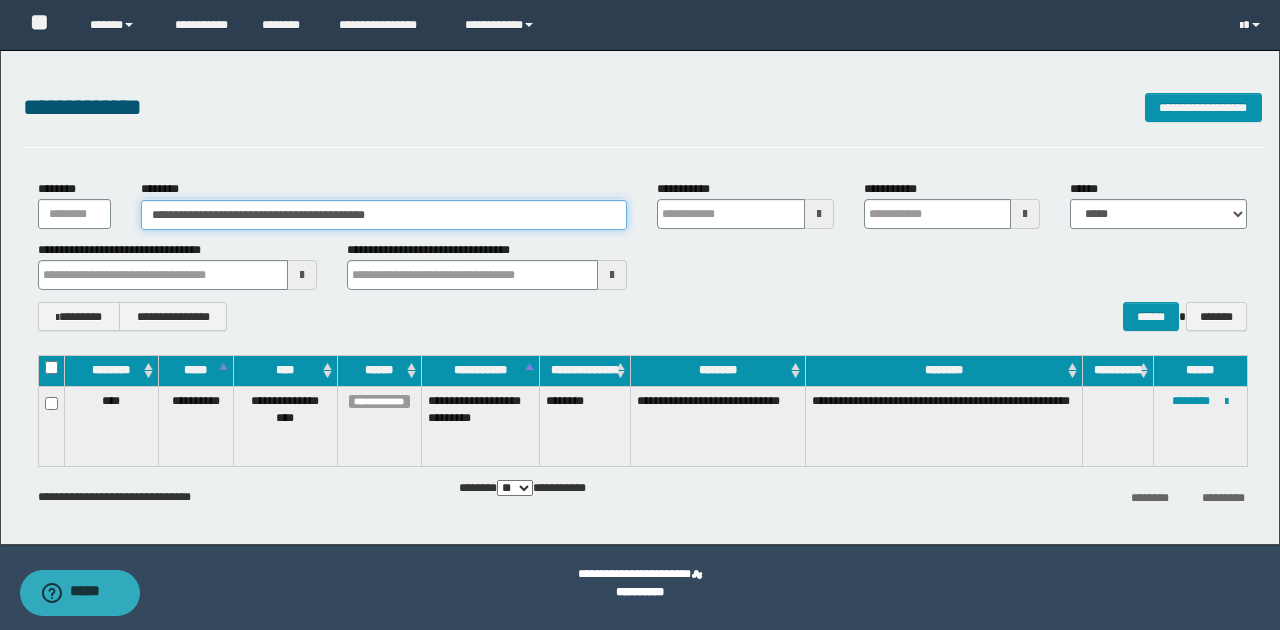 click on "**********" at bounding box center (384, 215) 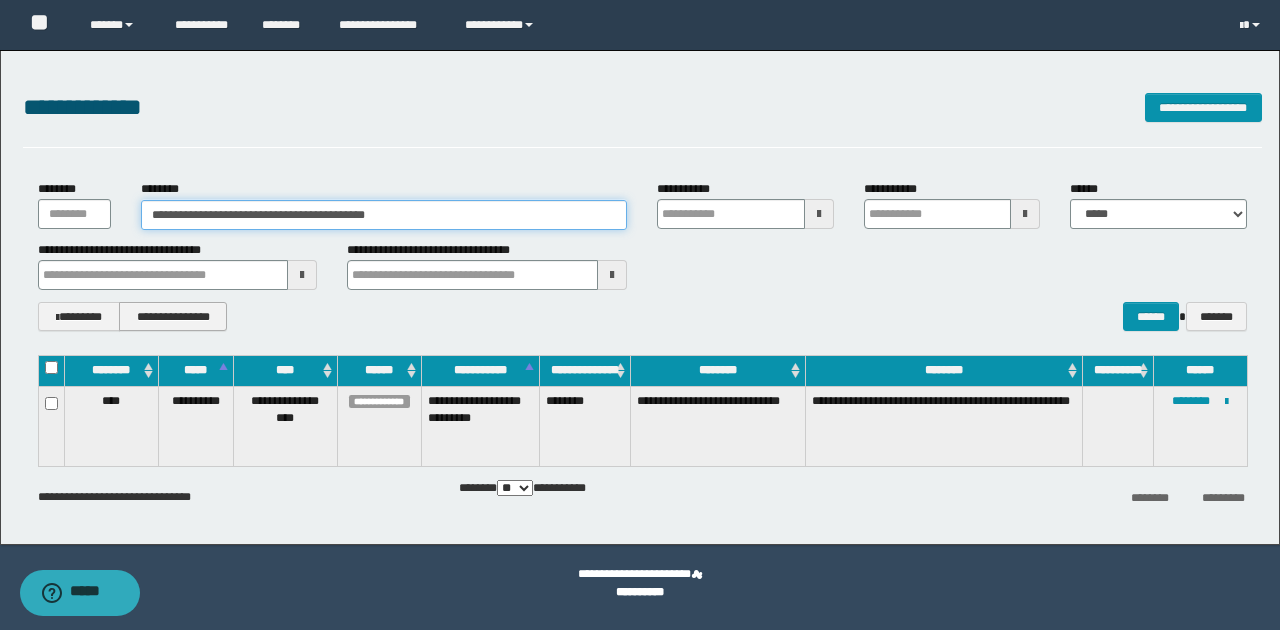 type on "********" 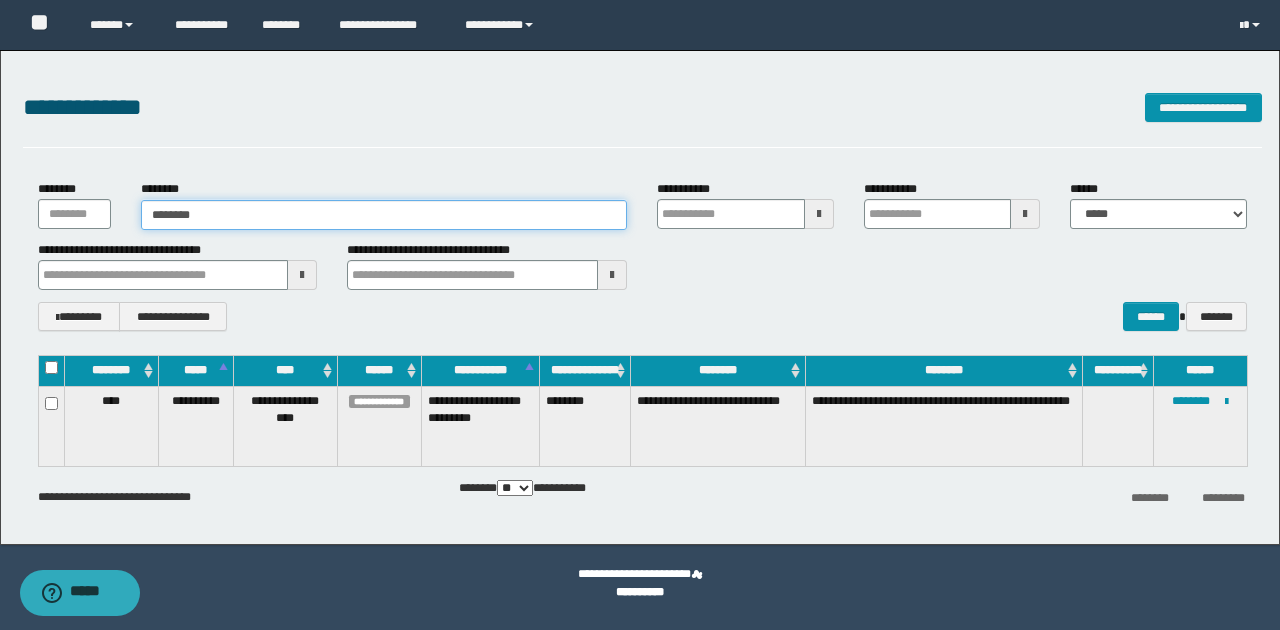 type on "********" 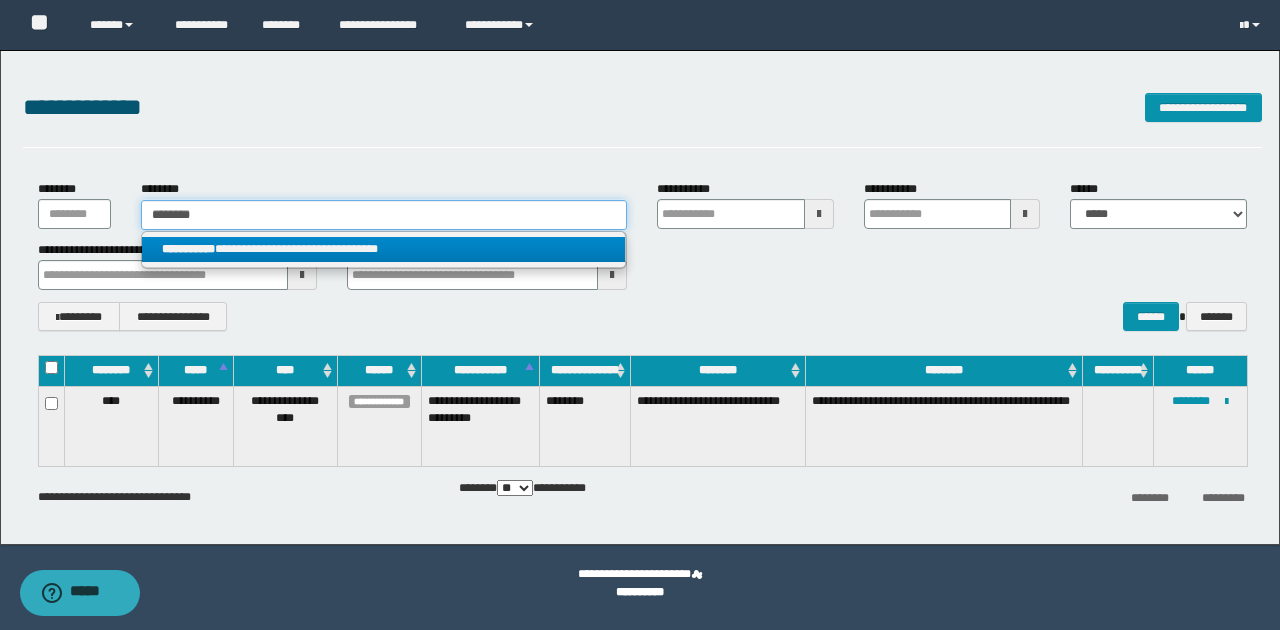 type on "********" 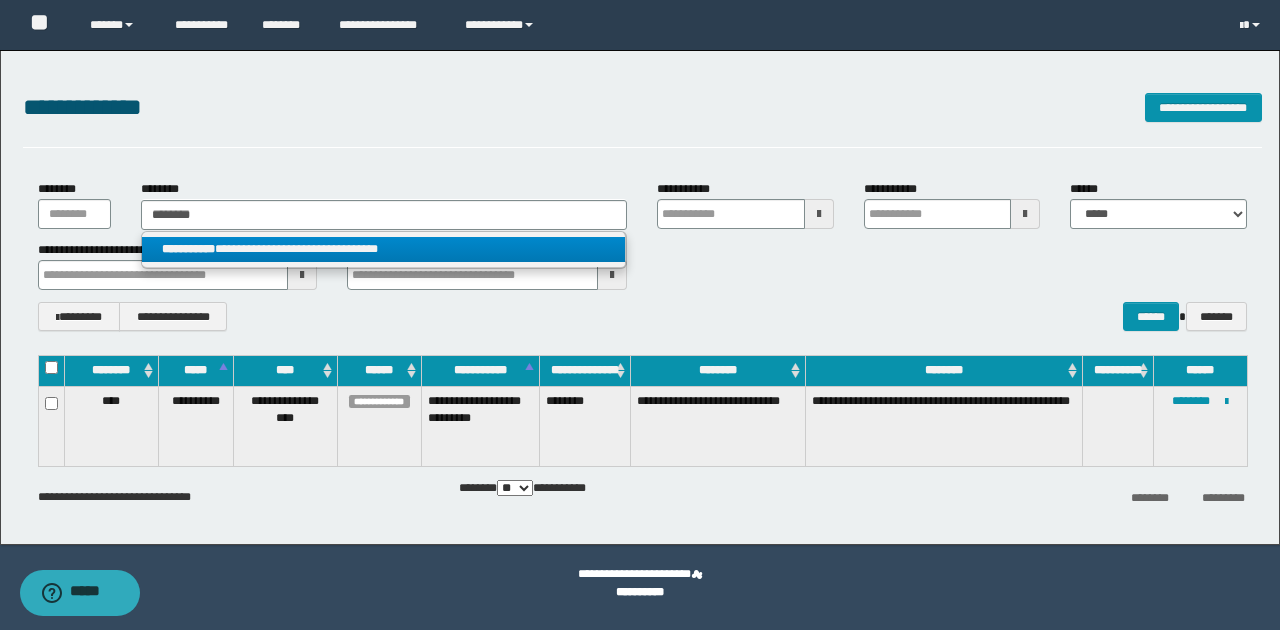 click on "**********" at bounding box center [384, 249] 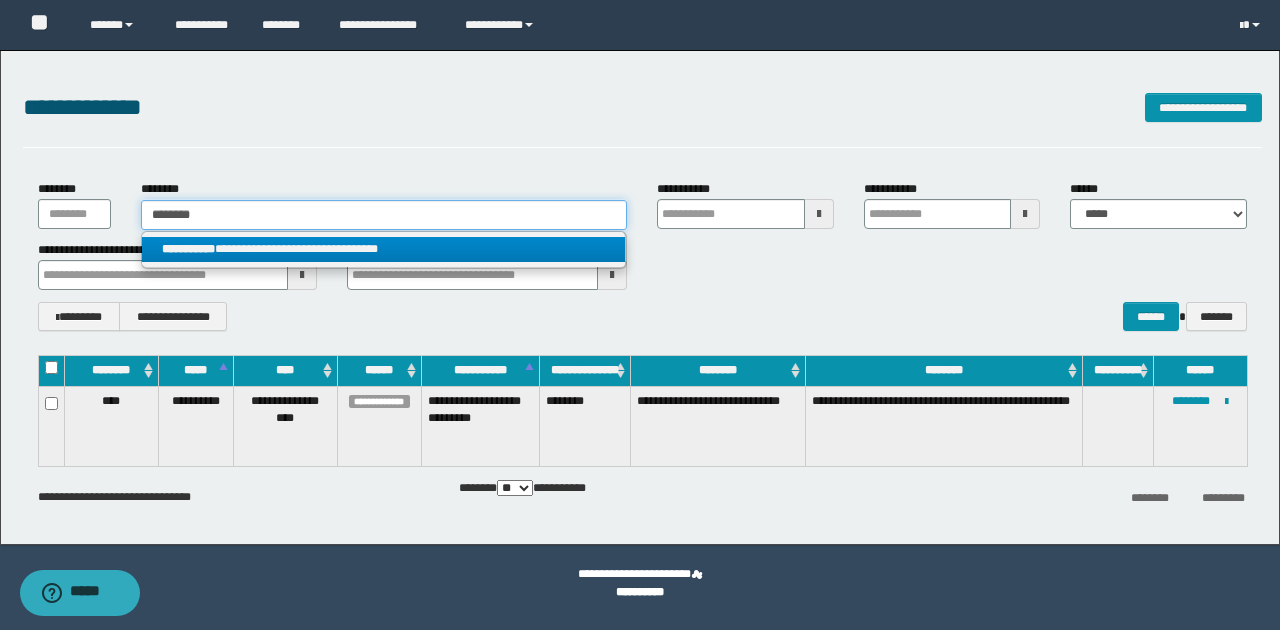 type 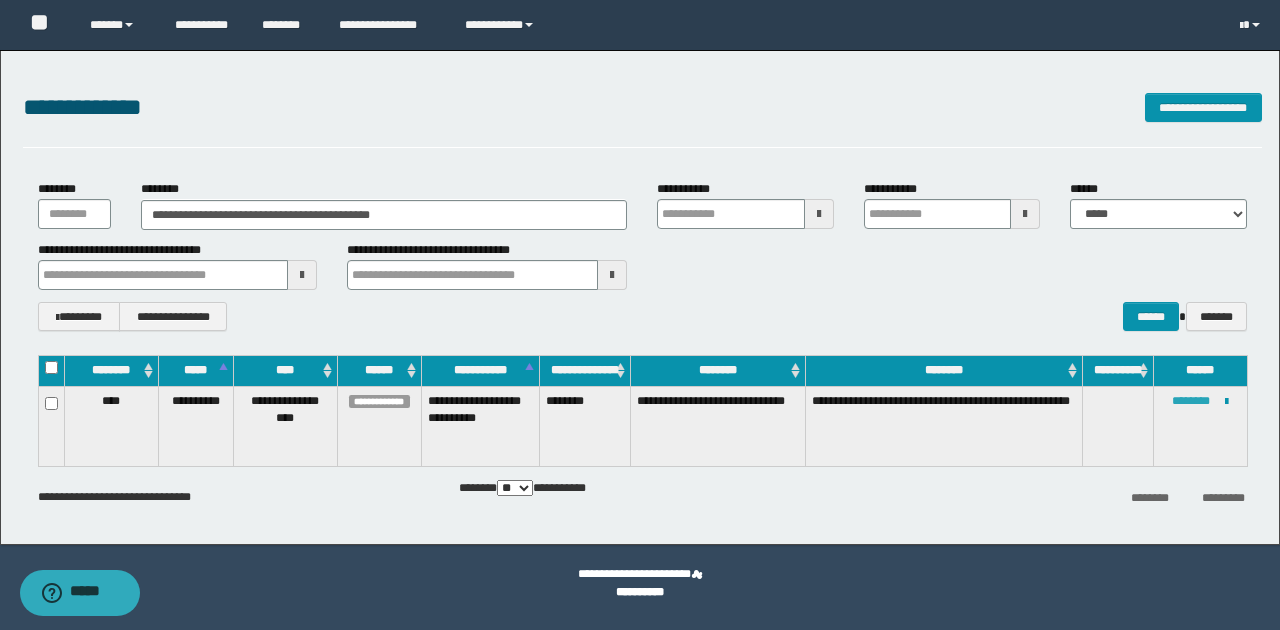 click on "********" at bounding box center [1191, 401] 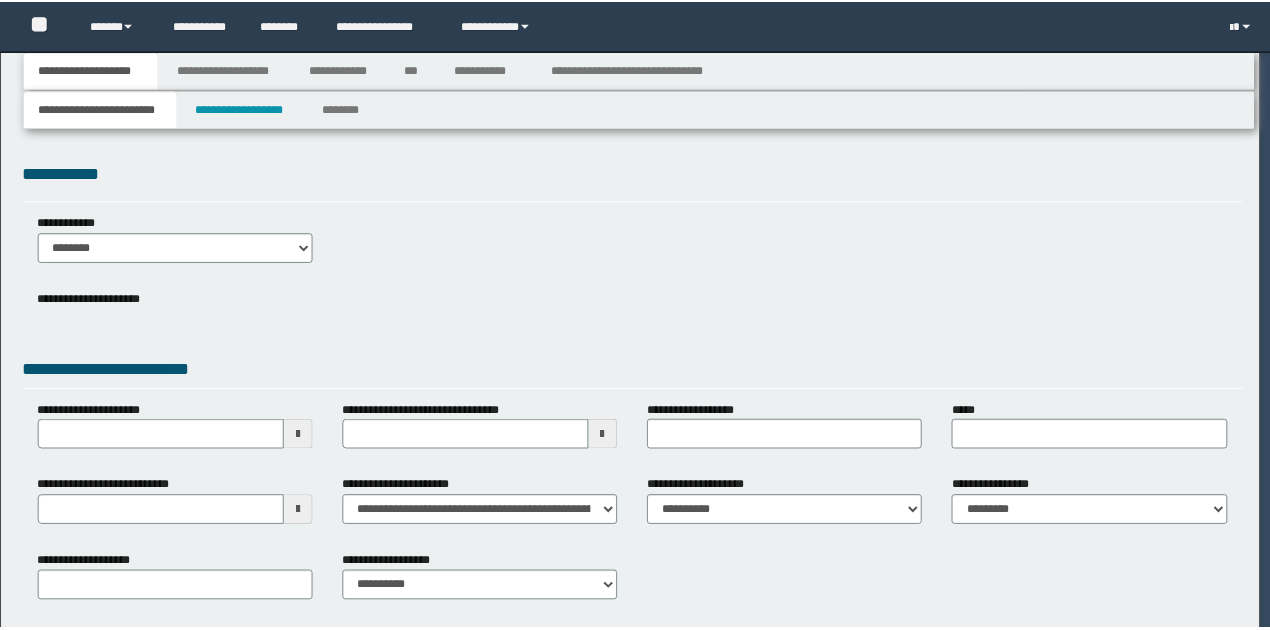 scroll, scrollTop: 0, scrollLeft: 0, axis: both 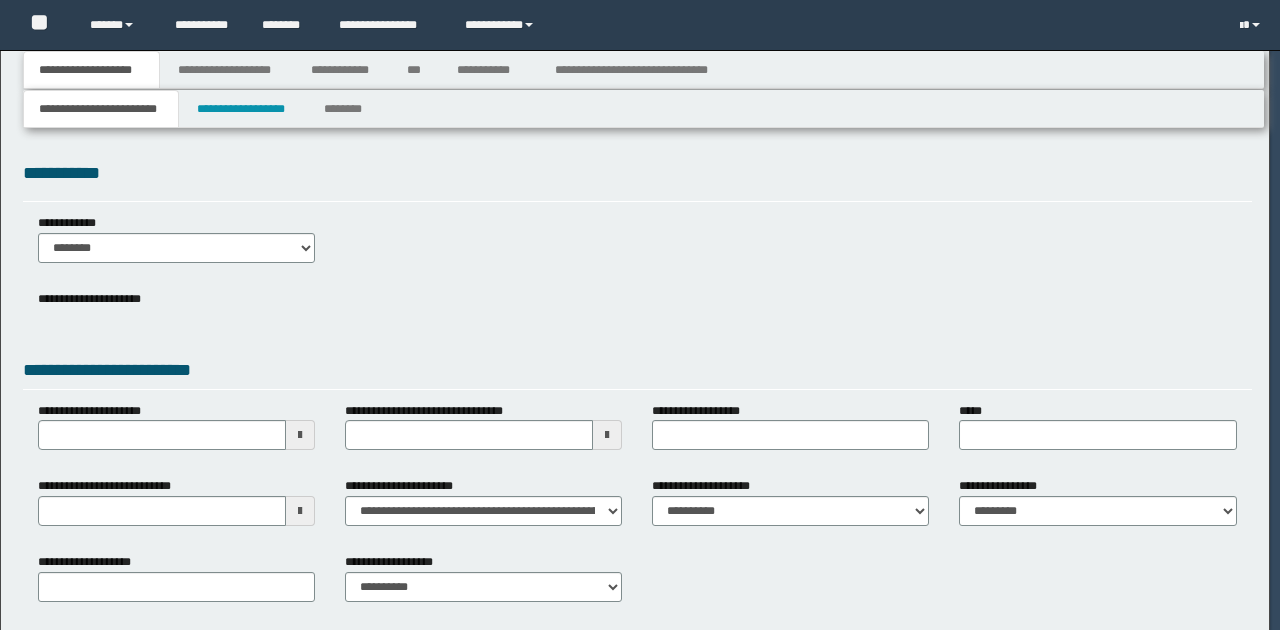 type on "**********" 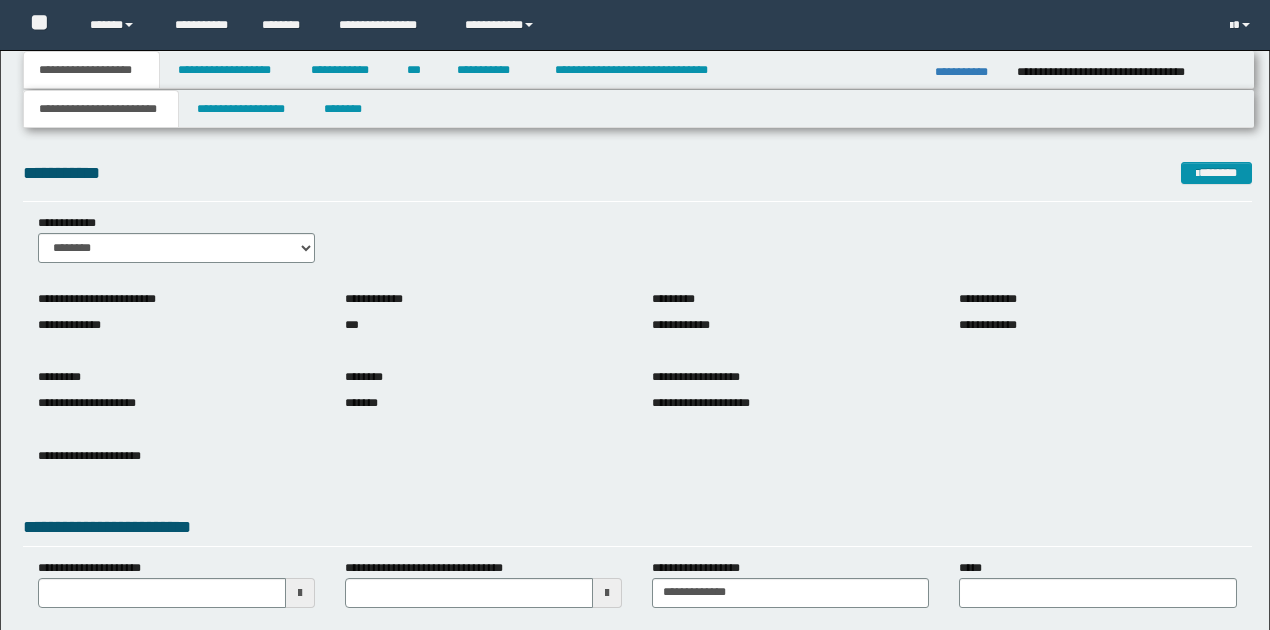 scroll, scrollTop: 0, scrollLeft: 0, axis: both 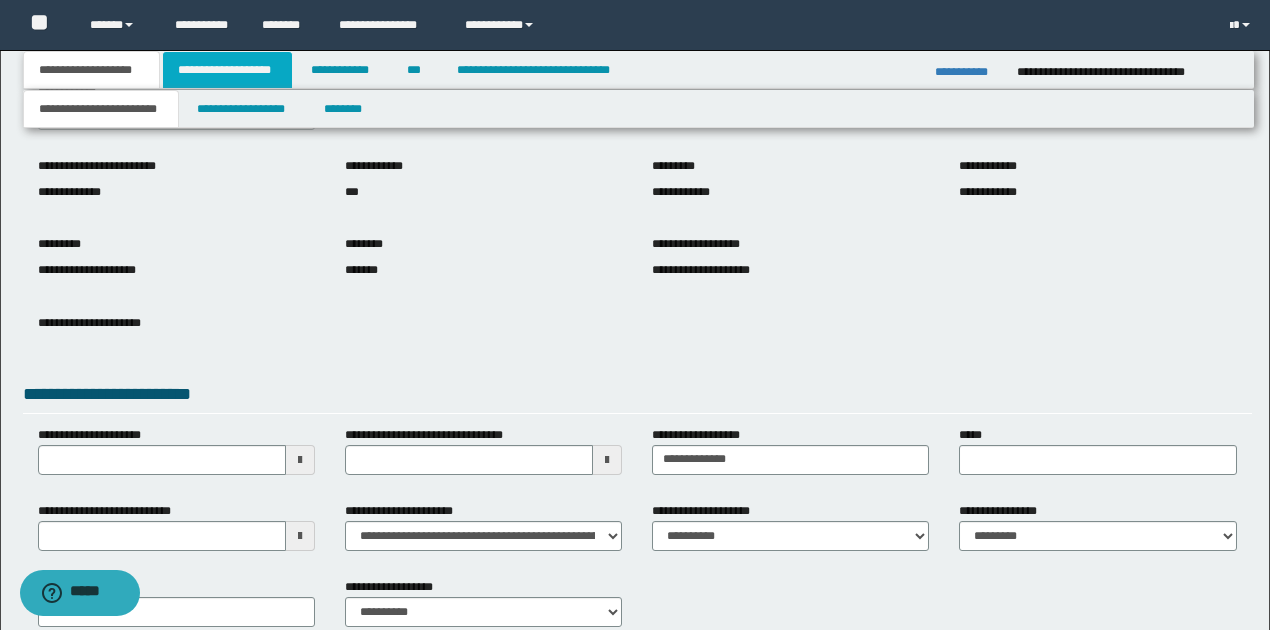 click on "**********" at bounding box center (227, 70) 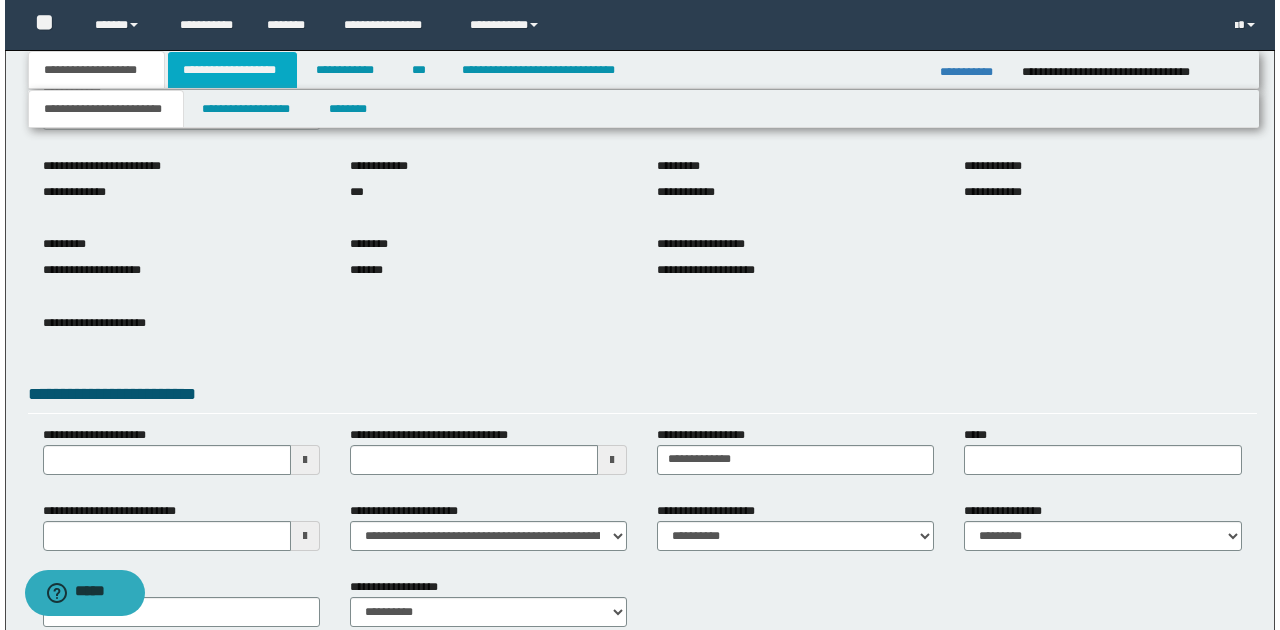 scroll, scrollTop: 0, scrollLeft: 0, axis: both 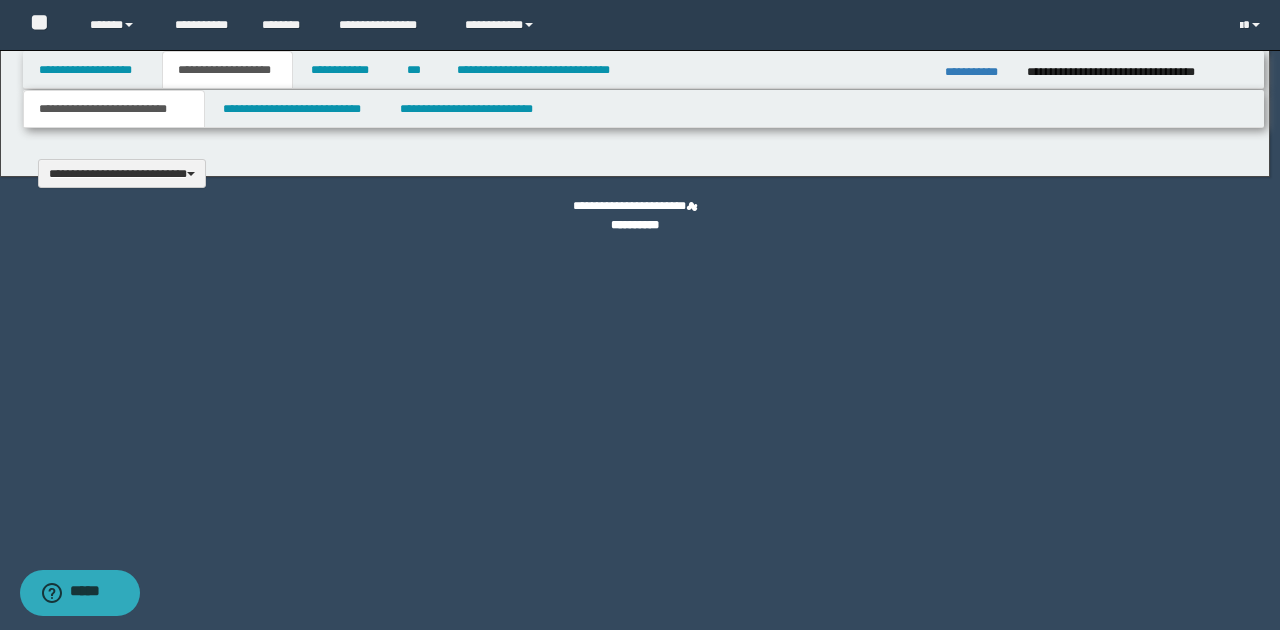 type 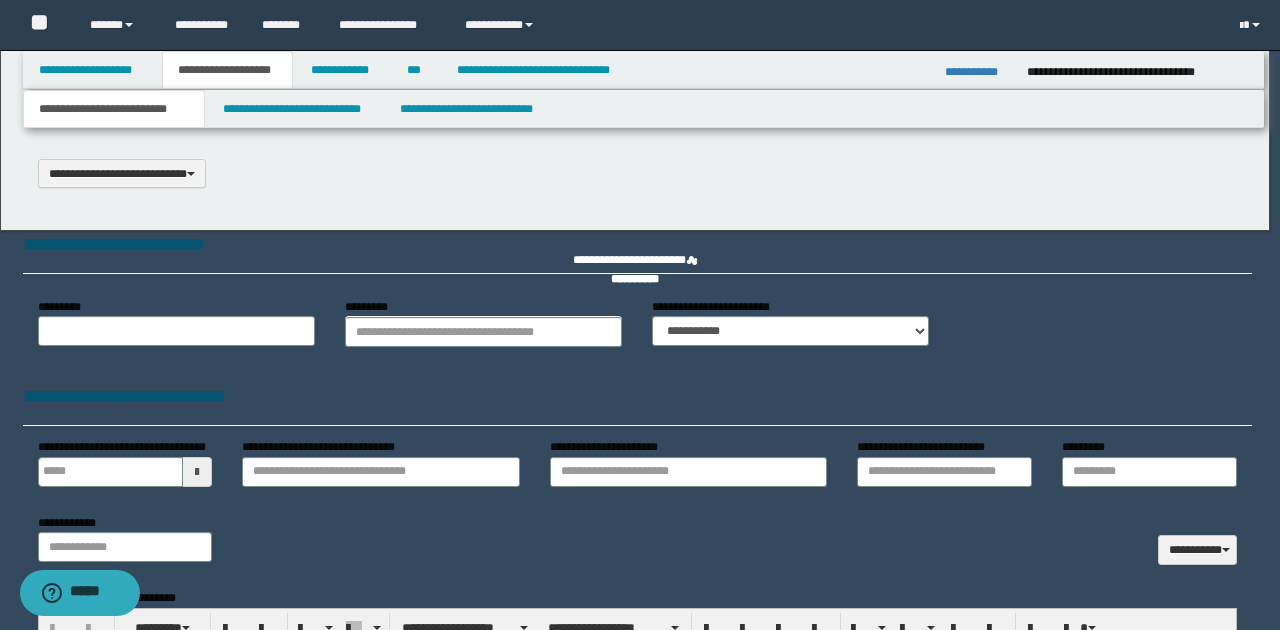 scroll, scrollTop: 0, scrollLeft: 0, axis: both 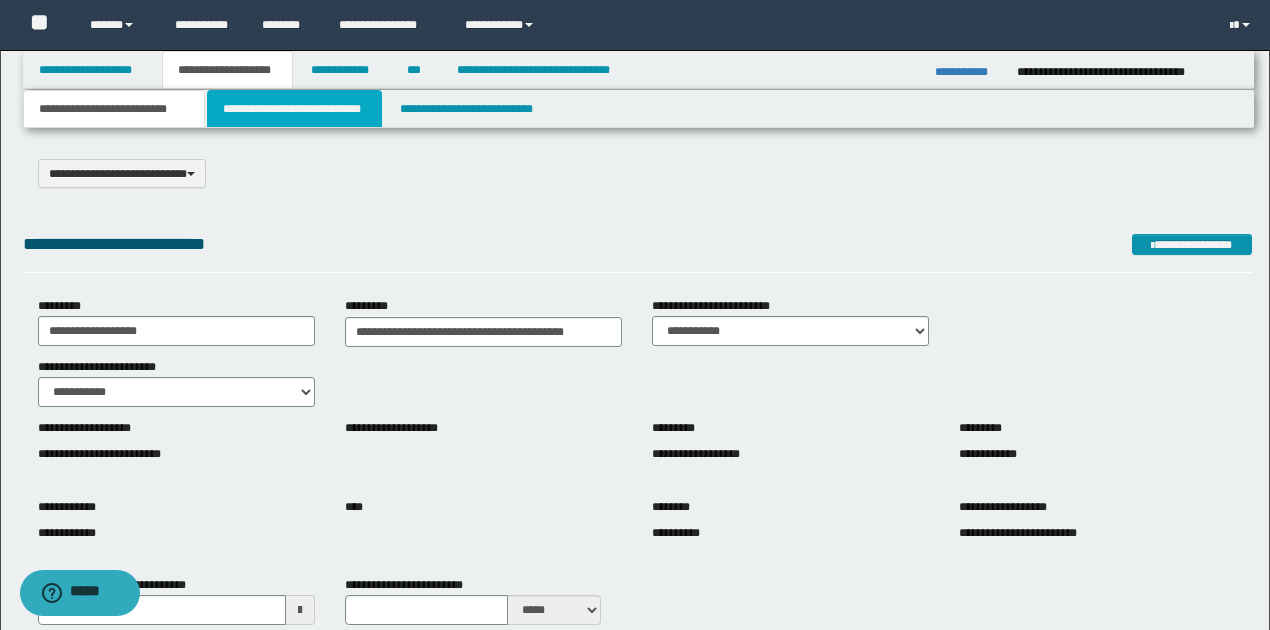 click on "**********" at bounding box center [294, 109] 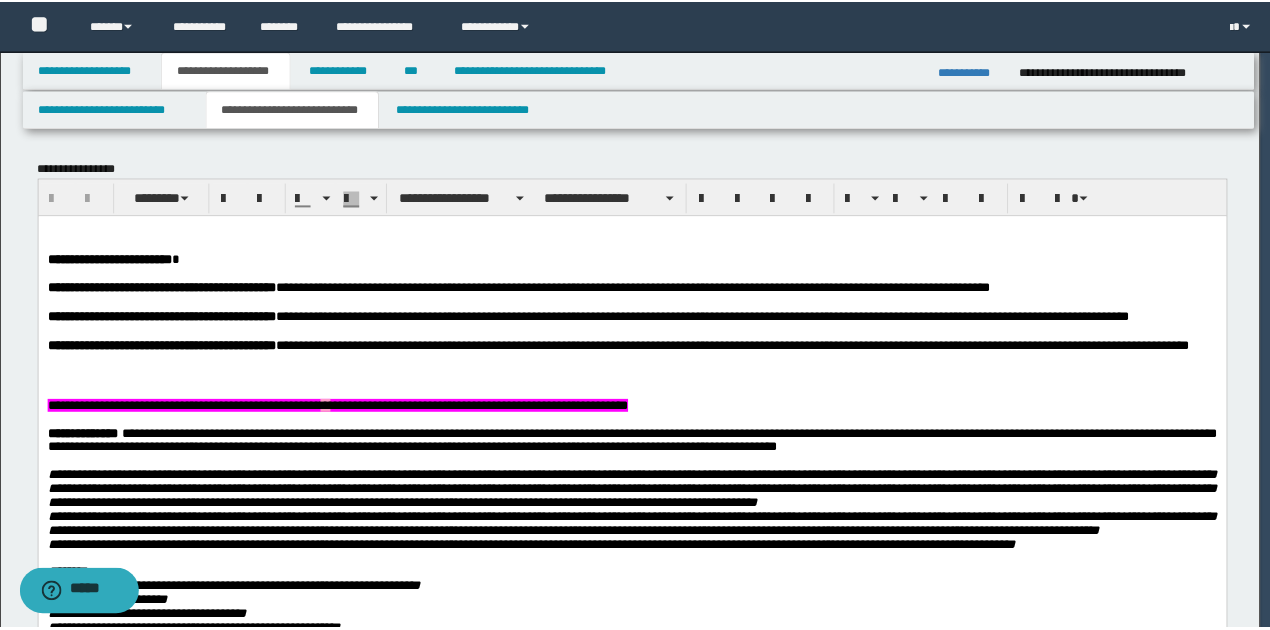 scroll, scrollTop: 0, scrollLeft: 0, axis: both 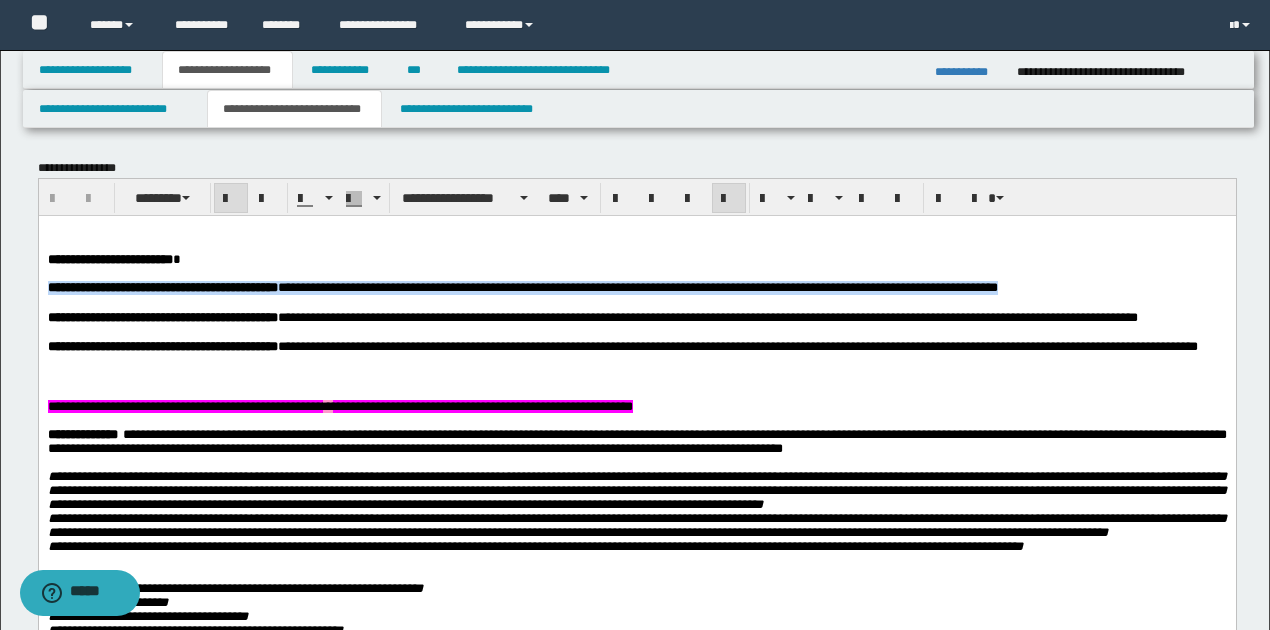 drag, startPoint x: 46, startPoint y: 291, endPoint x: 1095, endPoint y: 296, distance: 1049.012 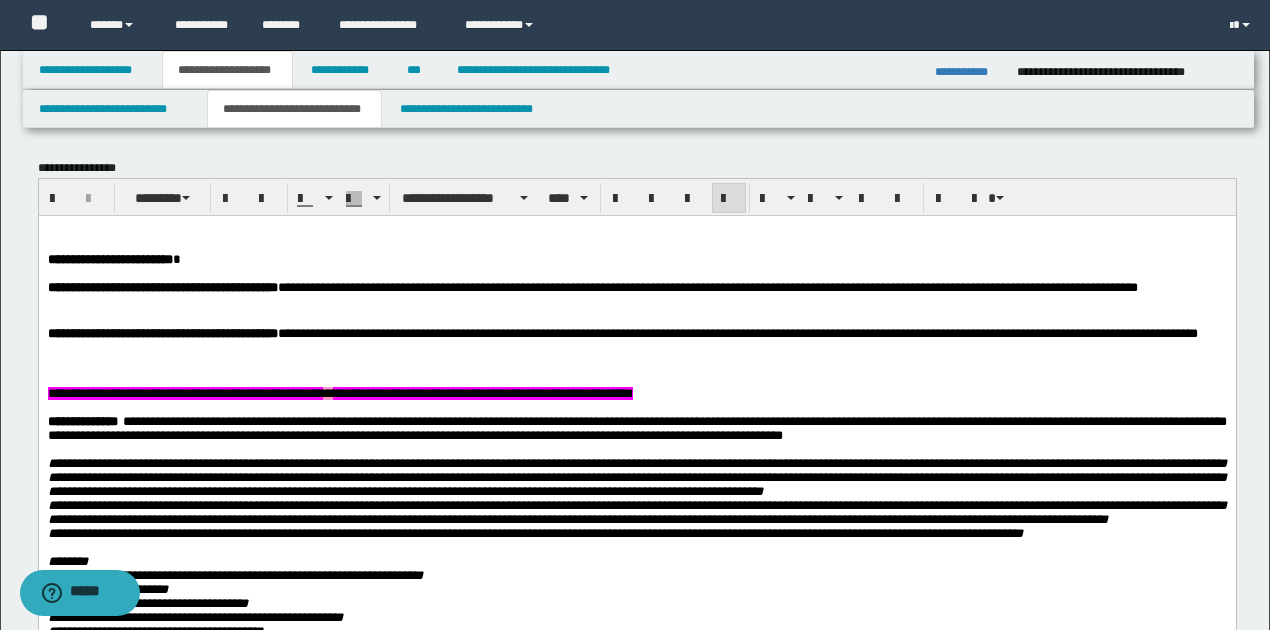 click on "**********" at bounding box center (636, 333) 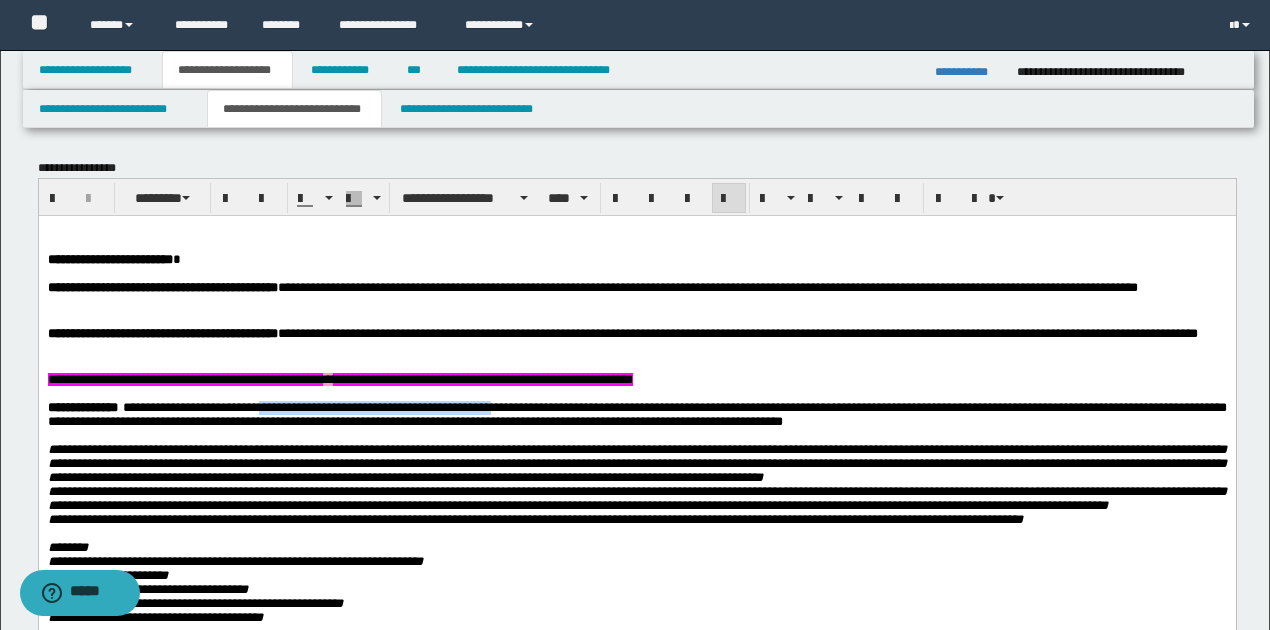 drag, startPoint x: 284, startPoint y: 415, endPoint x: 527, endPoint y: 408, distance: 243.1008 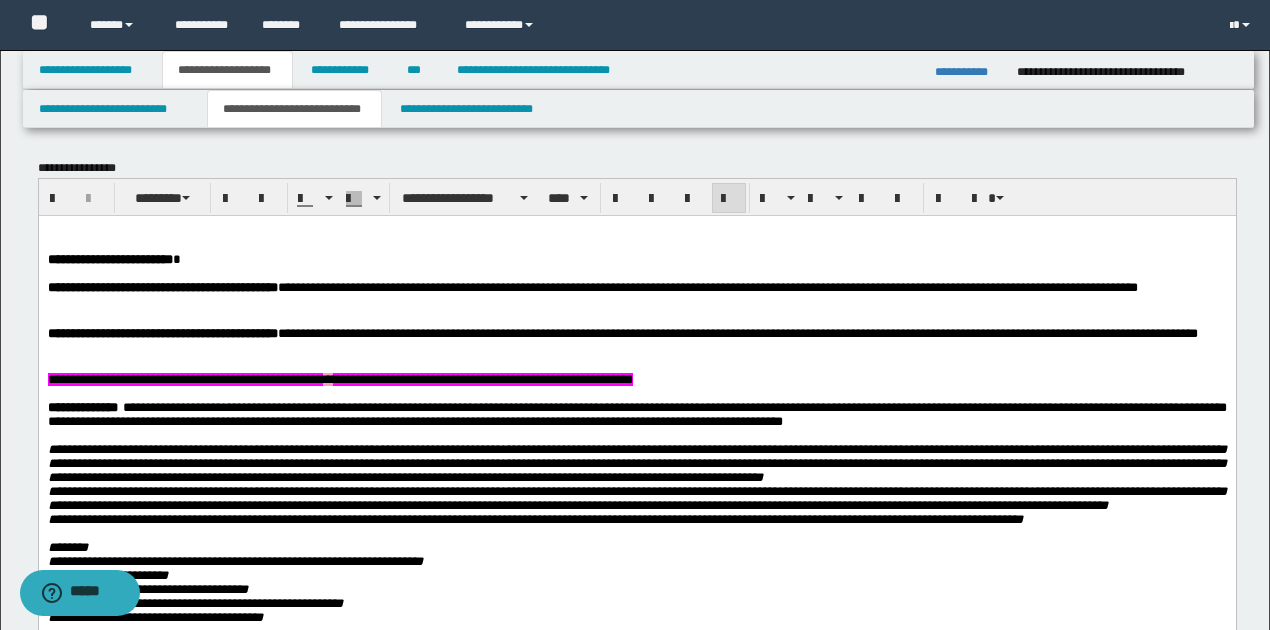 click on "**********" at bounding box center [636, 413] 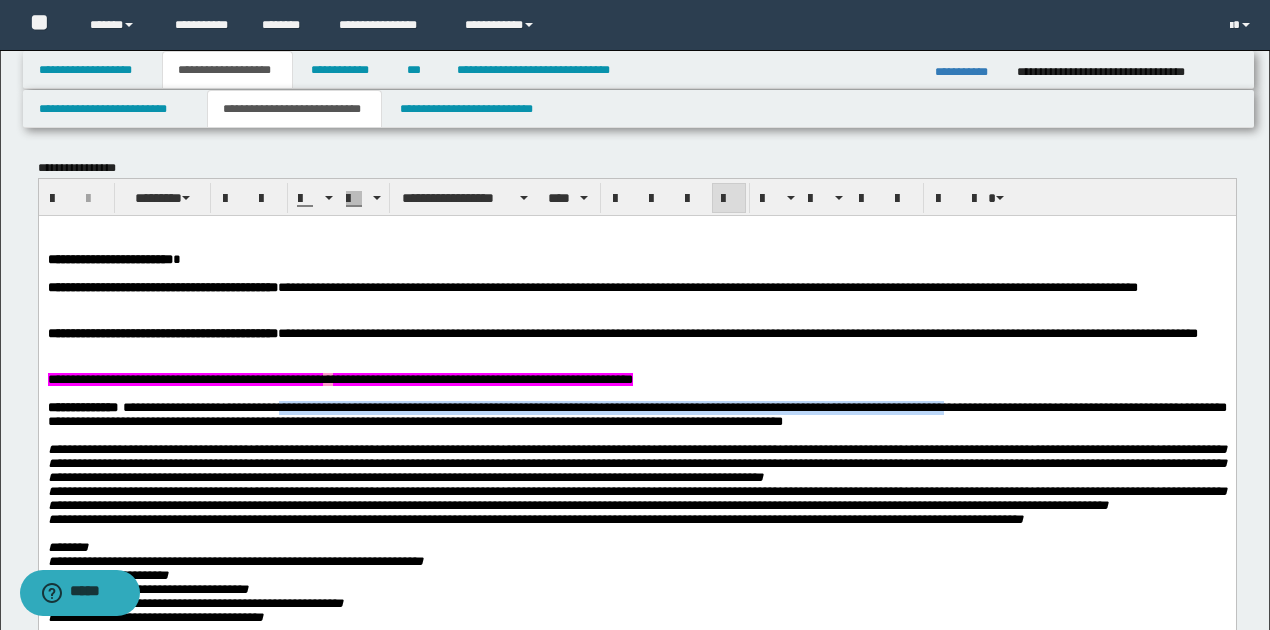 drag, startPoint x: 309, startPoint y: 412, endPoint x: 1007, endPoint y: 417, distance: 698.0179 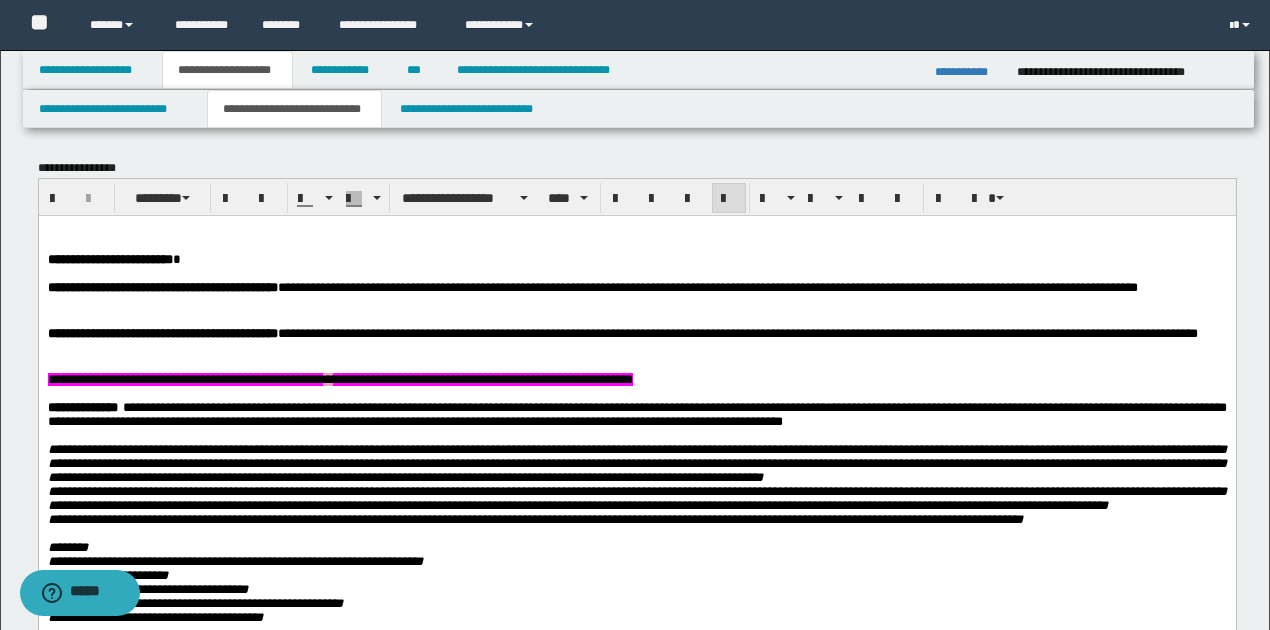 click at bounding box center (636, 435) 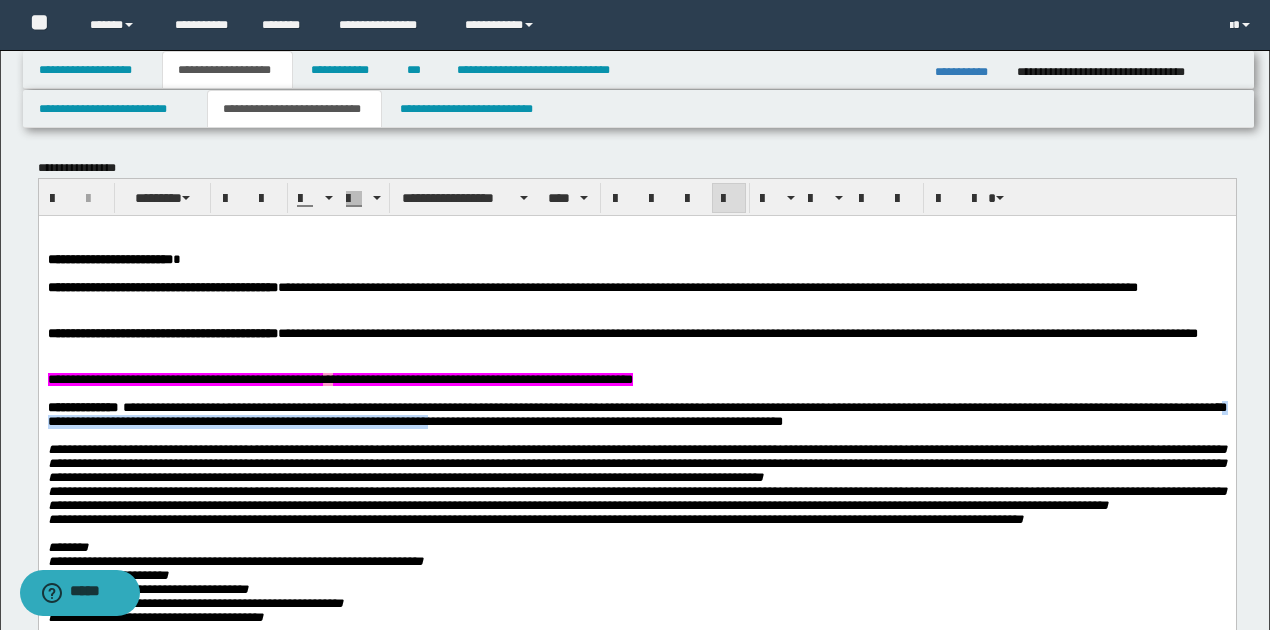 drag, startPoint x: 112, startPoint y: 429, endPoint x: 528, endPoint y: 437, distance: 416.0769 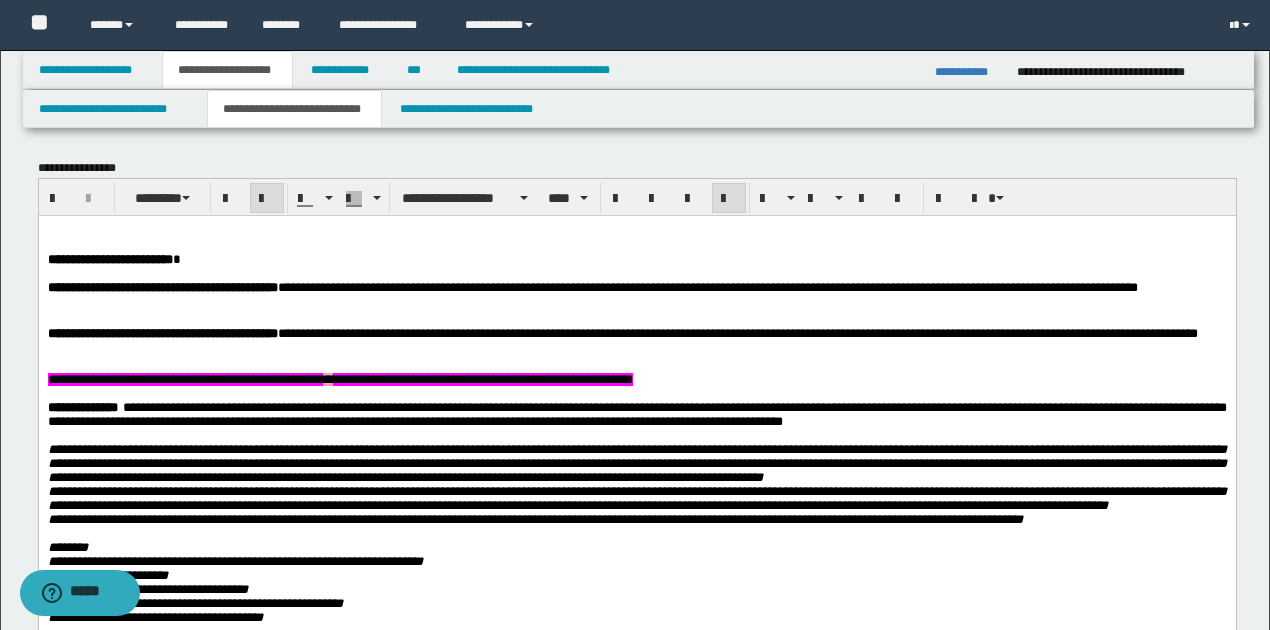 click on "**********" at bounding box center (636, 462) 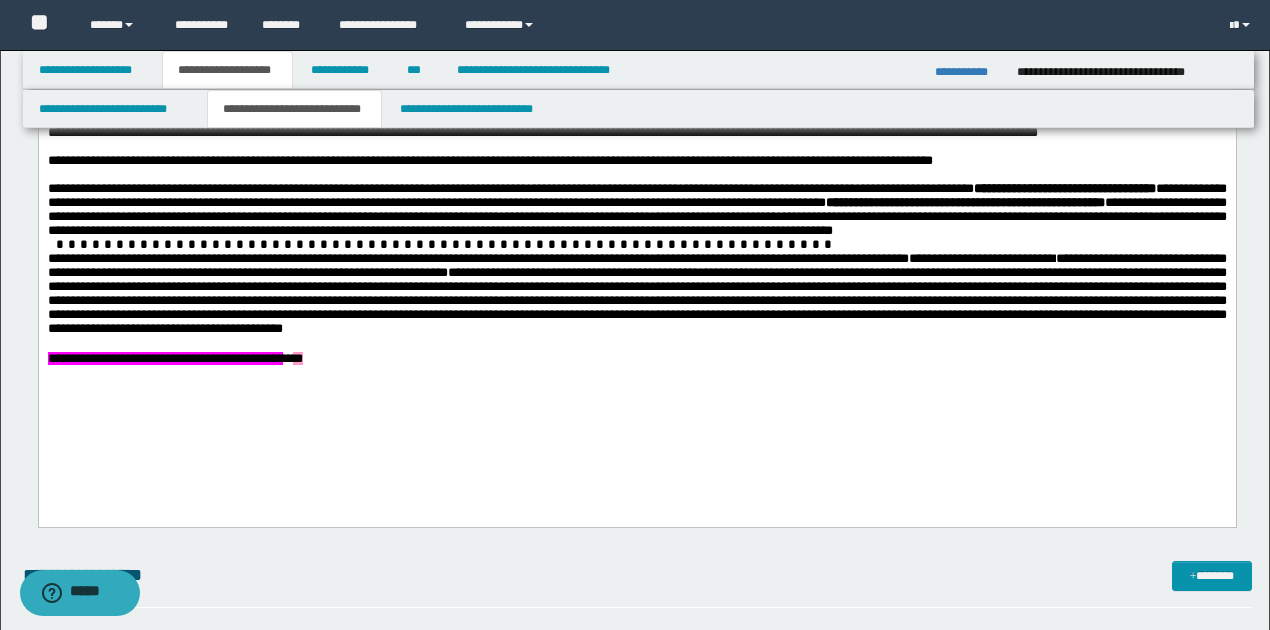 scroll, scrollTop: 1200, scrollLeft: 0, axis: vertical 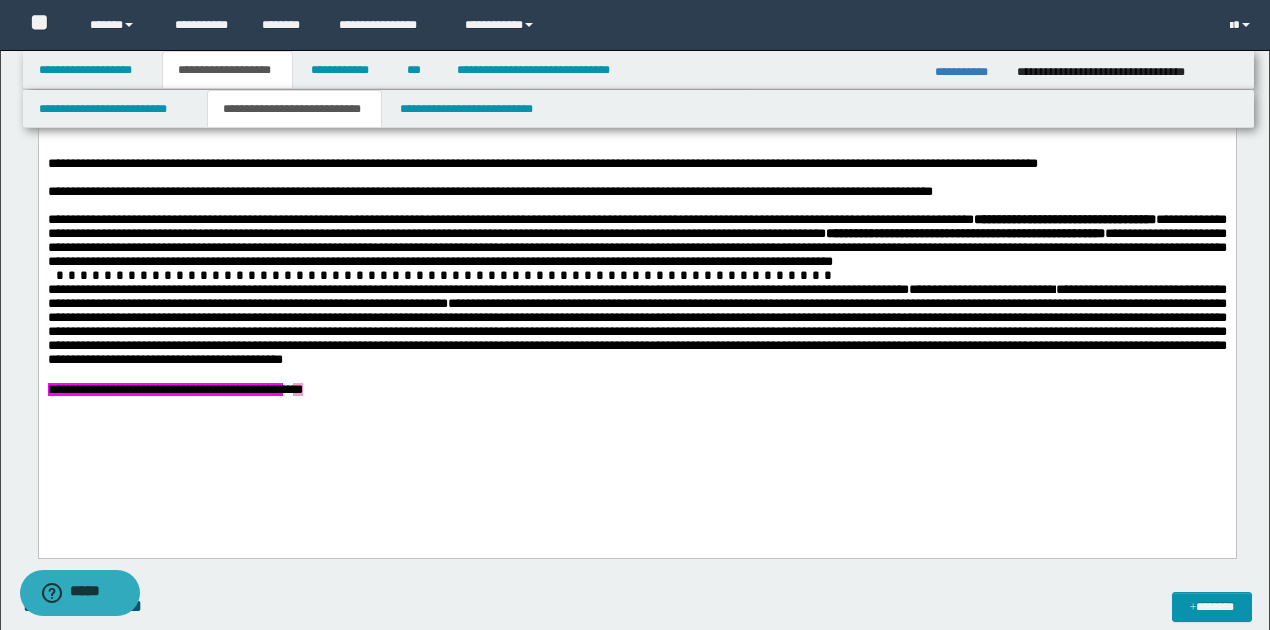click on "**********" at bounding box center (636, 226) 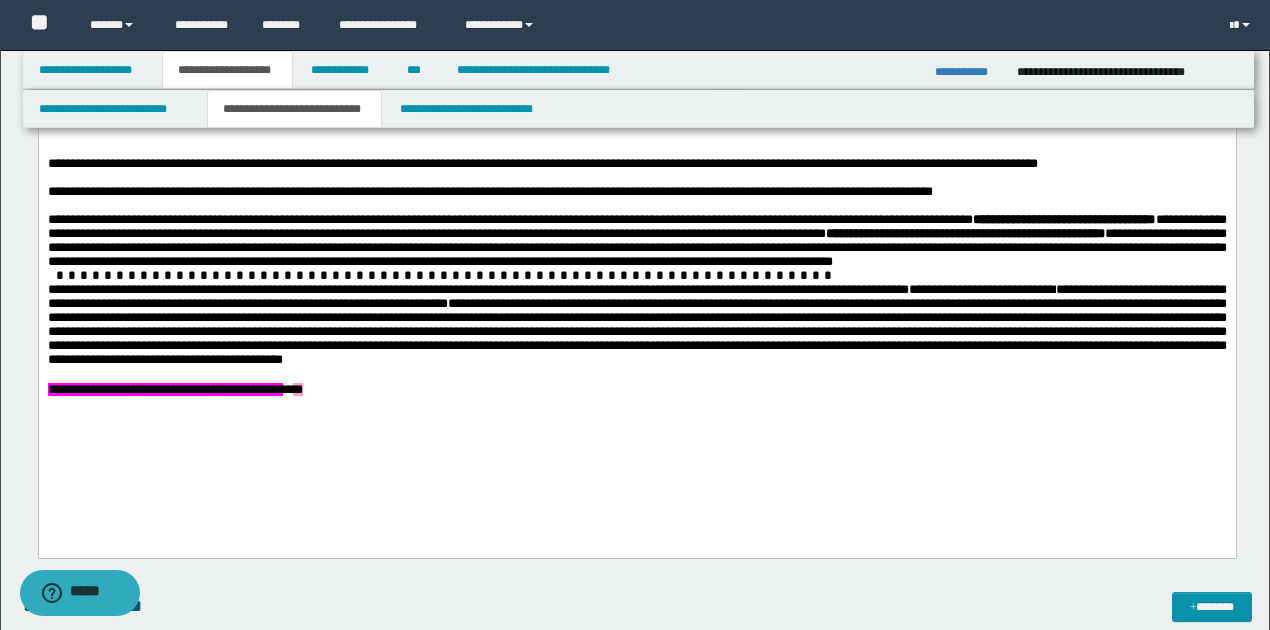click on "**********" at bounding box center (636, 247) 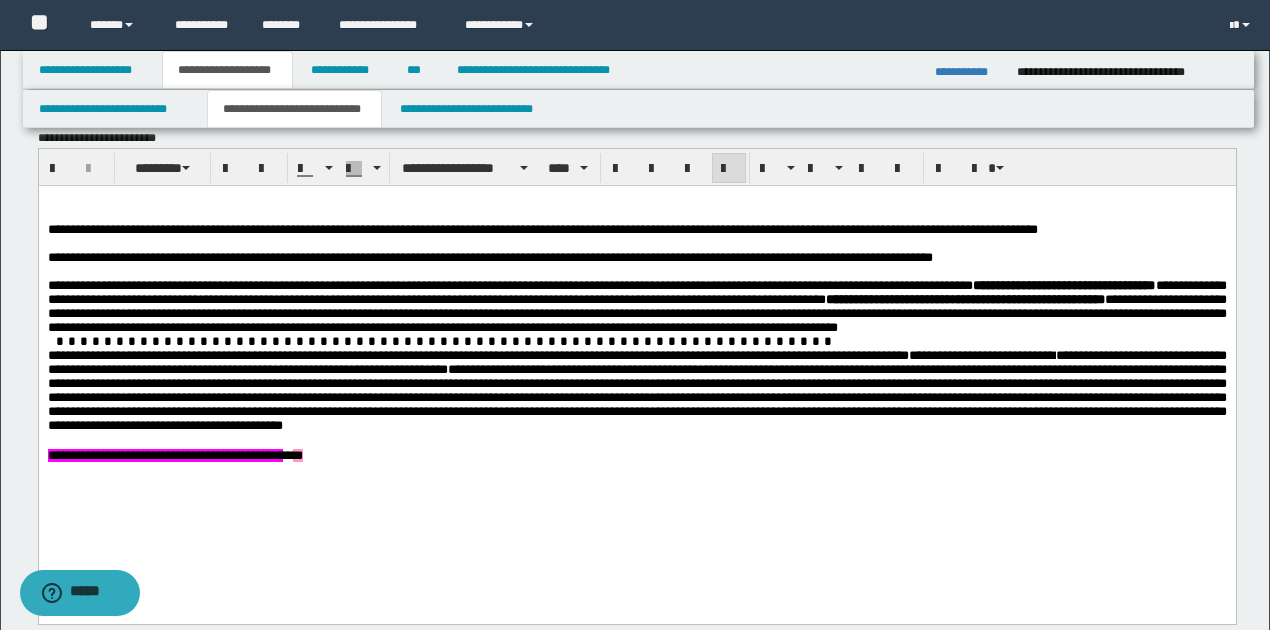 scroll, scrollTop: 1200, scrollLeft: 0, axis: vertical 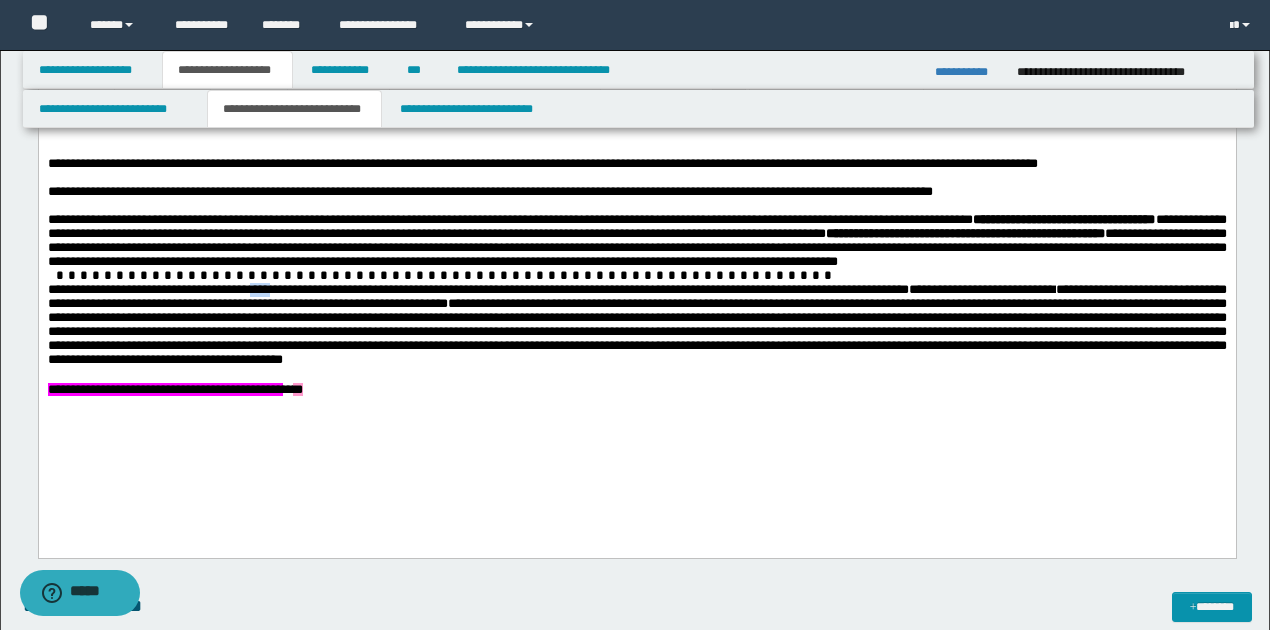 drag, startPoint x: 266, startPoint y: 304, endPoint x: 286, endPoint y: 305, distance: 20.024984 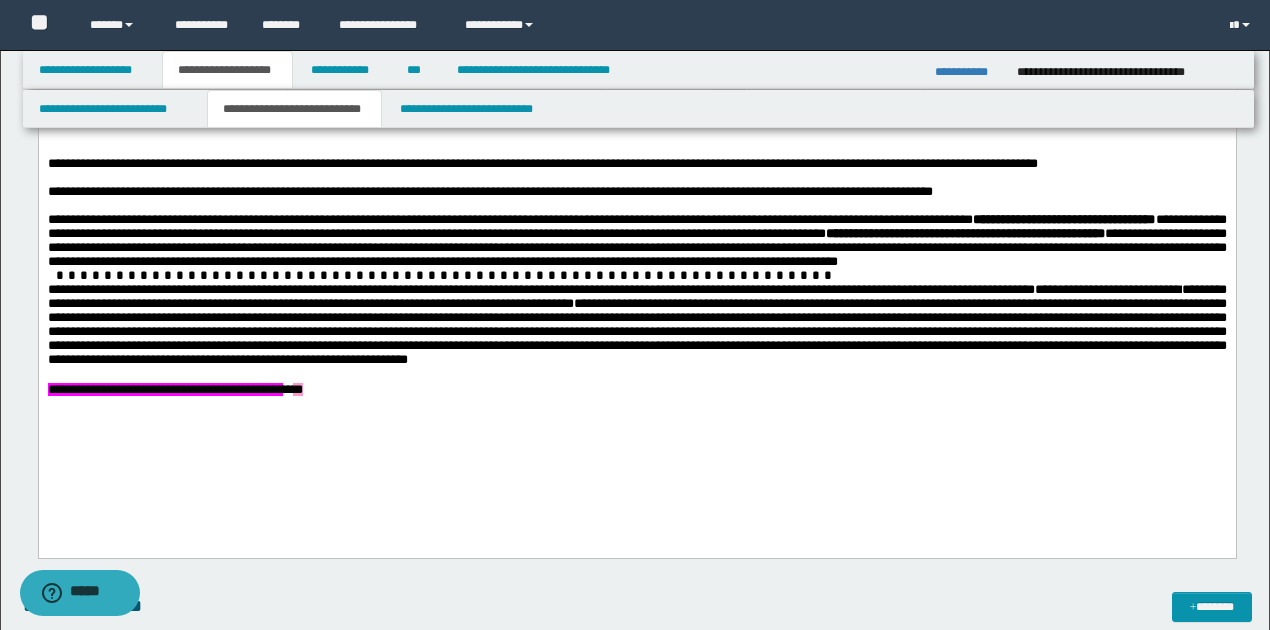 click on "**********" at bounding box center [636, 324] 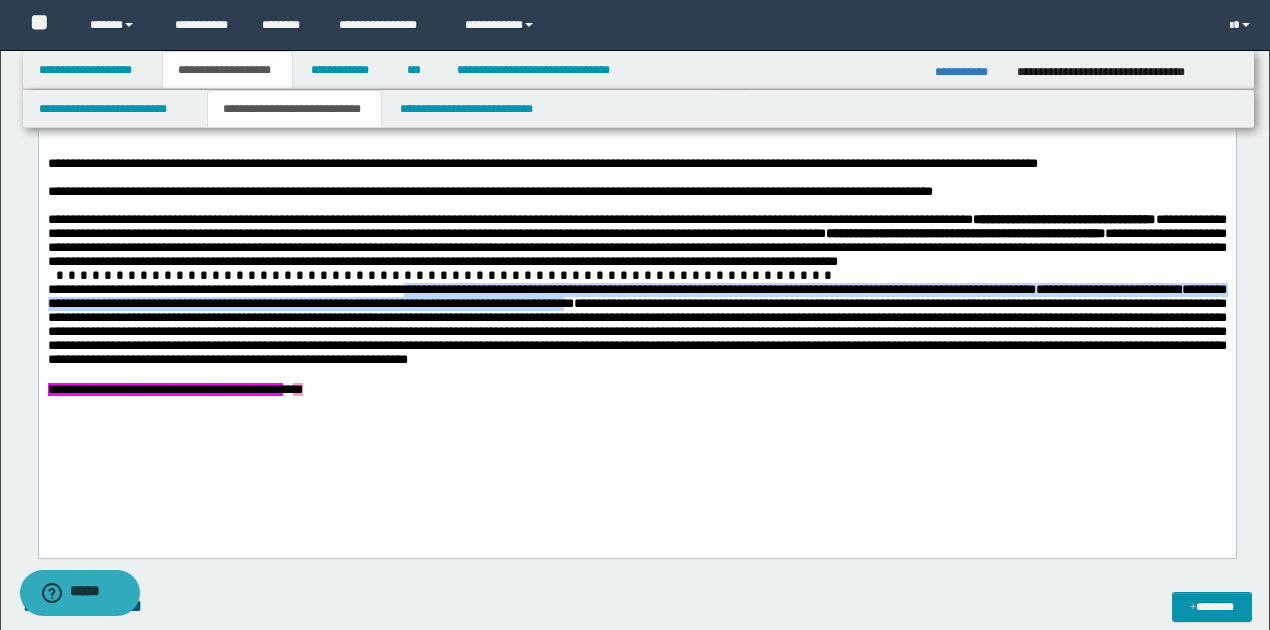 drag, startPoint x: 435, startPoint y: 304, endPoint x: 700, endPoint y: 319, distance: 265.4242 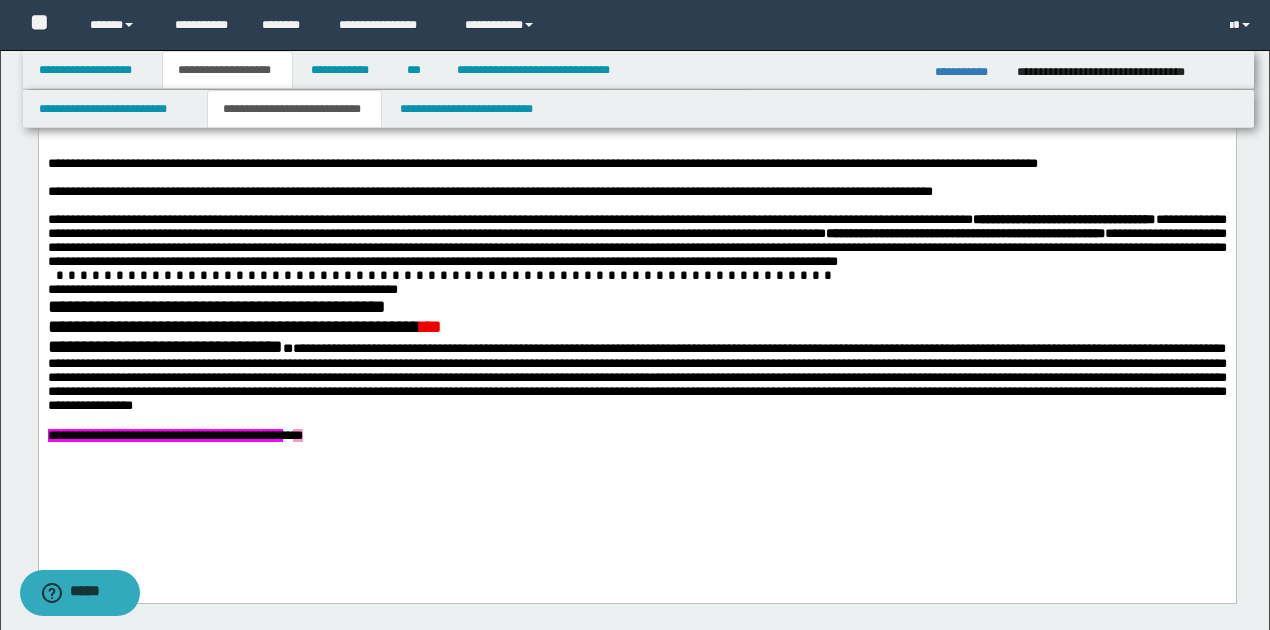 click on "**********" at bounding box center (636, 290) 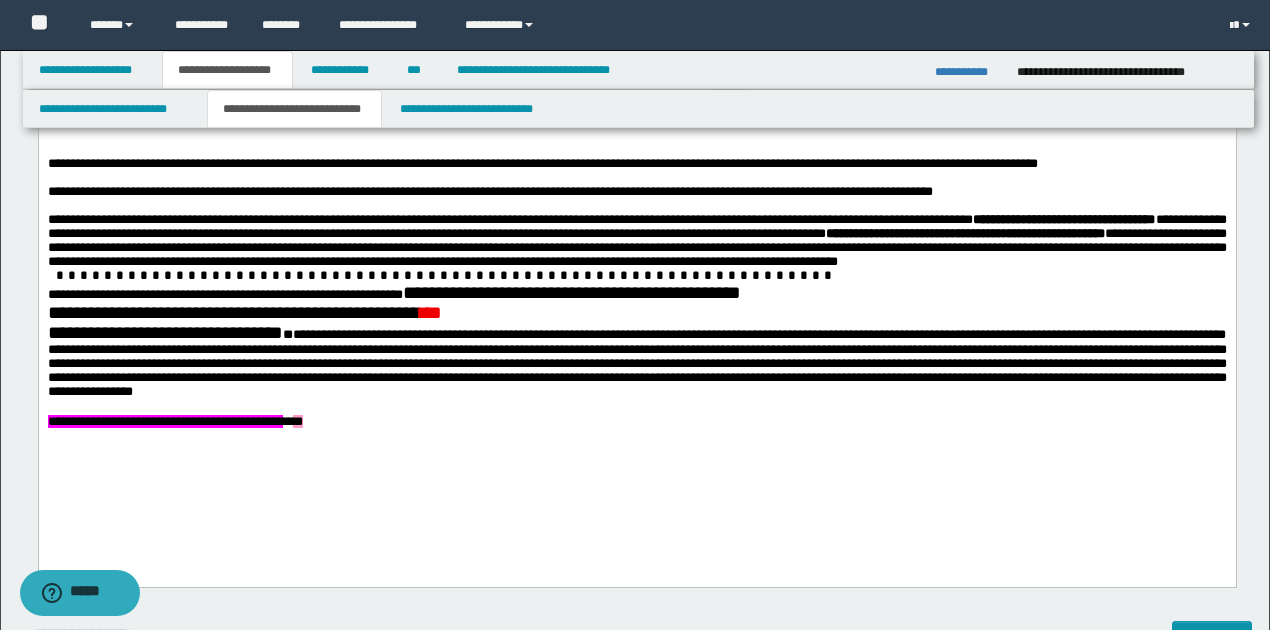 click on "**********" at bounding box center [636, 293] 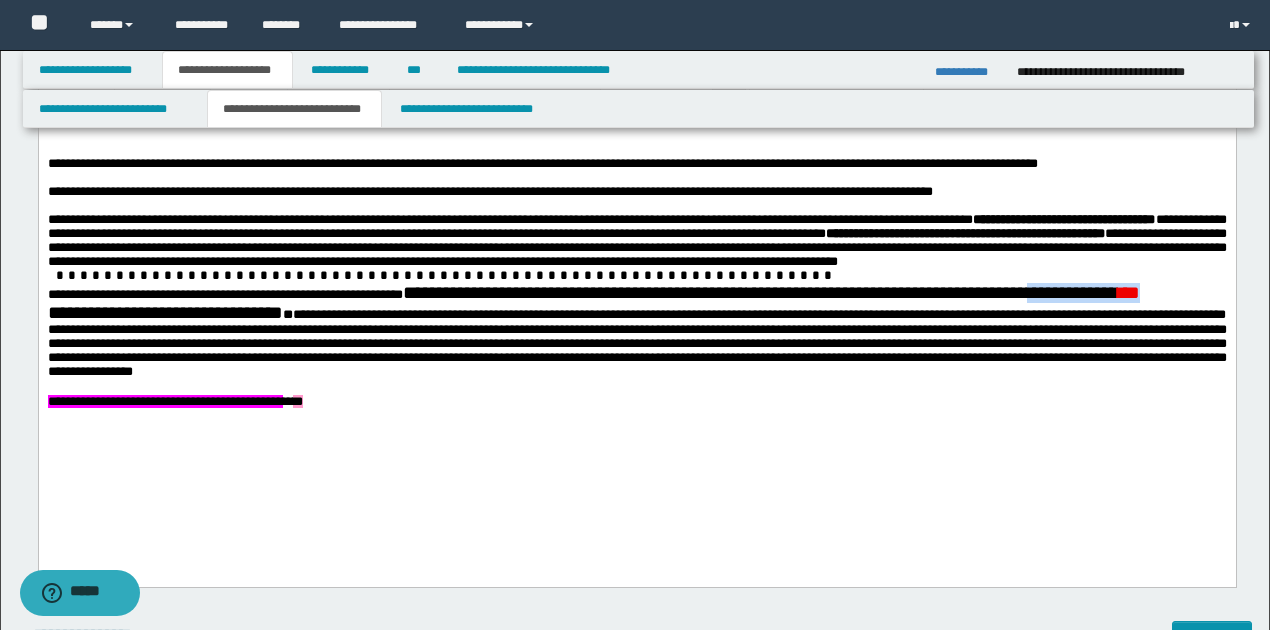 drag, startPoint x: 1122, startPoint y: 308, endPoint x: 1134, endPoint y: 321, distance: 17.691807 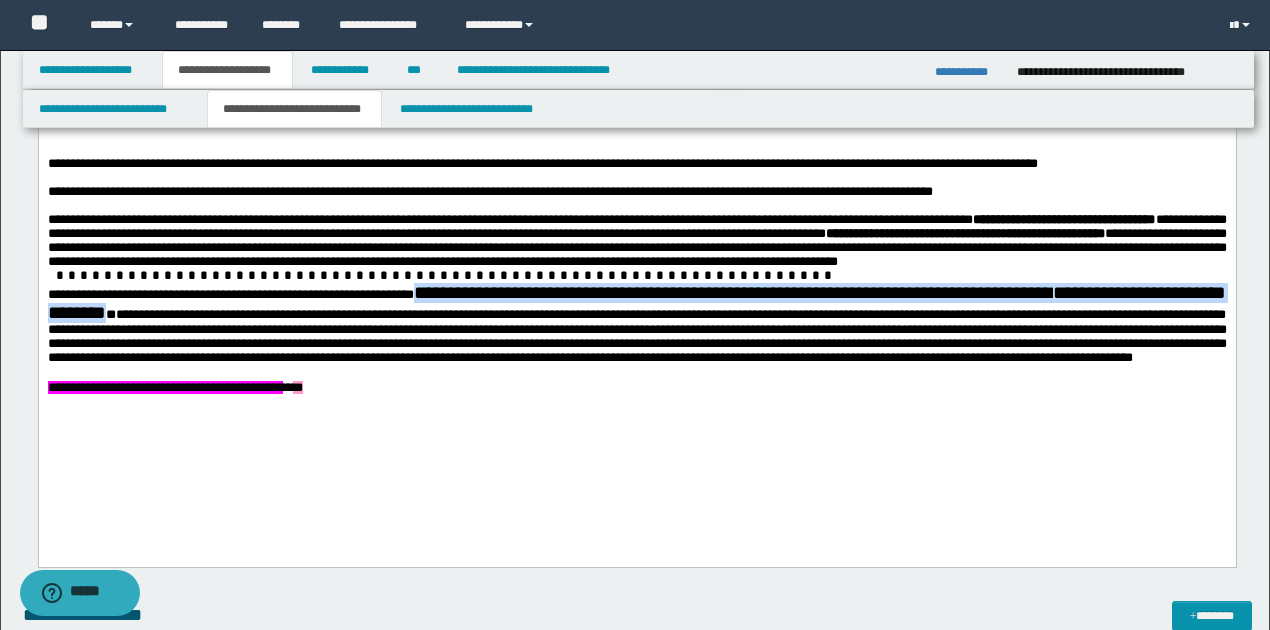 drag, startPoint x: 442, startPoint y: 305, endPoint x: 204, endPoint y: 333, distance: 239.6414 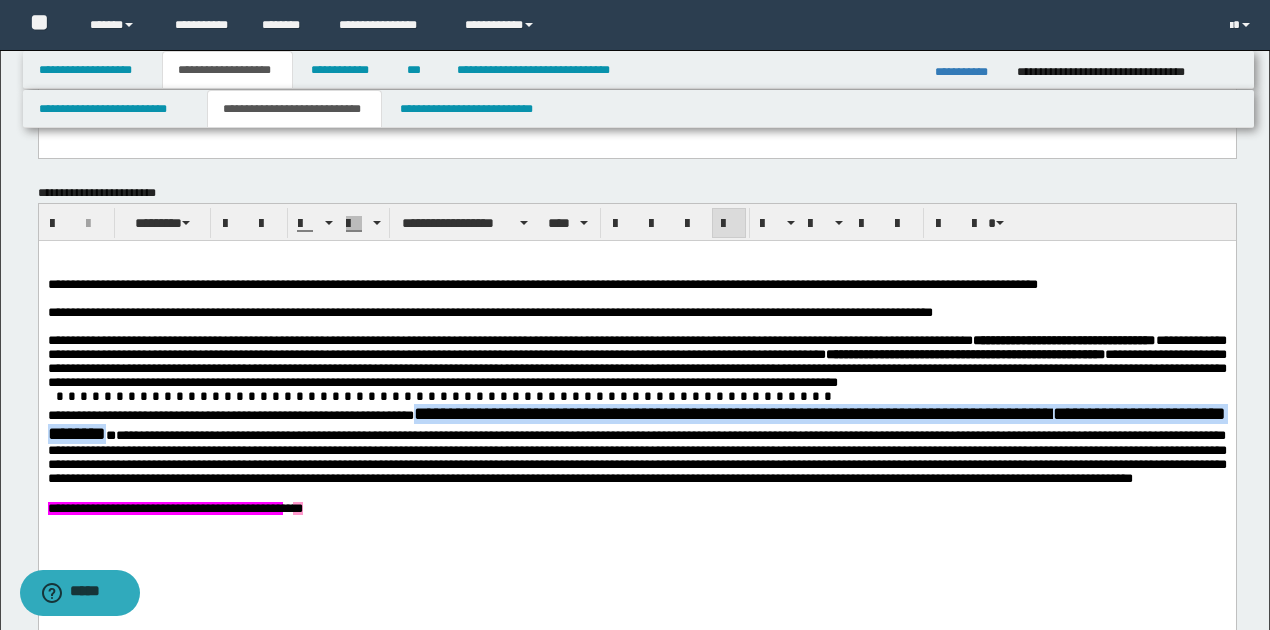 scroll, scrollTop: 1066, scrollLeft: 0, axis: vertical 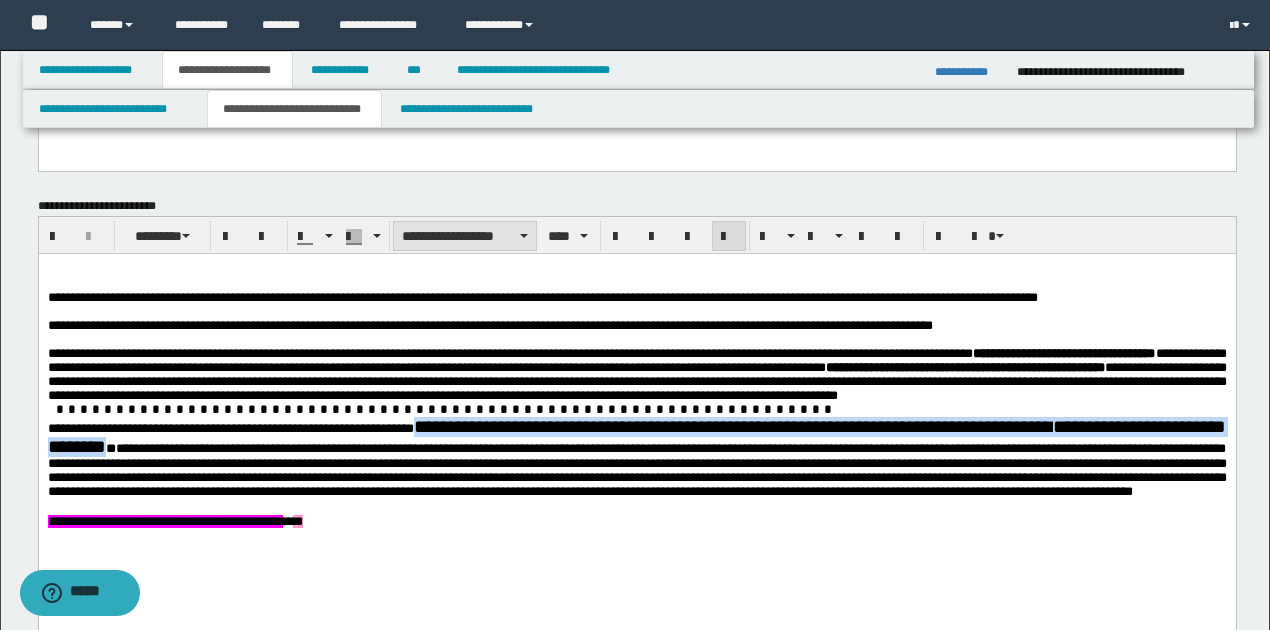 click on "**********" at bounding box center (465, 236) 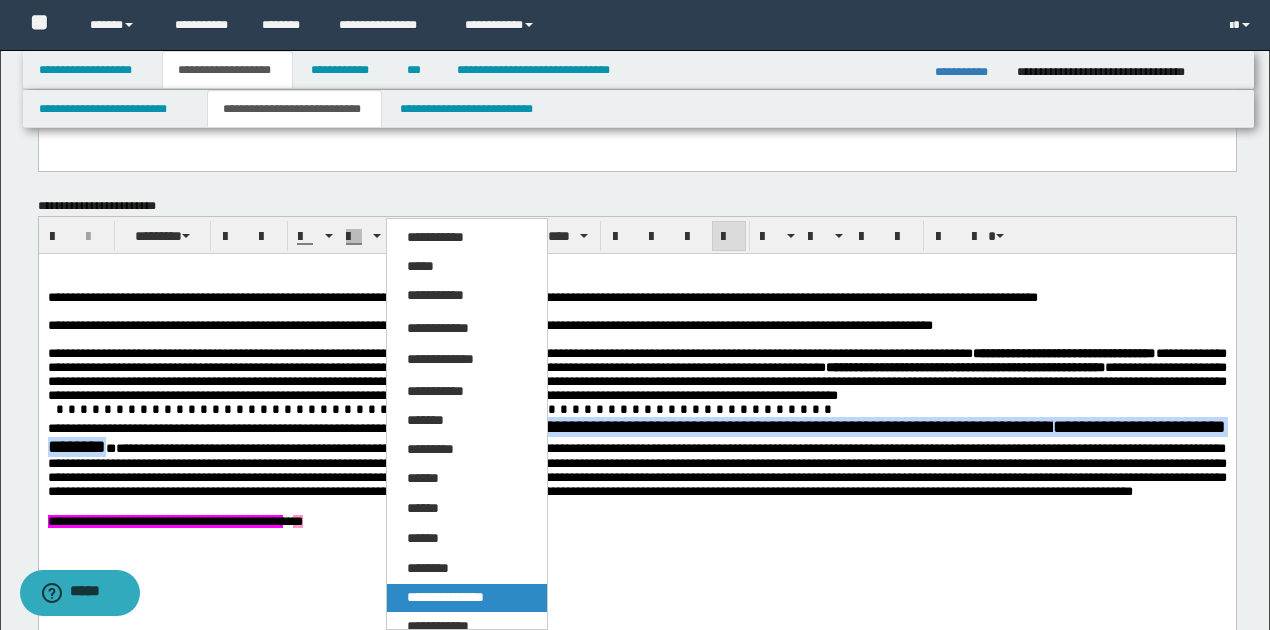 click on "**********" at bounding box center (466, 598) 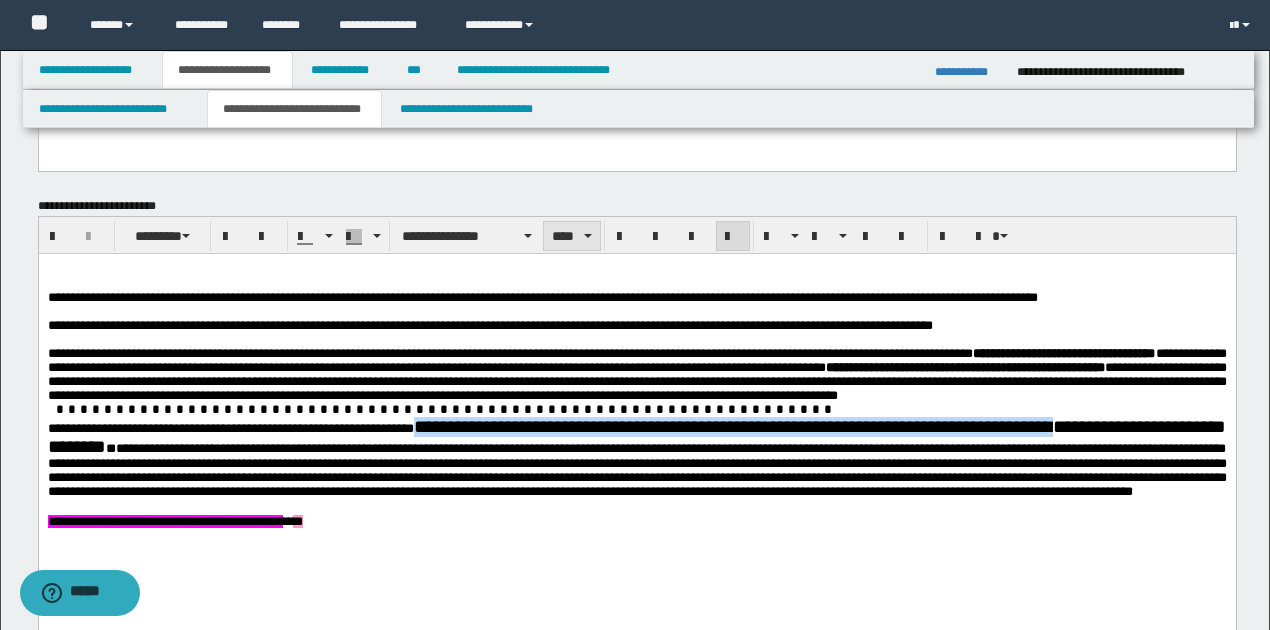 click at bounding box center (588, 236) 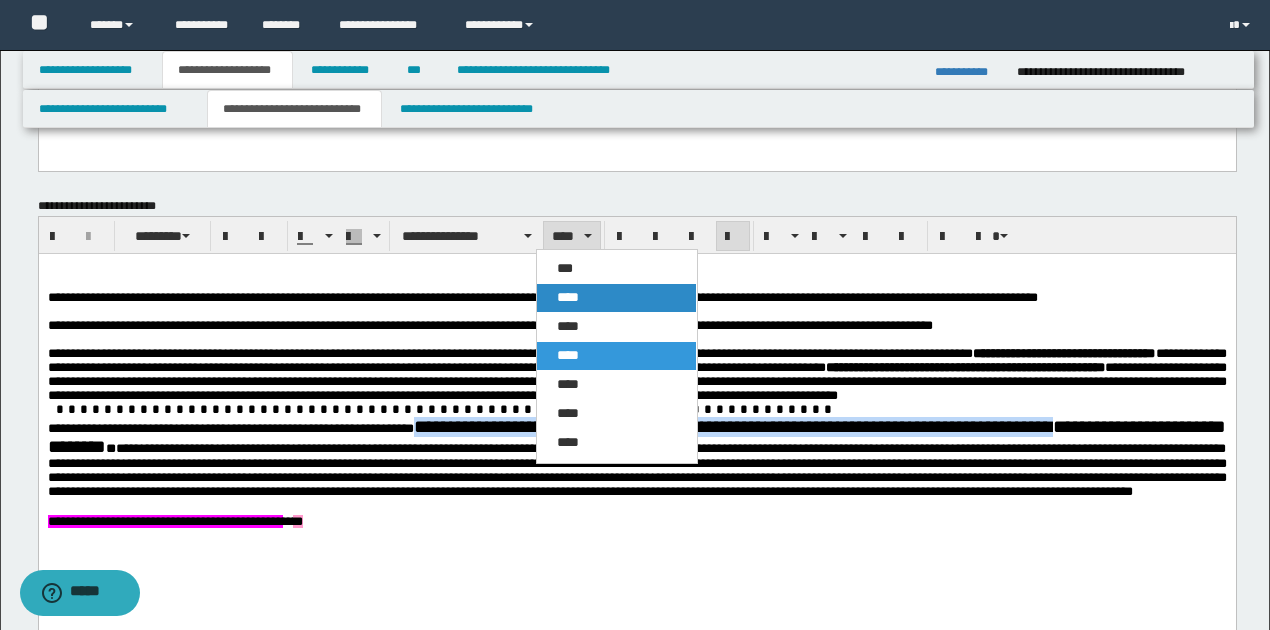 click on "****" at bounding box center (568, 297) 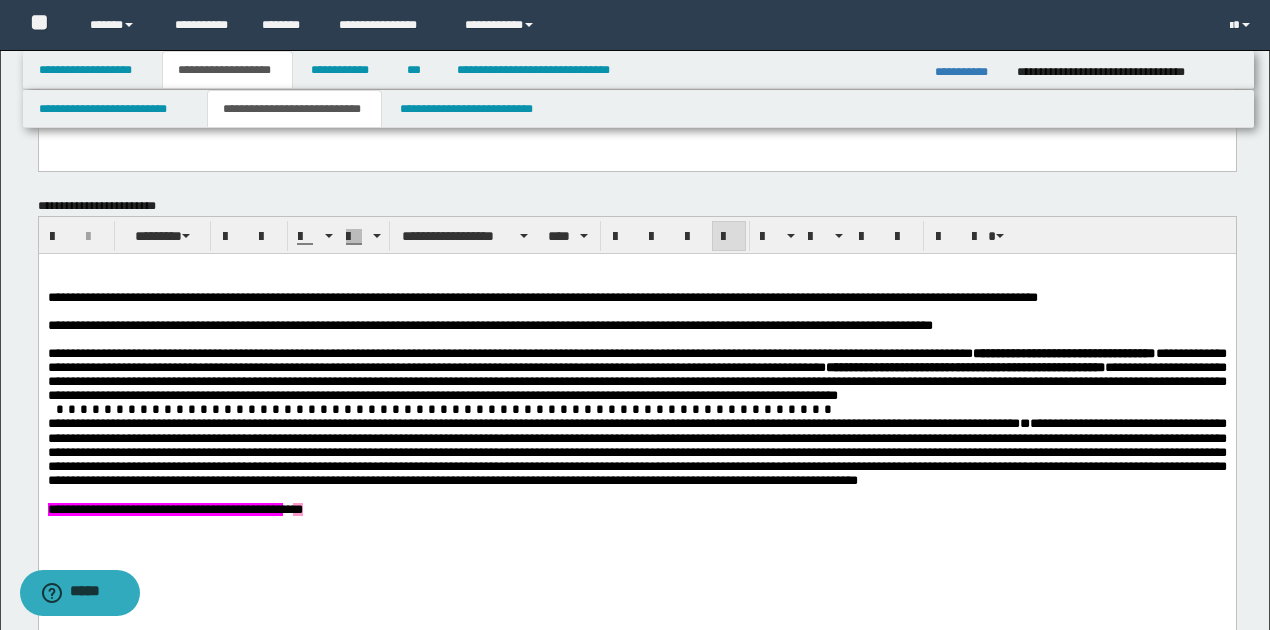 click on "**********" at bounding box center [636, 381] 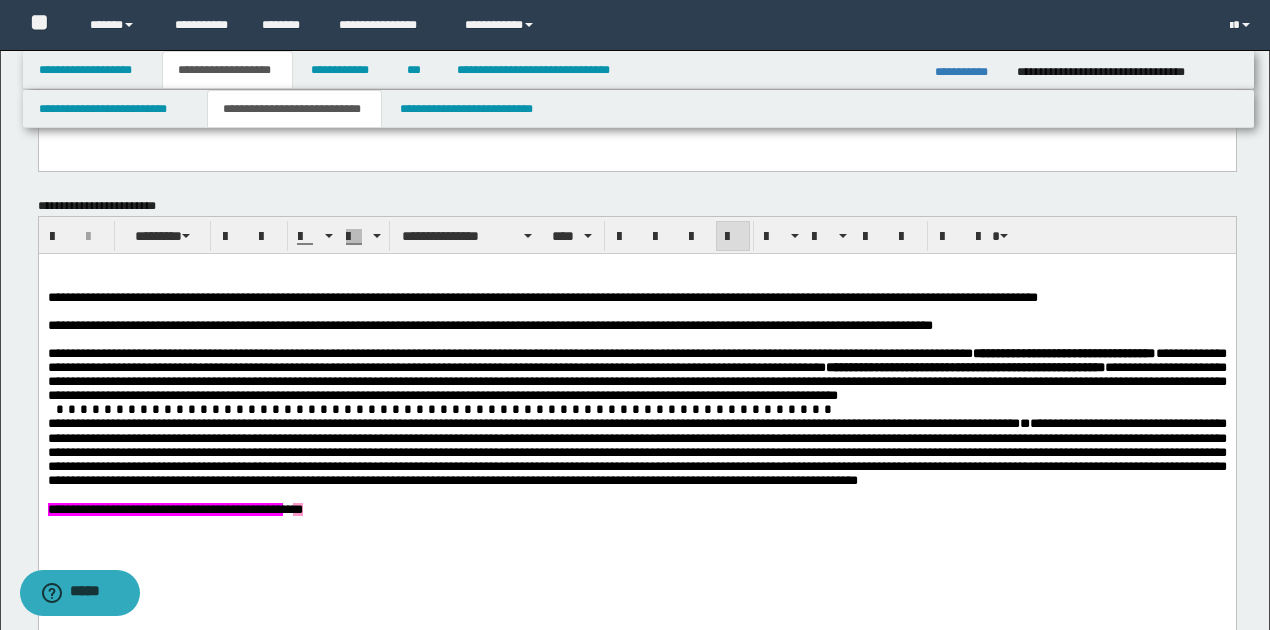 click on "**********" at bounding box center (528, 423) 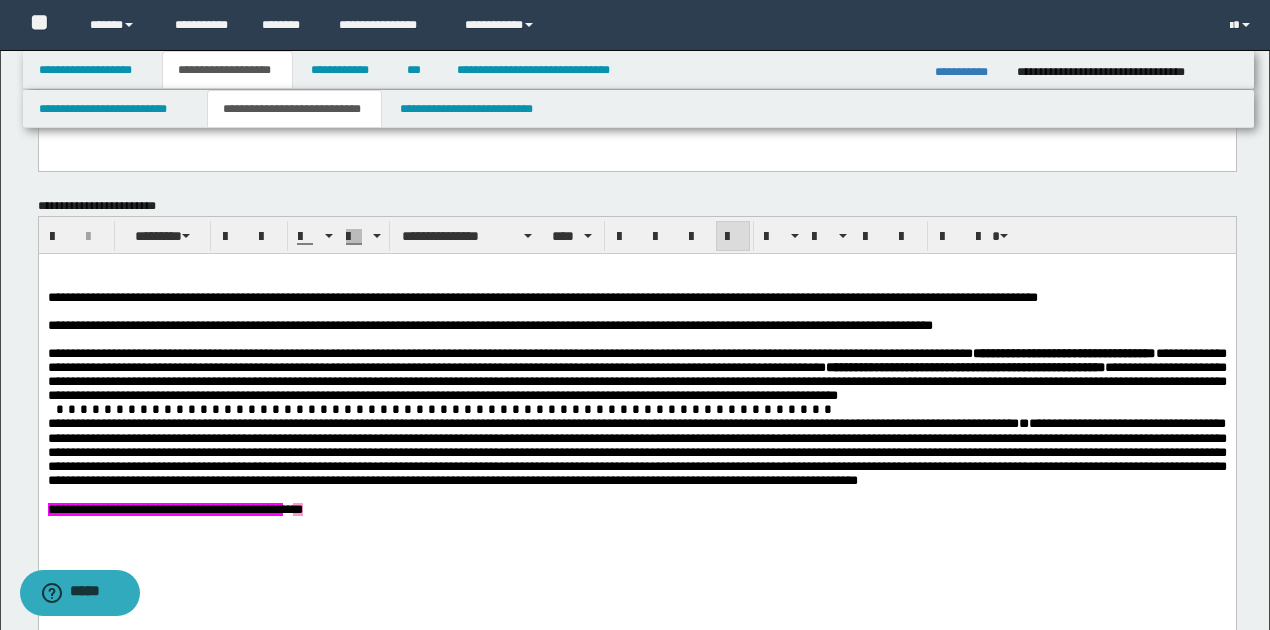 click on "**********" at bounding box center (527, 423) 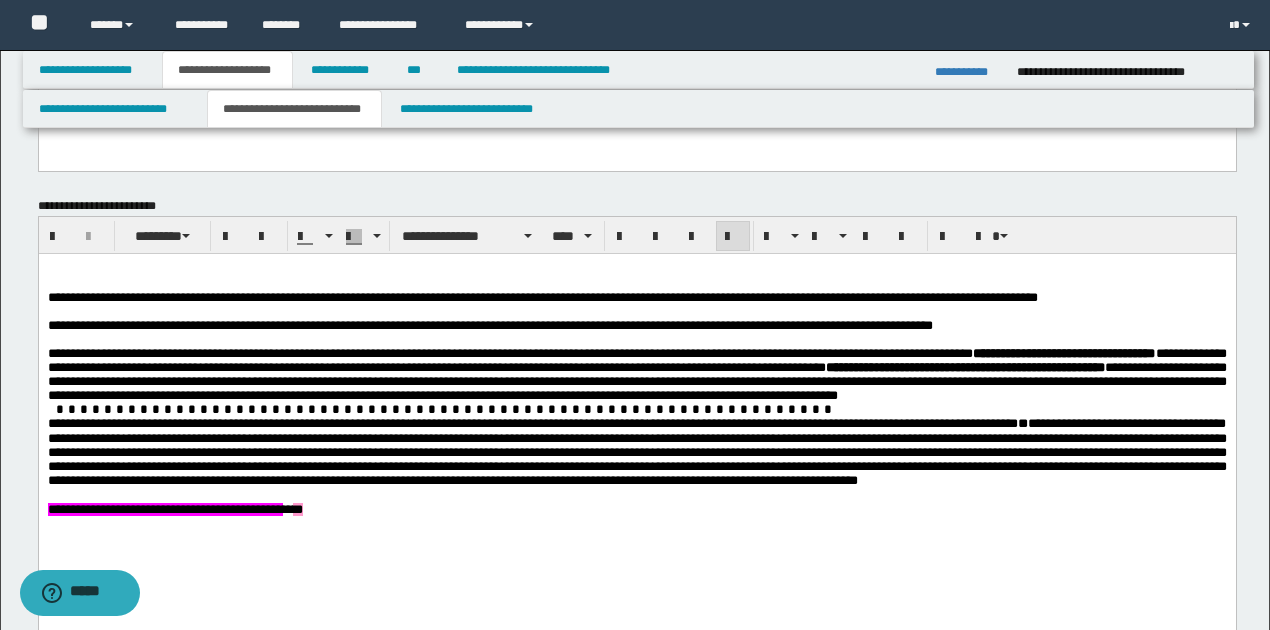 click on "**********" at bounding box center [933, 423] 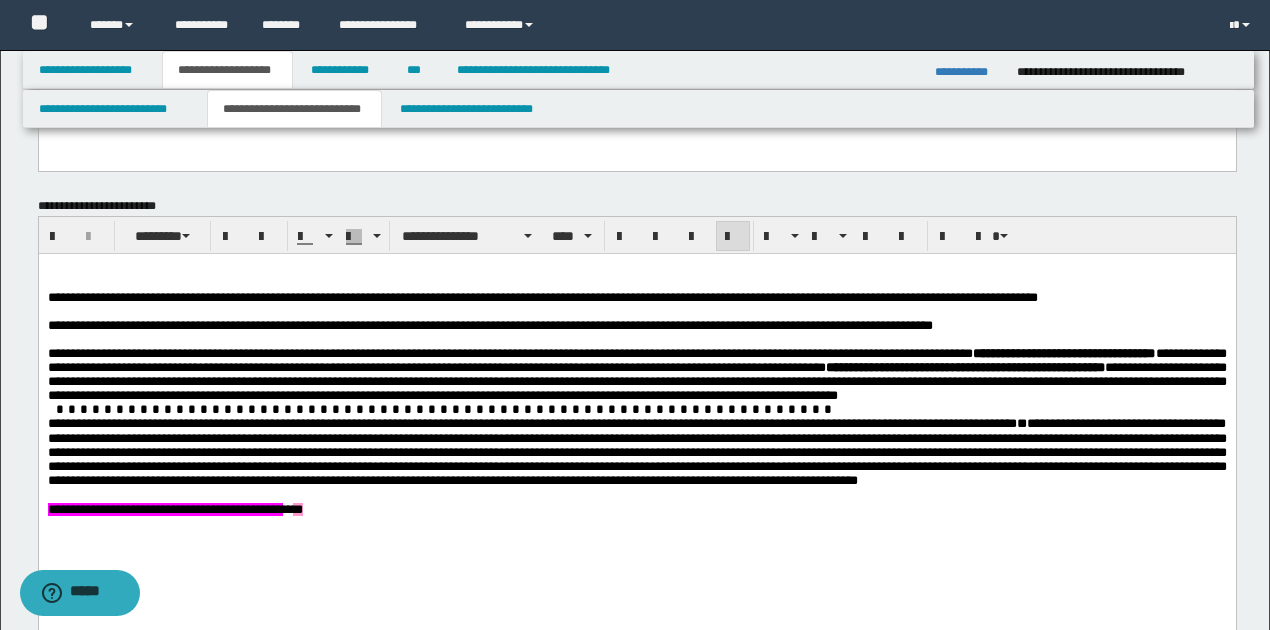 click on "**********" at bounding box center [934, 423] 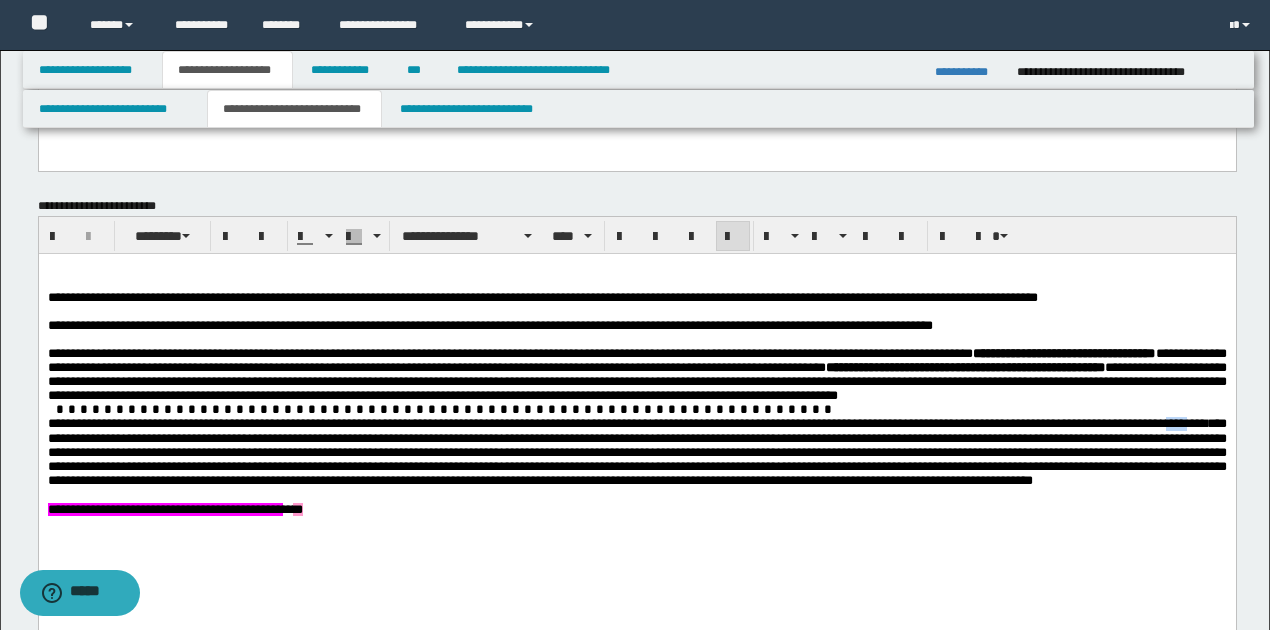 drag, startPoint x: 102, startPoint y: 454, endPoint x: 120, endPoint y: 457, distance: 18.248287 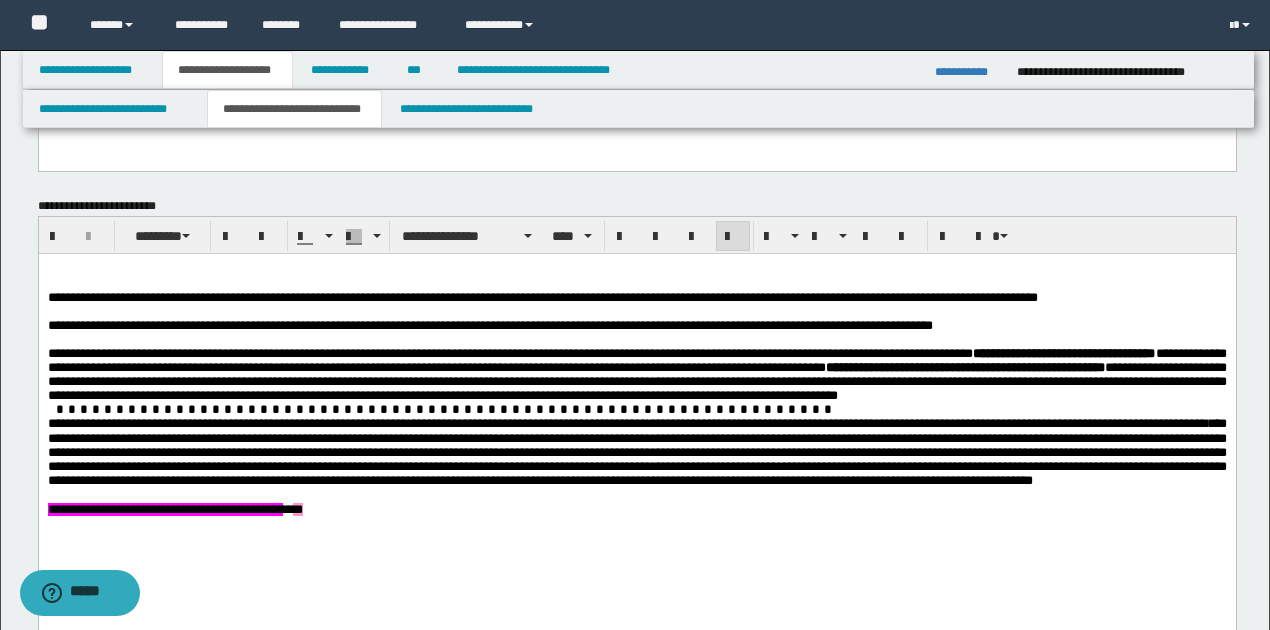 click on "**********" at bounding box center [1028, 423] 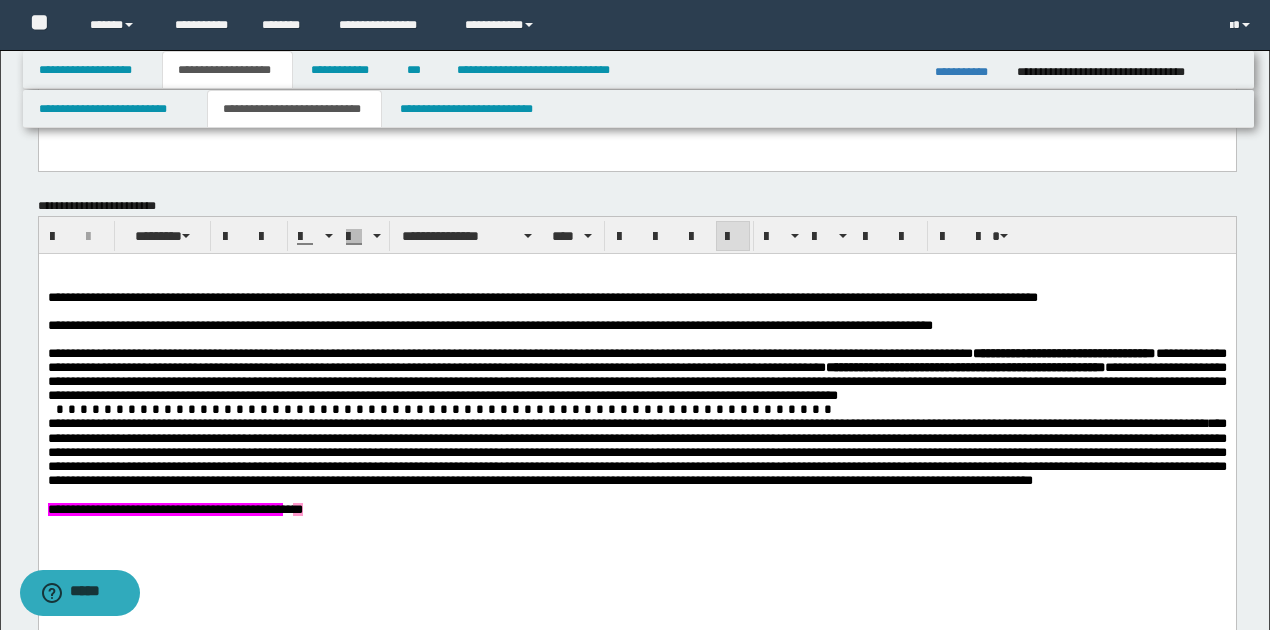 click on "**********" at bounding box center (1026, 423) 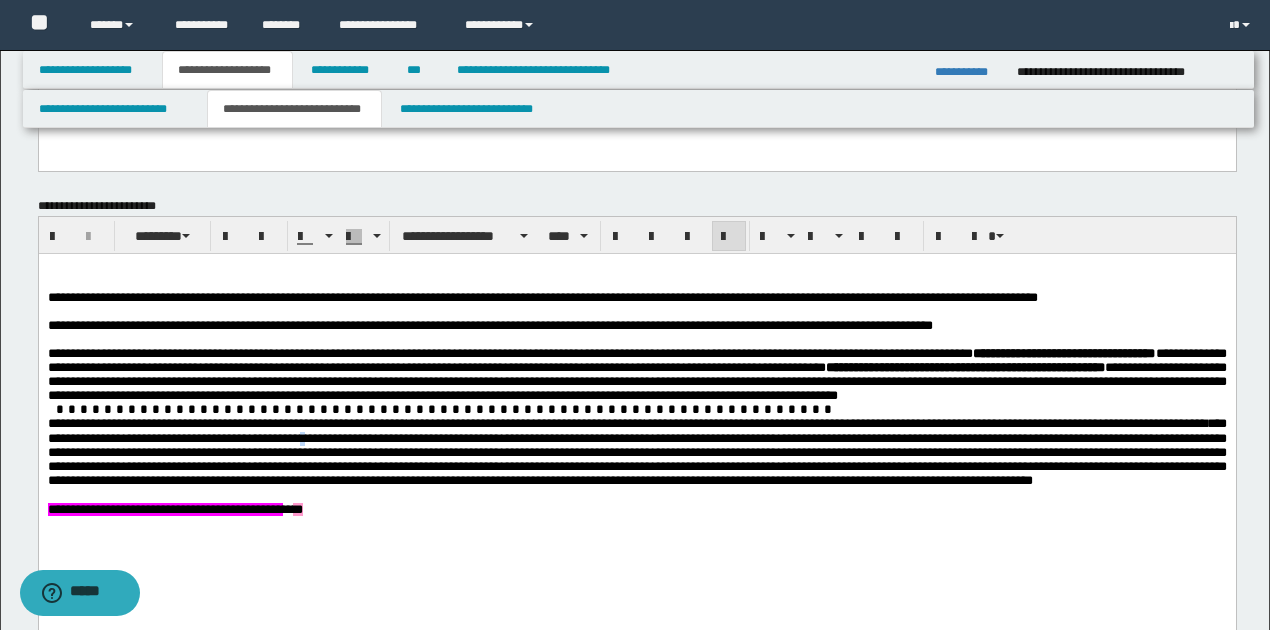 click on "**********" at bounding box center (636, 451) 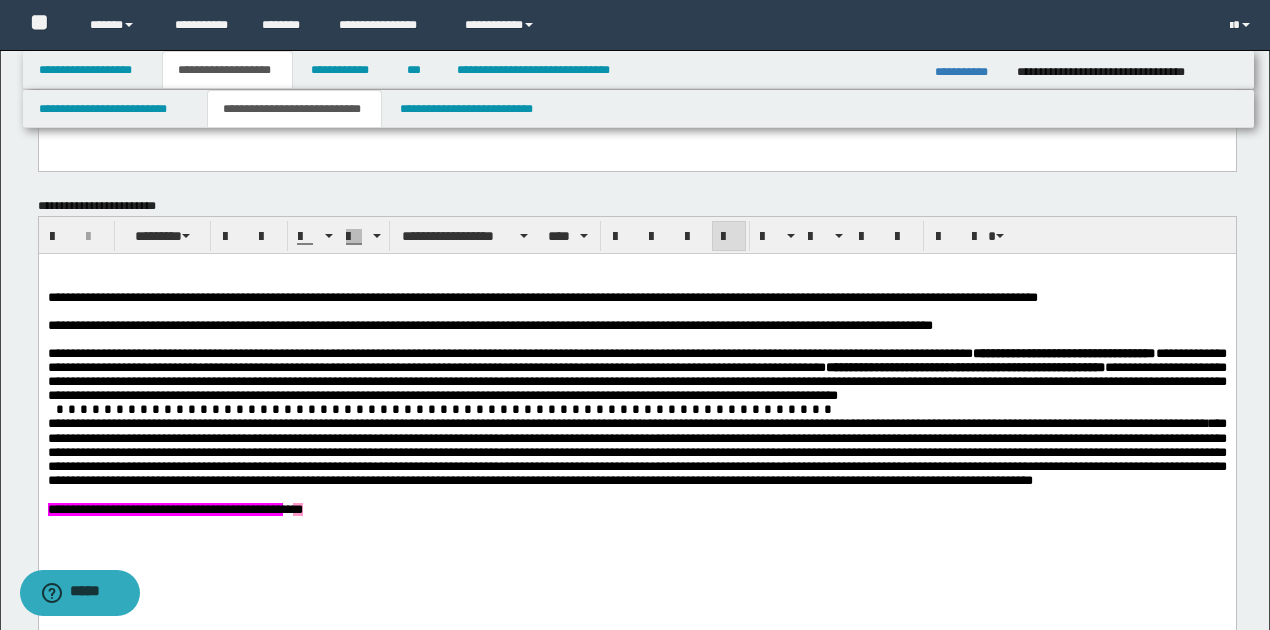 click on "**********" at bounding box center (636, 451) 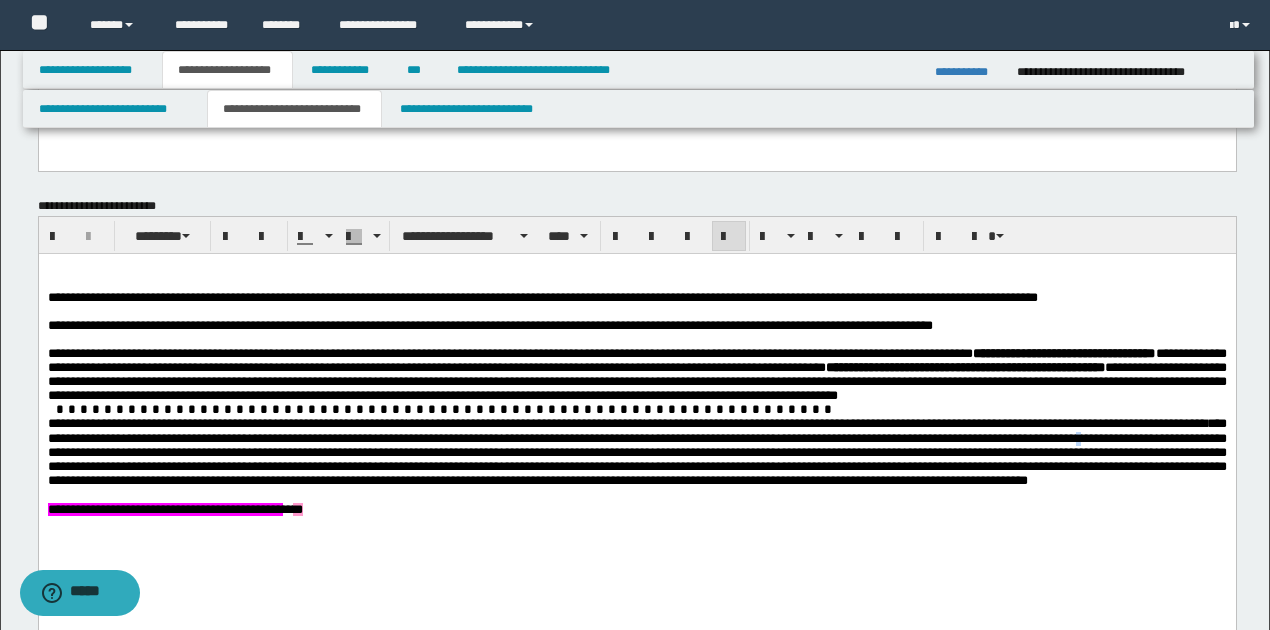 click on "**********" at bounding box center (636, 451) 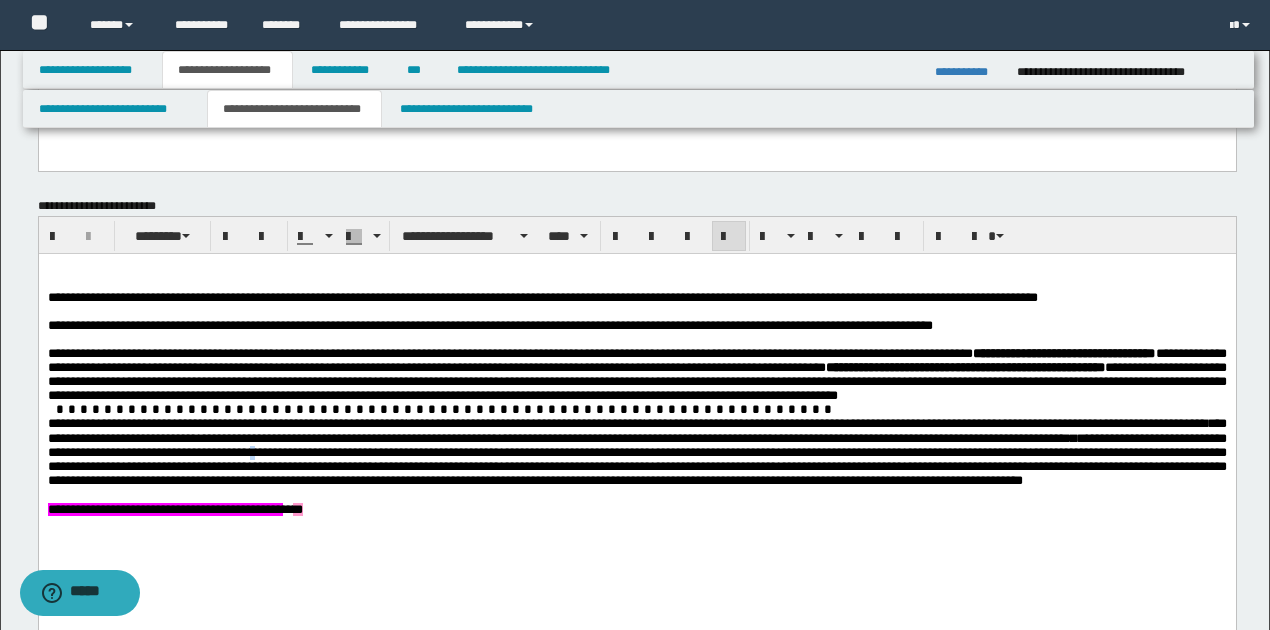 click on "**********" at bounding box center [636, 451] 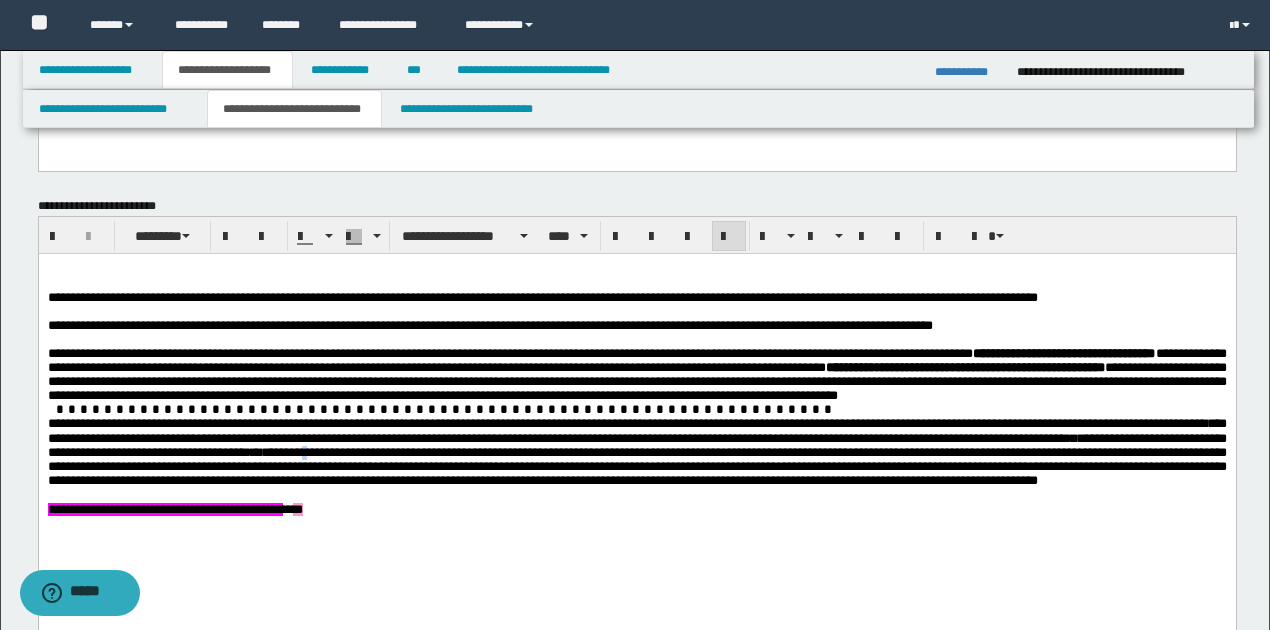 click on "**********" at bounding box center [636, 451] 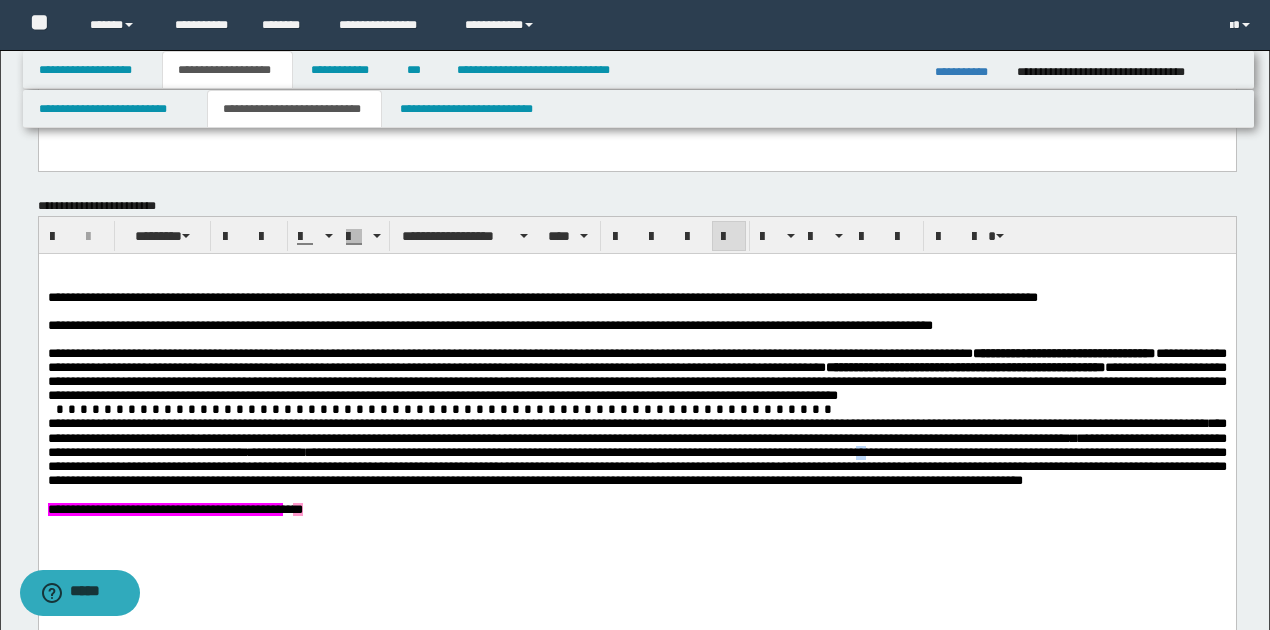 drag, startPoint x: 1154, startPoint y: 470, endPoint x: 1167, endPoint y: 470, distance: 13 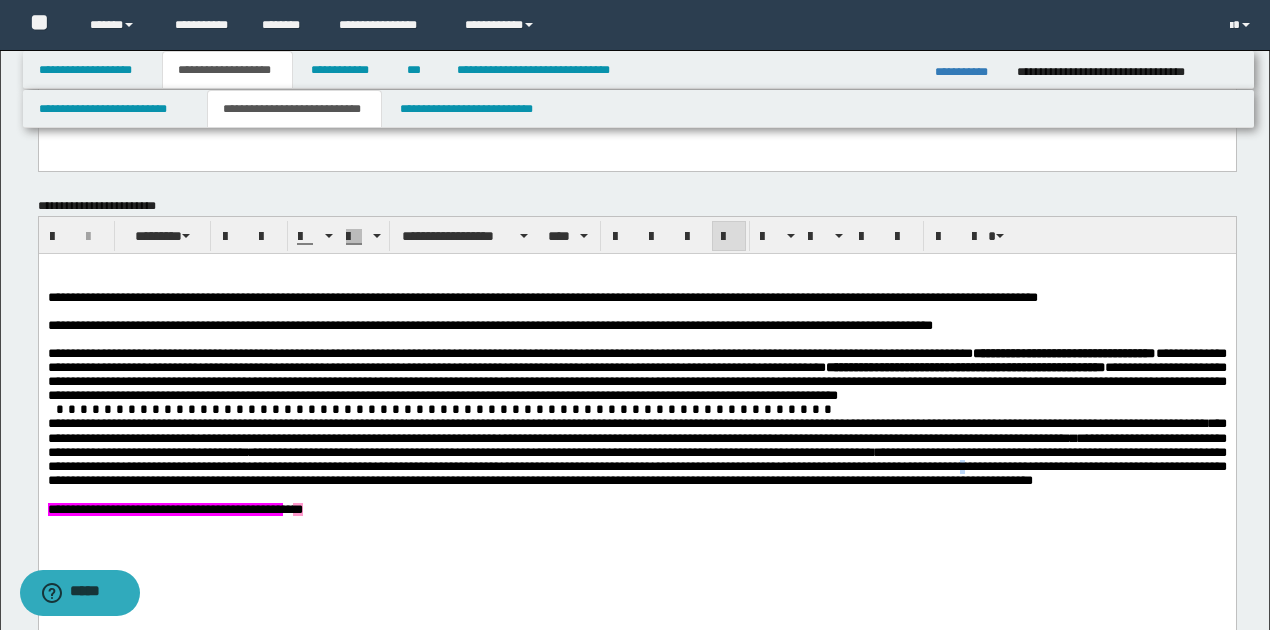 click on "**********" at bounding box center [636, 451] 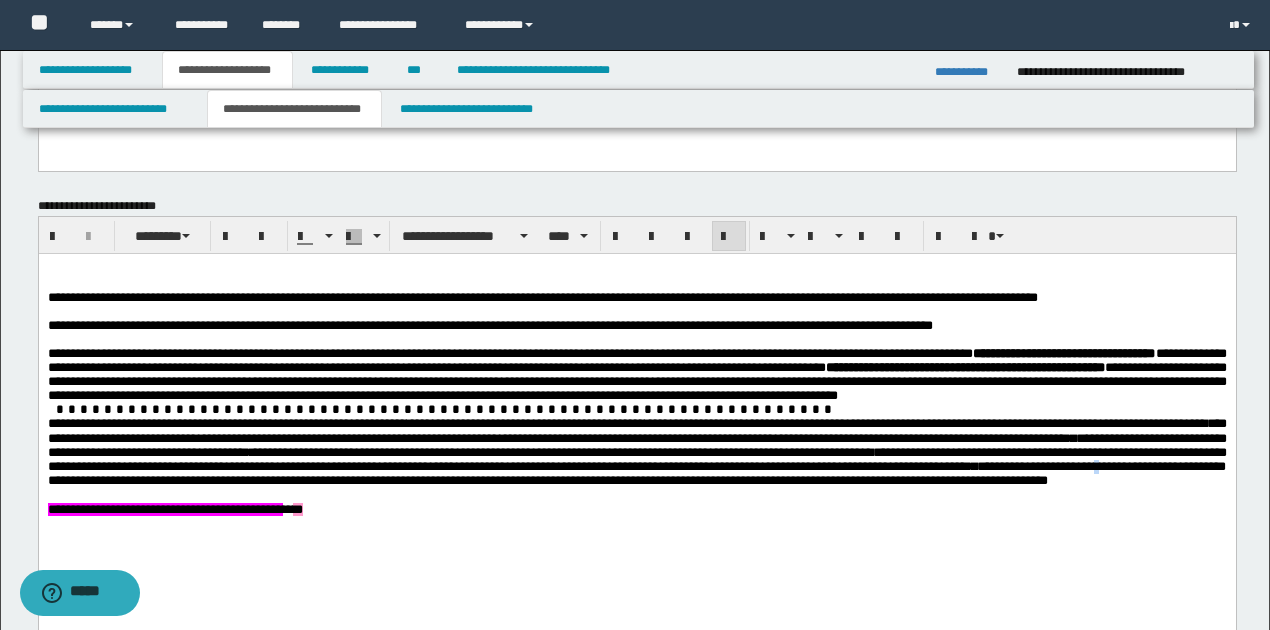 click on "**********" at bounding box center [636, 451] 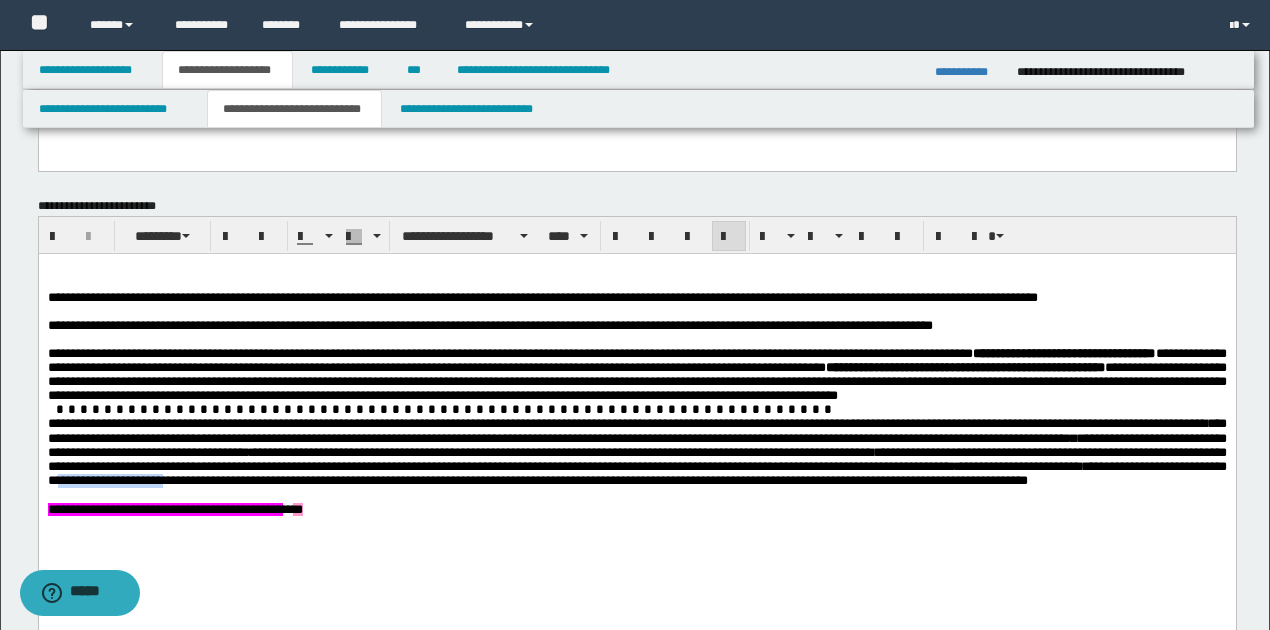 drag, startPoint x: 497, startPoint y: 501, endPoint x: 655, endPoint y: 499, distance: 158.01266 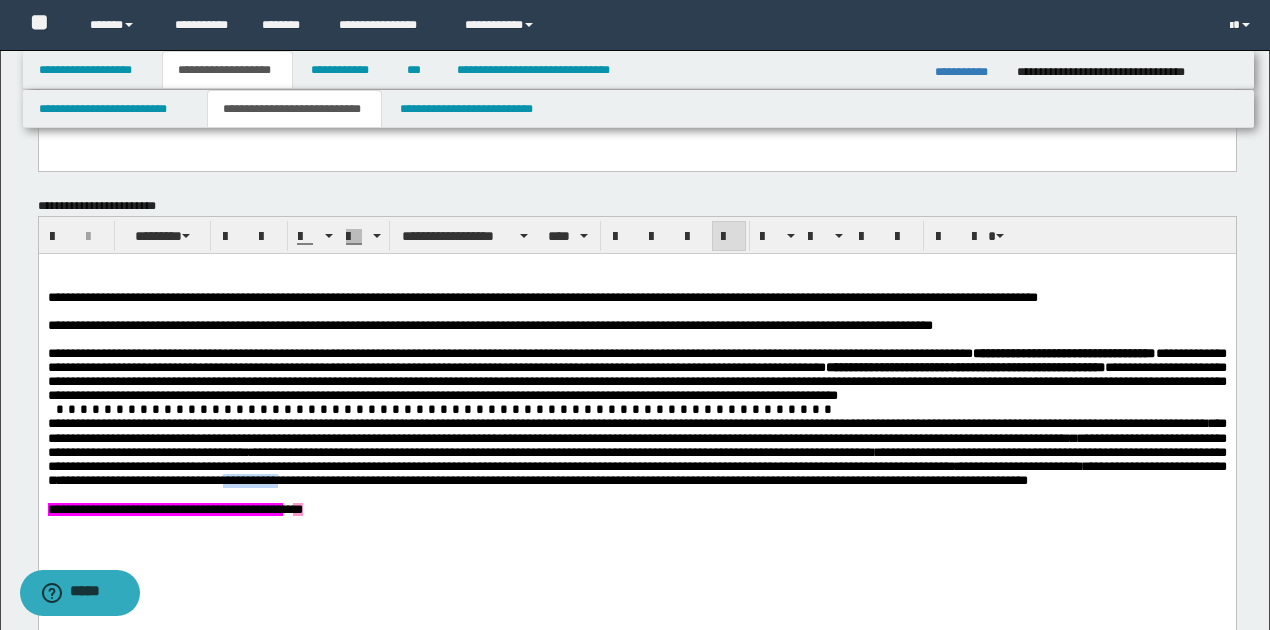 drag, startPoint x: 705, startPoint y: 500, endPoint x: 781, endPoint y: 500, distance: 76 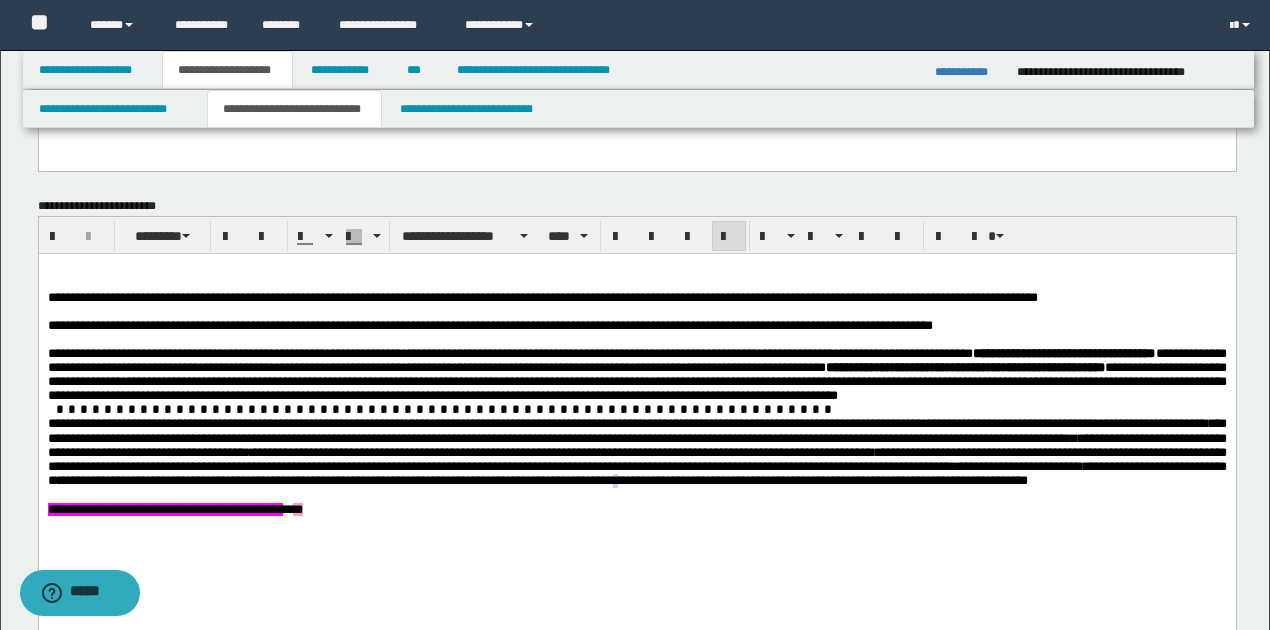click on "**********" at bounding box center [636, 451] 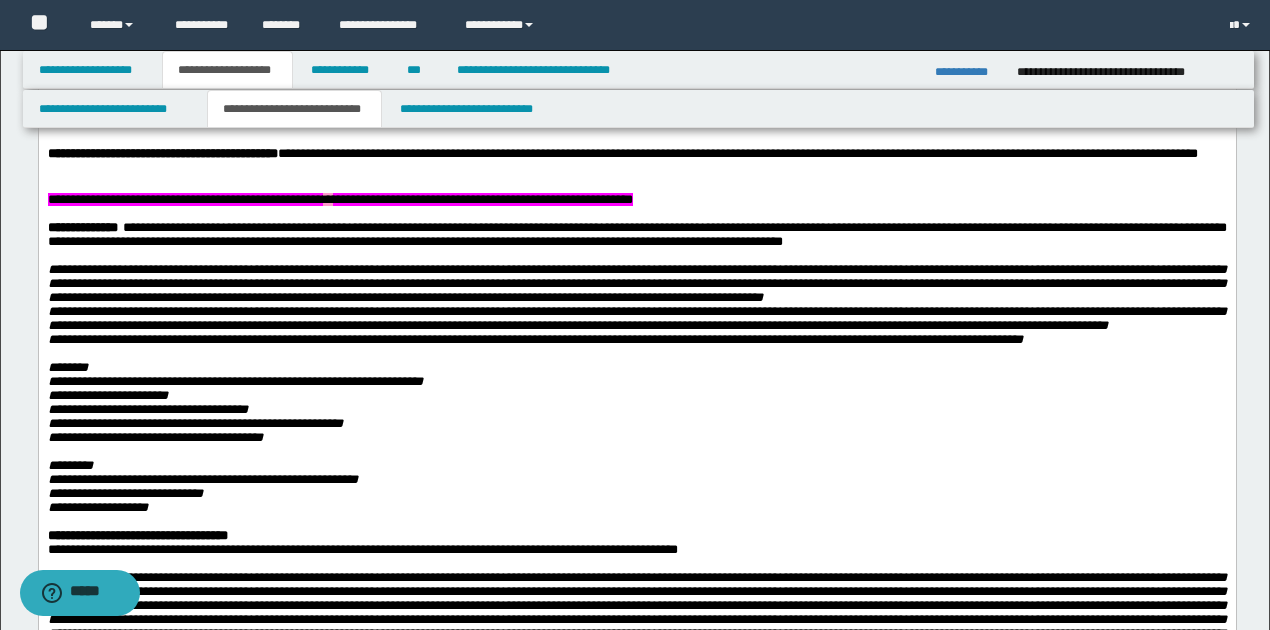 scroll, scrollTop: 0, scrollLeft: 0, axis: both 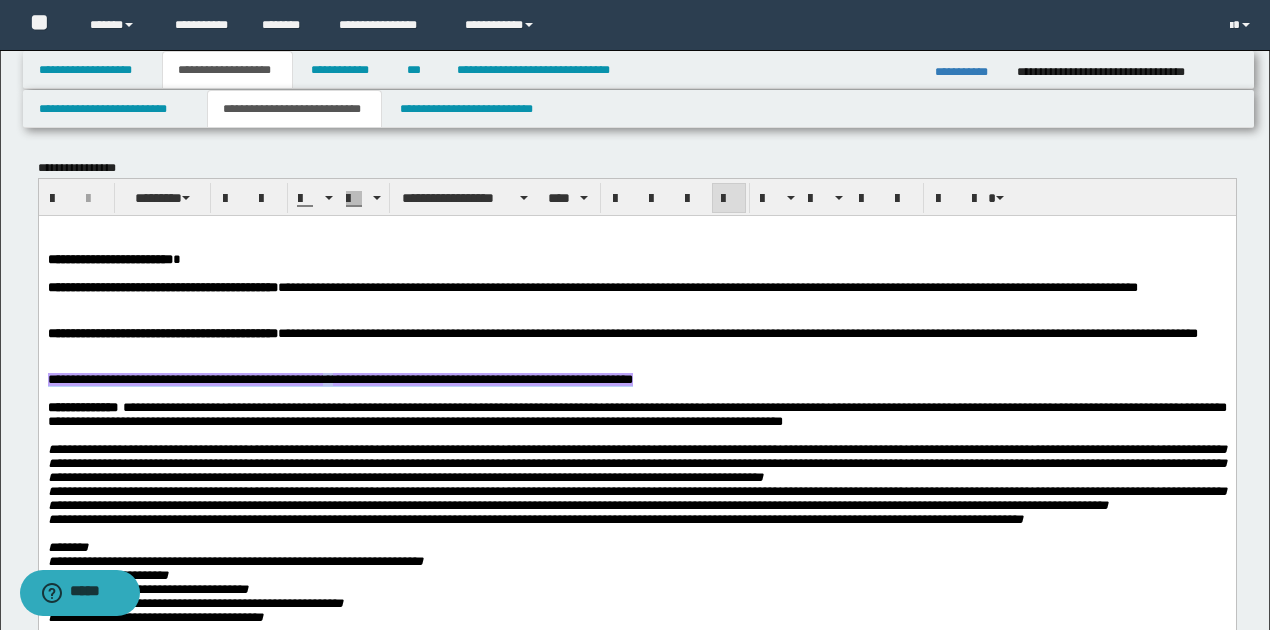 drag, startPoint x: 47, startPoint y: 382, endPoint x: 940, endPoint y: 383, distance: 893.00055 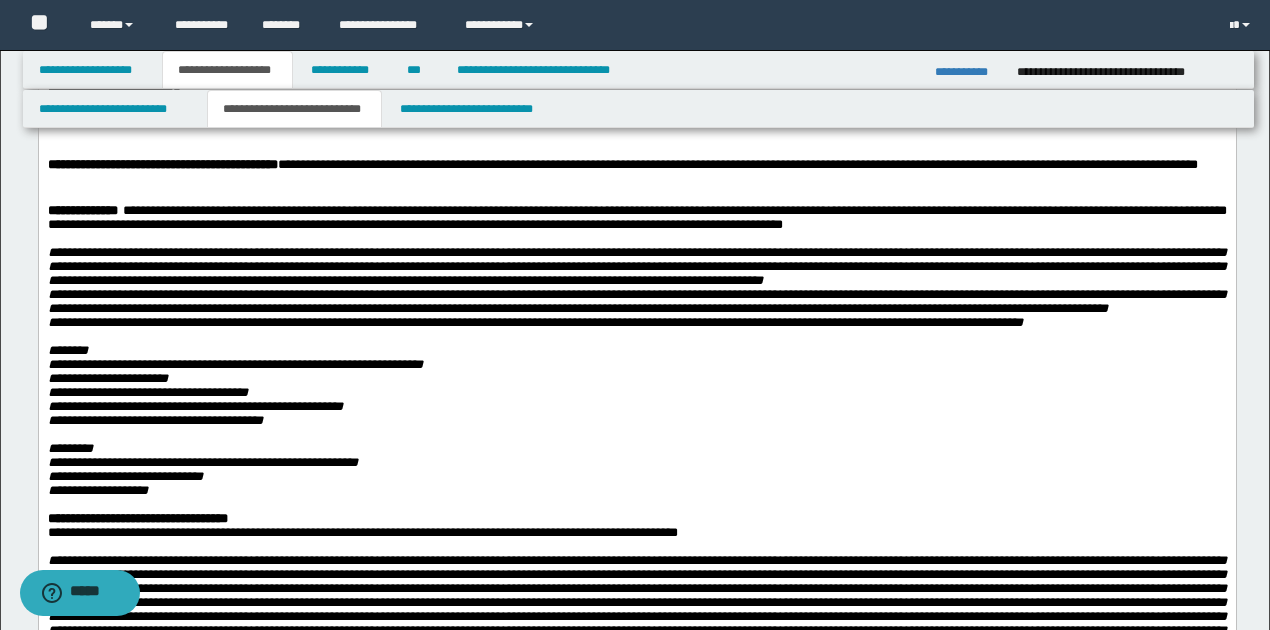 scroll, scrollTop: 200, scrollLeft: 0, axis: vertical 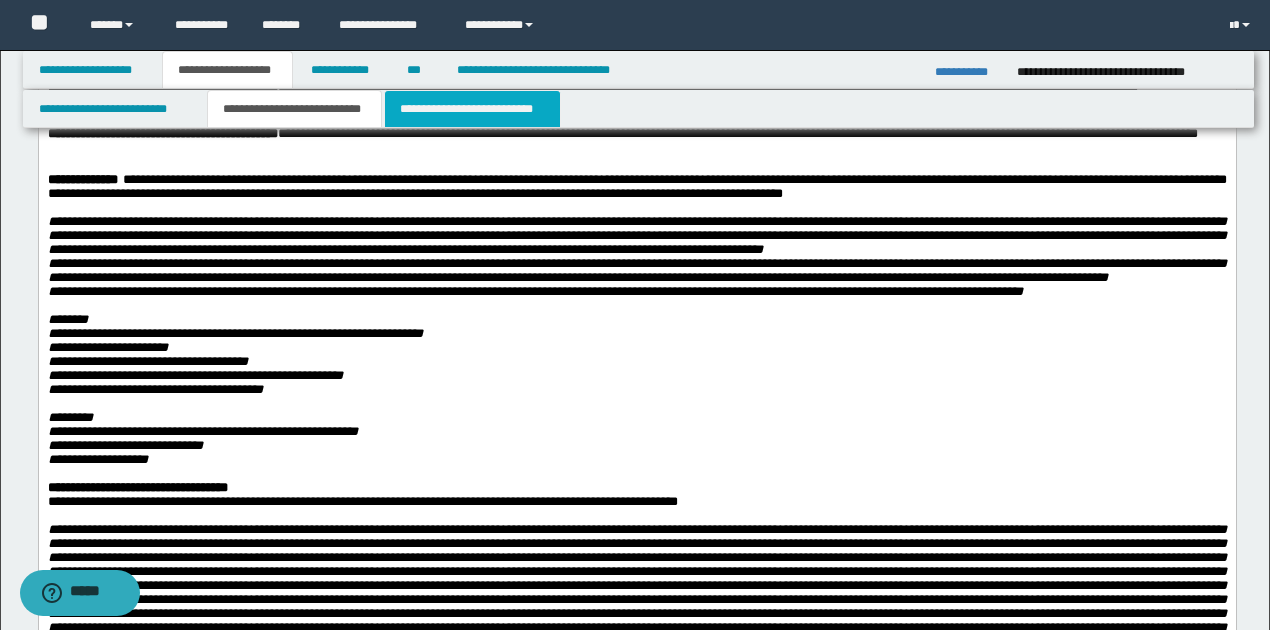 click on "**********" at bounding box center [472, 109] 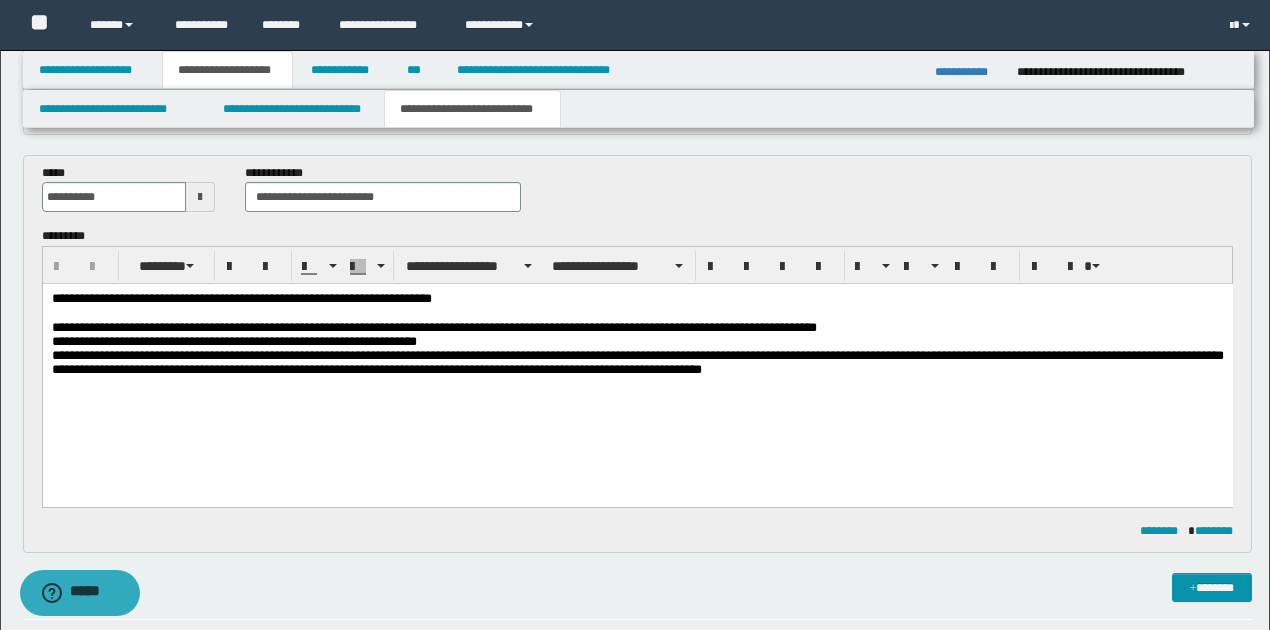 scroll, scrollTop: 733, scrollLeft: 0, axis: vertical 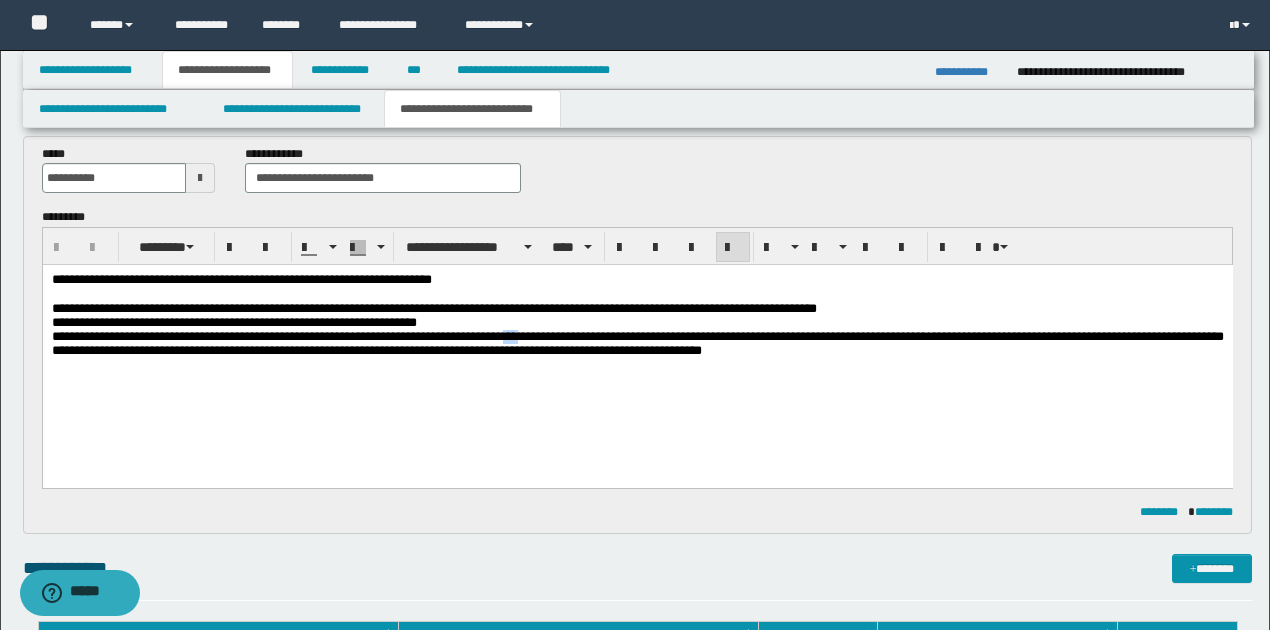 drag, startPoint x: 562, startPoint y: 340, endPoint x: 581, endPoint y: 340, distance: 19 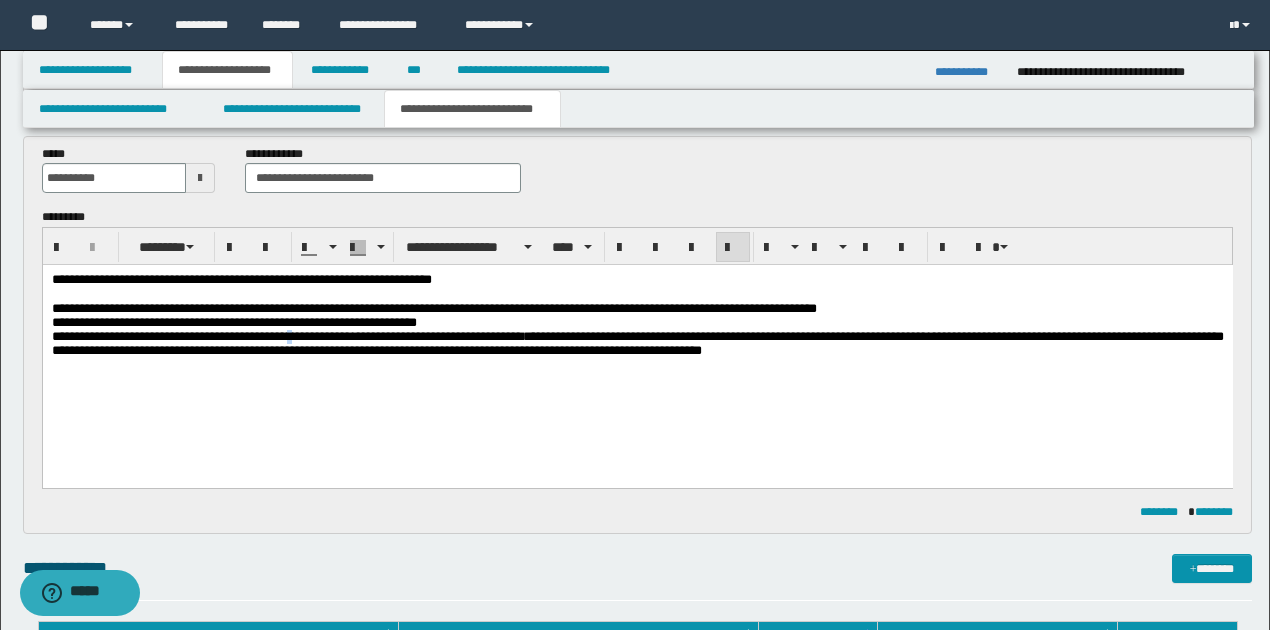 click on "**********" at bounding box center (637, 343) 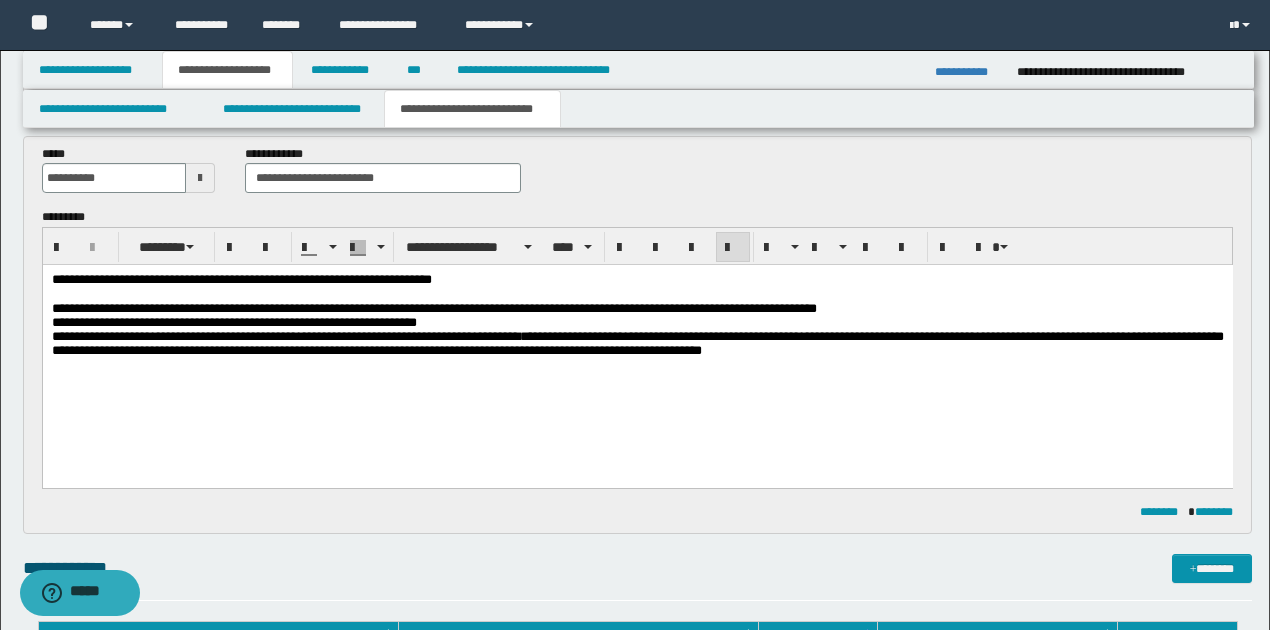 click on "**********" at bounding box center (637, 344) 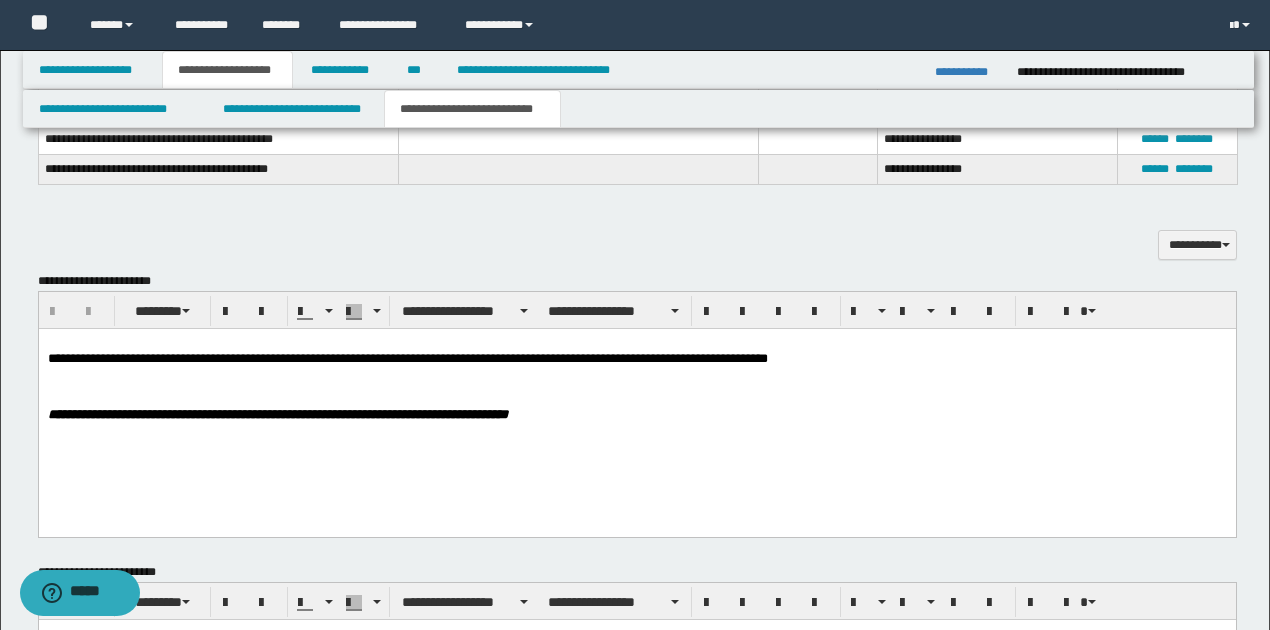 scroll, scrollTop: 1400, scrollLeft: 0, axis: vertical 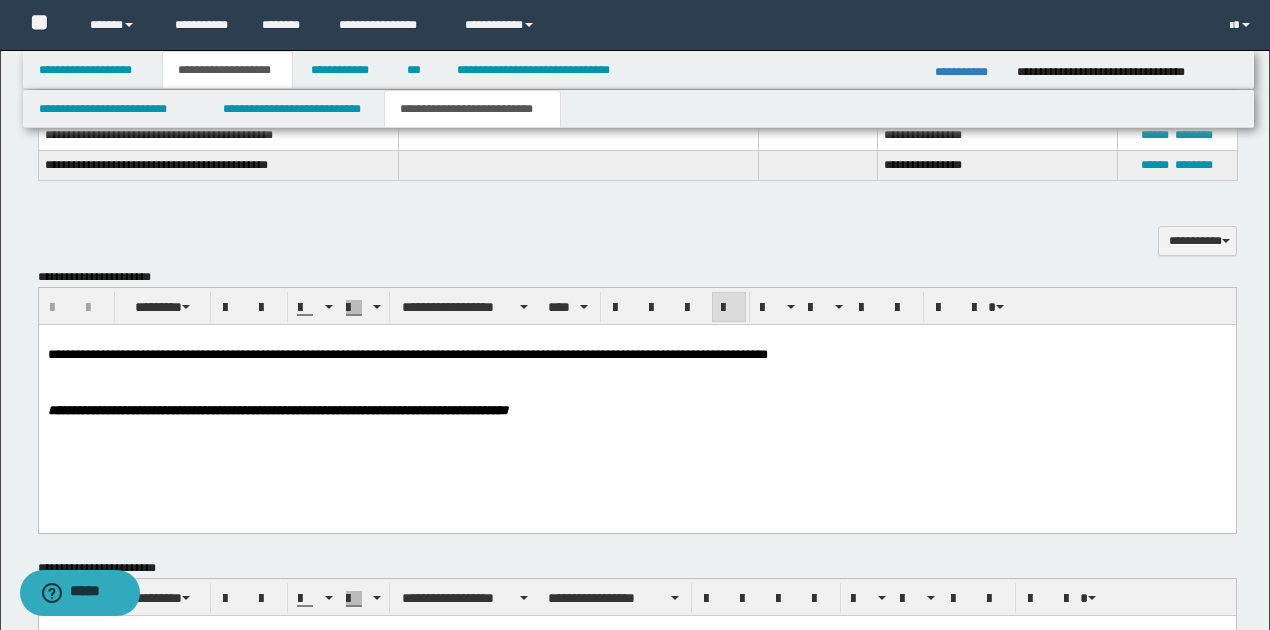 click on "**********" at bounding box center [636, 399] 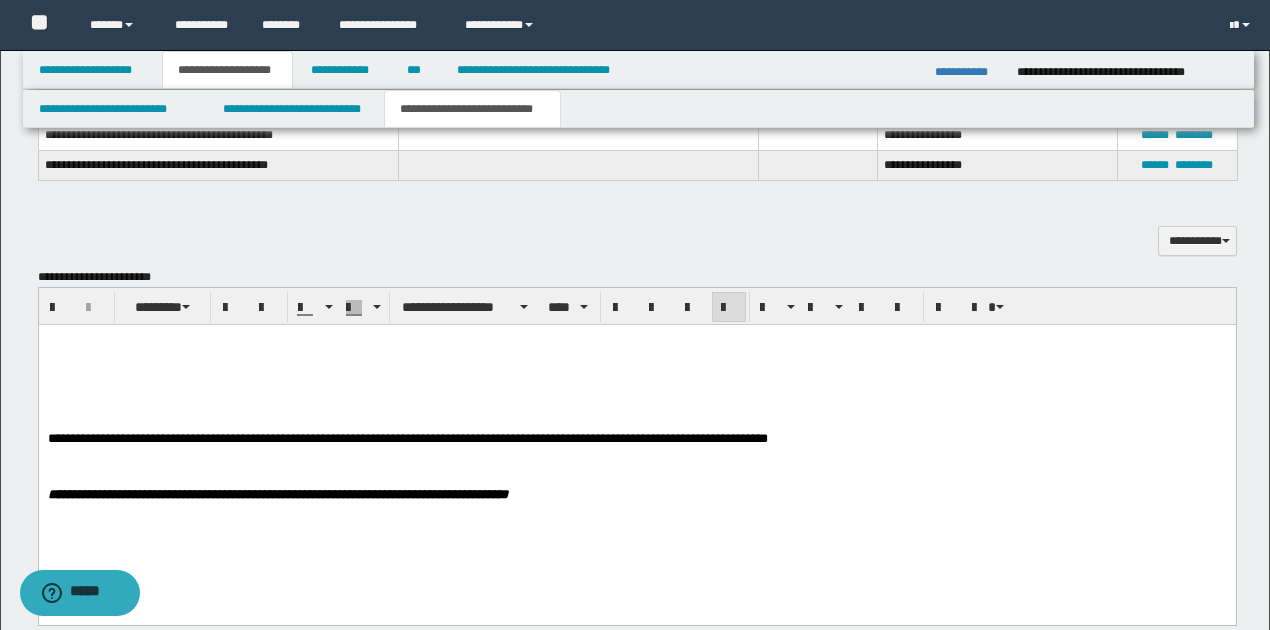 click at bounding box center (636, 354) 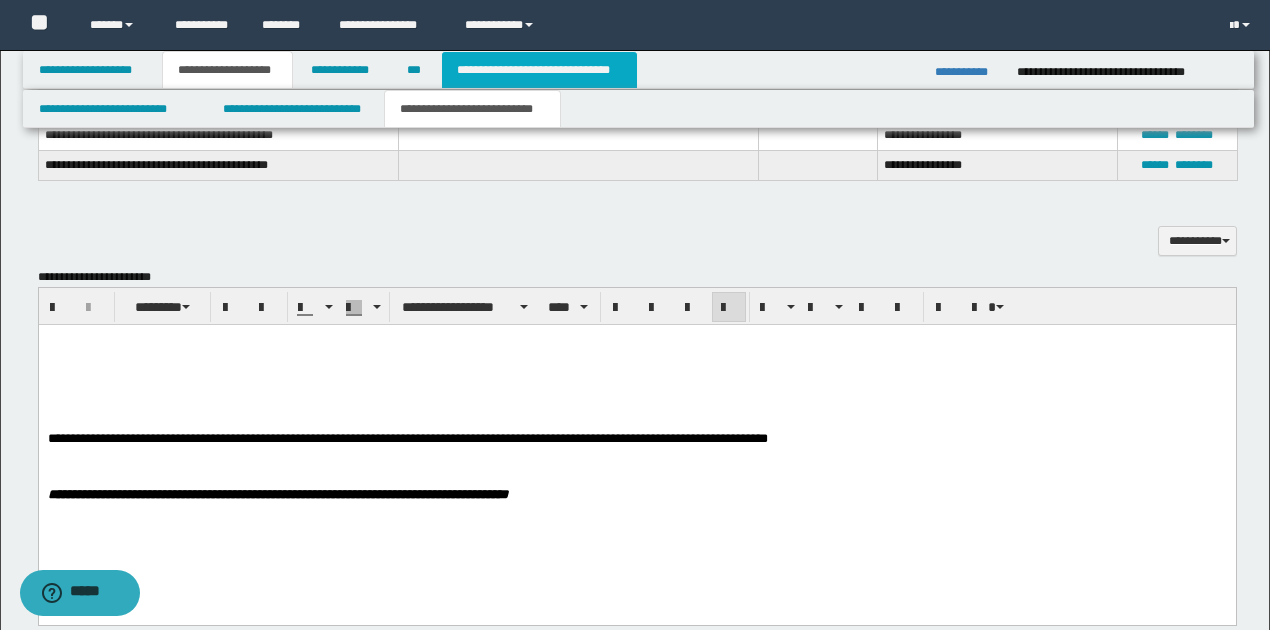 click on "**********" at bounding box center [539, 70] 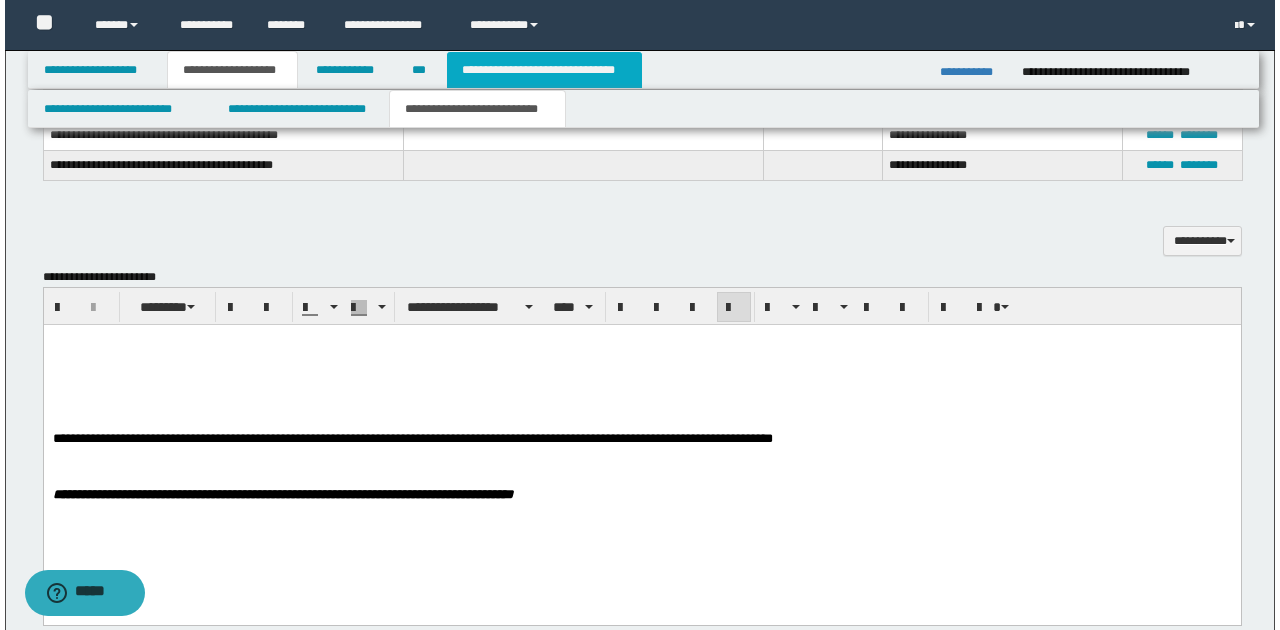 scroll, scrollTop: 0, scrollLeft: 0, axis: both 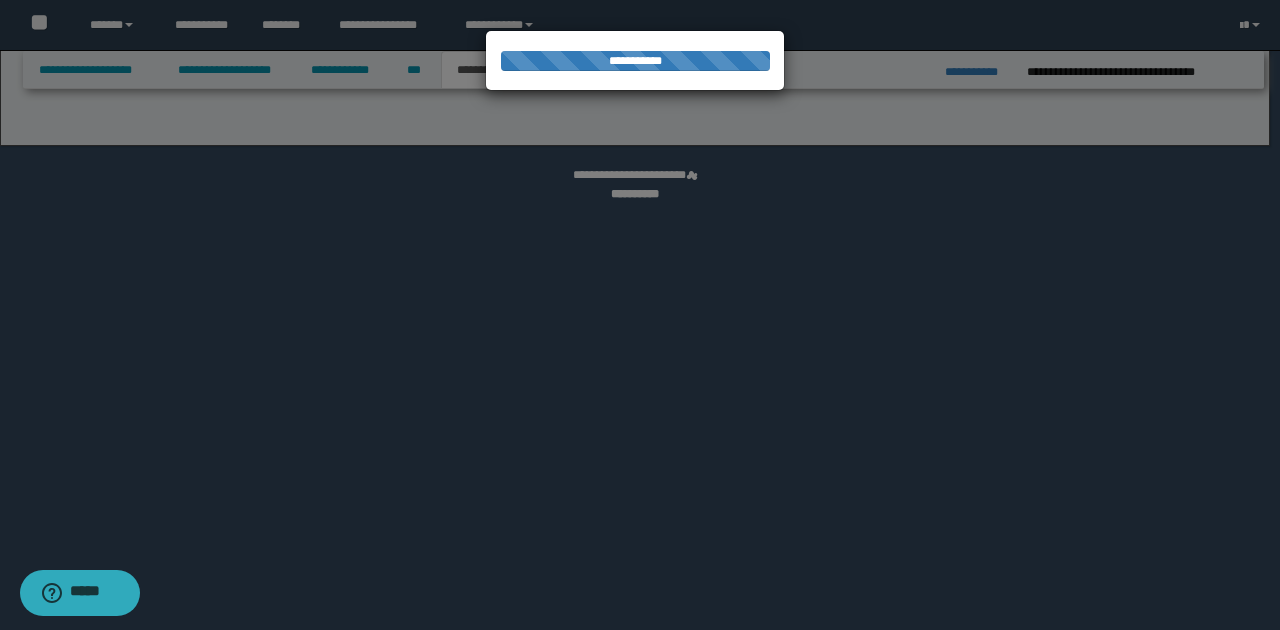 select on "*" 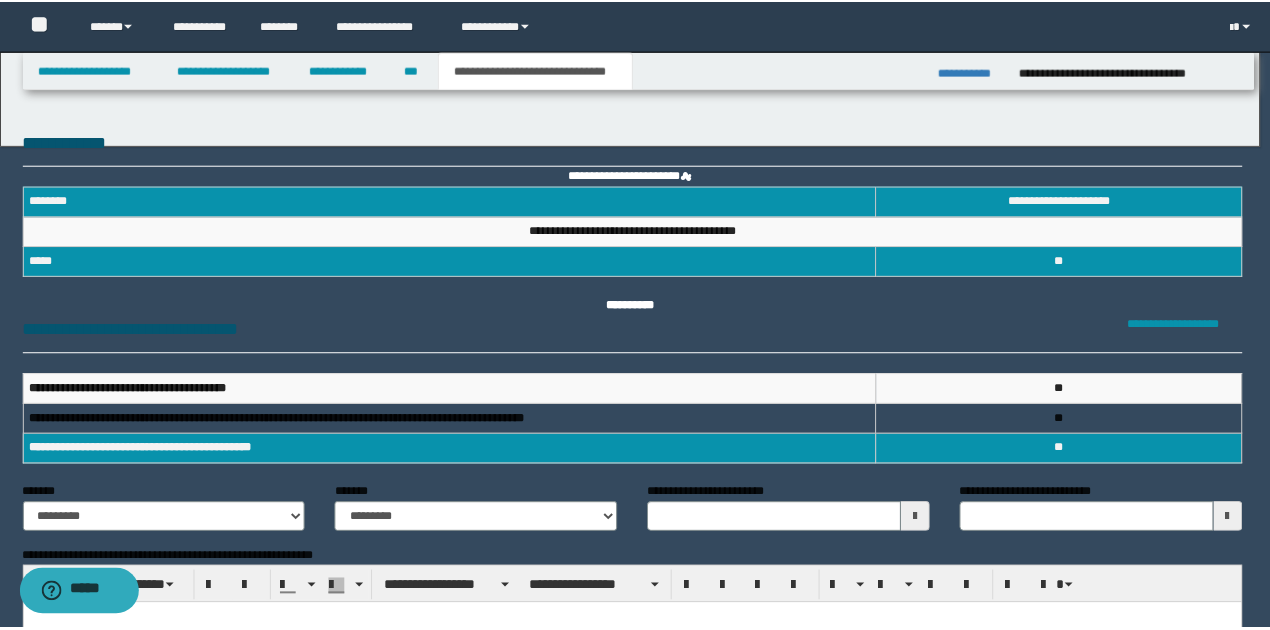 scroll, scrollTop: 0, scrollLeft: 0, axis: both 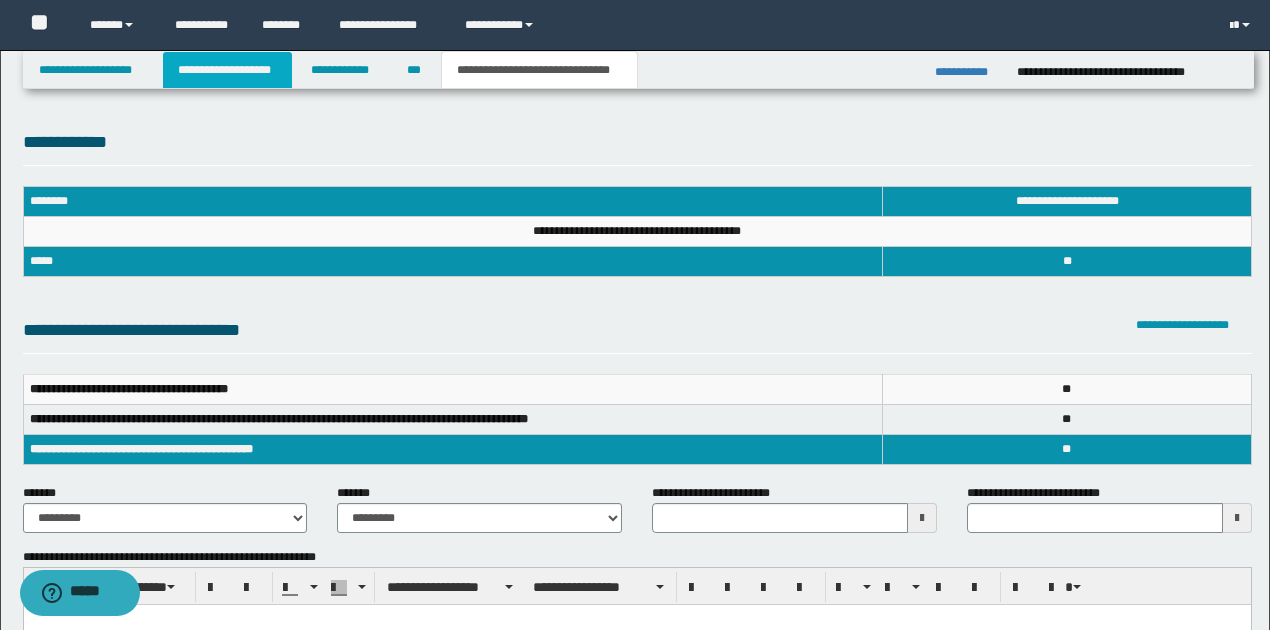 click on "**********" at bounding box center (227, 70) 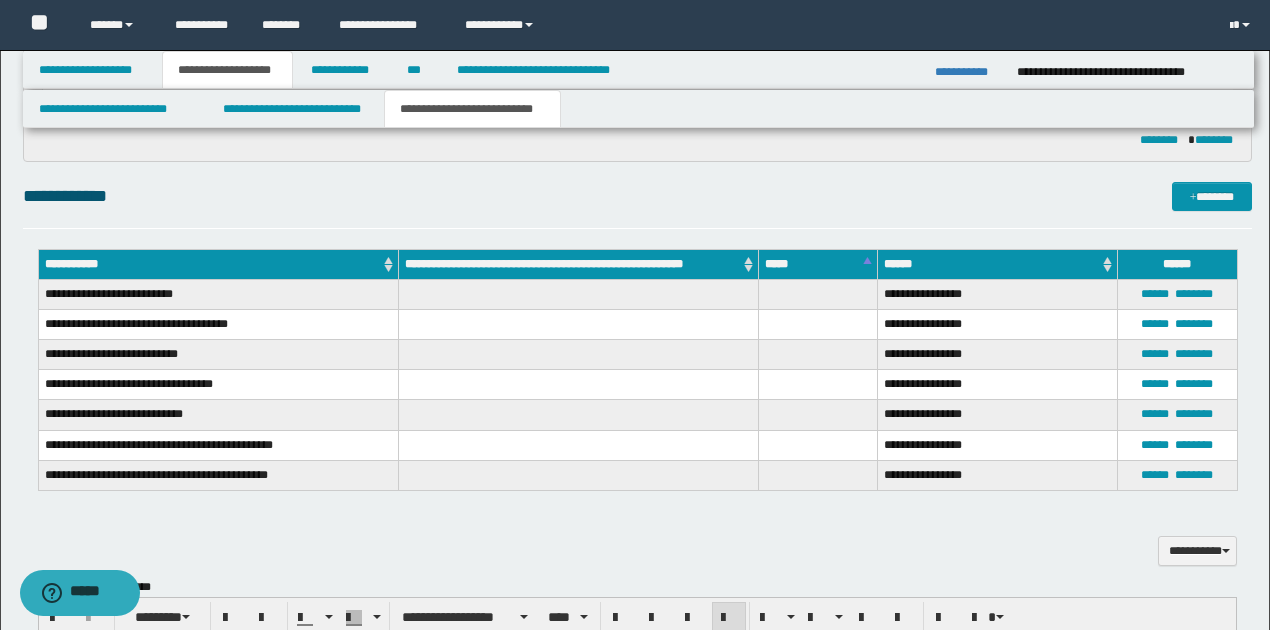 scroll, scrollTop: 1066, scrollLeft: 0, axis: vertical 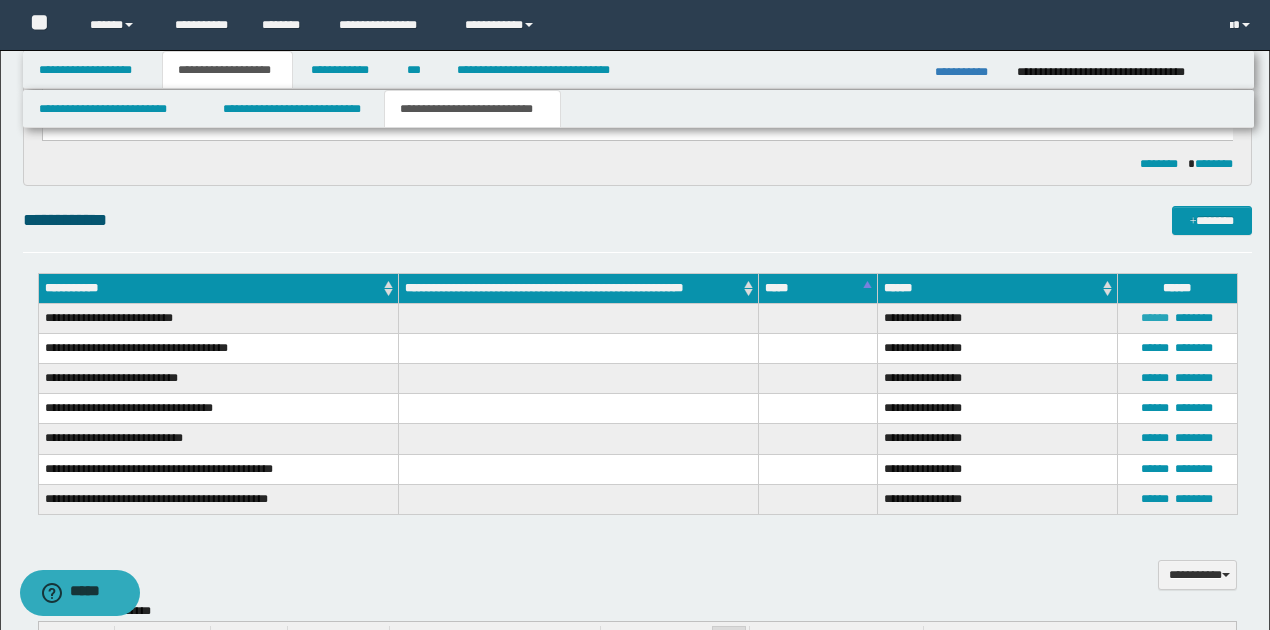 click on "******" at bounding box center (1155, 318) 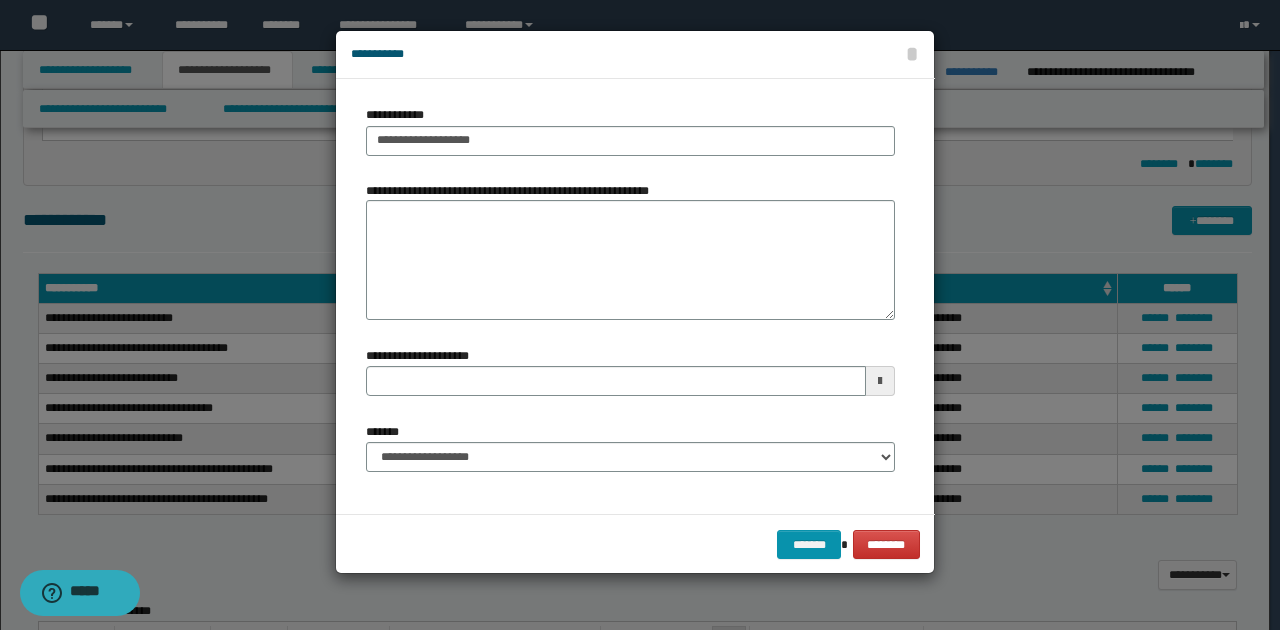 type 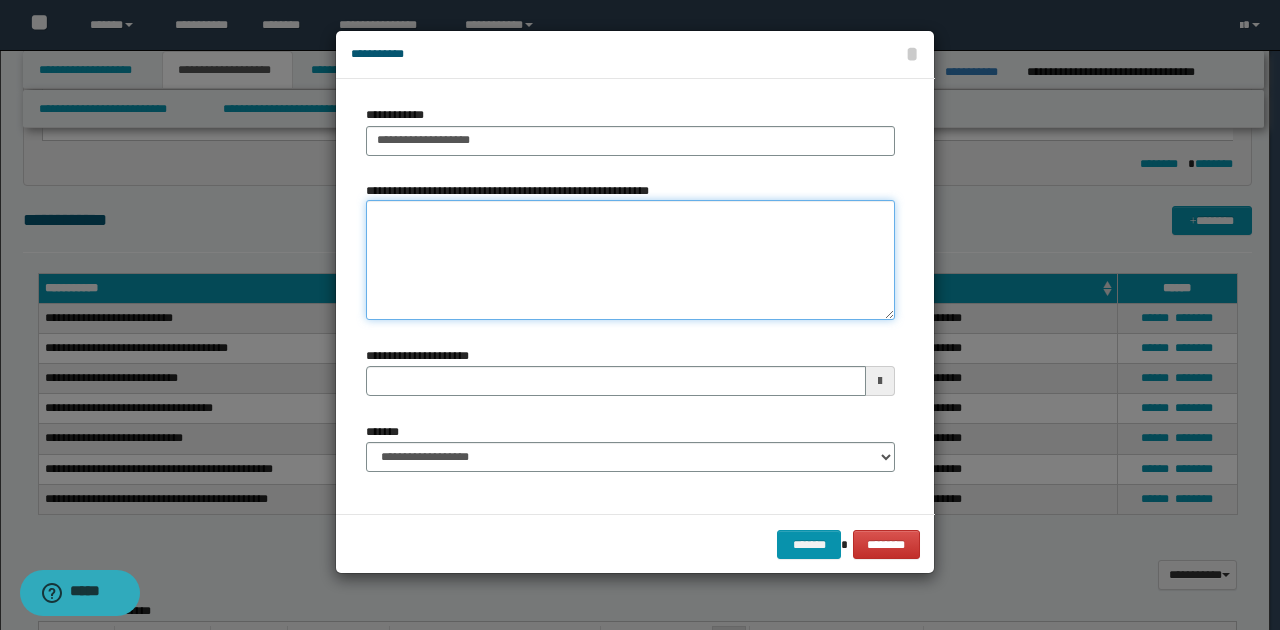 click on "**********" at bounding box center (630, 260) 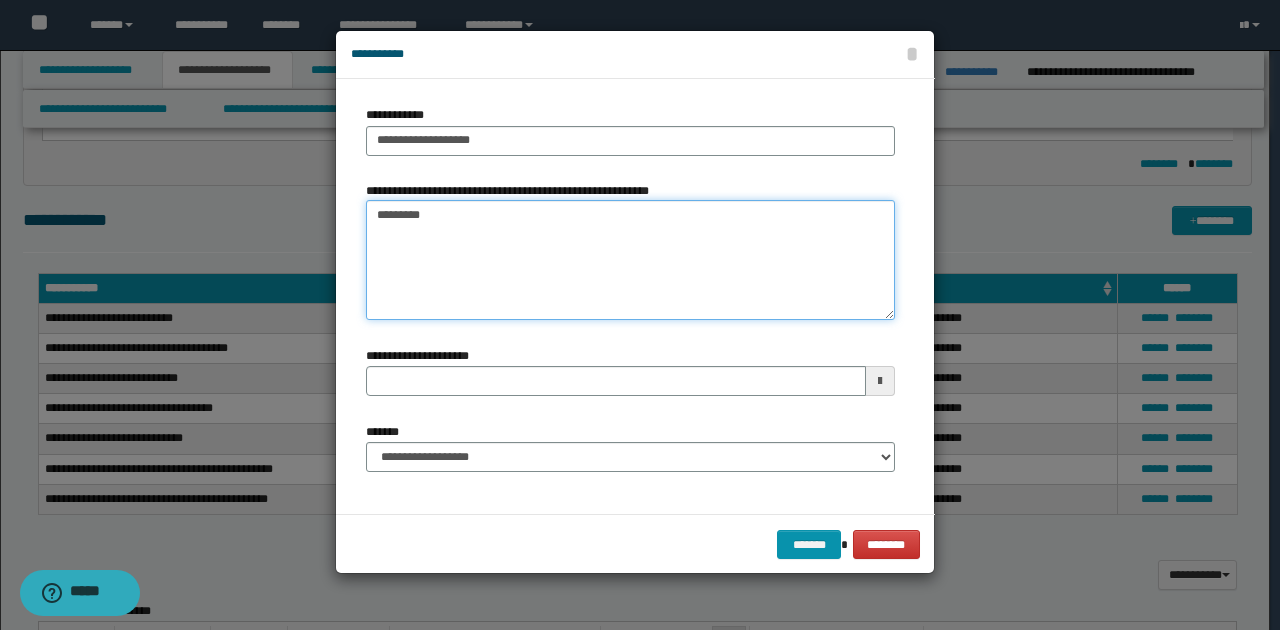 type on "**********" 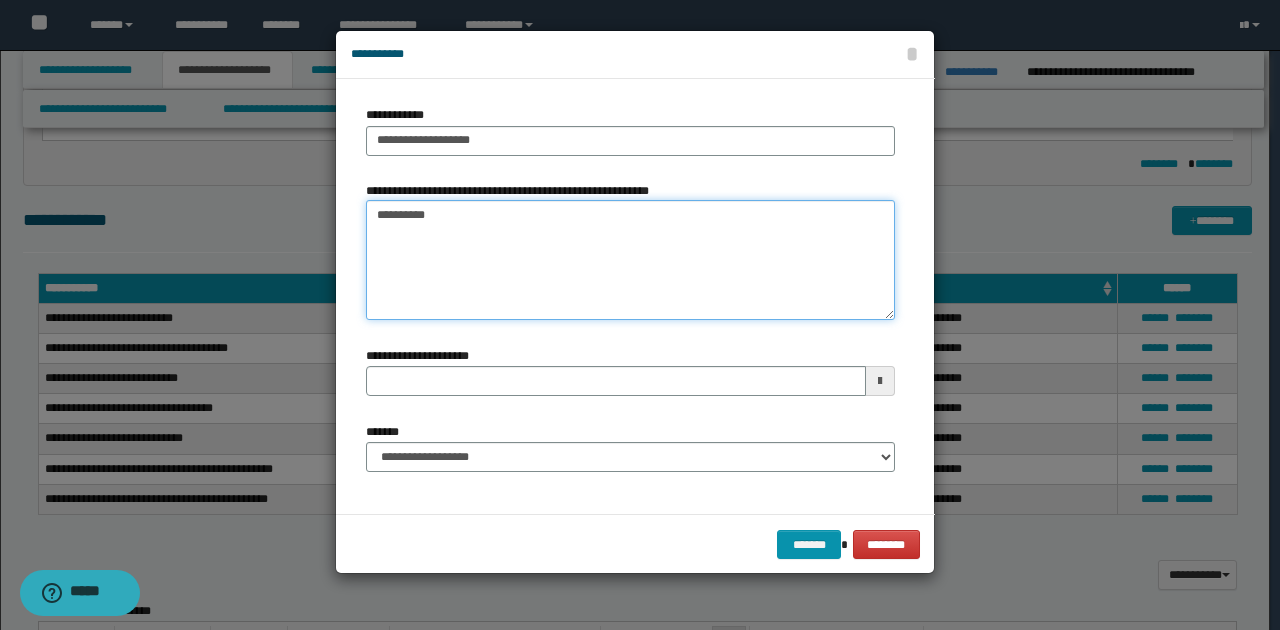 type 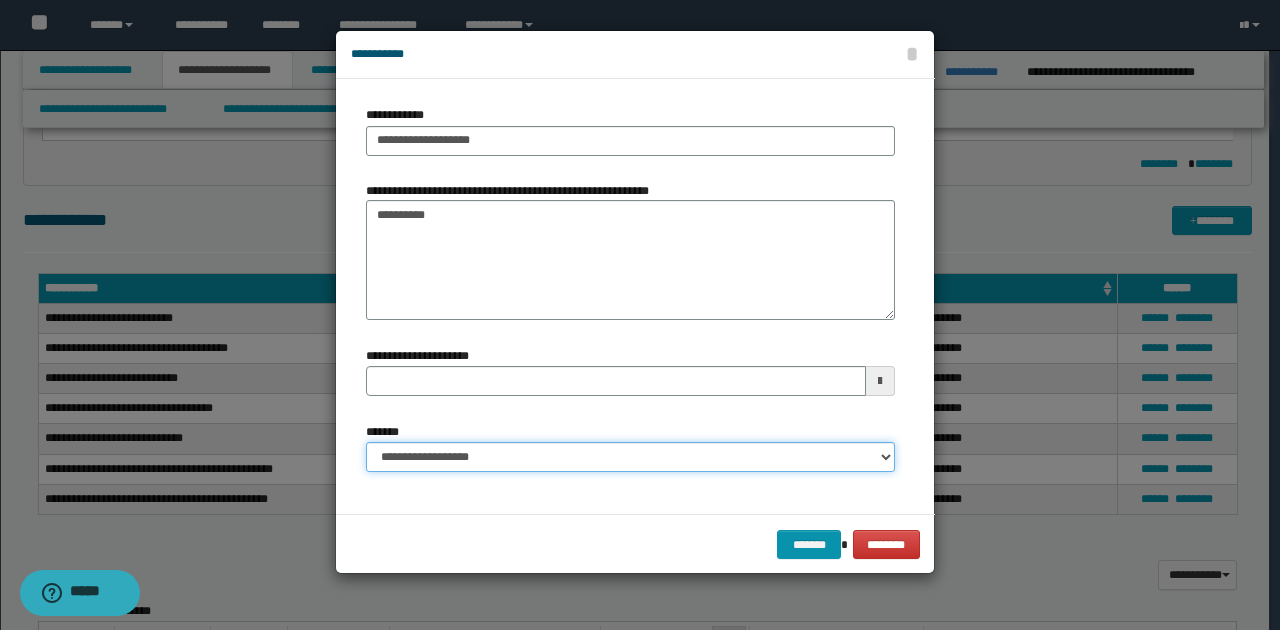 click on "**********" at bounding box center [630, 457] 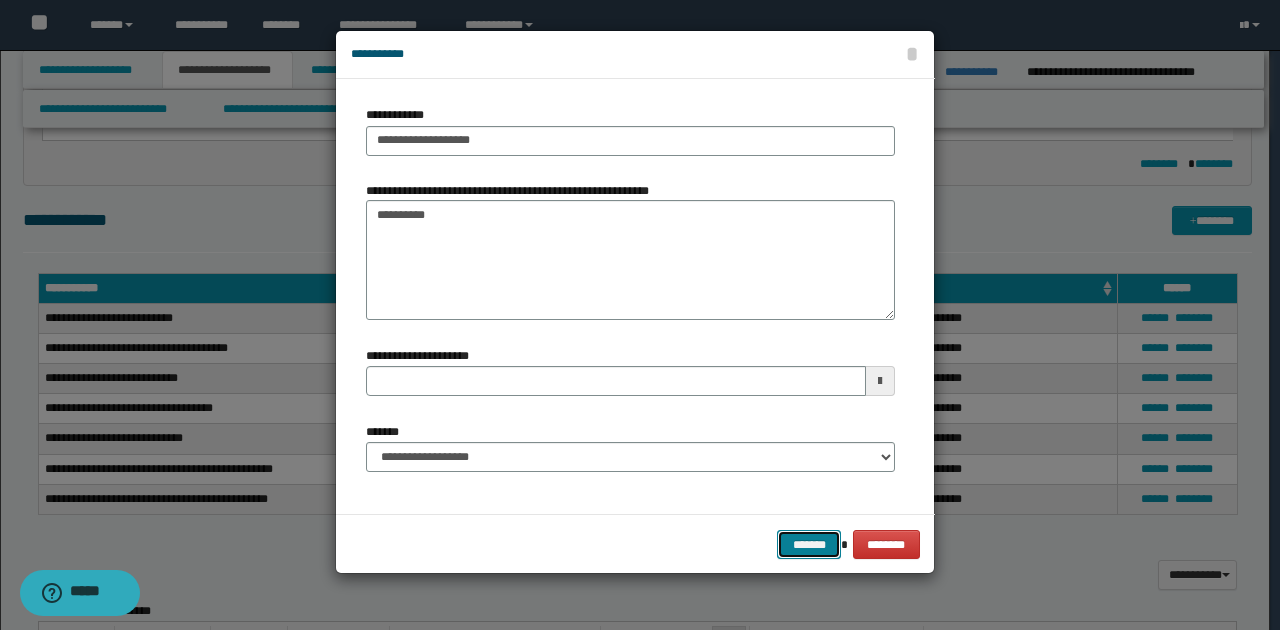 click on "*******" at bounding box center [809, 544] 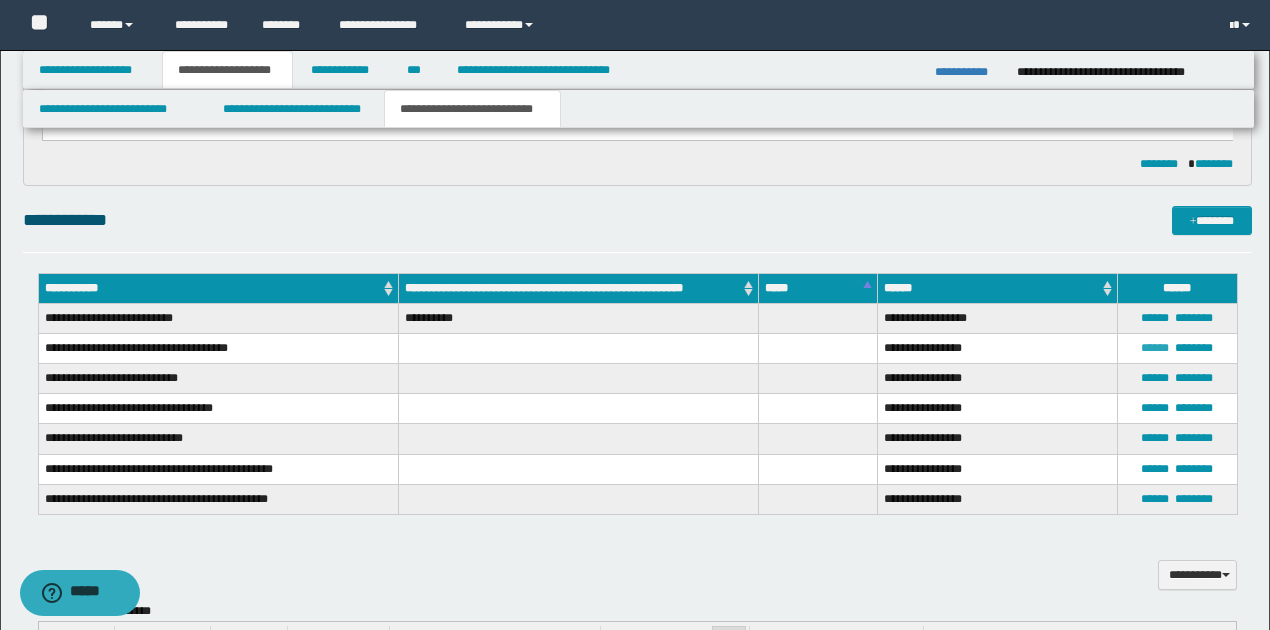 click on "******" at bounding box center (1155, 348) 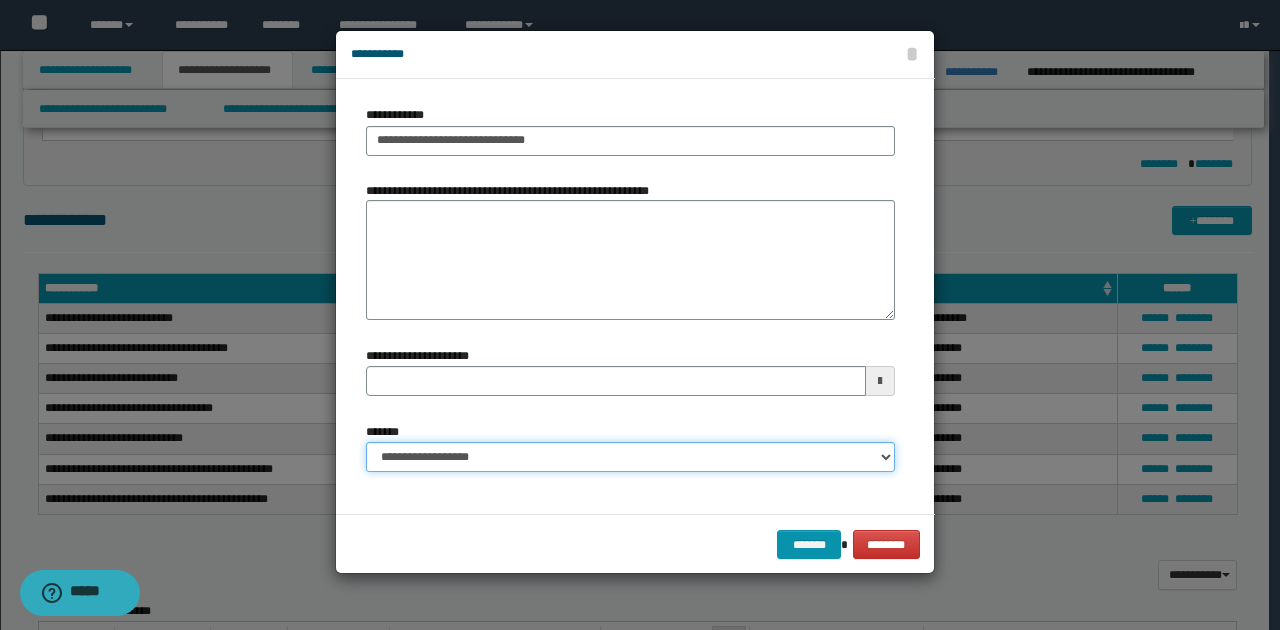 click on "**********" at bounding box center [630, 457] 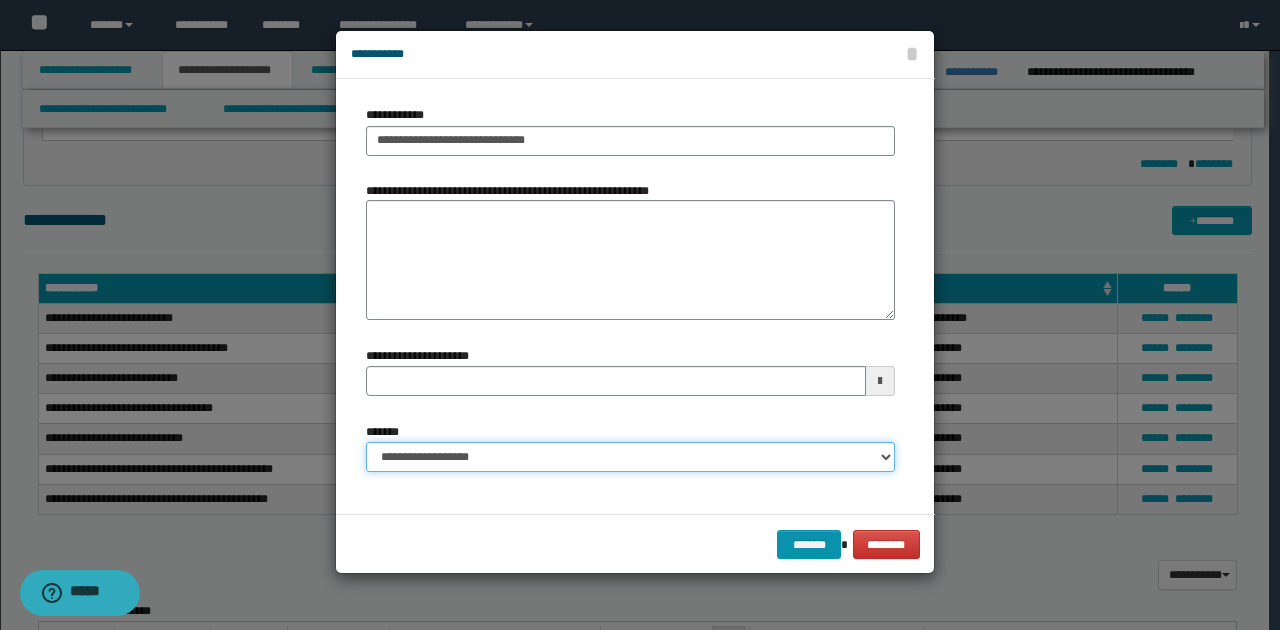 select on "*" 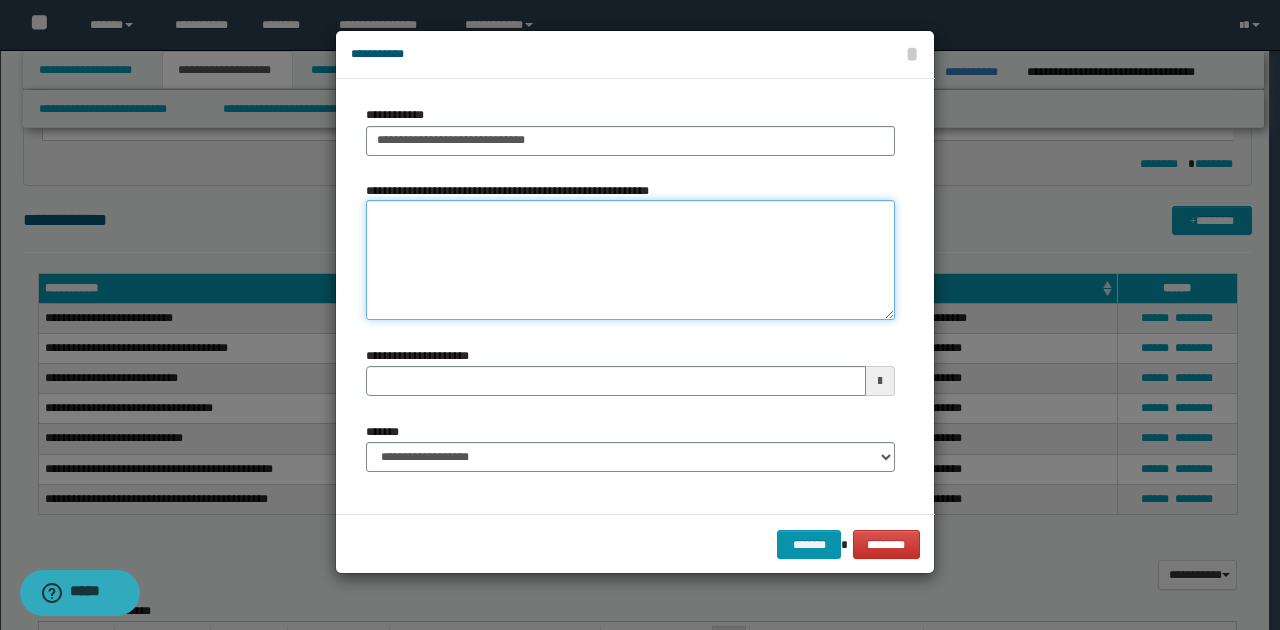 click on "**********" at bounding box center [630, 260] 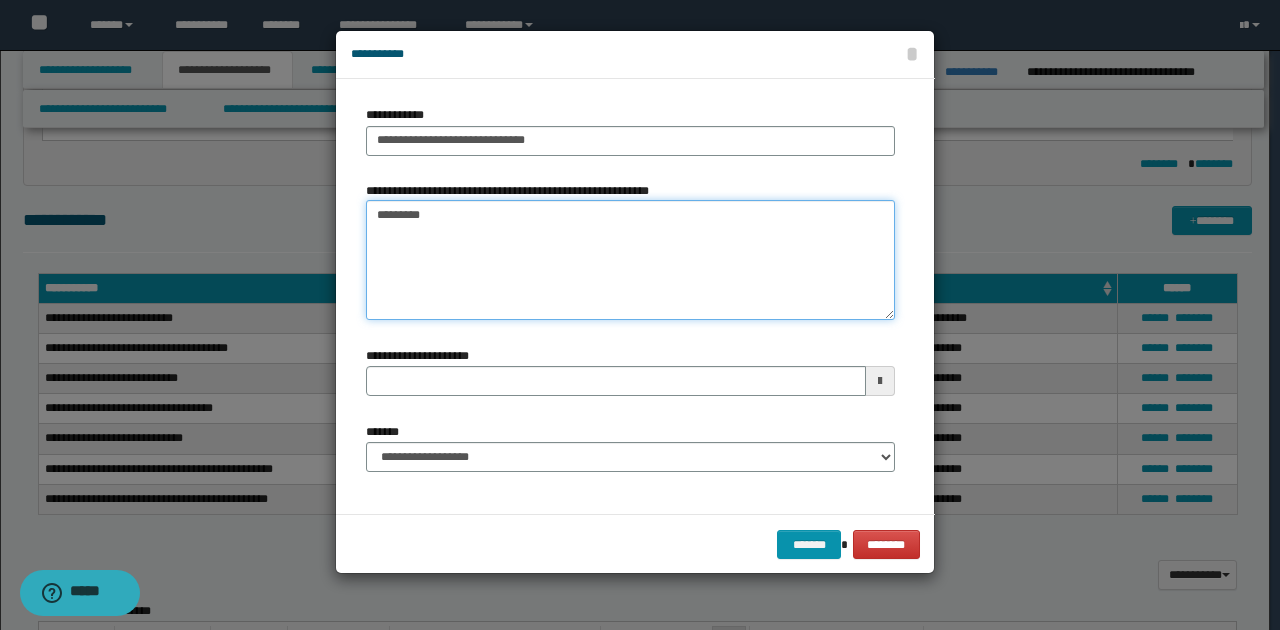 type on "**********" 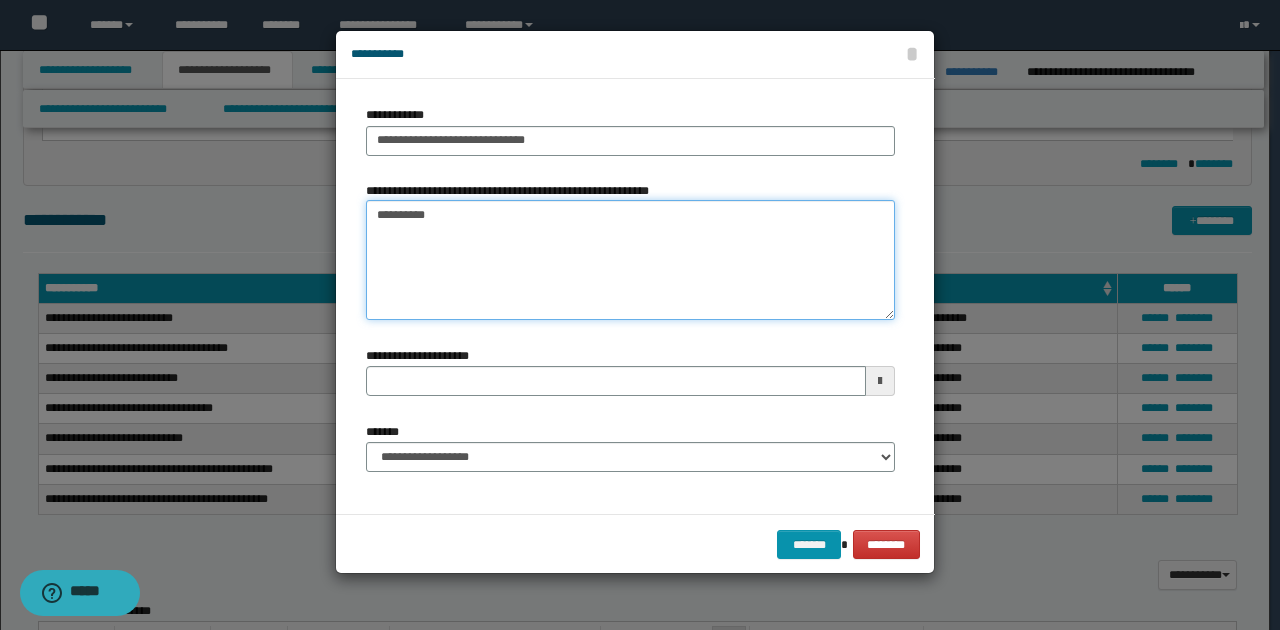 type 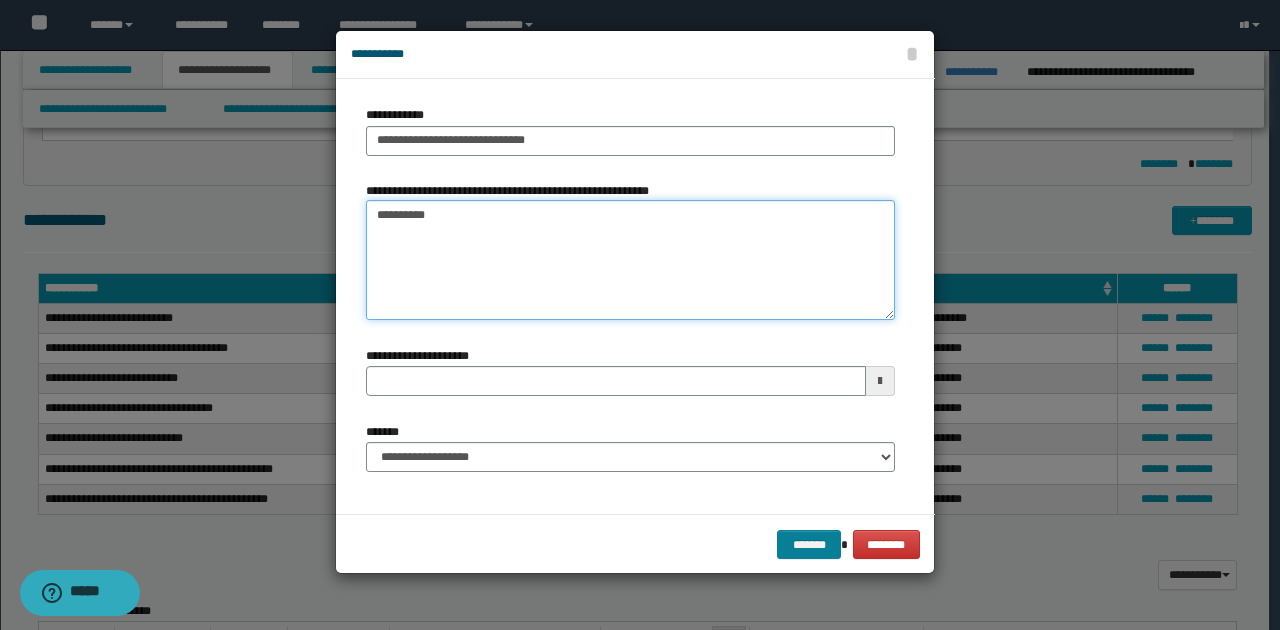 type on "**********" 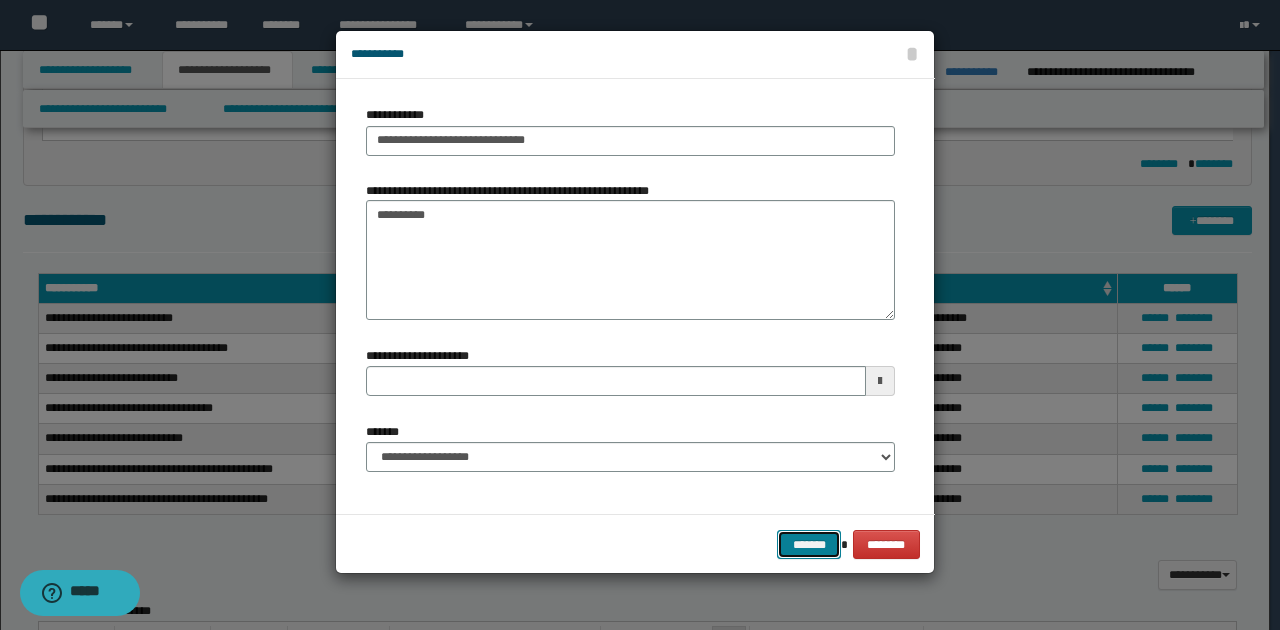 click on "*******" at bounding box center [809, 544] 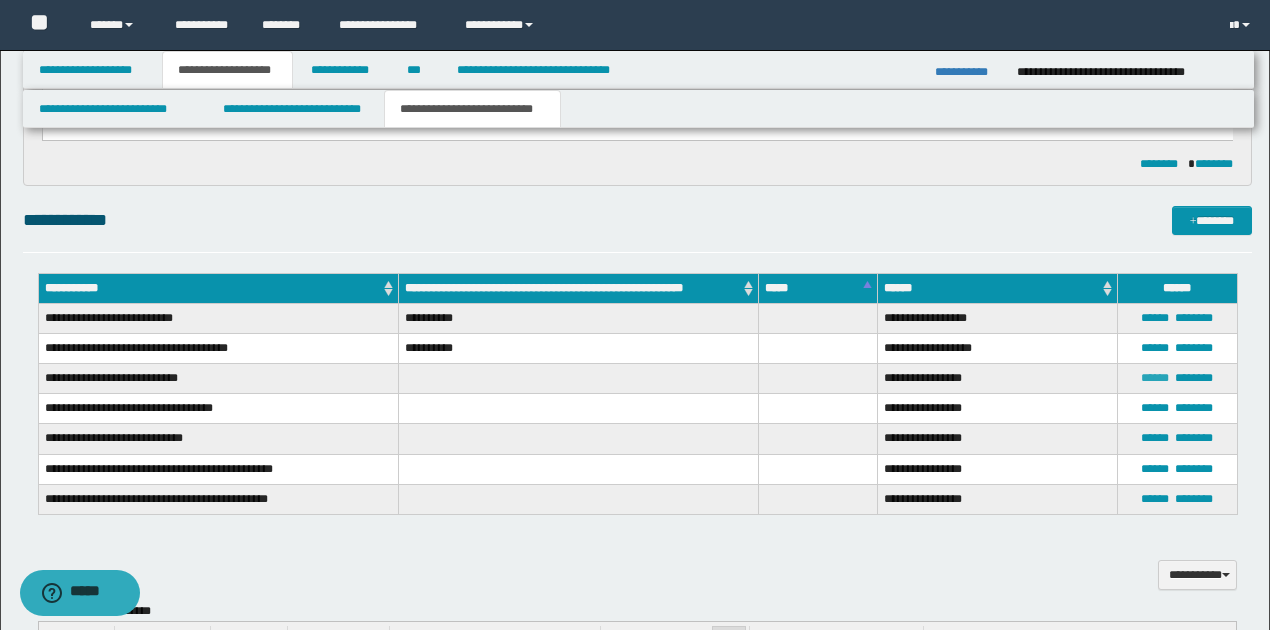 click on "******" at bounding box center (1155, 378) 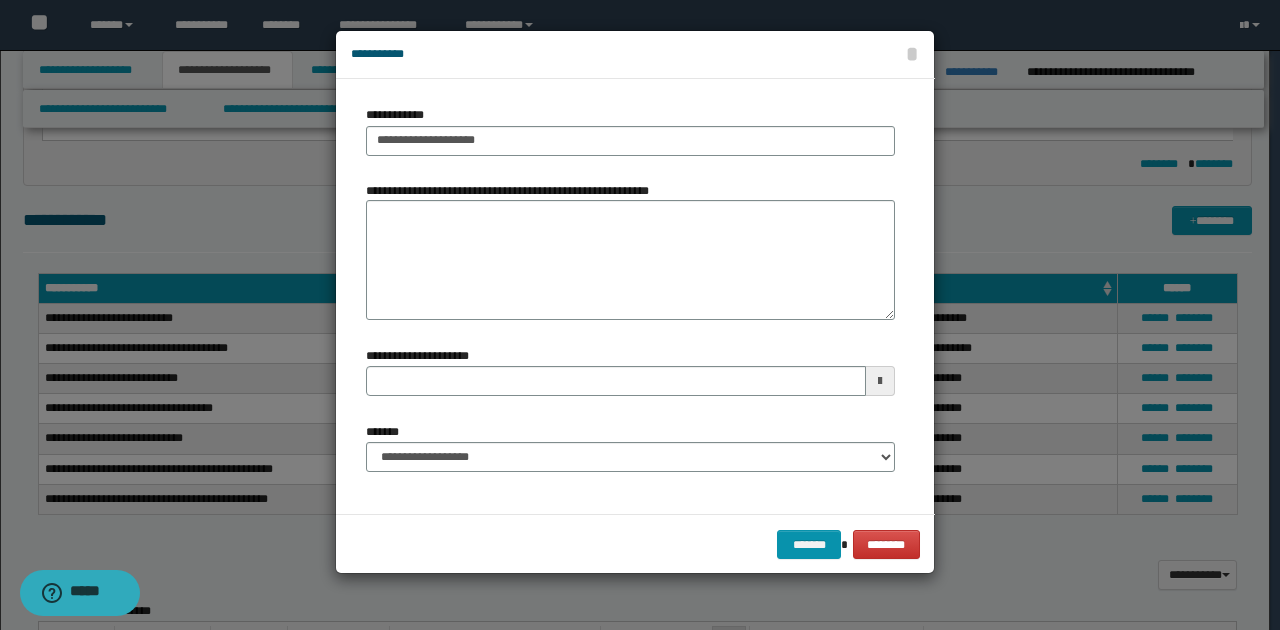 type 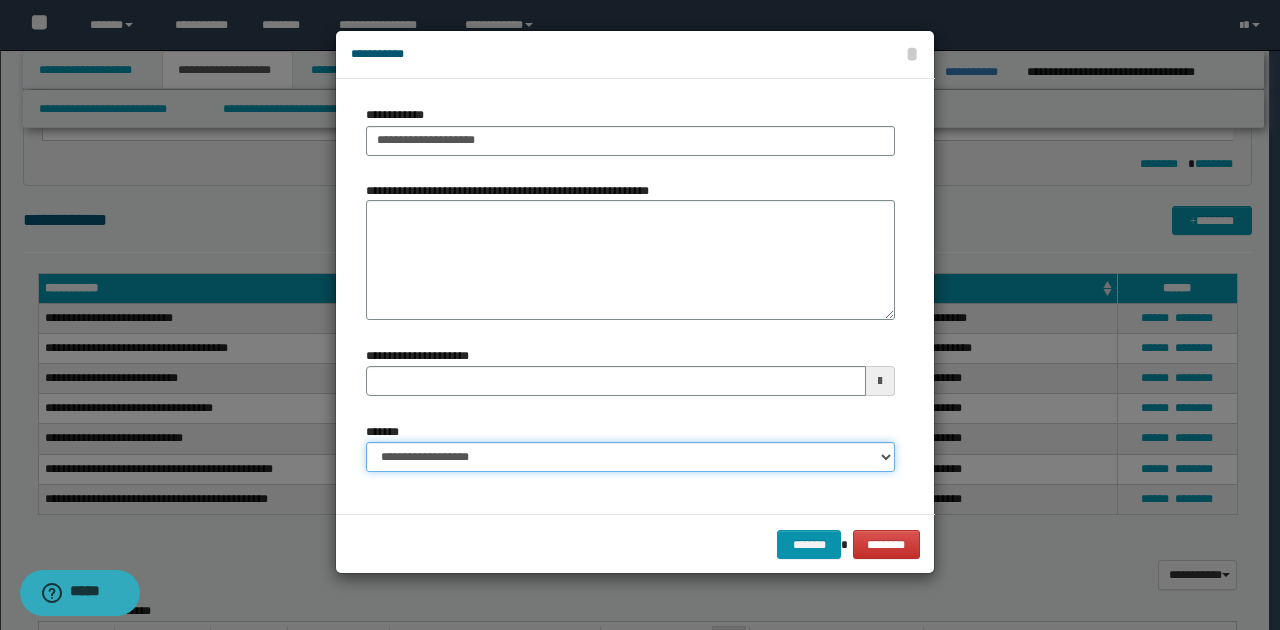 click on "**********" at bounding box center (630, 457) 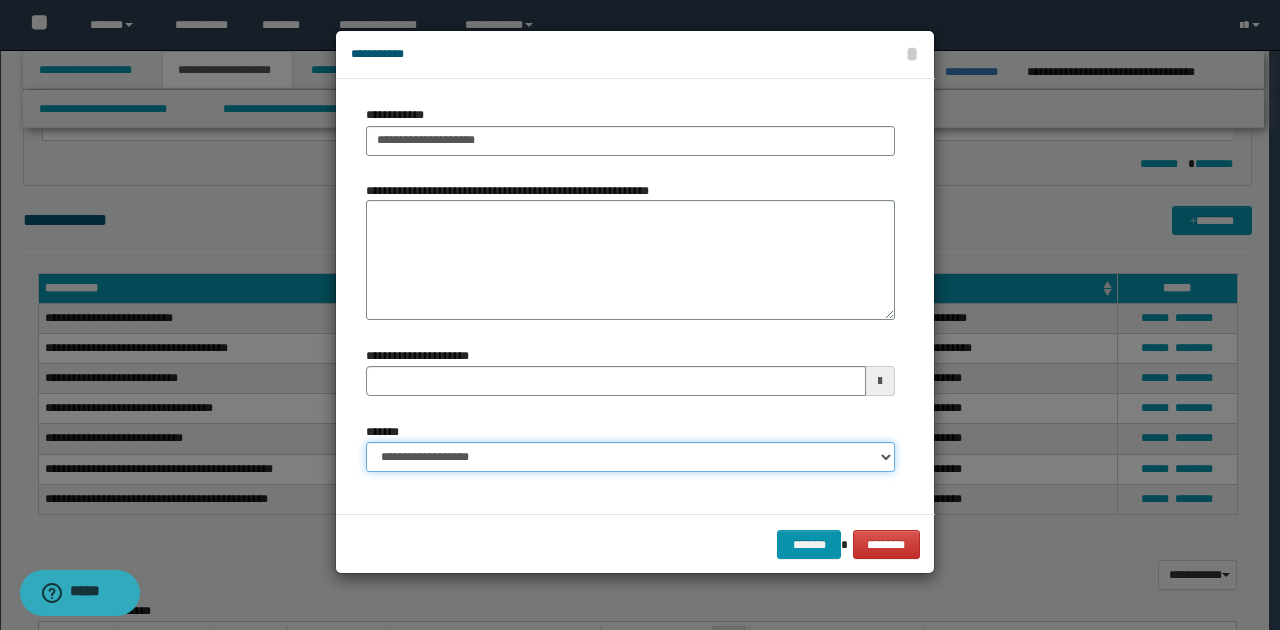 select on "*" 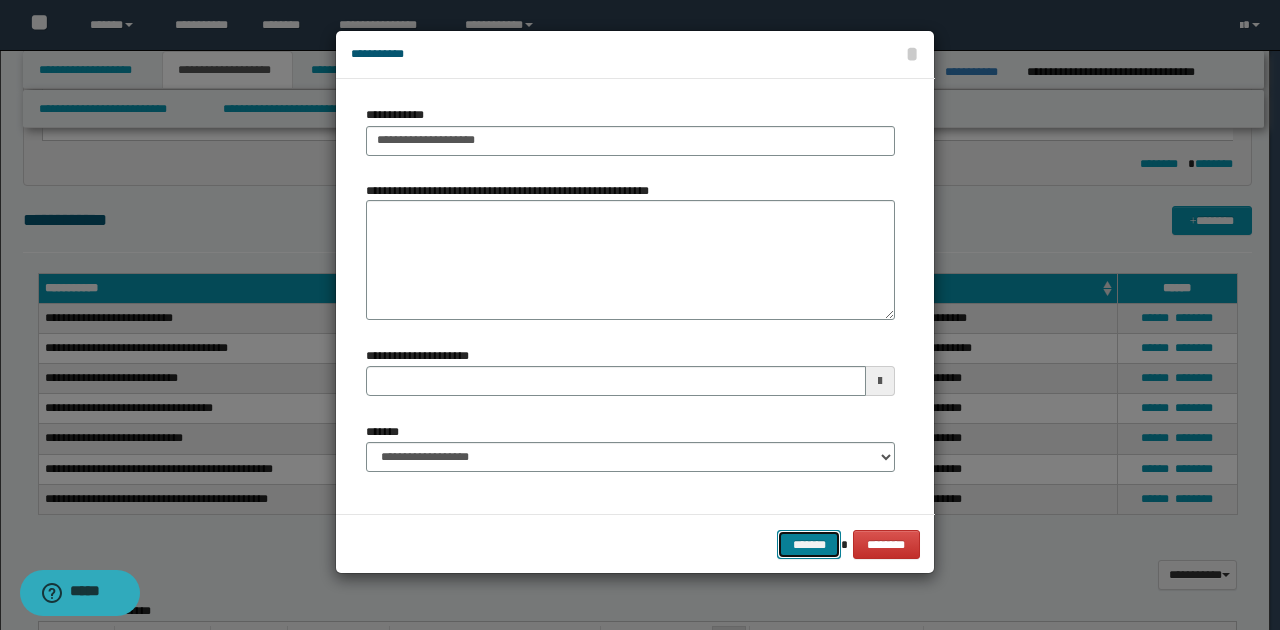 click on "*******" at bounding box center (809, 544) 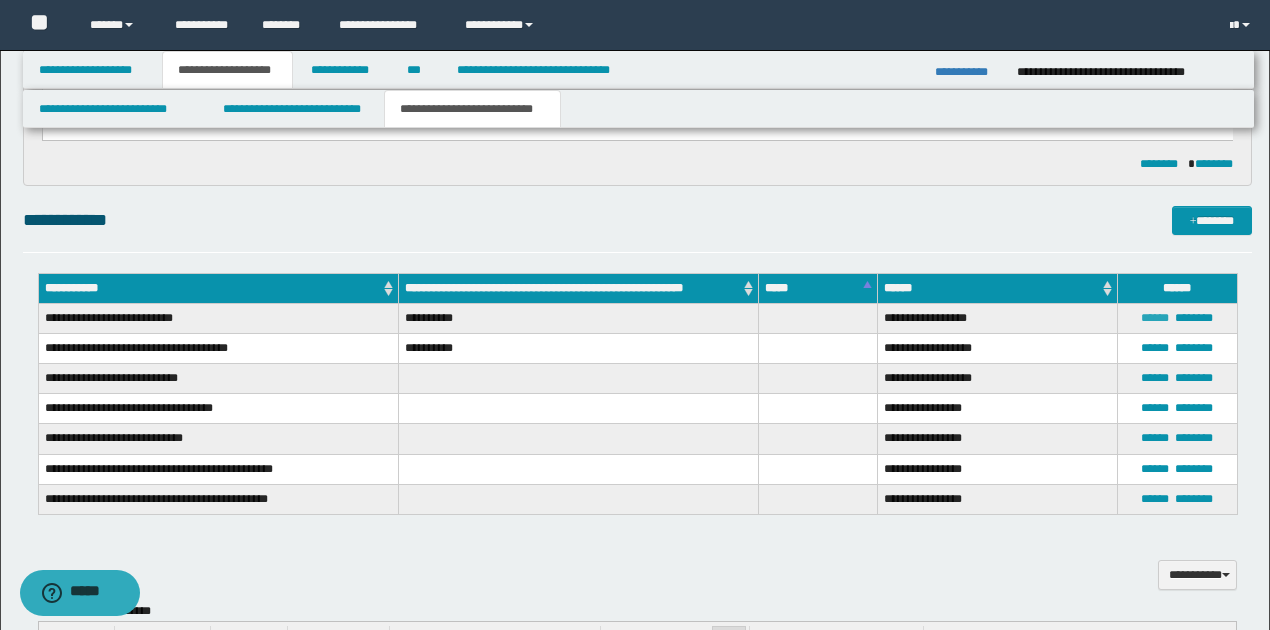 click on "******" at bounding box center (1155, 318) 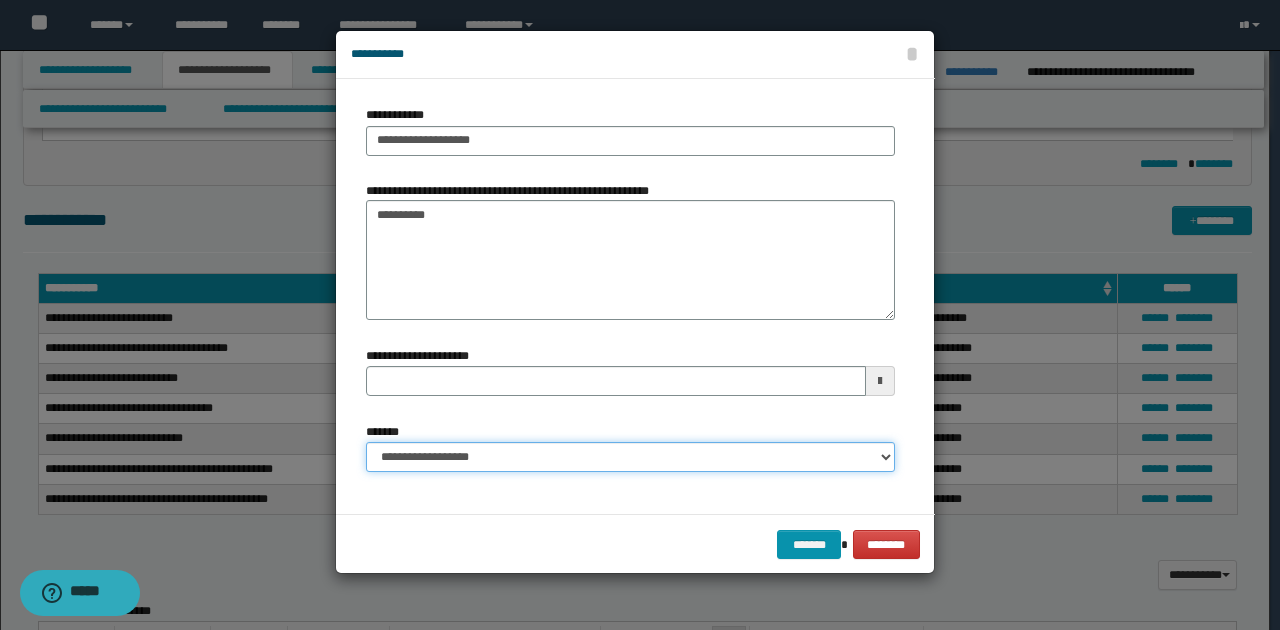 click on "**********" at bounding box center [630, 457] 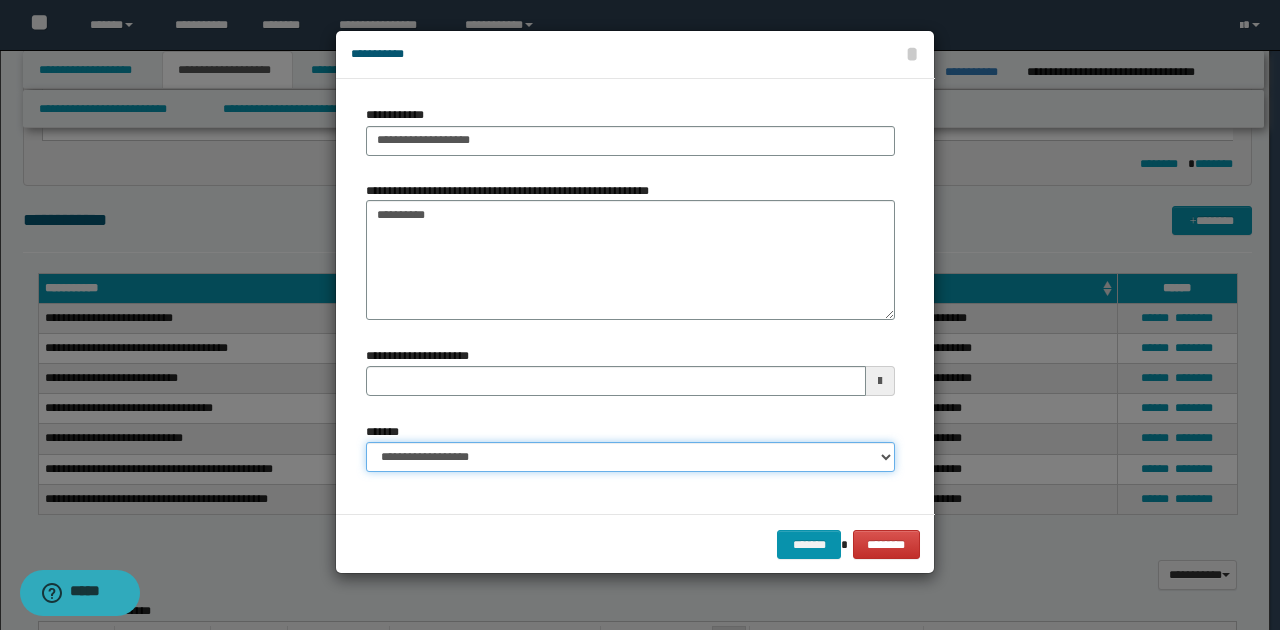 select on "*" 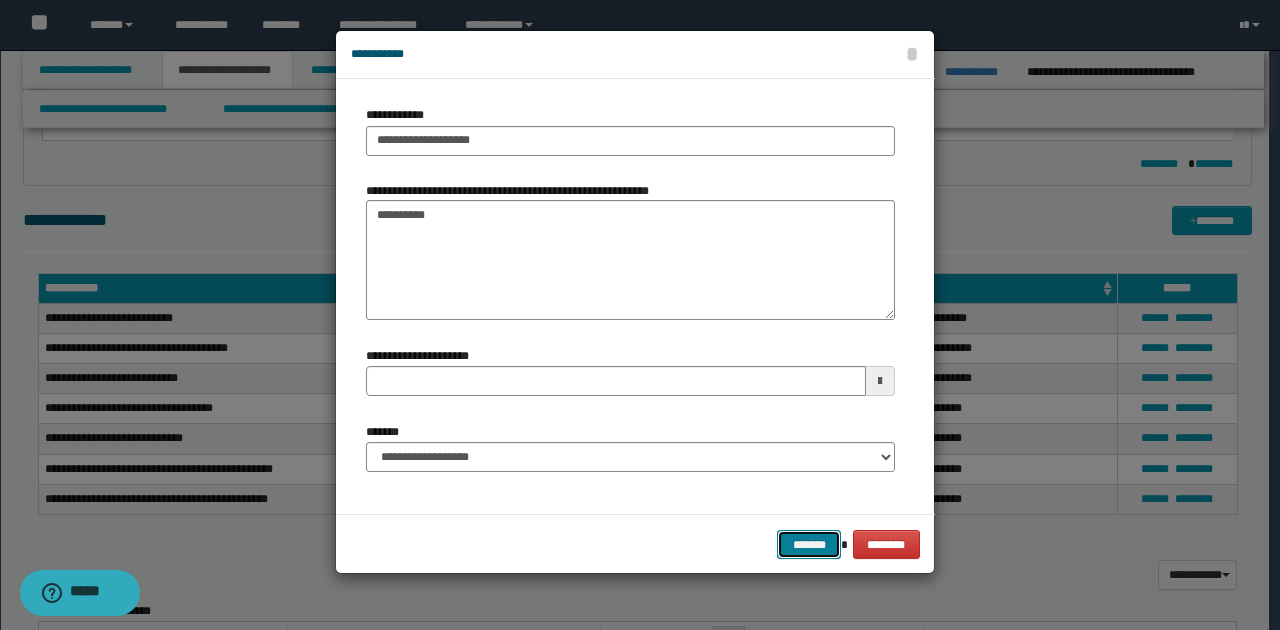 click on "*******" at bounding box center [809, 544] 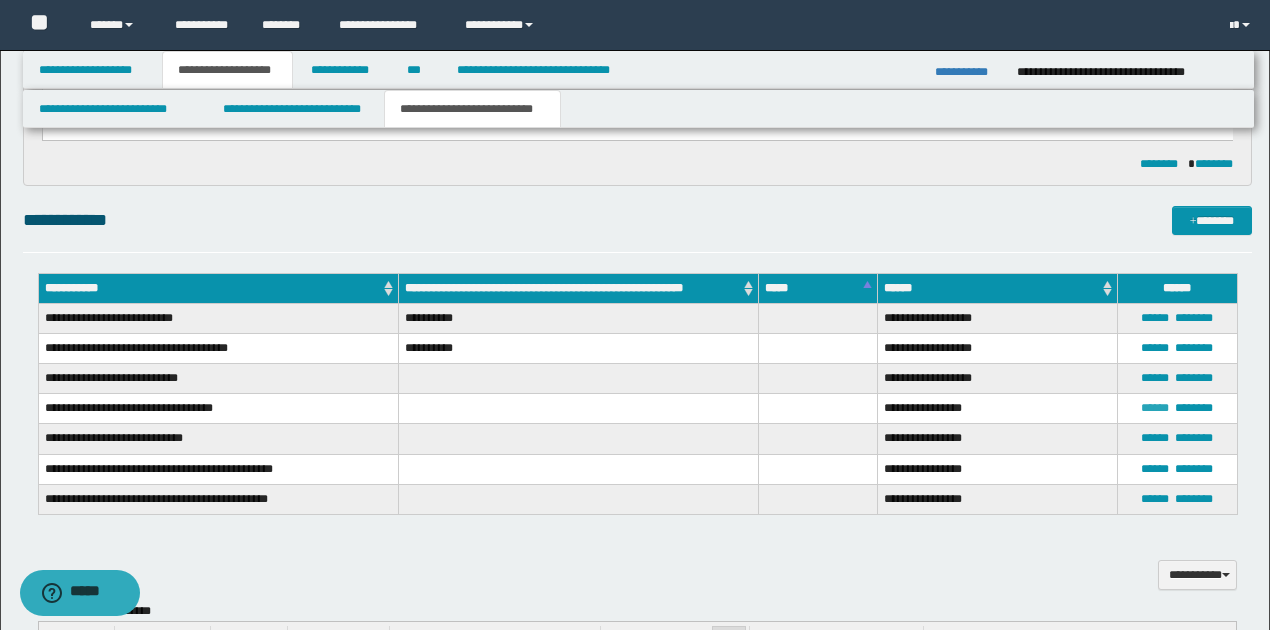 click on "******" at bounding box center [1155, 408] 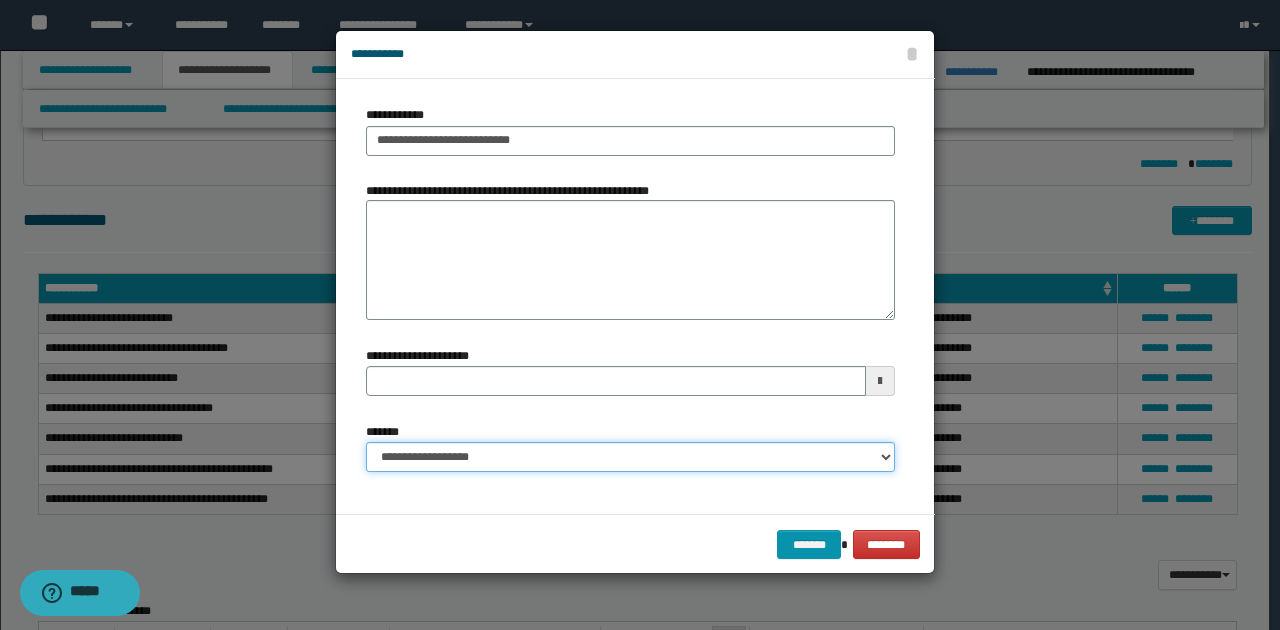 click on "**********" at bounding box center [630, 457] 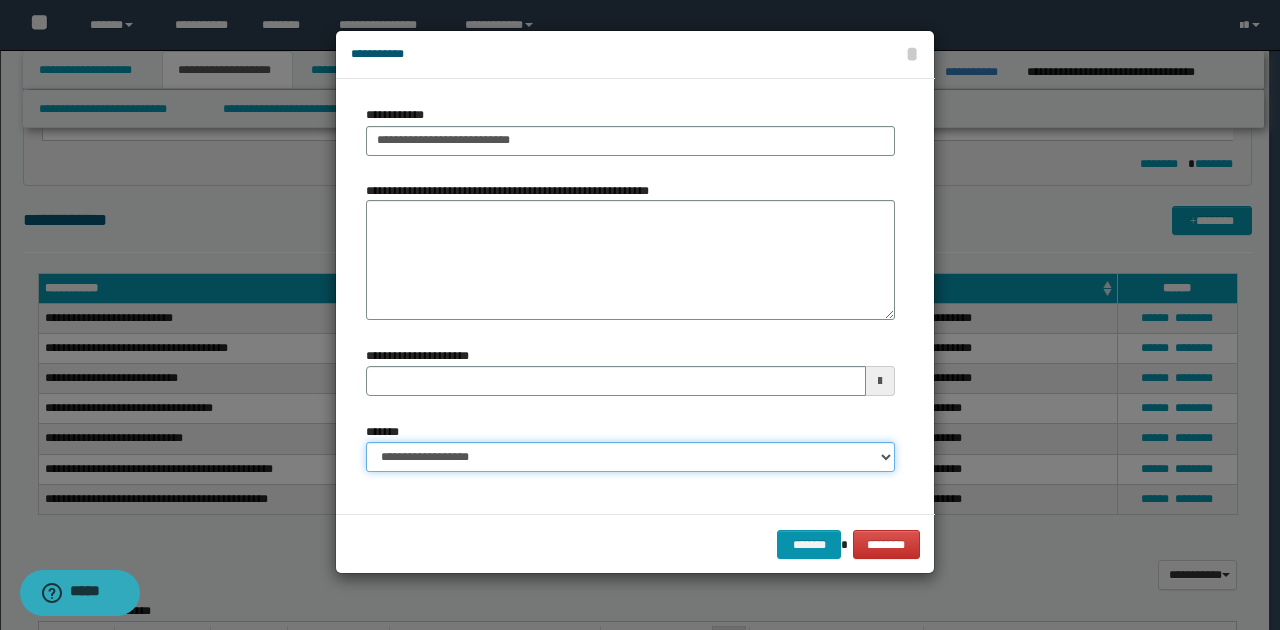 select on "*" 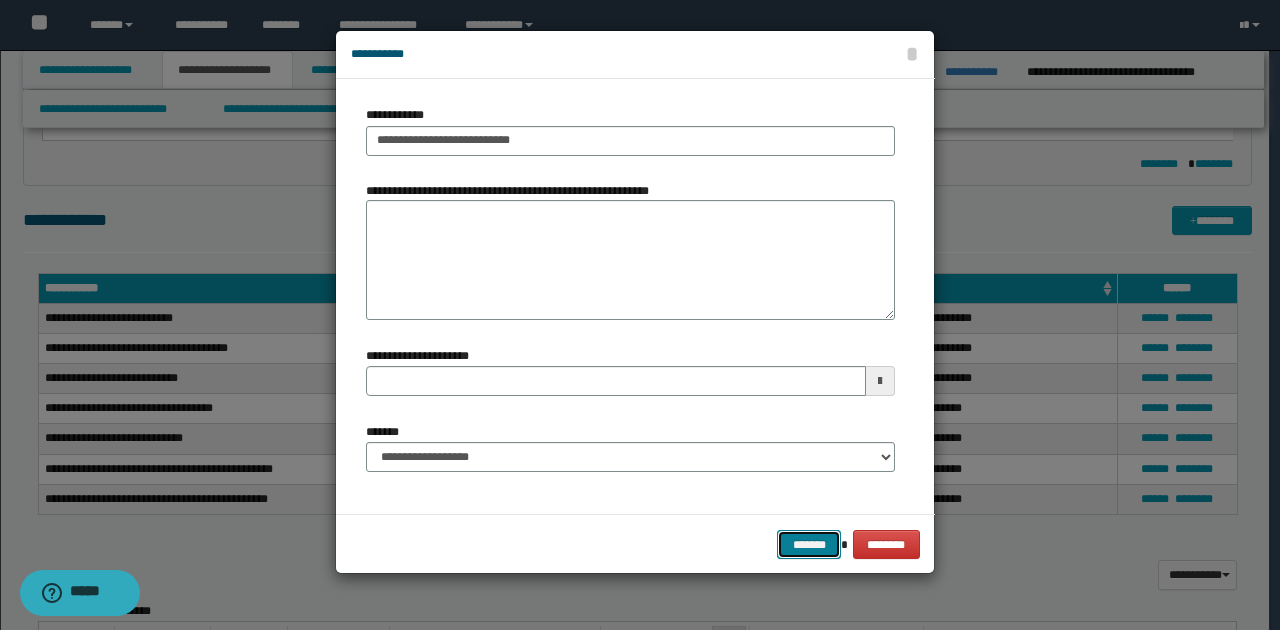 click on "*******" at bounding box center [809, 544] 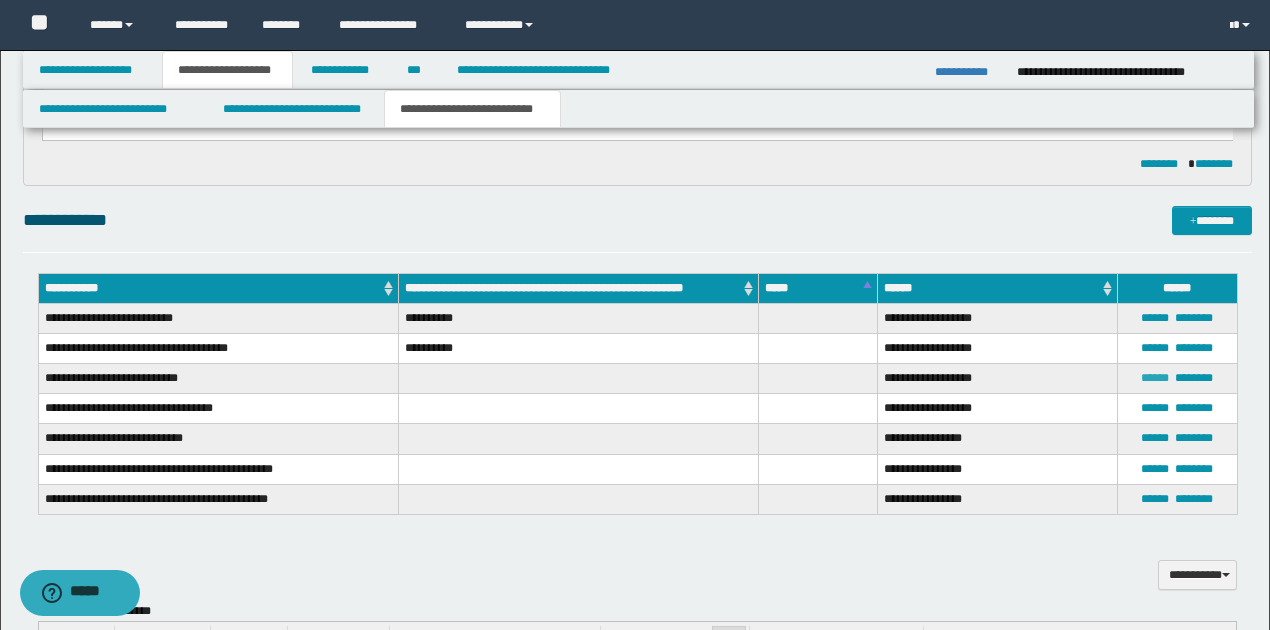 click on "******" at bounding box center (1155, 378) 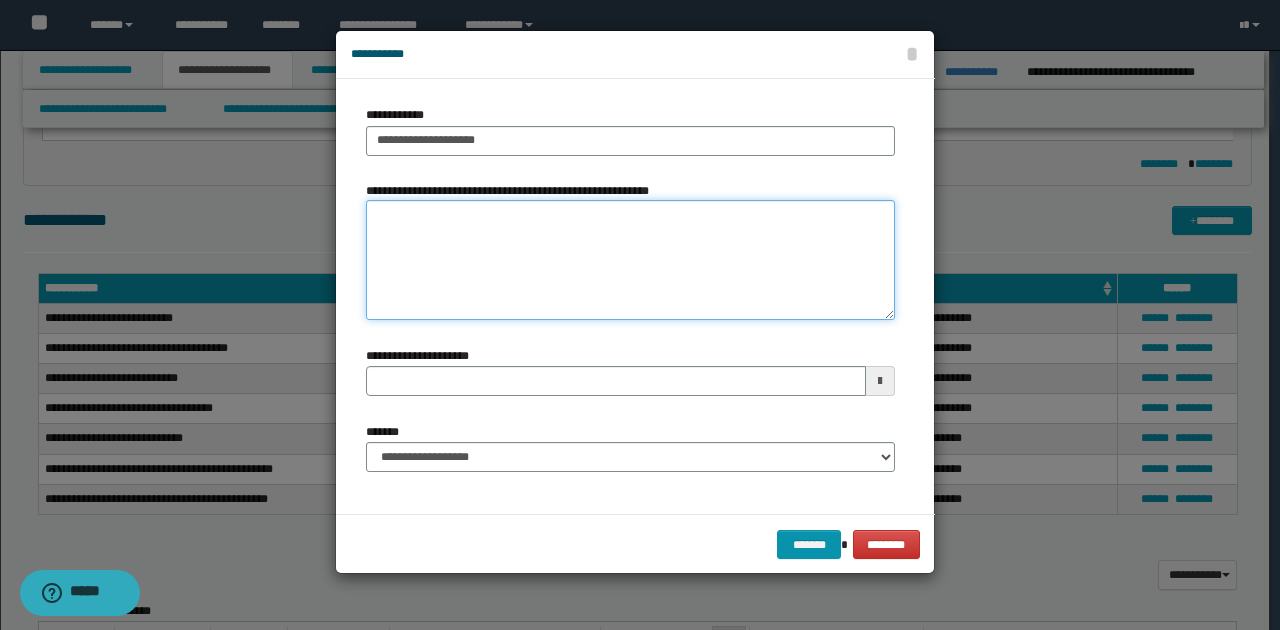 click on "**********" at bounding box center [630, 260] 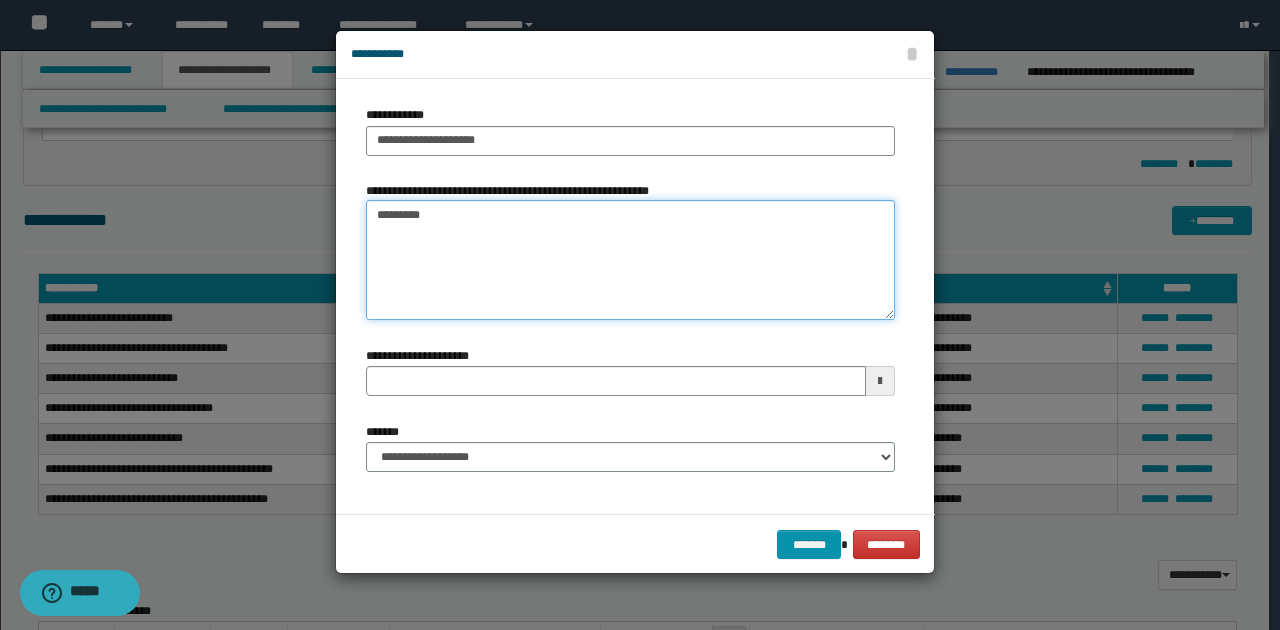 type on "**********" 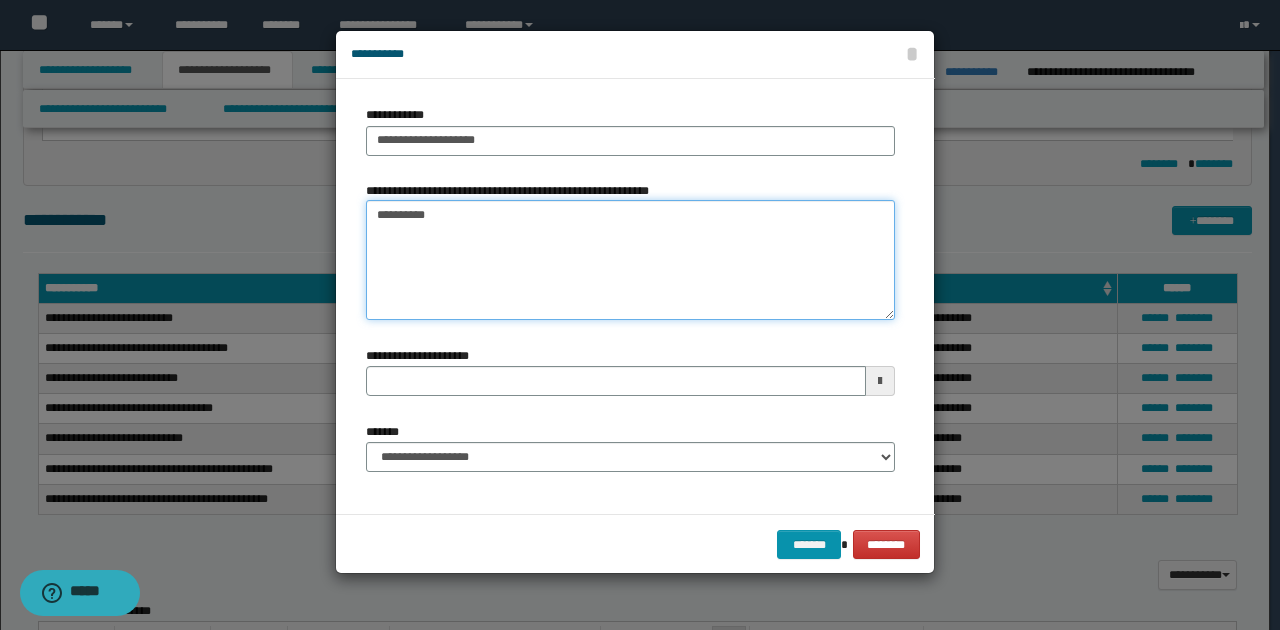 type 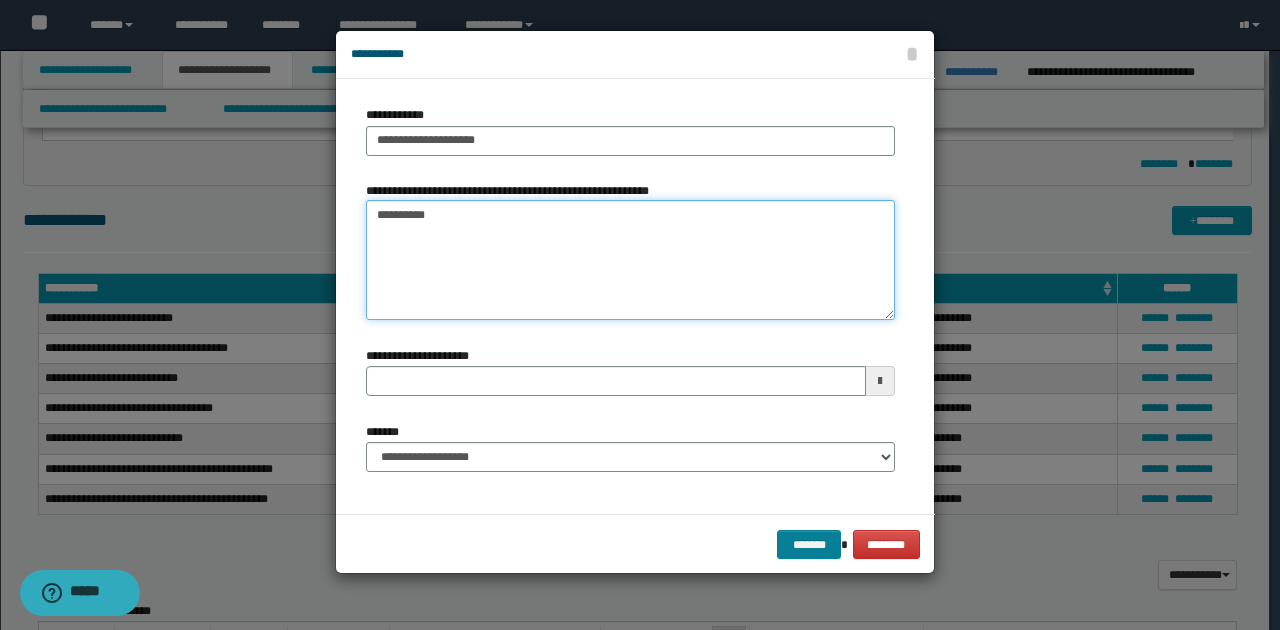 type on "**********" 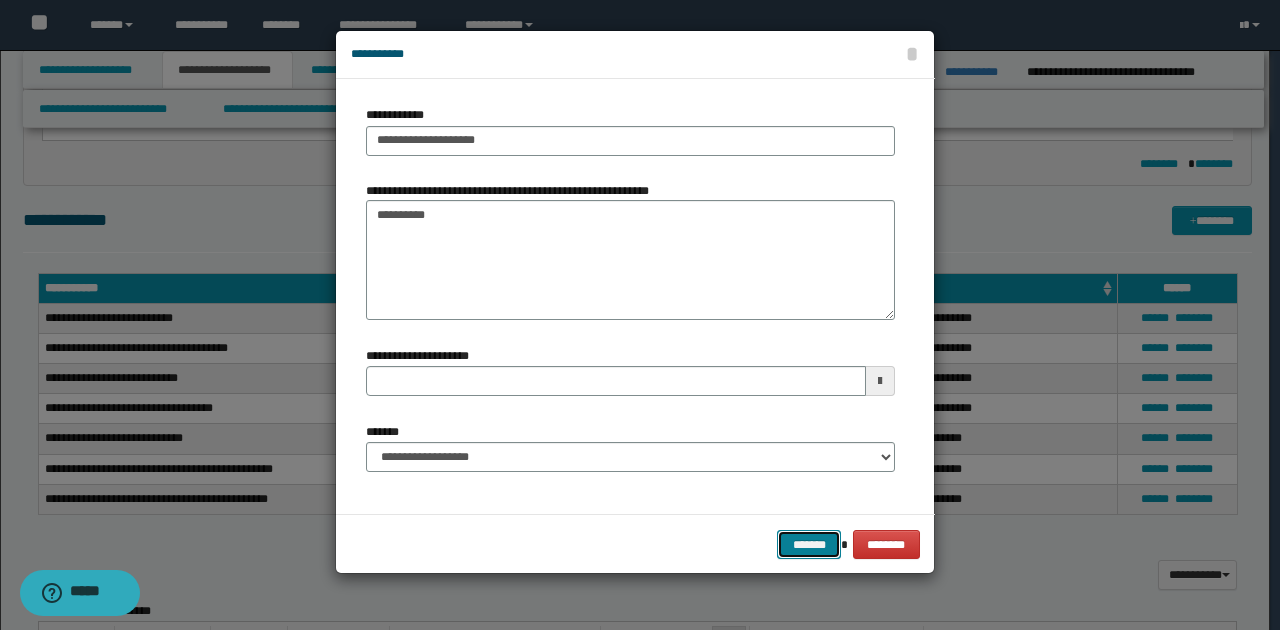 click on "*******" at bounding box center [809, 544] 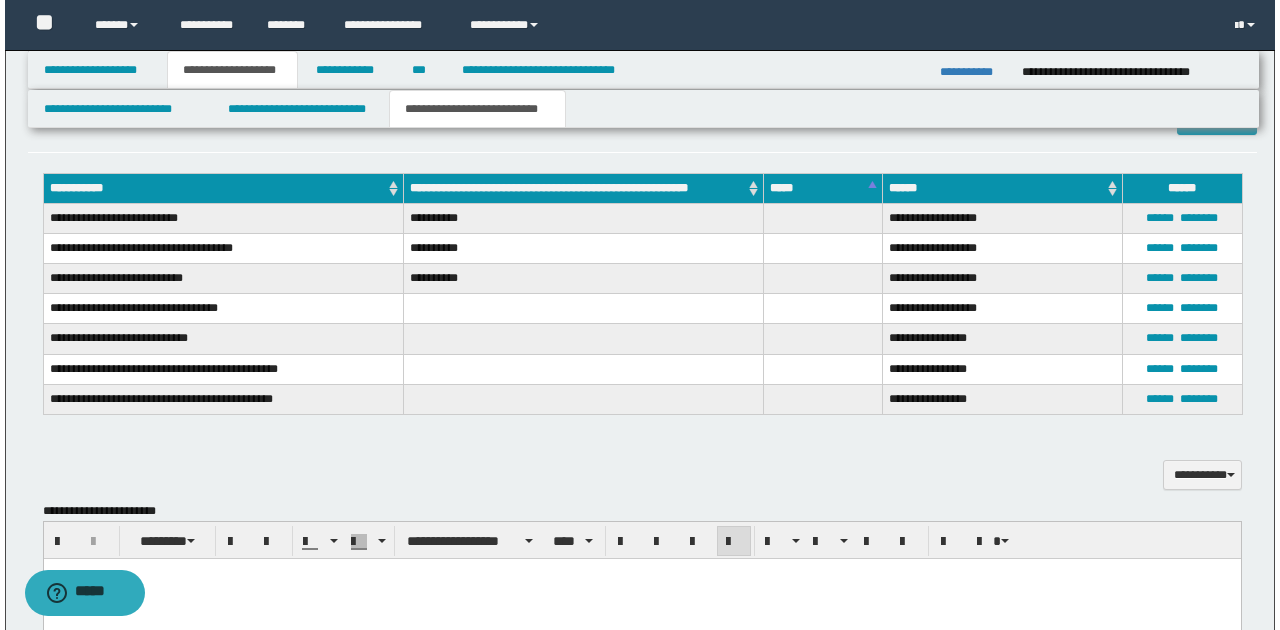 scroll, scrollTop: 1133, scrollLeft: 0, axis: vertical 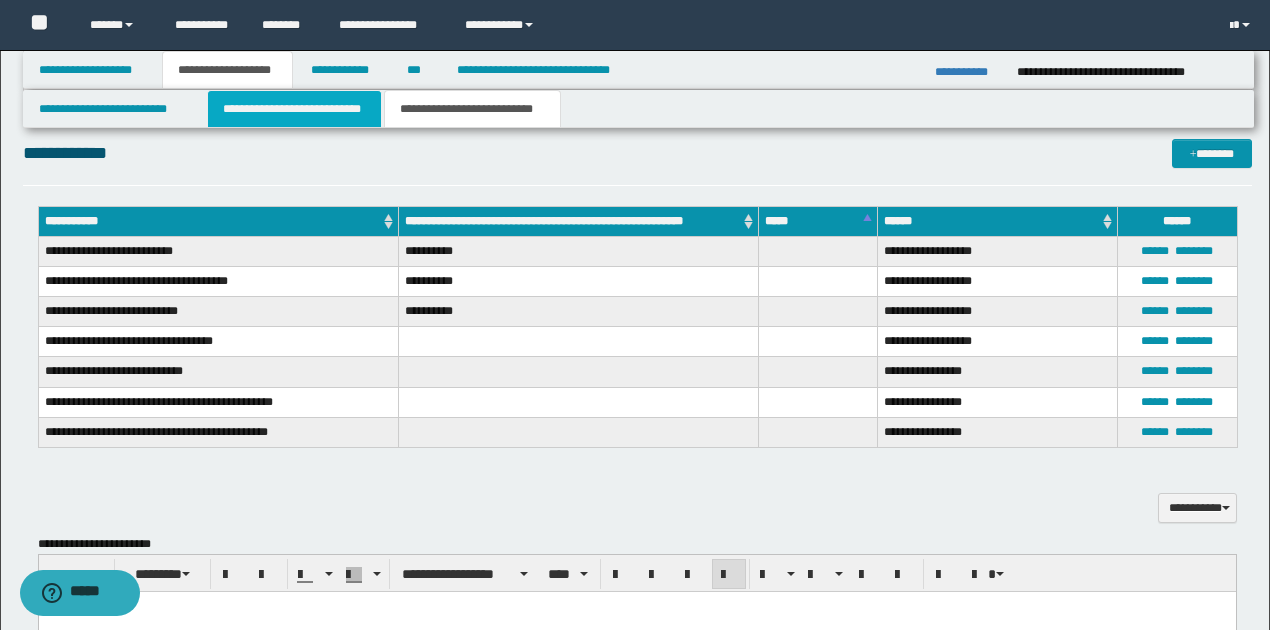 click on "**********" at bounding box center (294, 109) 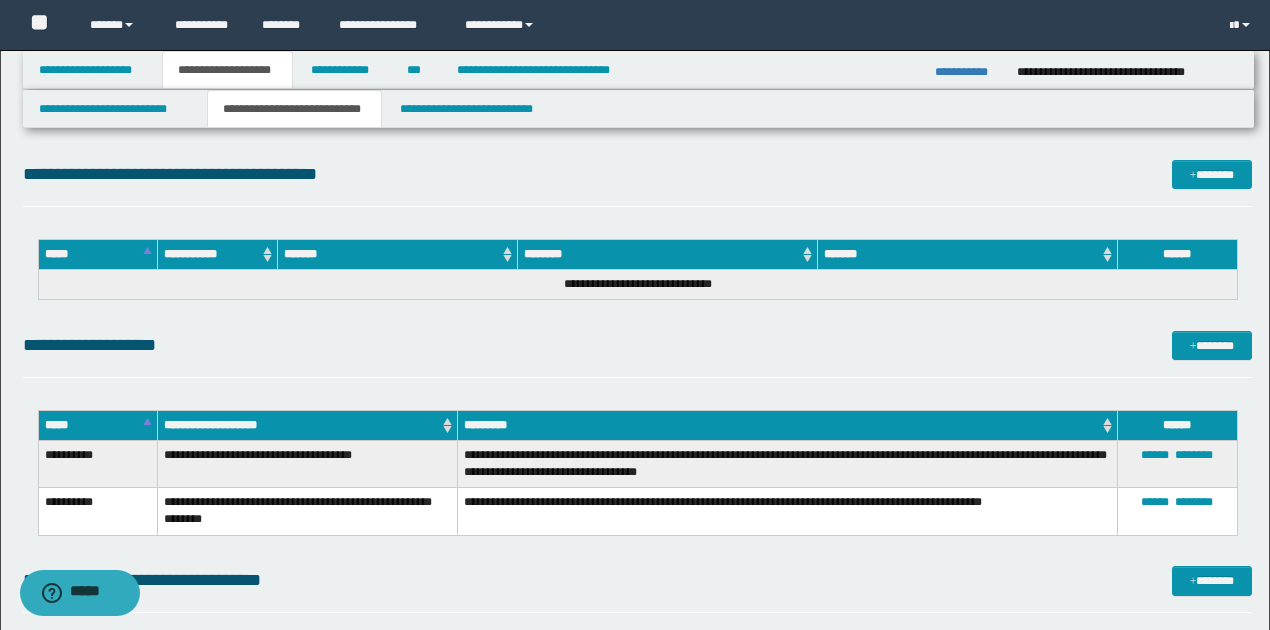 scroll, scrollTop: 2866, scrollLeft: 0, axis: vertical 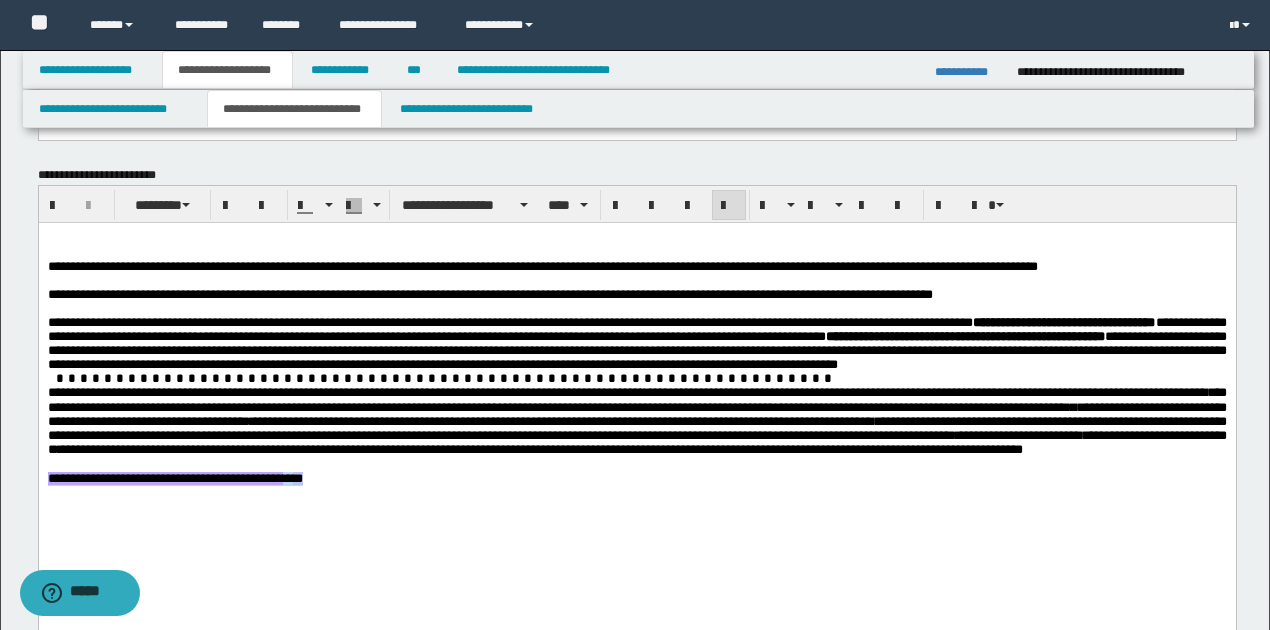 drag, startPoint x: 46, startPoint y: 514, endPoint x: 450, endPoint y: 510, distance: 404.0198 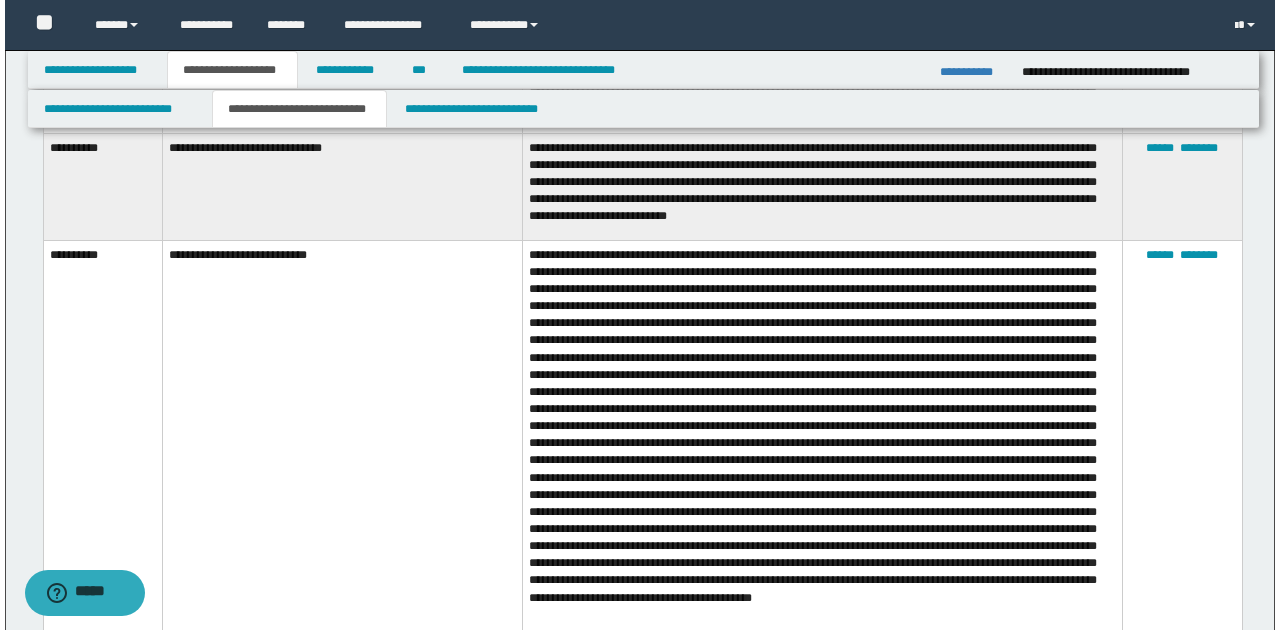 scroll, scrollTop: 2266, scrollLeft: 0, axis: vertical 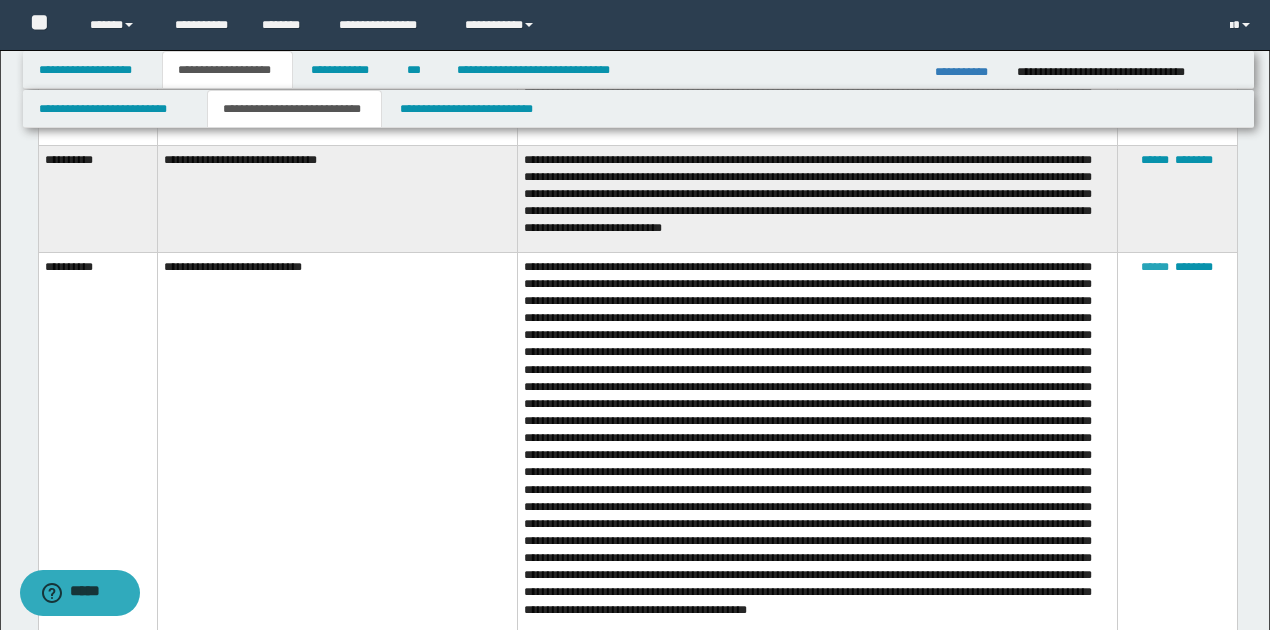 click on "******" at bounding box center [1155, 267] 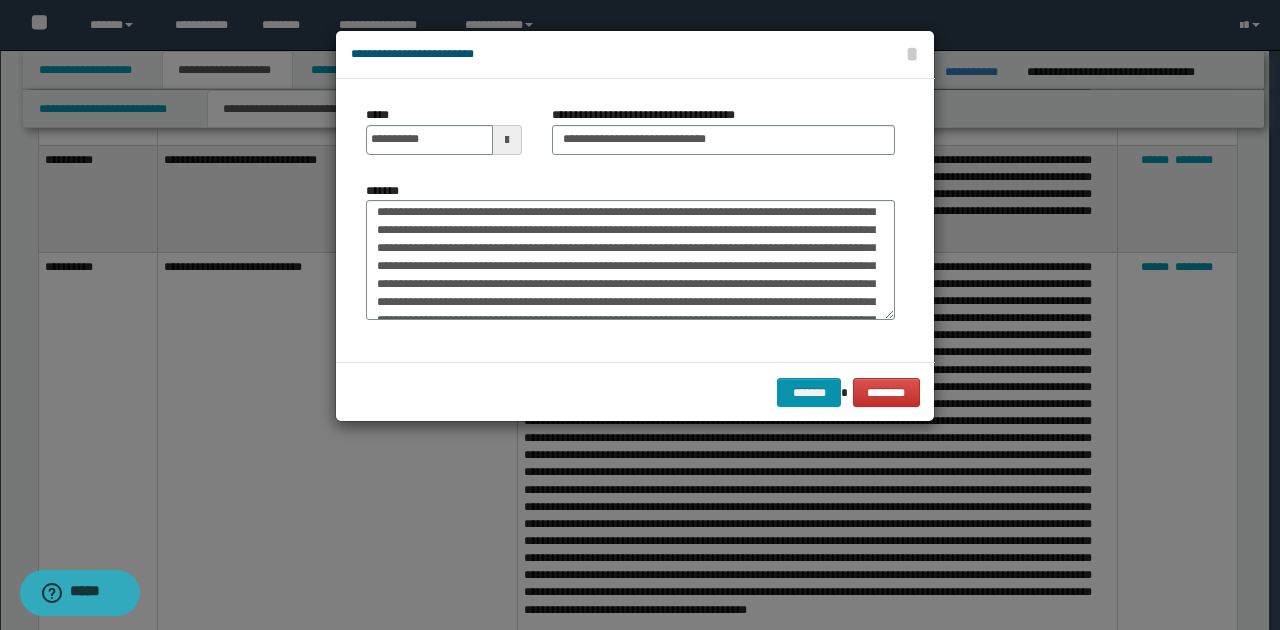 scroll, scrollTop: 266, scrollLeft: 0, axis: vertical 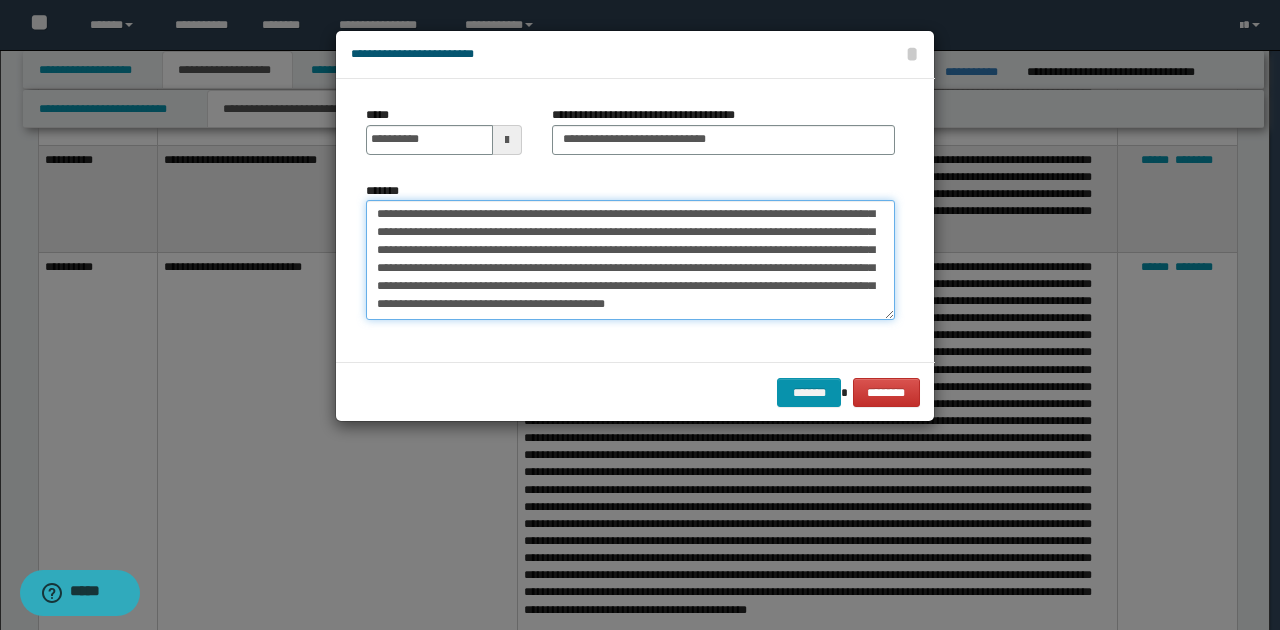 drag, startPoint x: 752, startPoint y: 252, endPoint x: 852, endPoint y: 310, distance: 115.60277 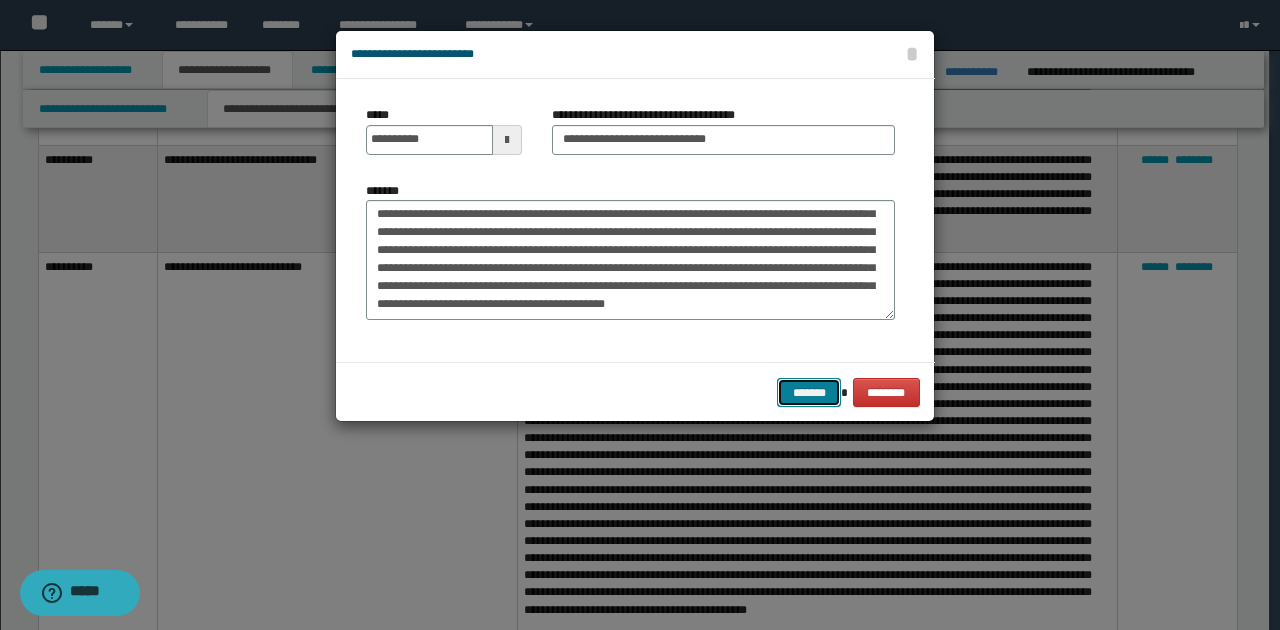 click on "*******" at bounding box center (809, 392) 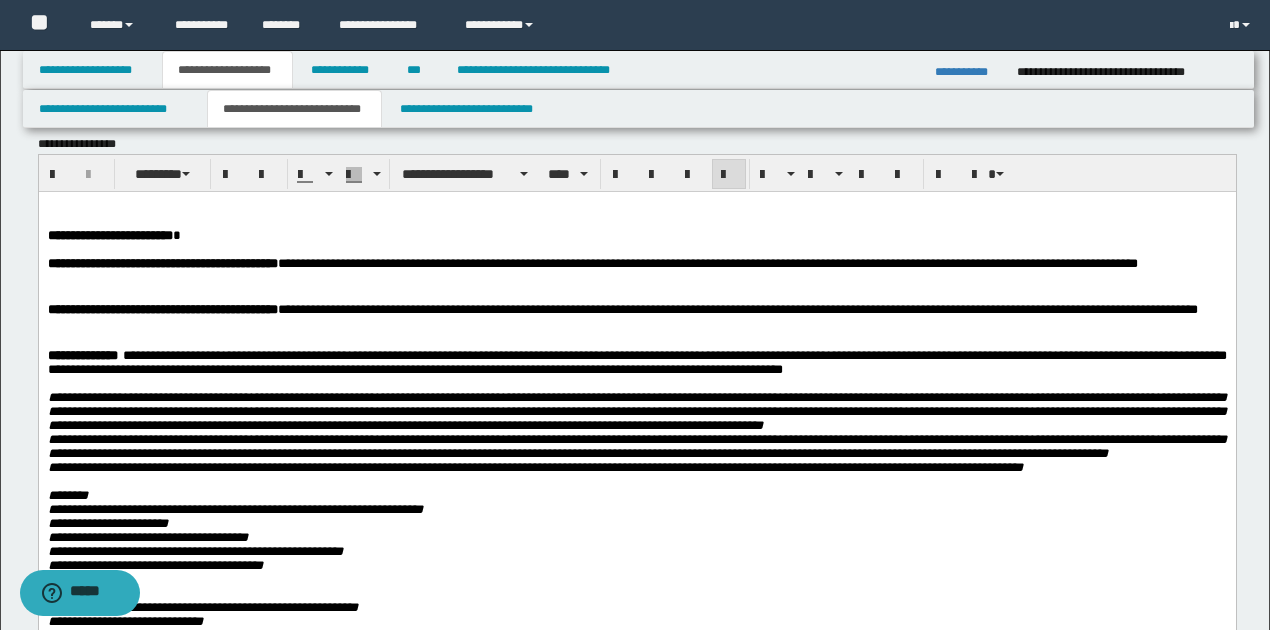 scroll, scrollTop: 0, scrollLeft: 0, axis: both 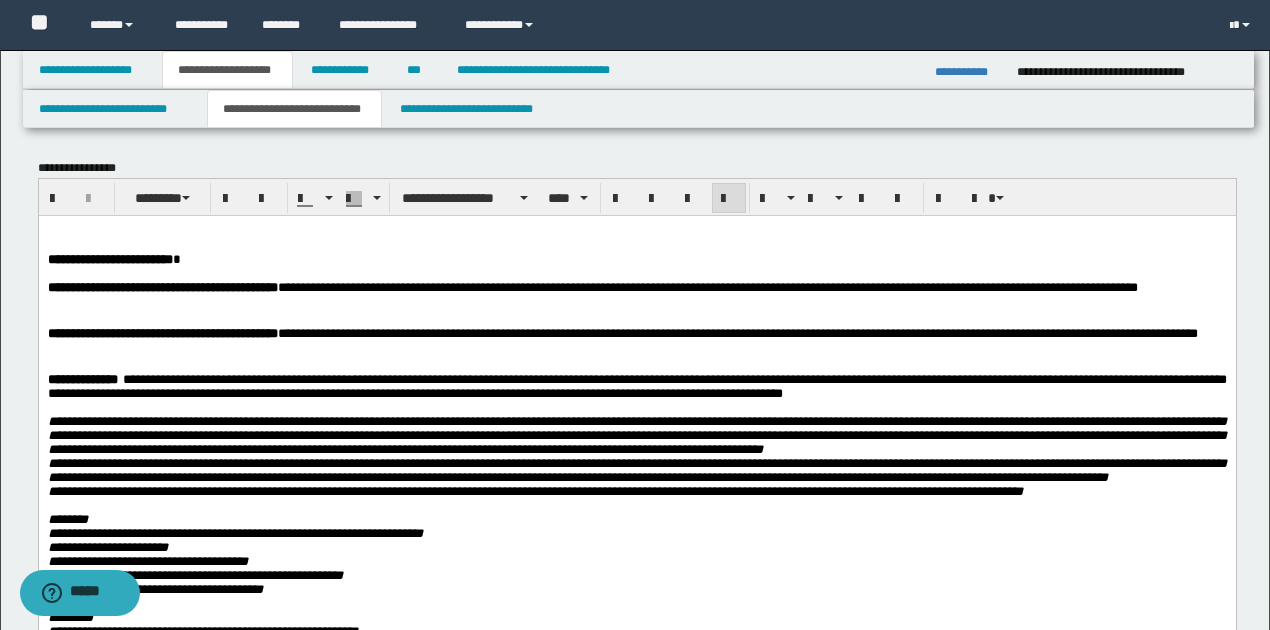 click on "**********" at bounding box center (636, 385) 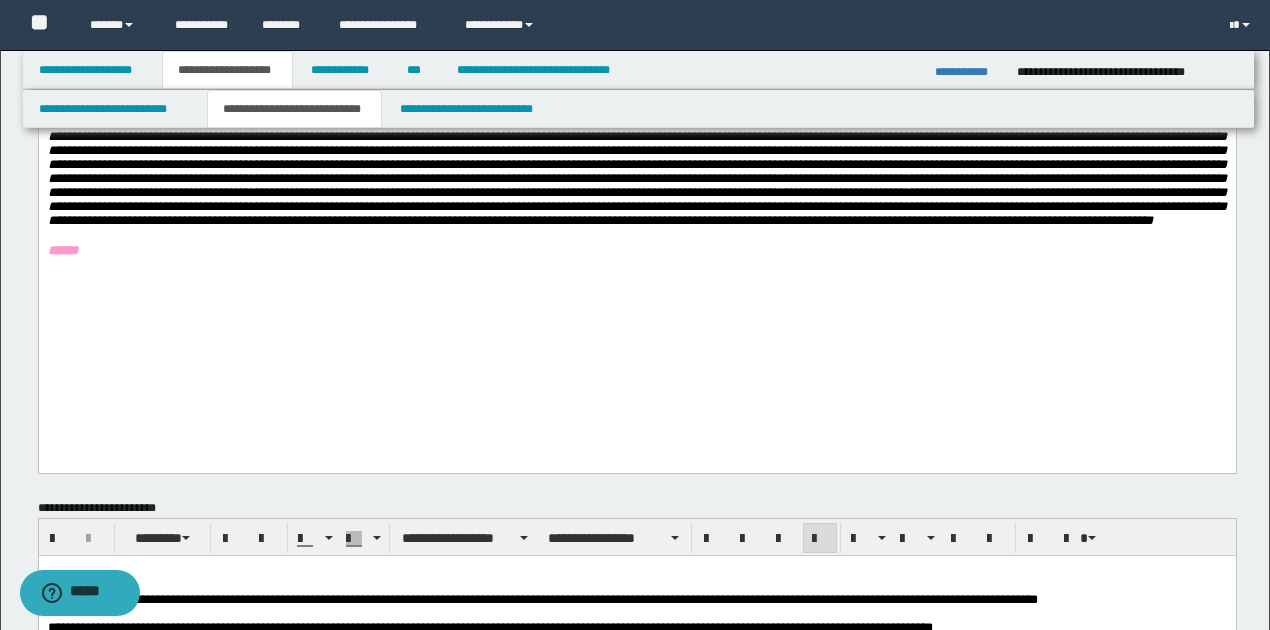 scroll, scrollTop: 533, scrollLeft: 0, axis: vertical 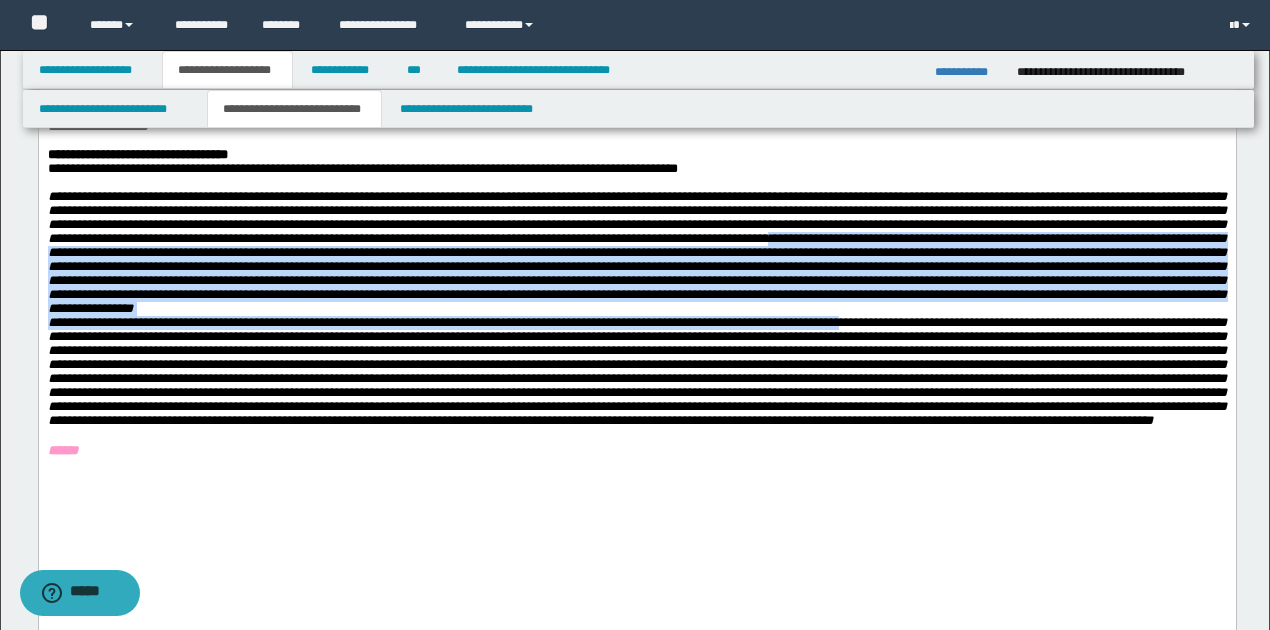 drag, startPoint x: 204, startPoint y: 308, endPoint x: 922, endPoint y: 396, distance: 723.3727 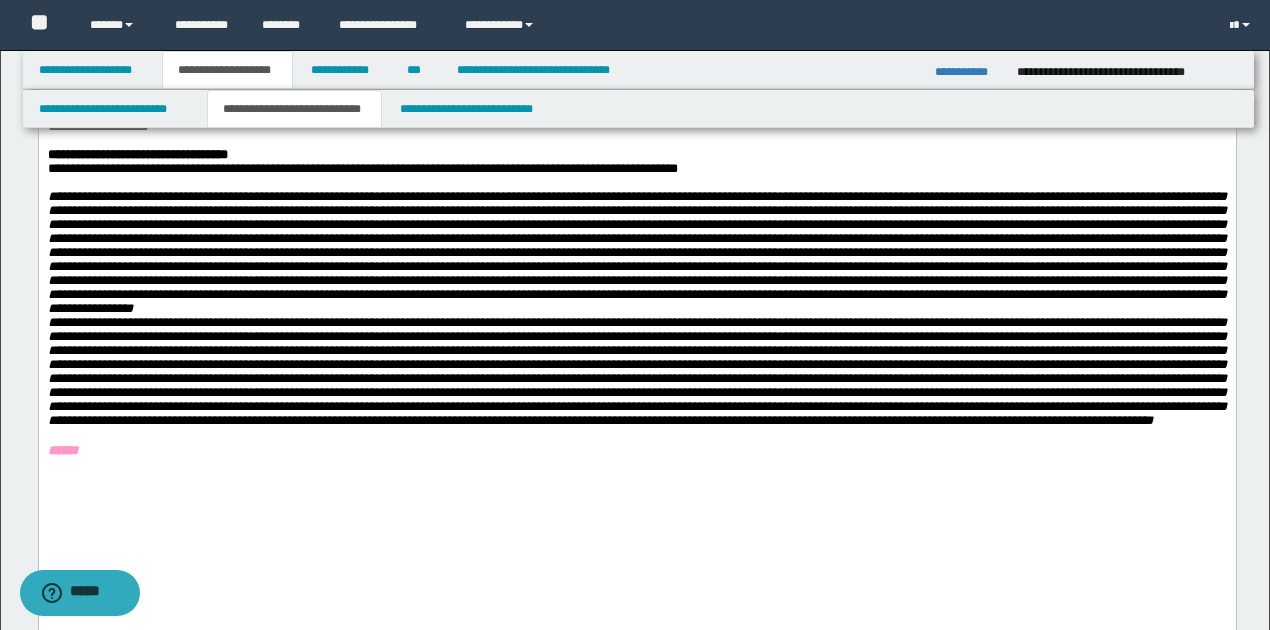click at bounding box center [636, 371] 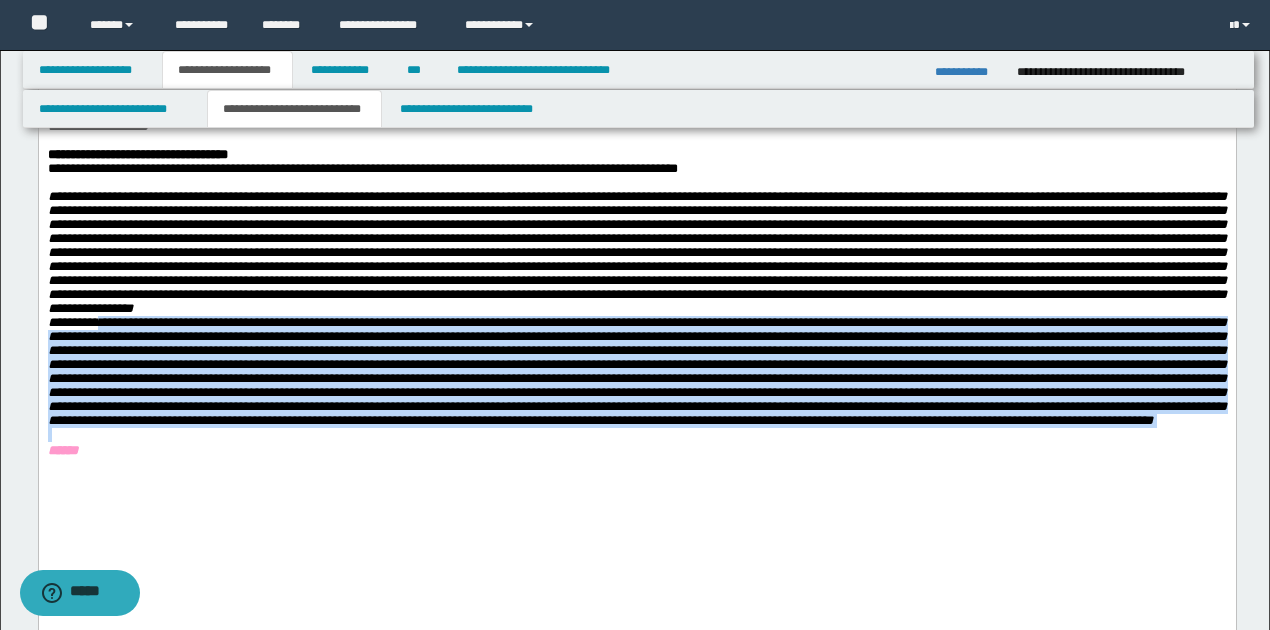 drag, startPoint x: 111, startPoint y: 398, endPoint x: 793, endPoint y: 546, distance: 697.8739 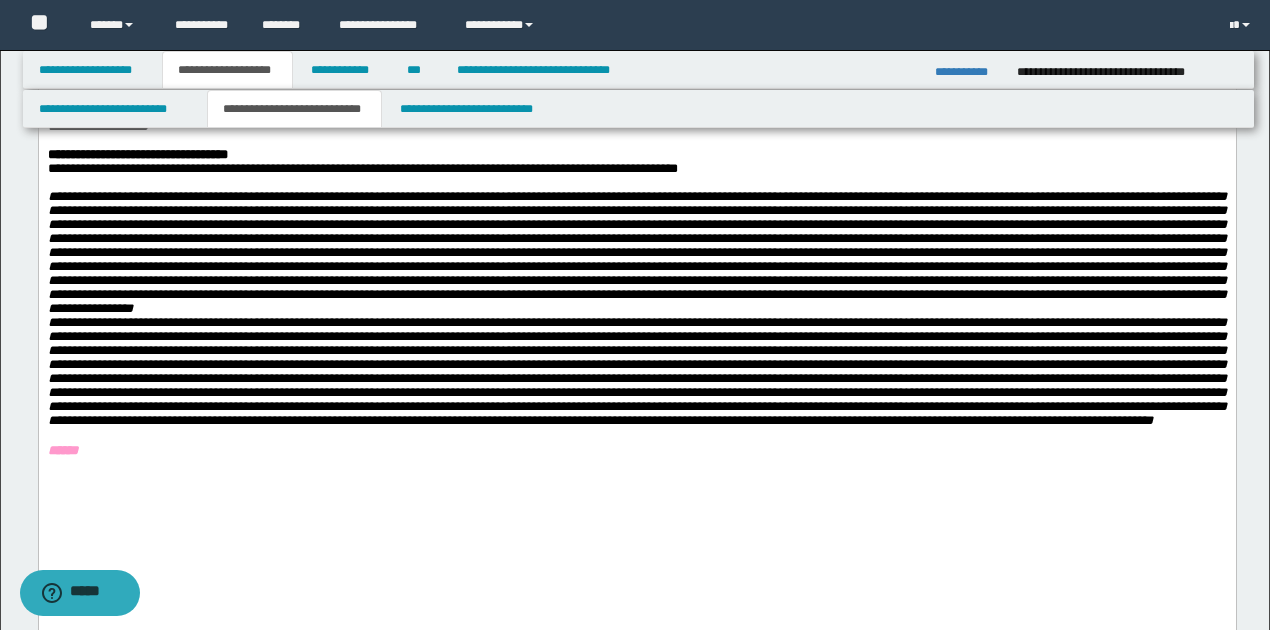 click at bounding box center (636, 252) 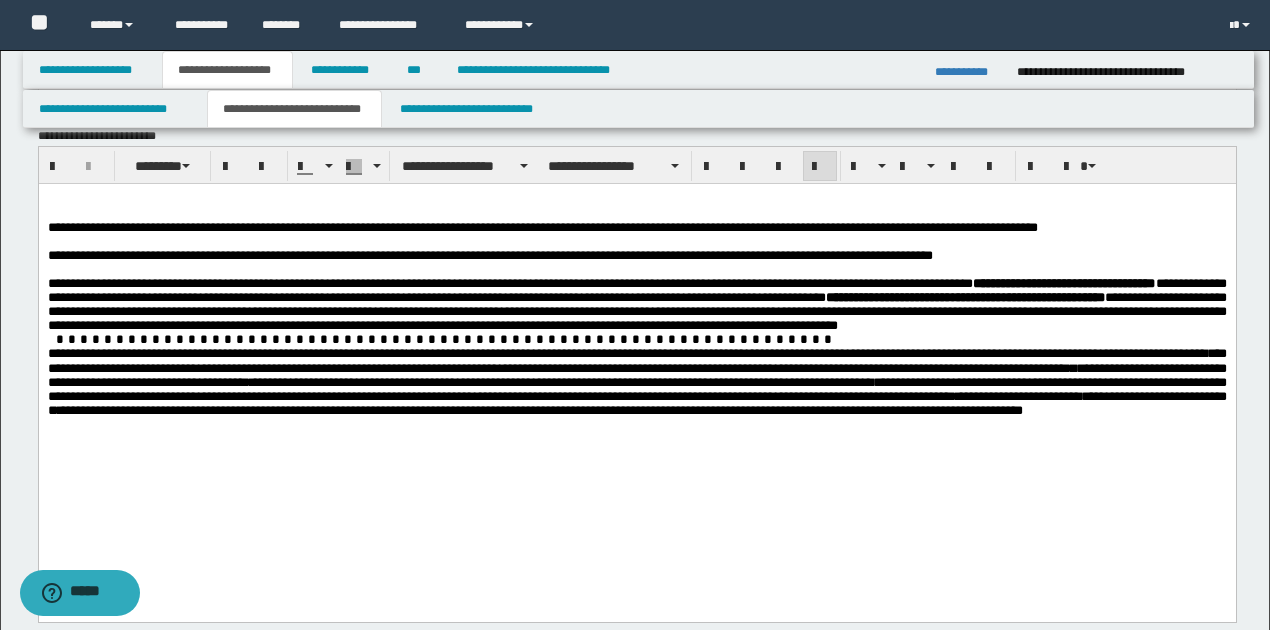 scroll, scrollTop: 1133, scrollLeft: 0, axis: vertical 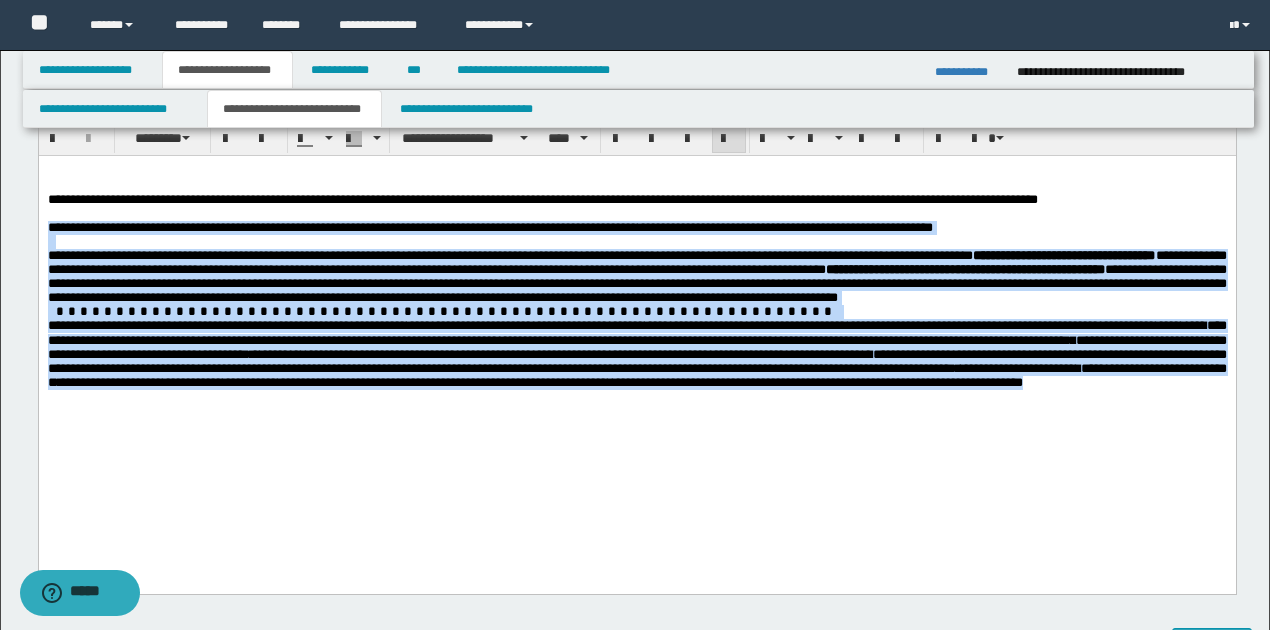 drag, startPoint x: 46, startPoint y: 233, endPoint x: 396, endPoint y: 423, distance: 398.24615 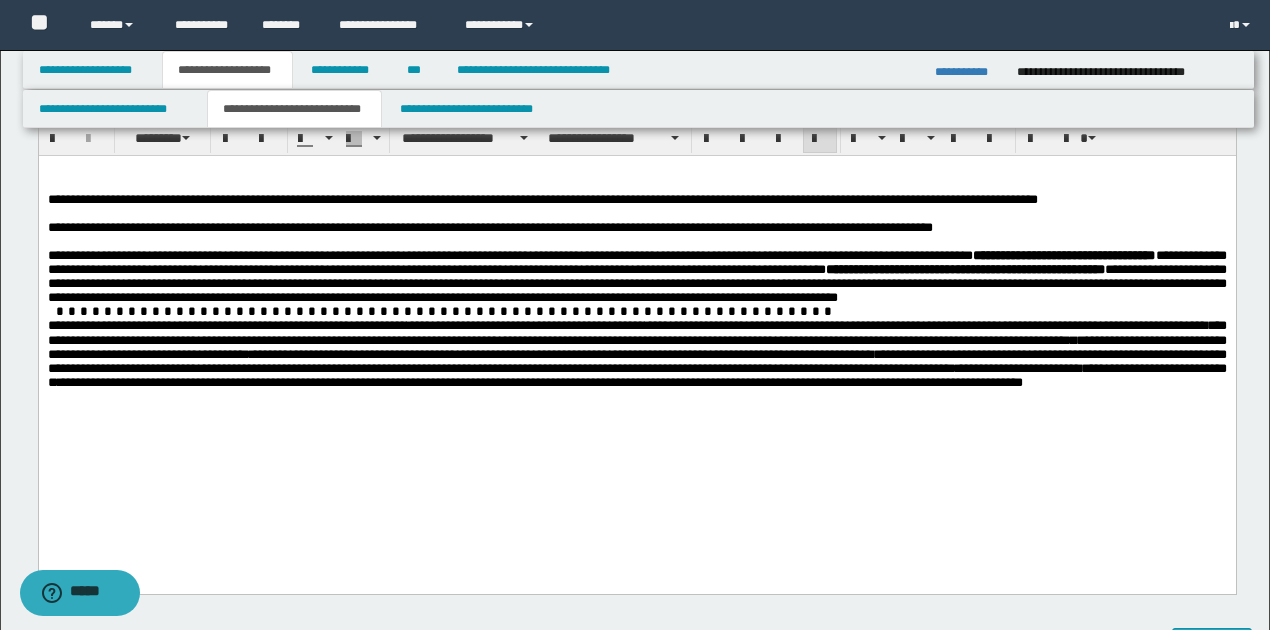 drag, startPoint x: 326, startPoint y: 351, endPoint x: 431, endPoint y: 443, distance: 139.60301 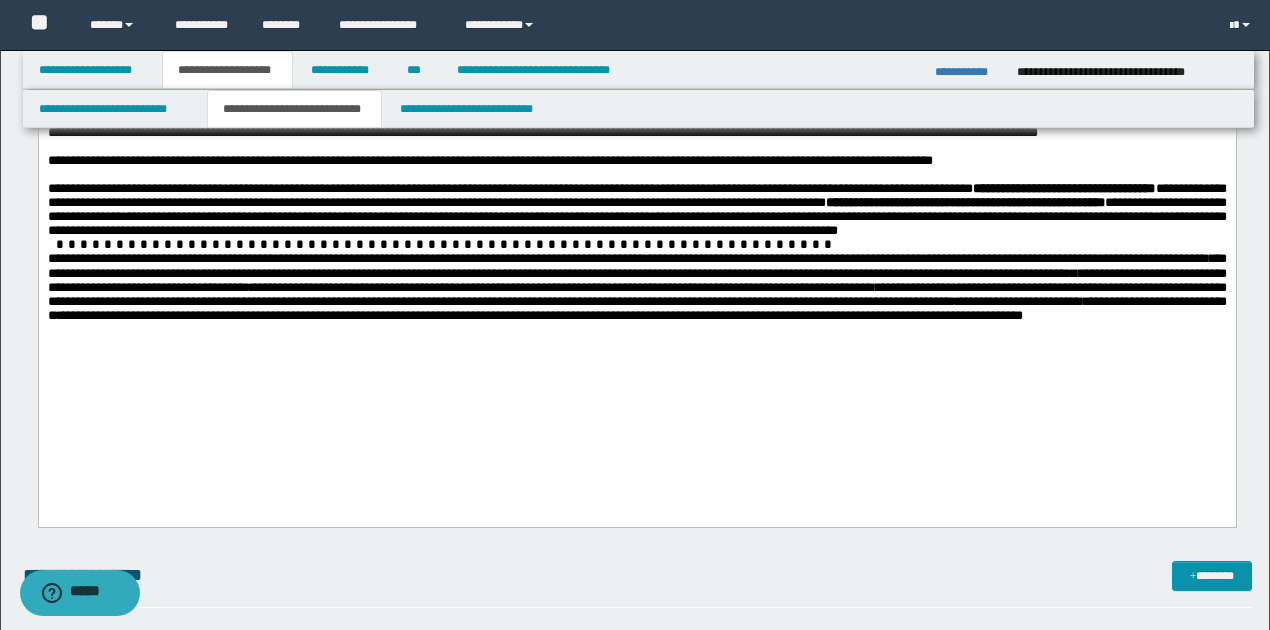 scroll, scrollTop: 1200, scrollLeft: 0, axis: vertical 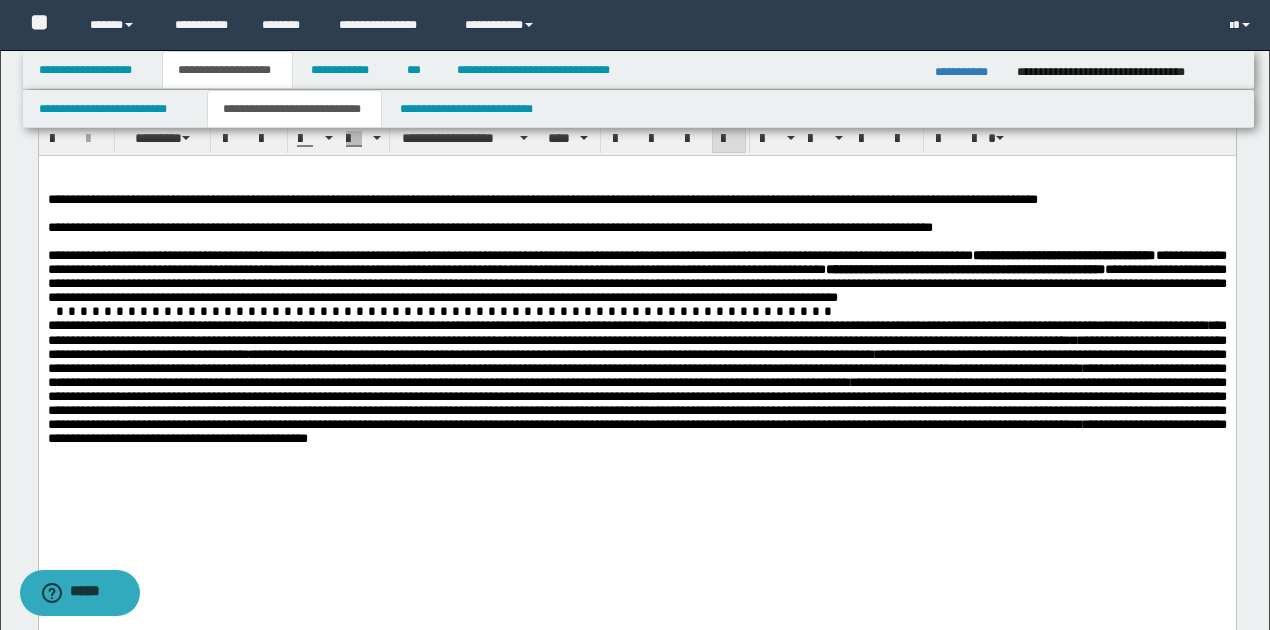 click on "**********" at bounding box center (636, 381) 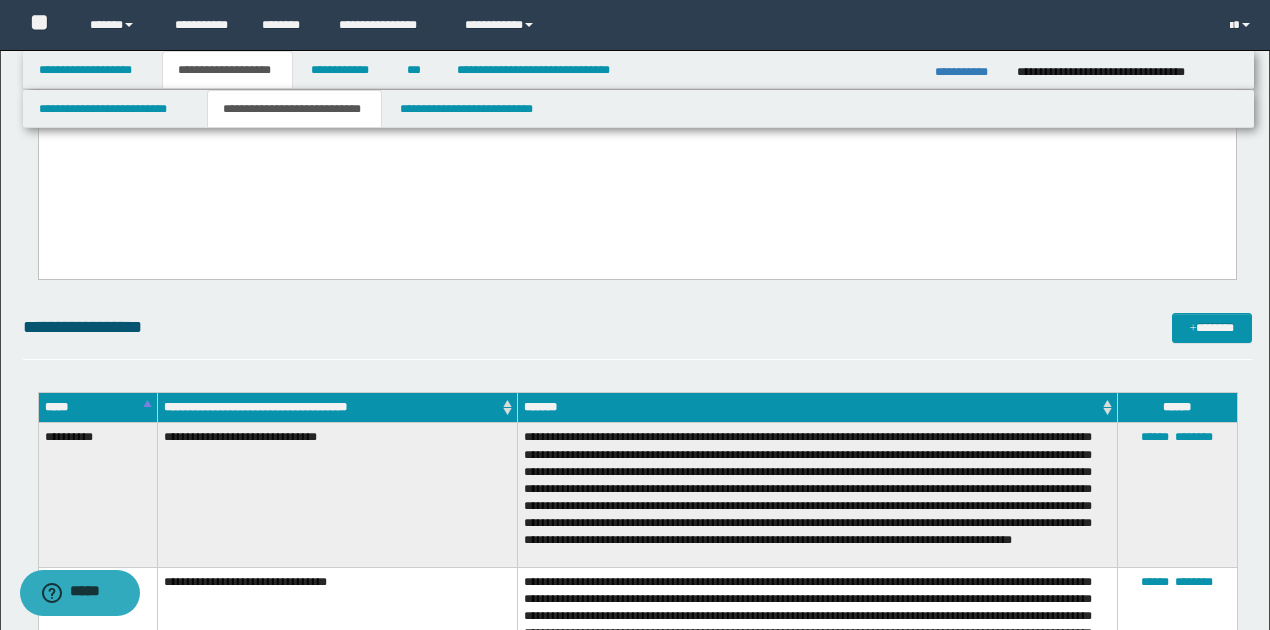 scroll, scrollTop: 1266, scrollLeft: 0, axis: vertical 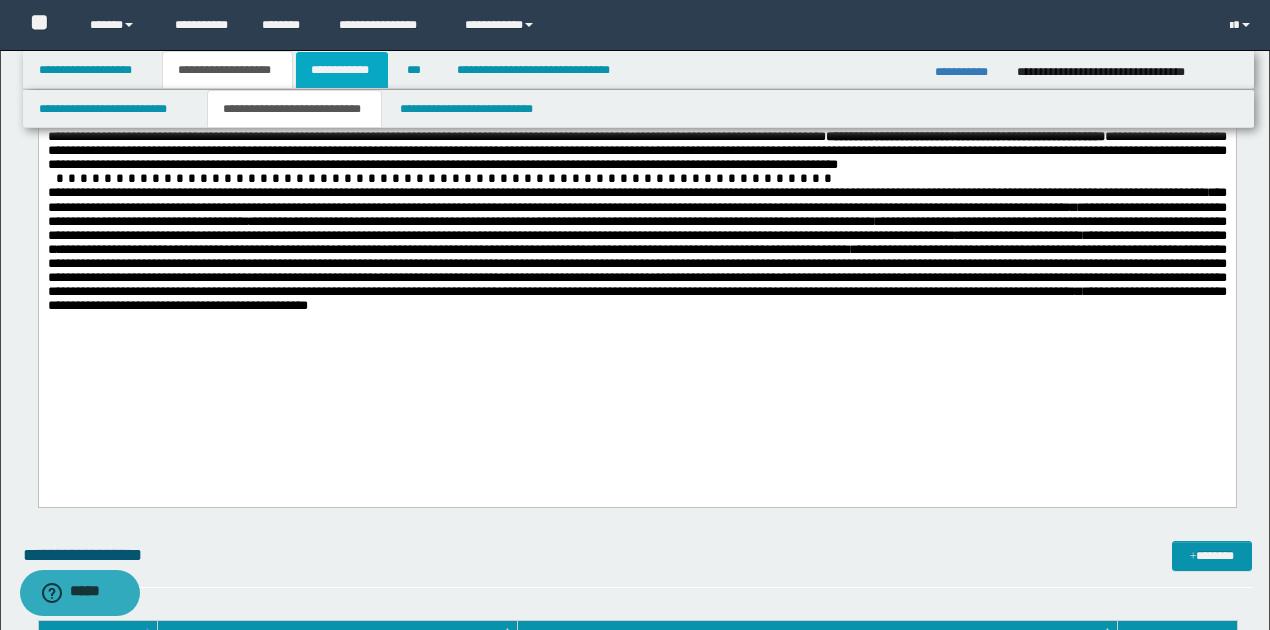 click on "**********" at bounding box center (342, 70) 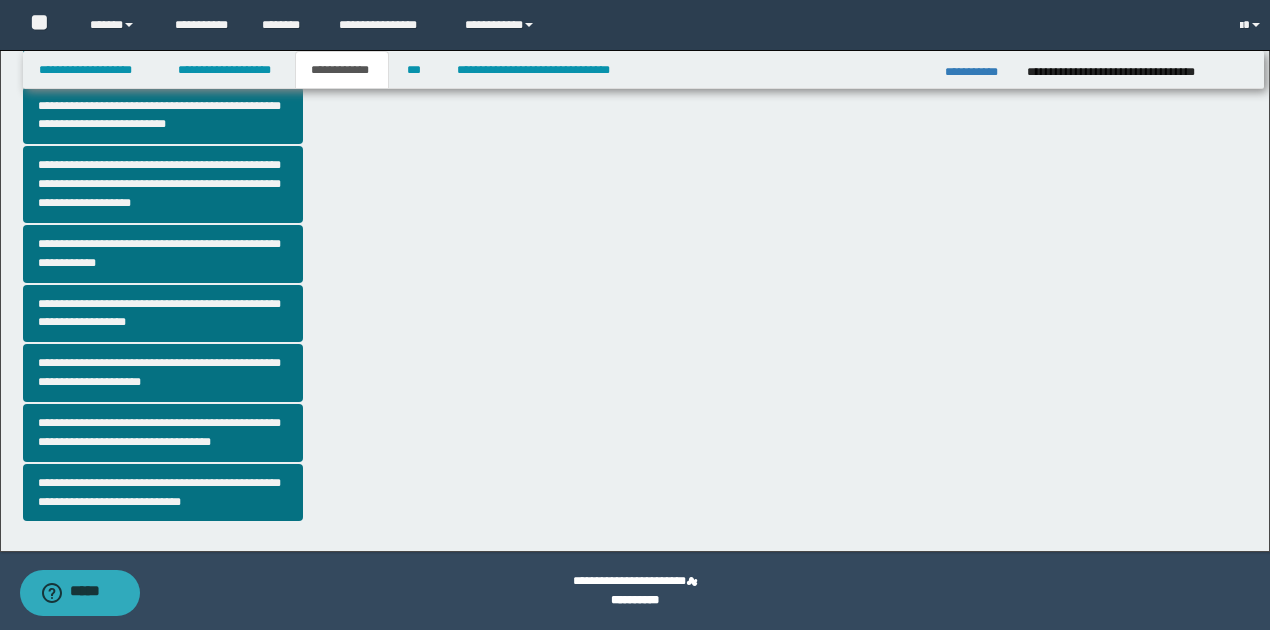 scroll, scrollTop: 518, scrollLeft: 0, axis: vertical 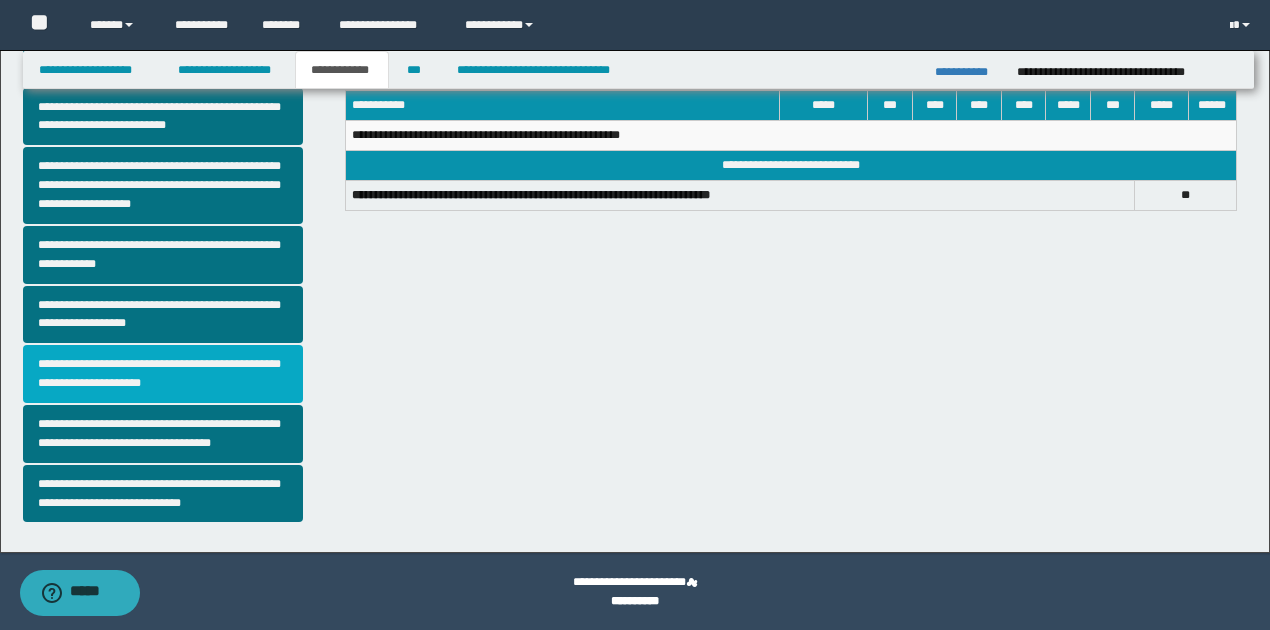 click on "**********" at bounding box center [163, 374] 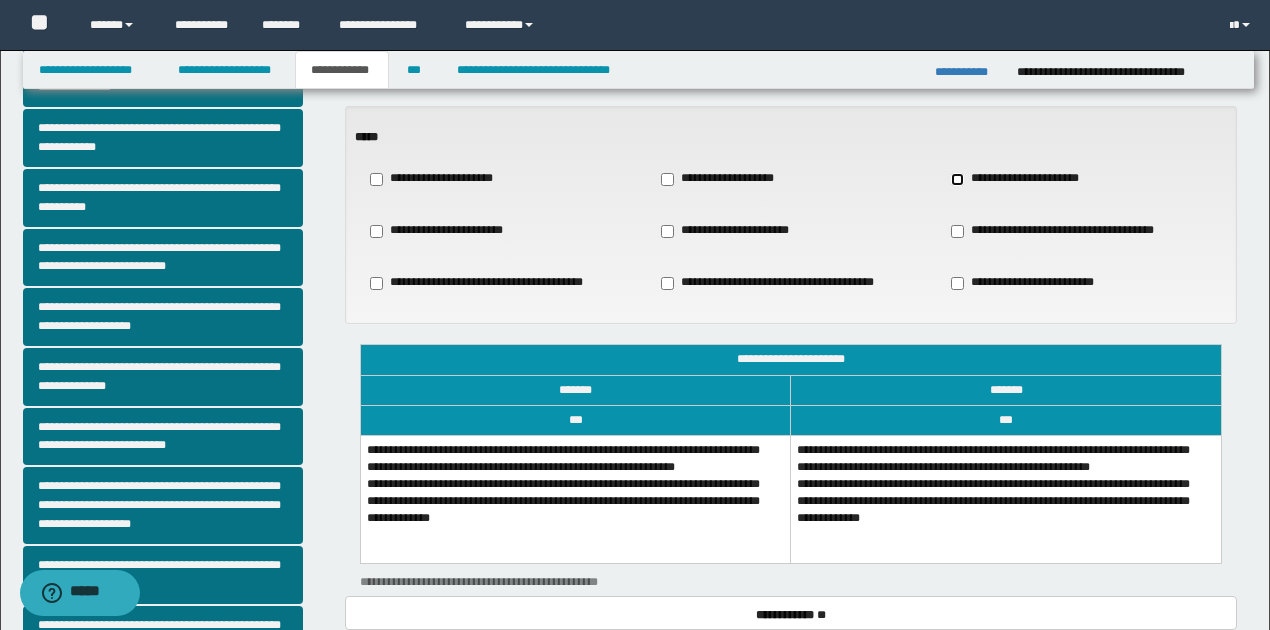 scroll, scrollTop: 266, scrollLeft: 0, axis: vertical 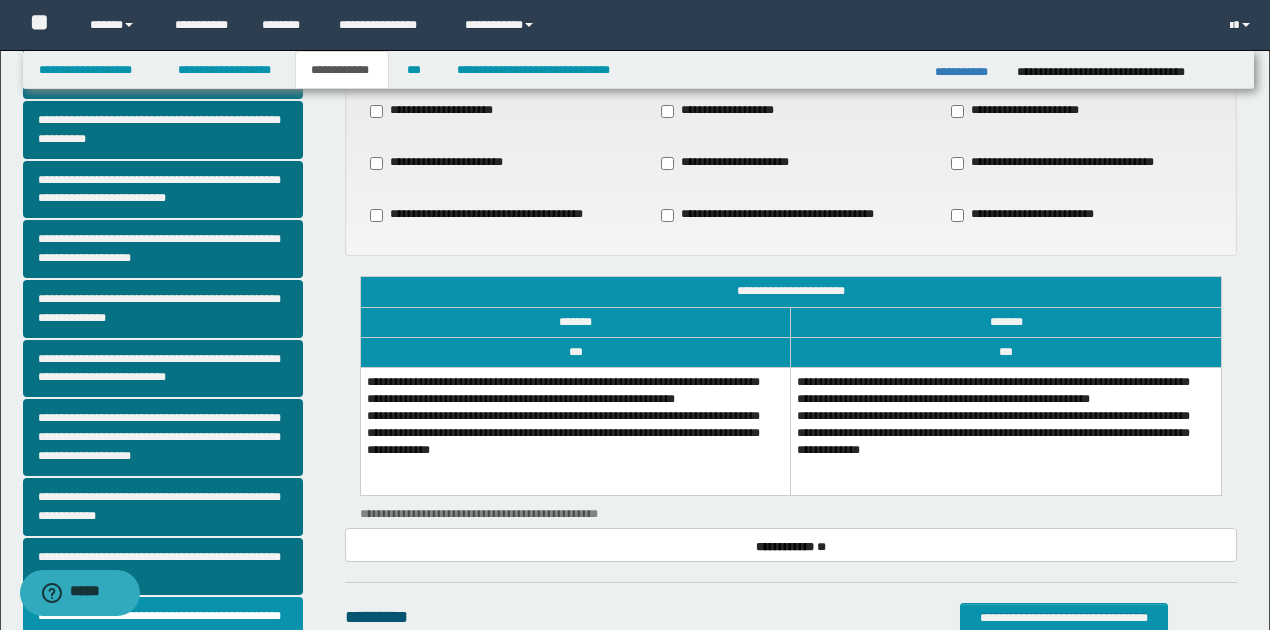 click on "**********" at bounding box center (575, 431) 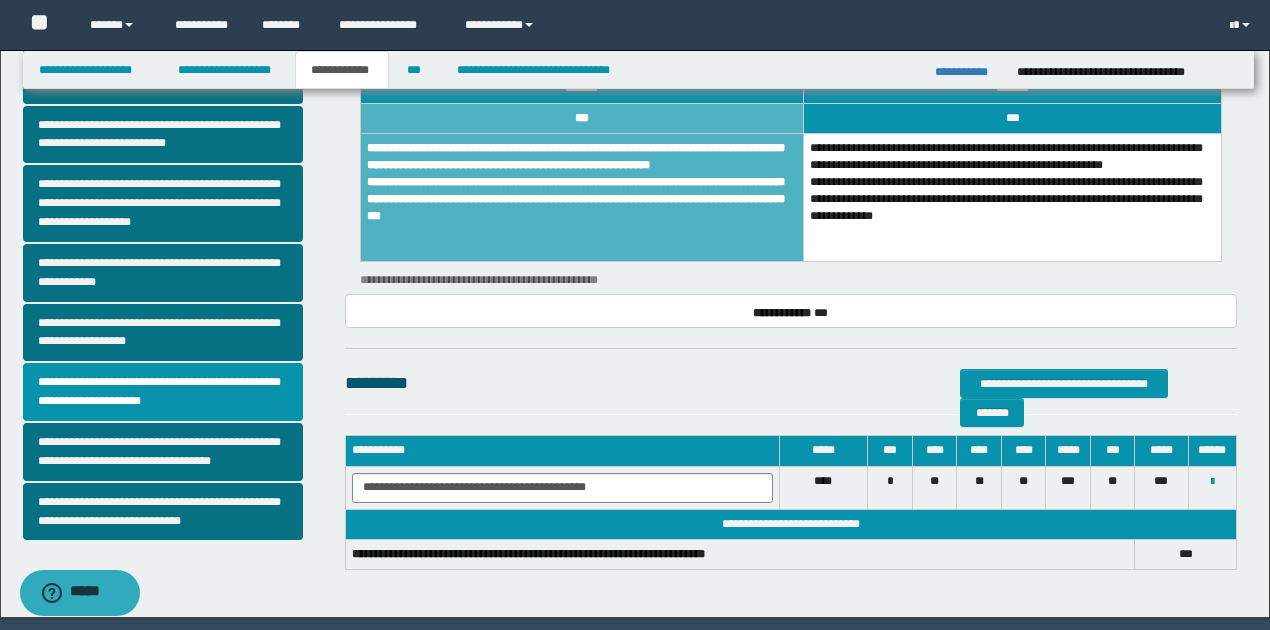 scroll, scrollTop: 533, scrollLeft: 0, axis: vertical 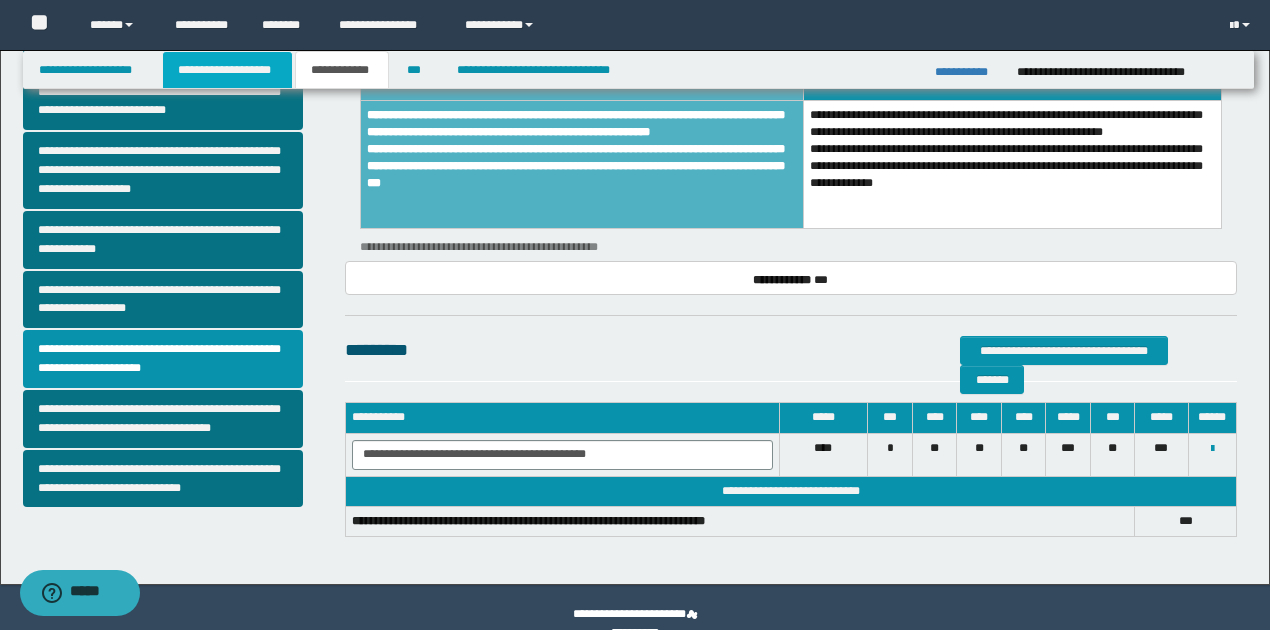 click on "**********" at bounding box center (227, 70) 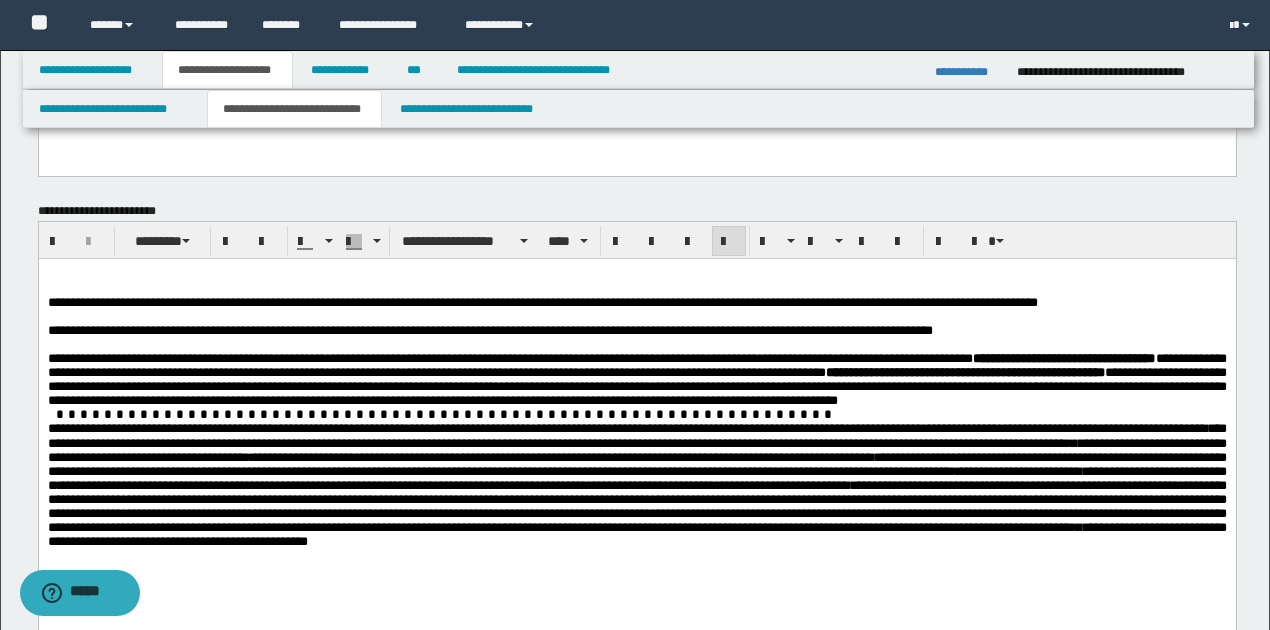 scroll, scrollTop: 1097, scrollLeft: 0, axis: vertical 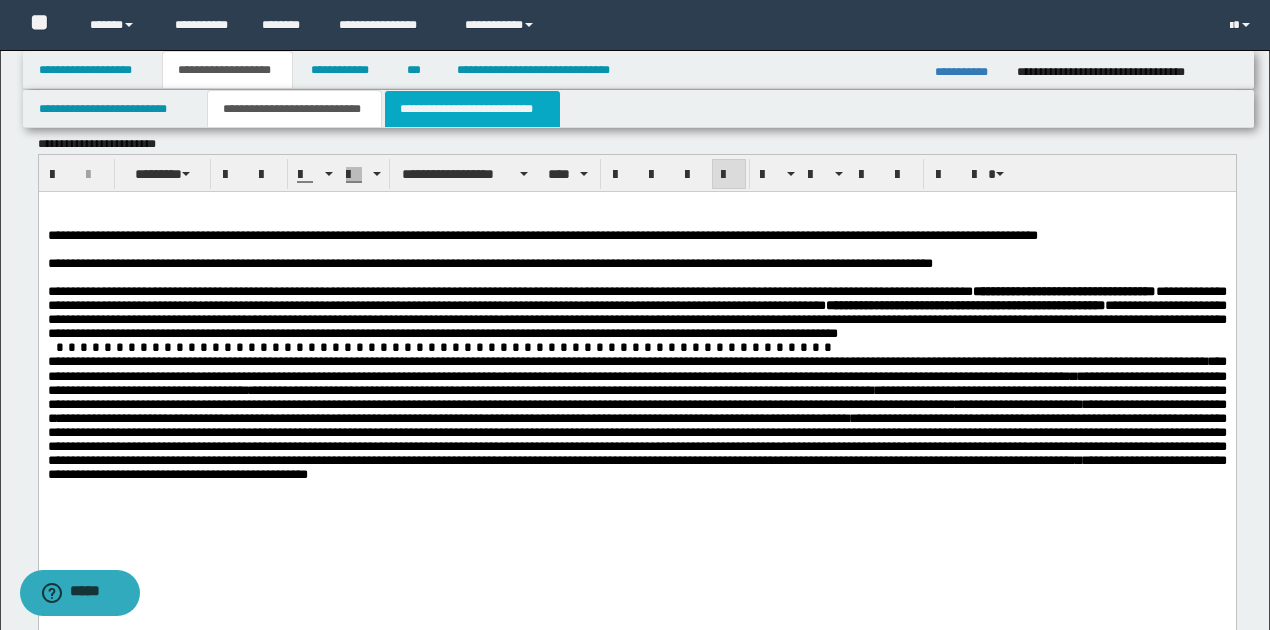 click on "**********" at bounding box center [472, 109] 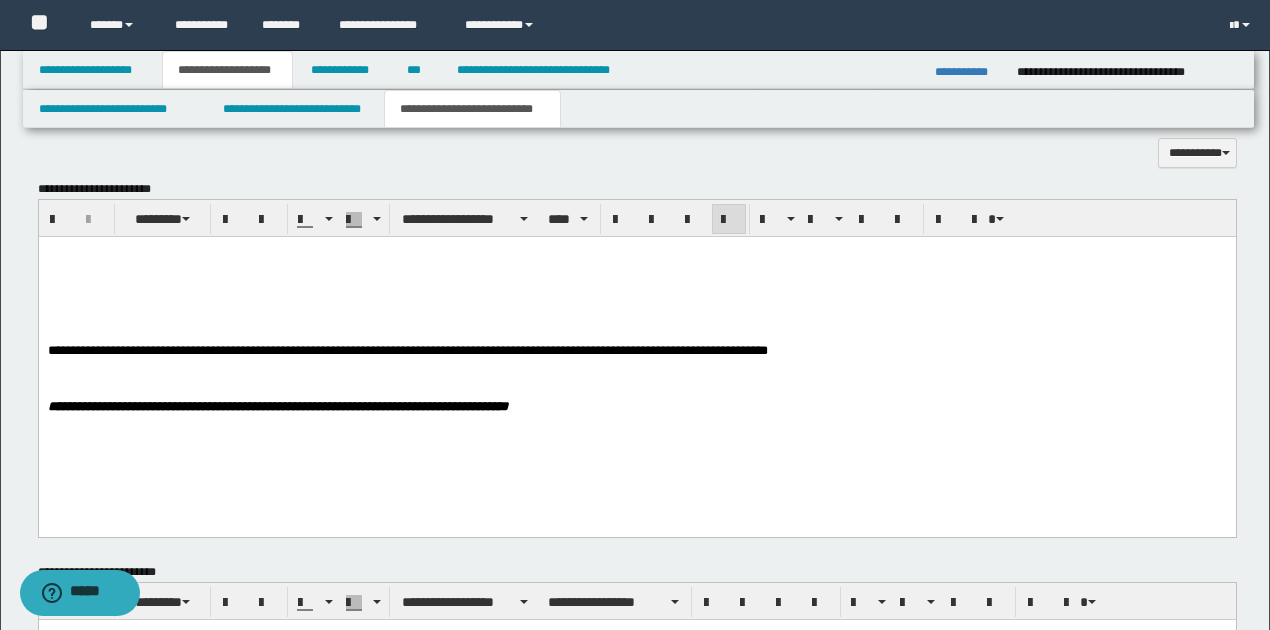 scroll, scrollTop: 1497, scrollLeft: 0, axis: vertical 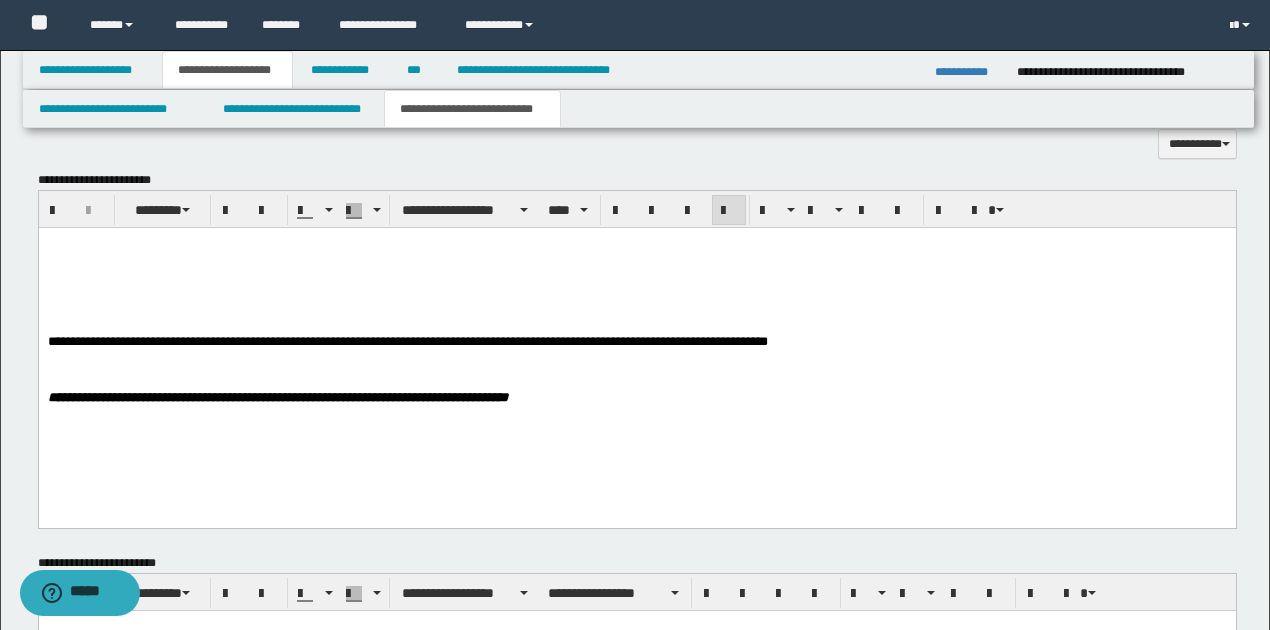 click at bounding box center (636, 271) 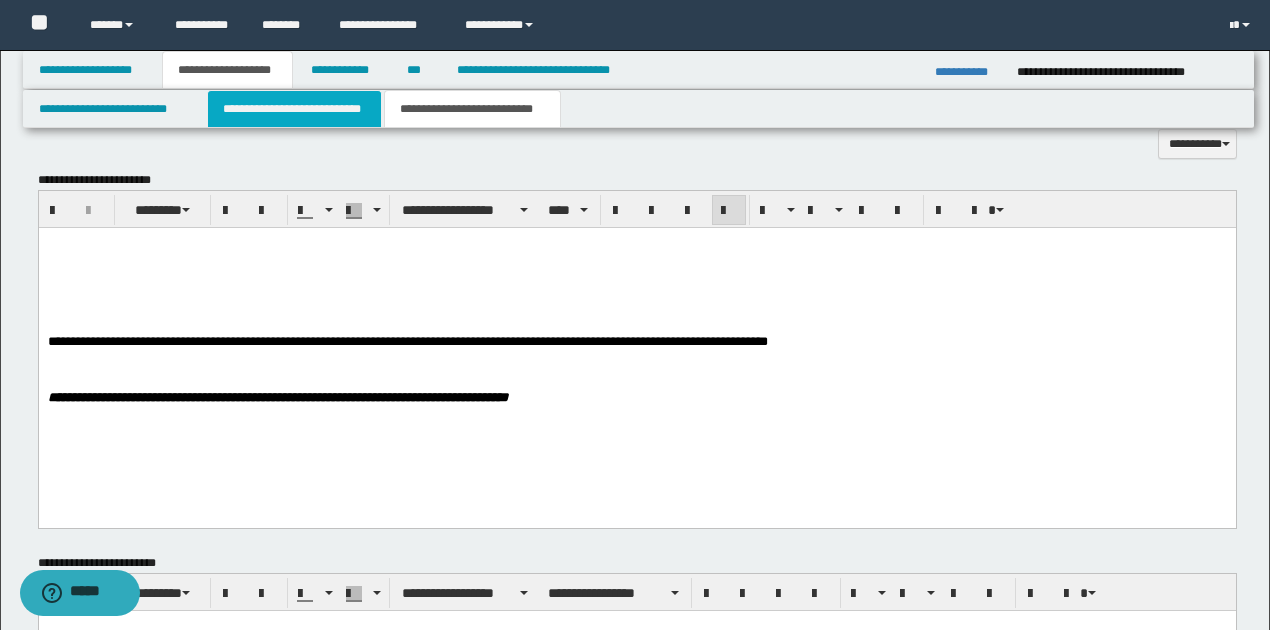 click on "**********" at bounding box center (294, 109) 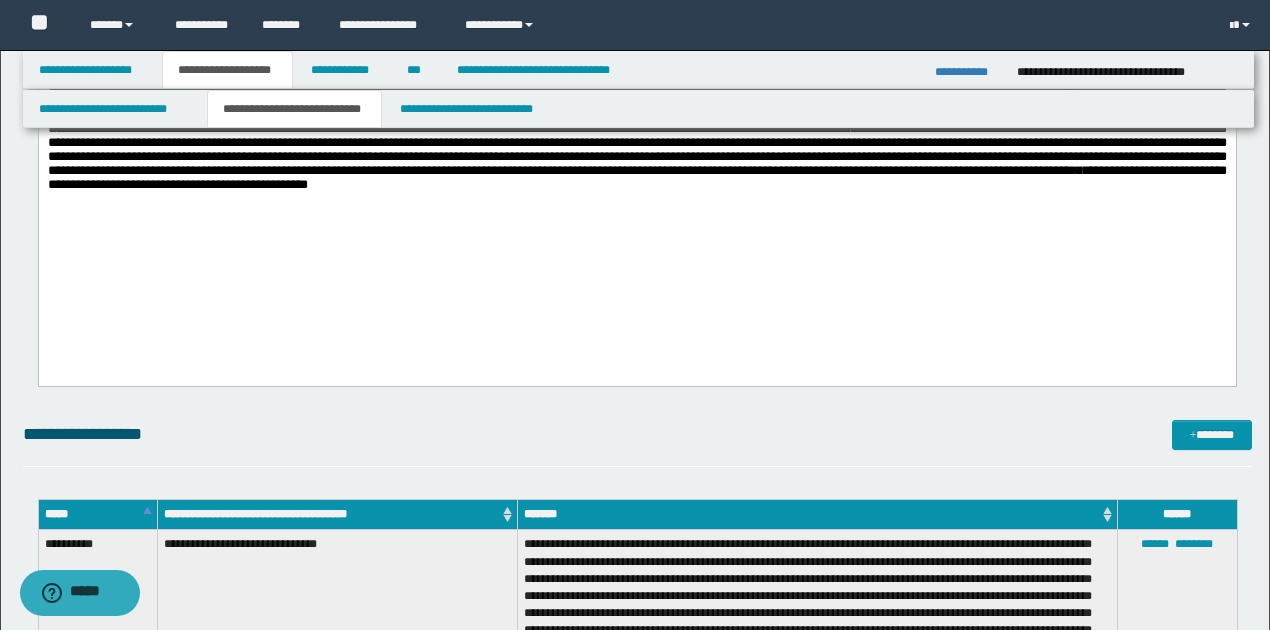scroll, scrollTop: 1097, scrollLeft: 0, axis: vertical 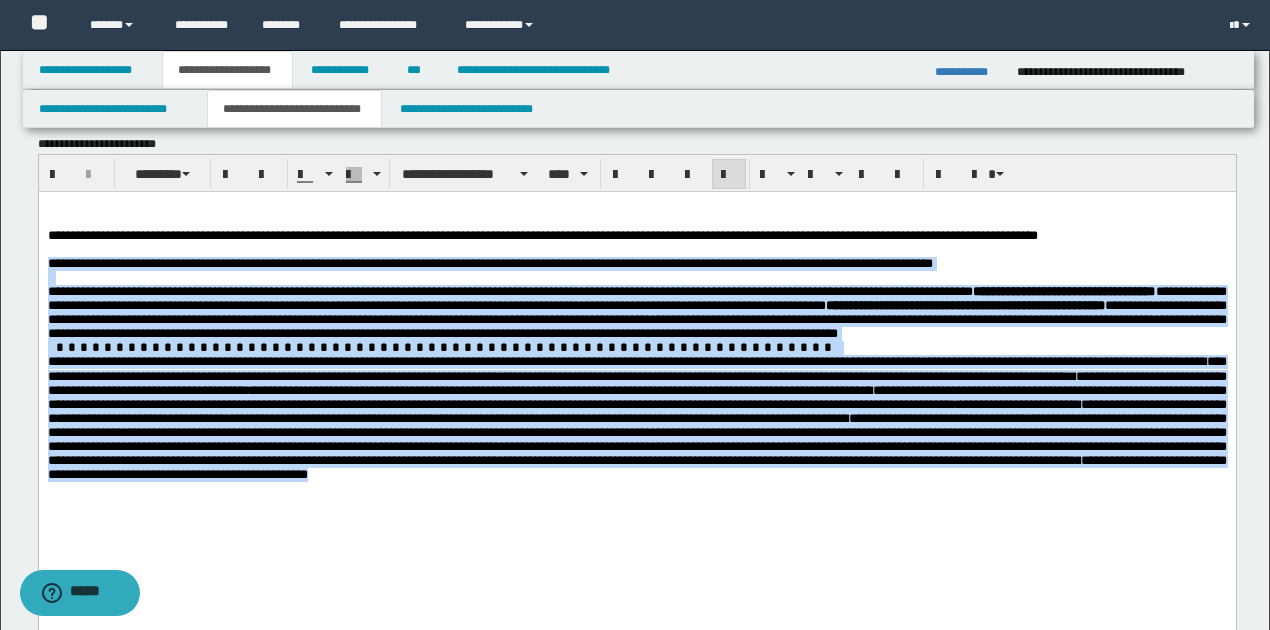 drag, startPoint x: 45, startPoint y: 265, endPoint x: 1209, endPoint y: 499, distance: 1187.2877 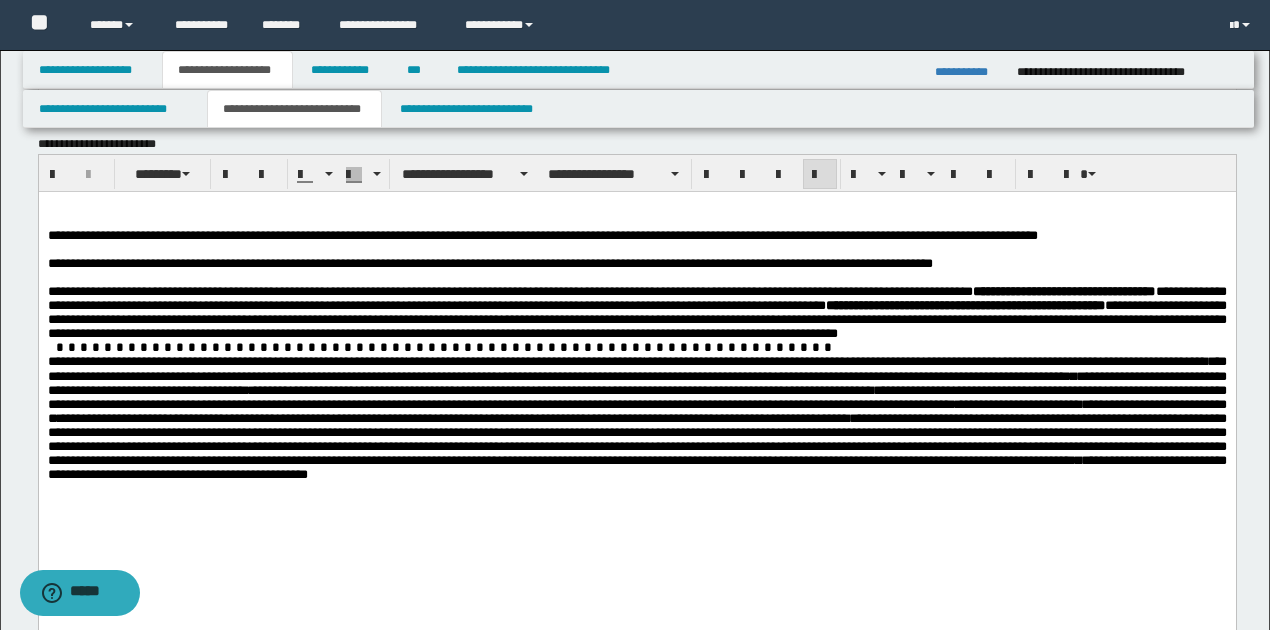 click at bounding box center (637, 489) 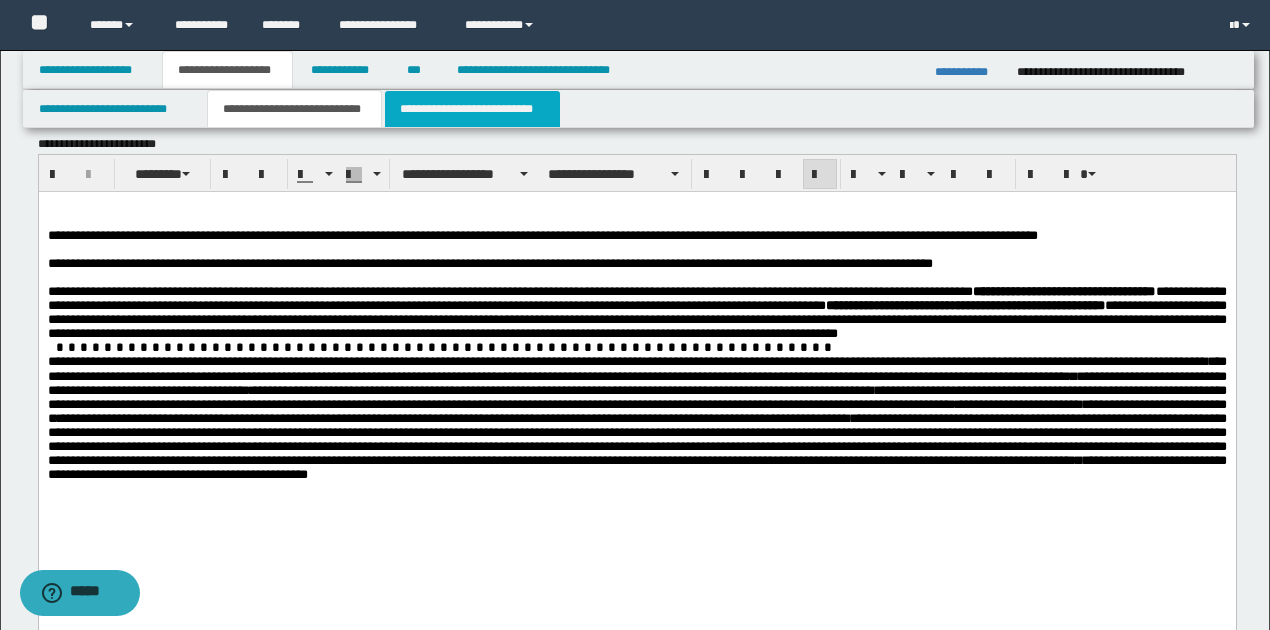 click on "**********" at bounding box center [472, 109] 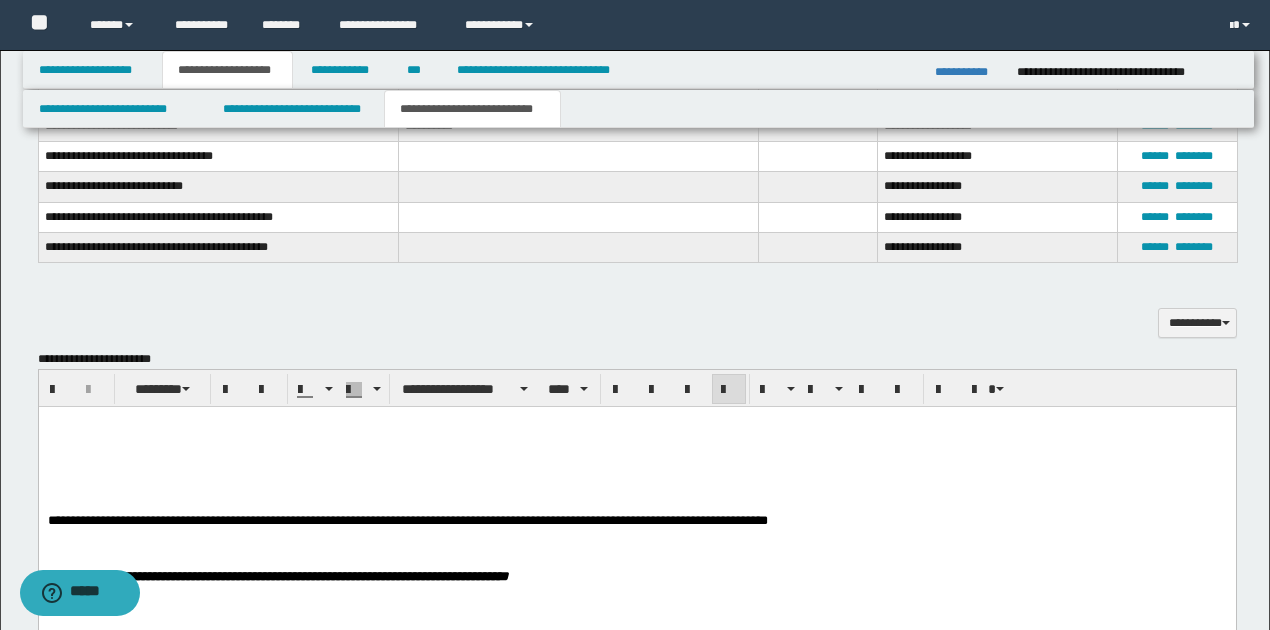 scroll, scrollTop: 1364, scrollLeft: 0, axis: vertical 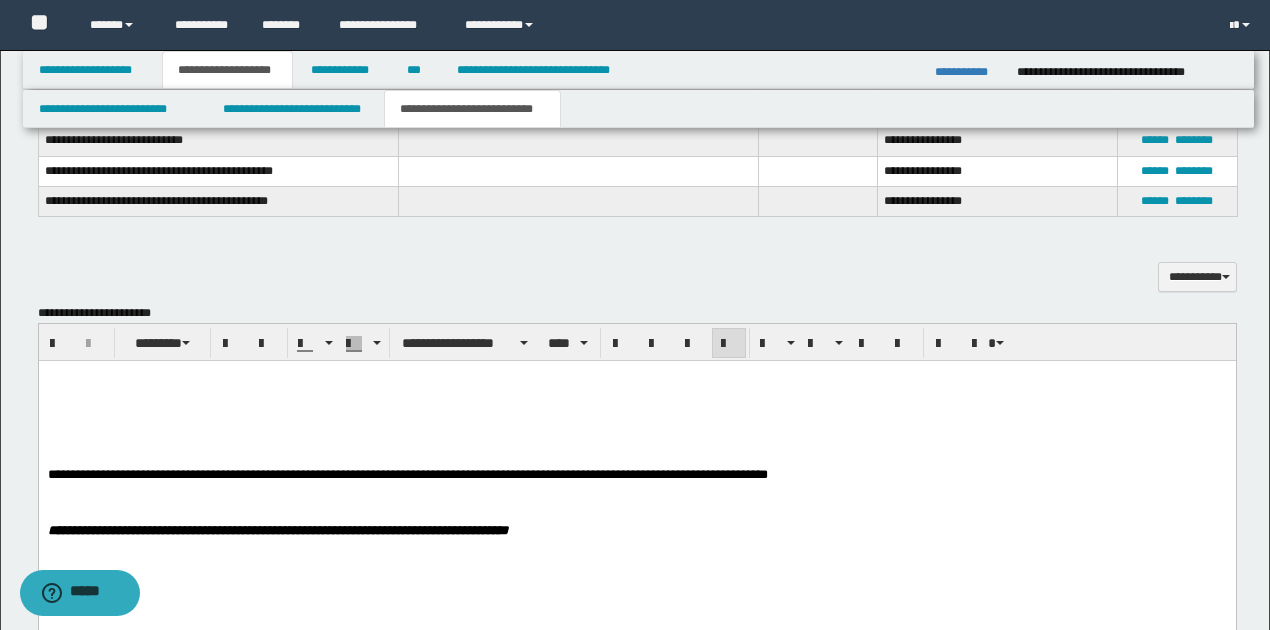click at bounding box center (636, 390) 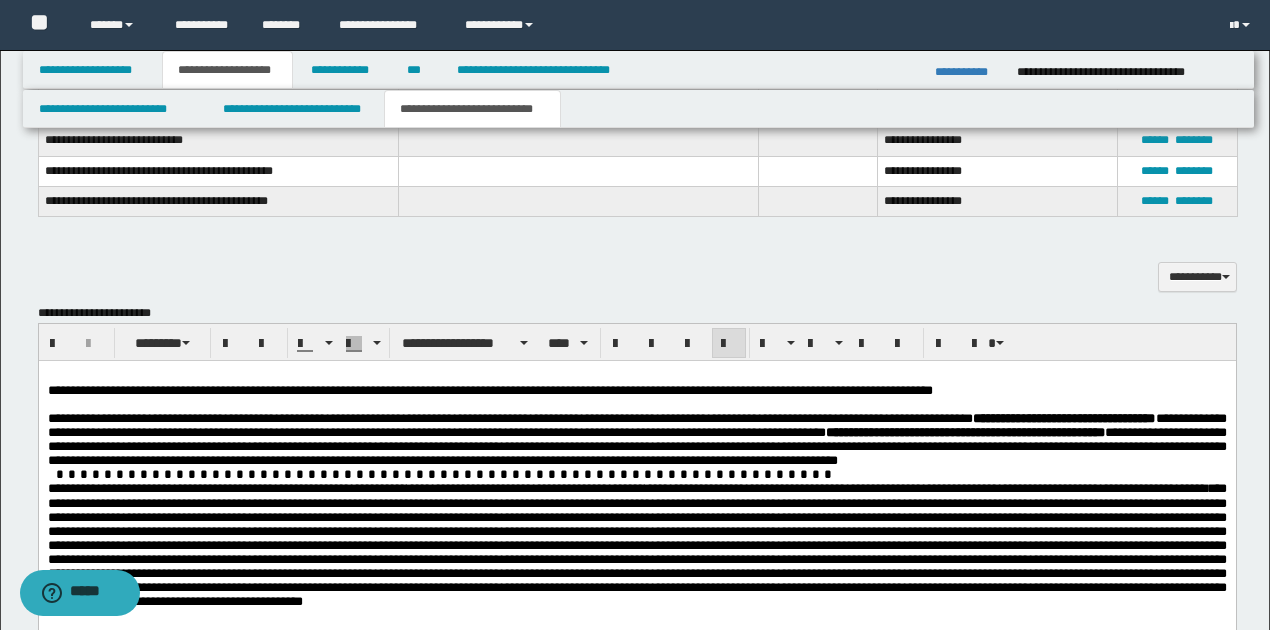 click on "**********" at bounding box center (342, 389) 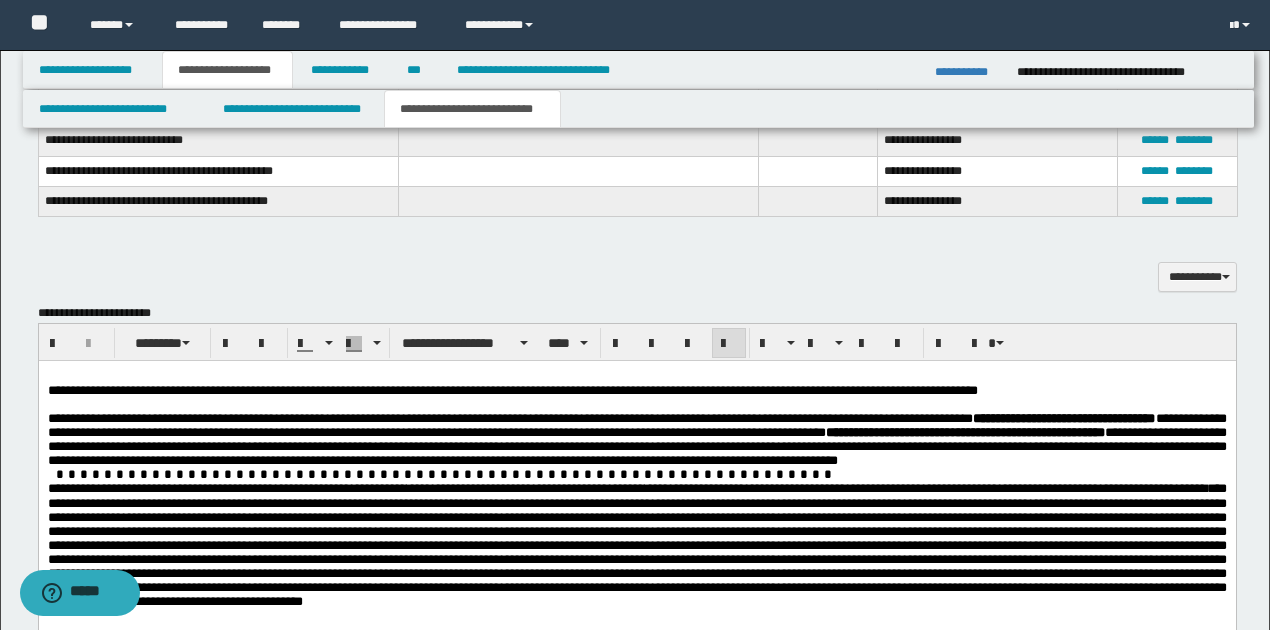 click on "**********" at bounding box center [636, 424] 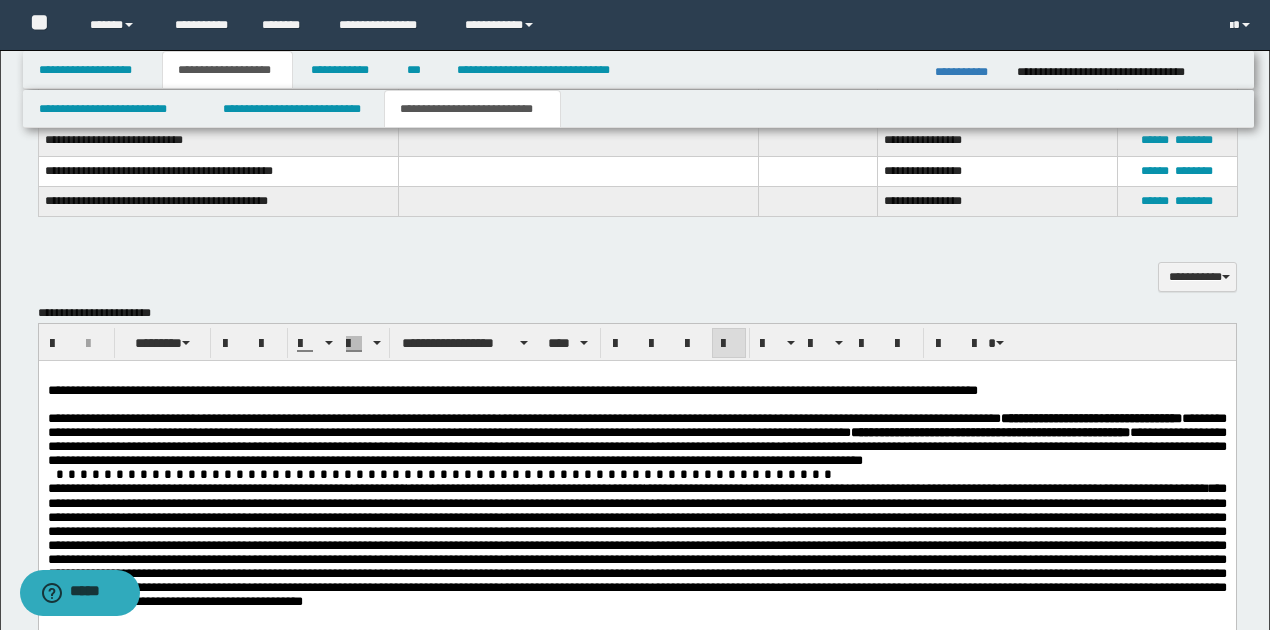 click on "**********" at bounding box center (636, 439) 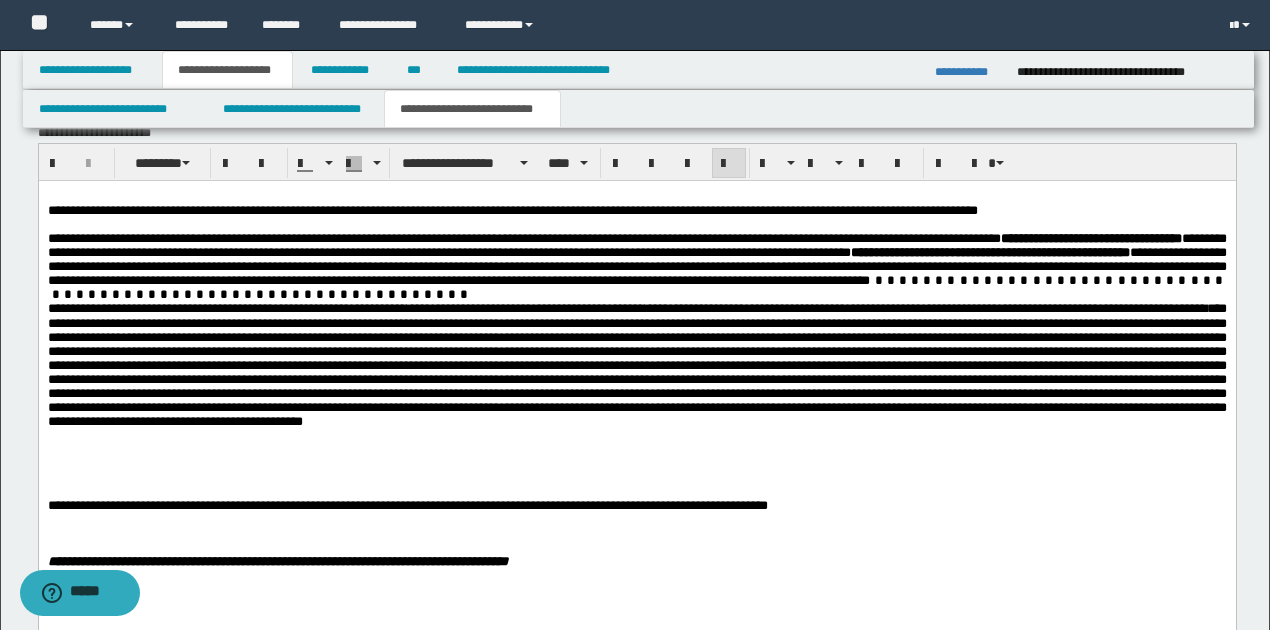 scroll, scrollTop: 1564, scrollLeft: 0, axis: vertical 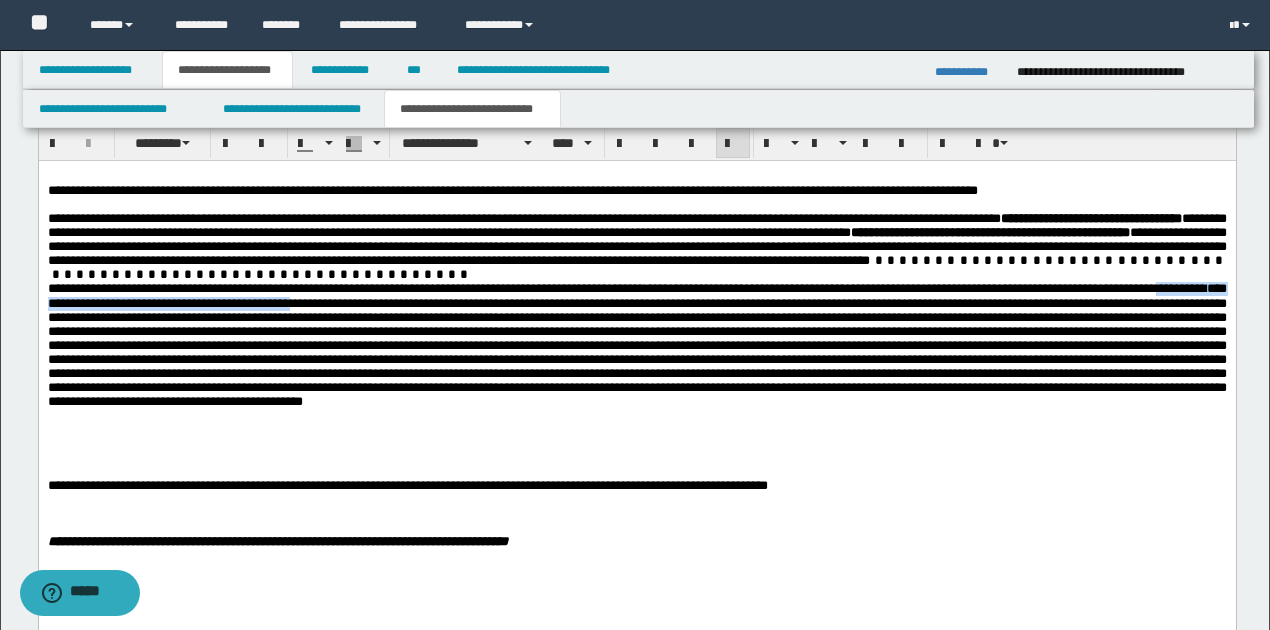 drag, startPoint x: 104, startPoint y: 312, endPoint x: 456, endPoint y: 304, distance: 352.0909 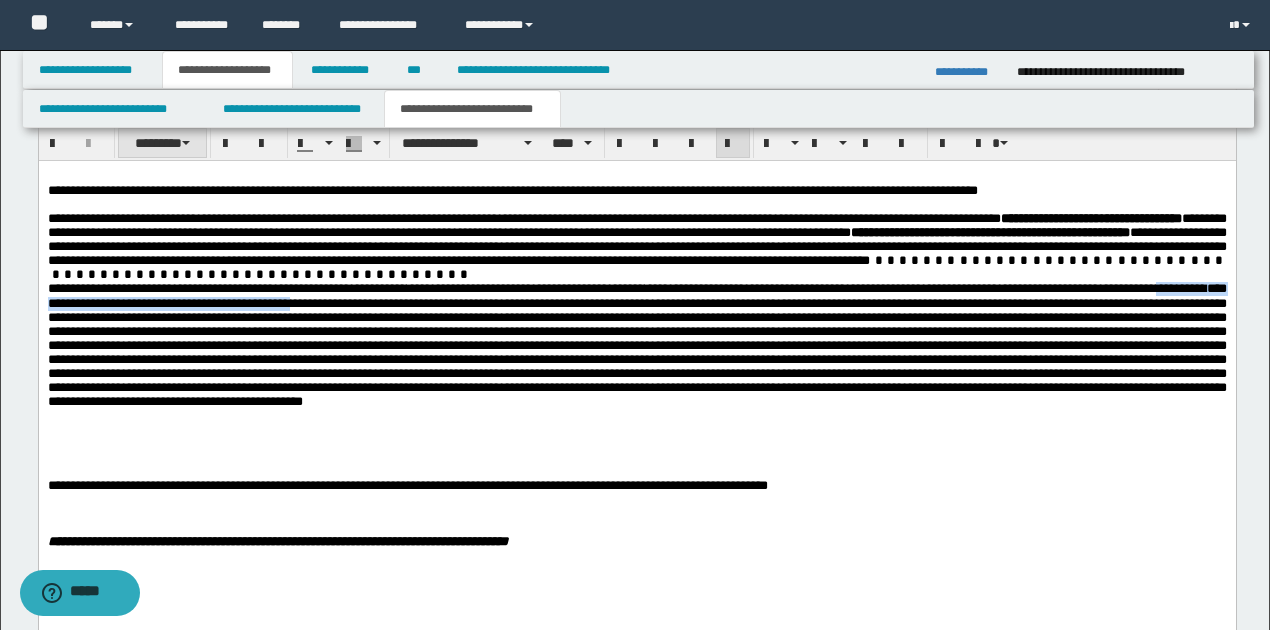 click on "********" at bounding box center [162, 143] 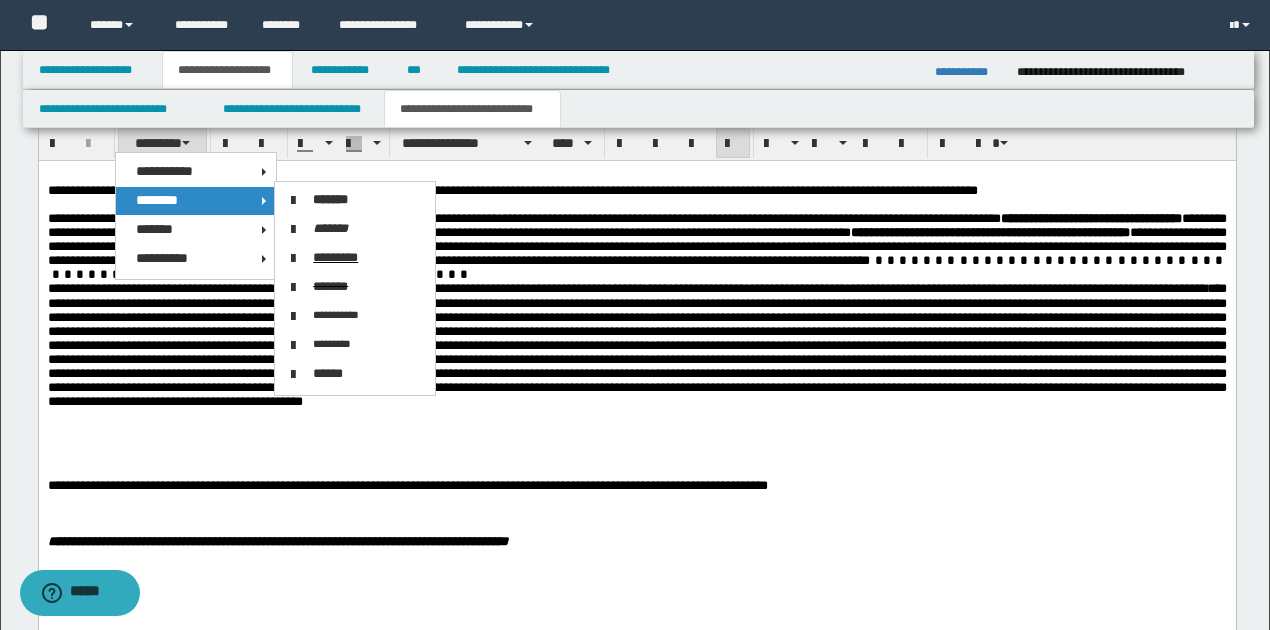 click at bounding box center [636, 443] 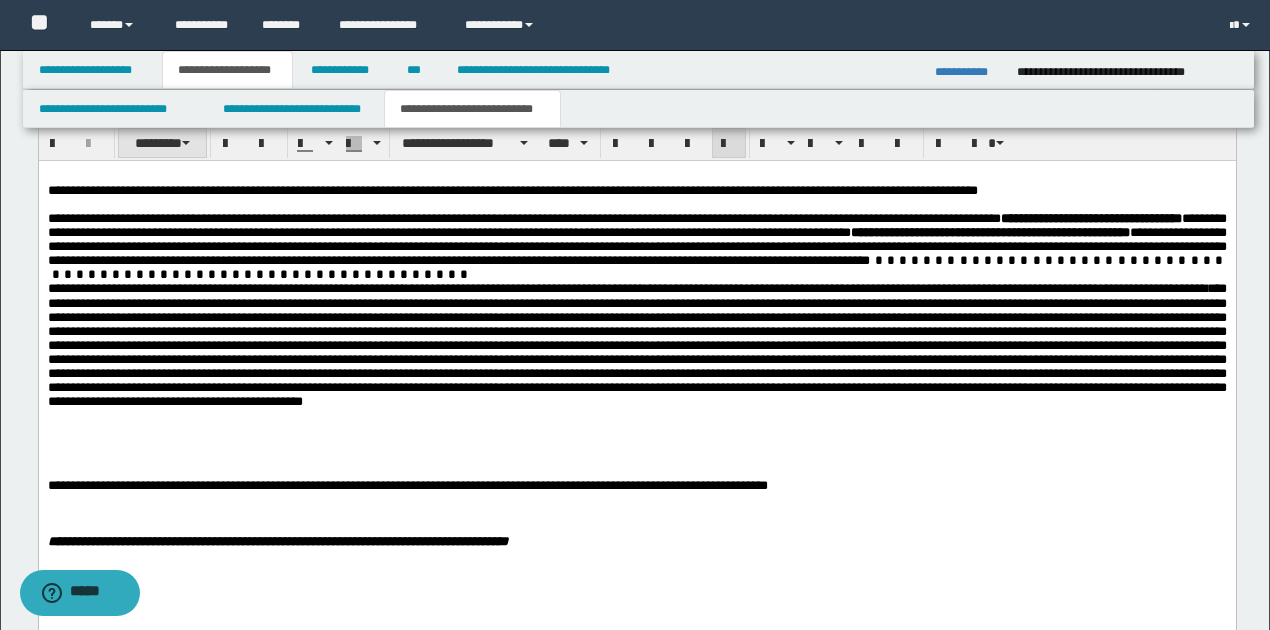 click on "********" at bounding box center [162, 143] 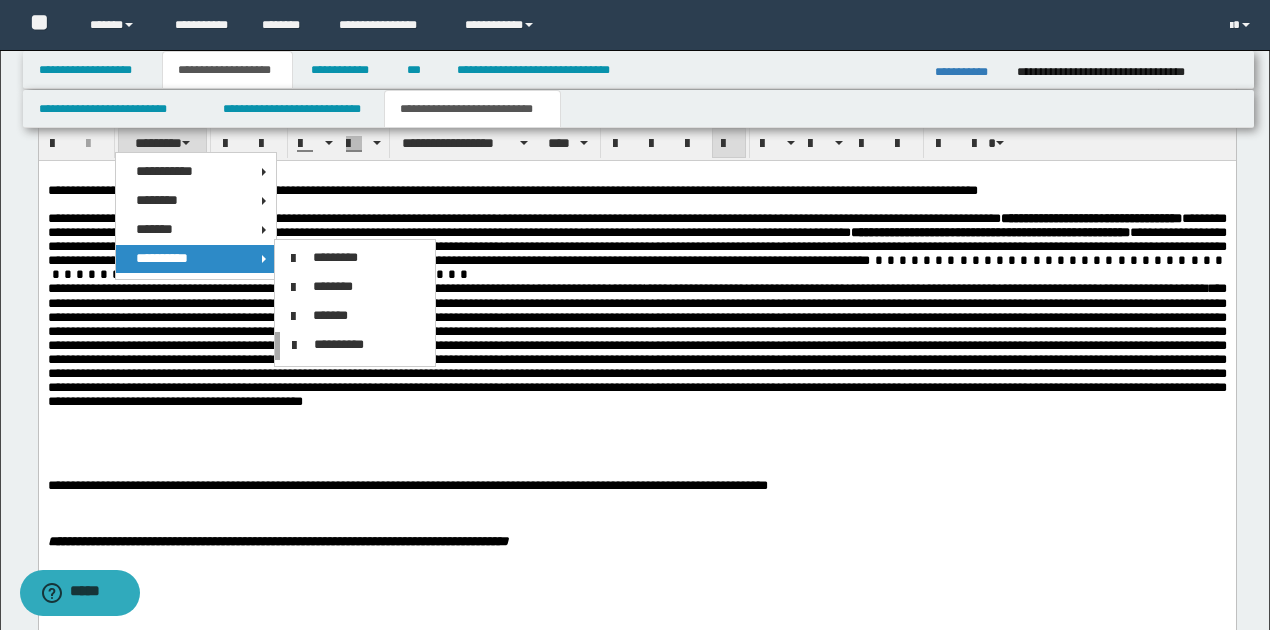 click on "**********" at bounding box center [636, 343] 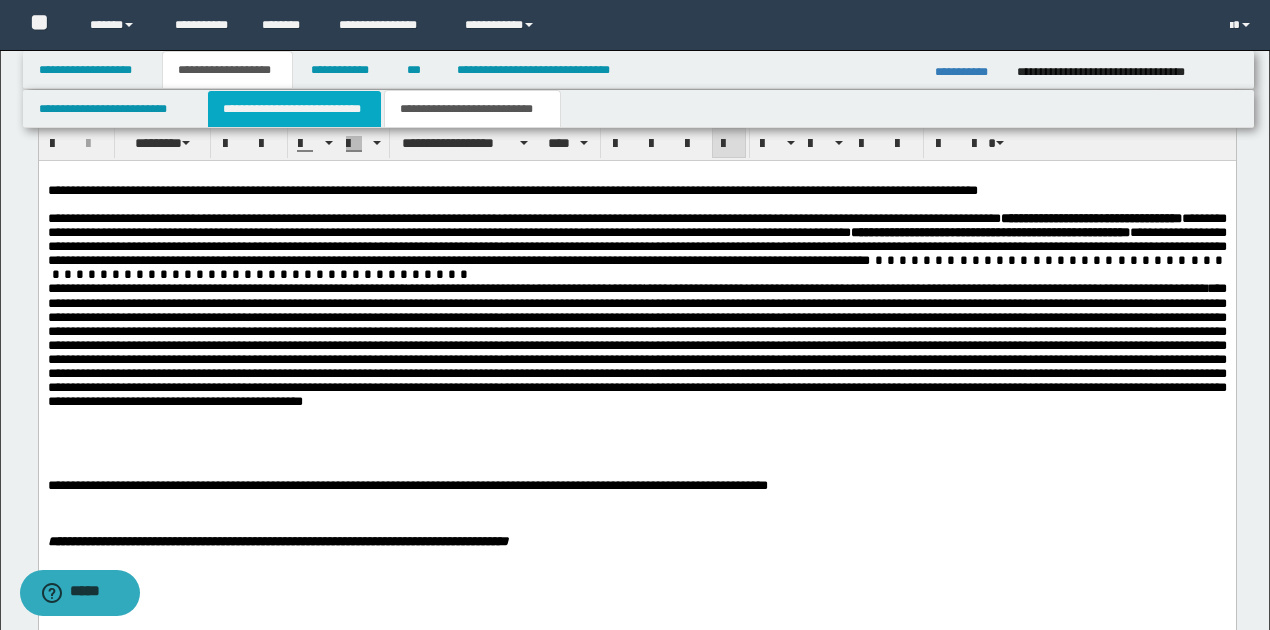 click on "**********" at bounding box center [294, 109] 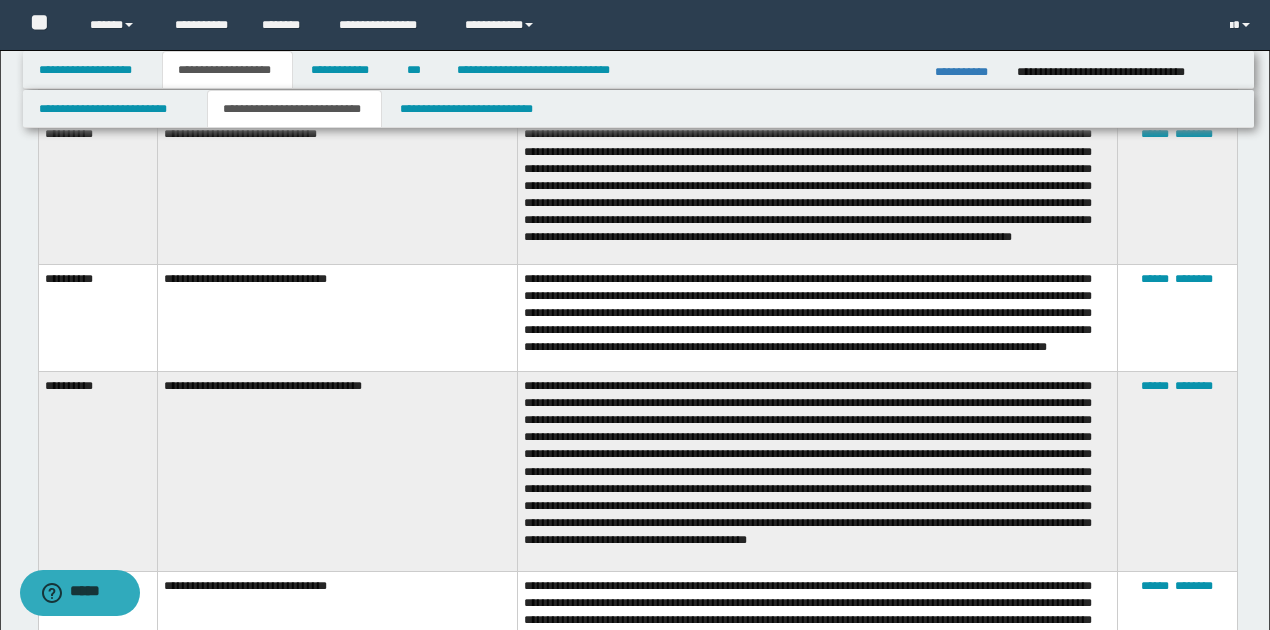 scroll, scrollTop: 1830, scrollLeft: 0, axis: vertical 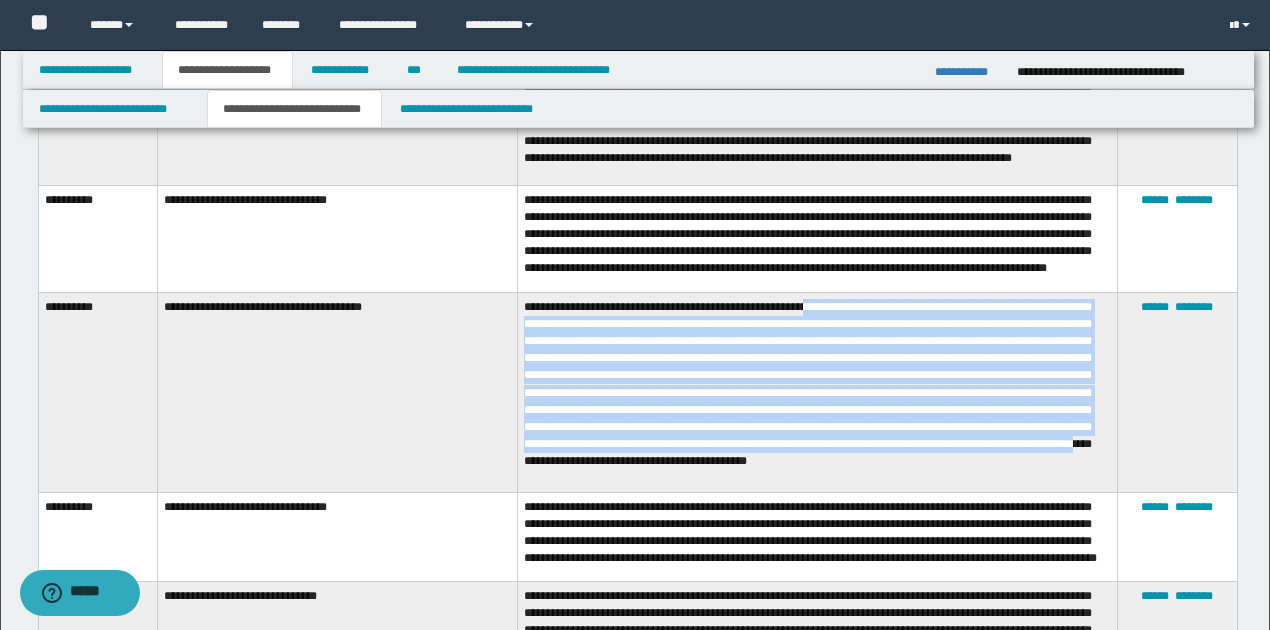 drag, startPoint x: 834, startPoint y: 324, endPoint x: 900, endPoint y: 476, distance: 165.71059 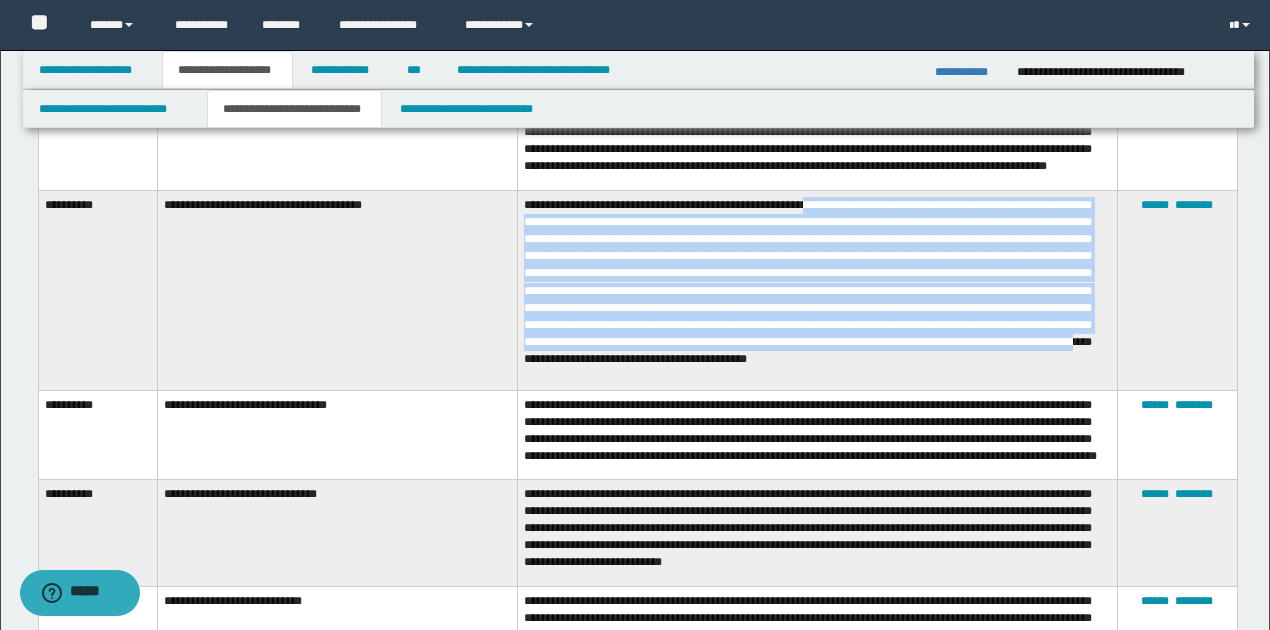 scroll, scrollTop: 1964, scrollLeft: 0, axis: vertical 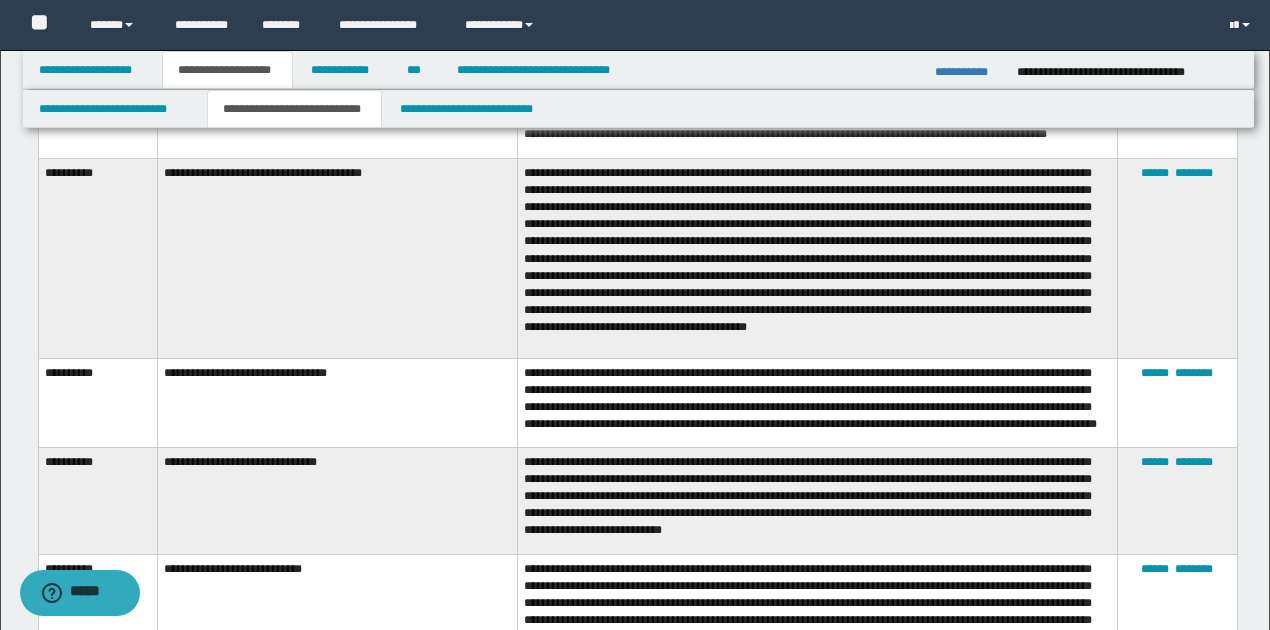 click on "**********" at bounding box center [817, 500] 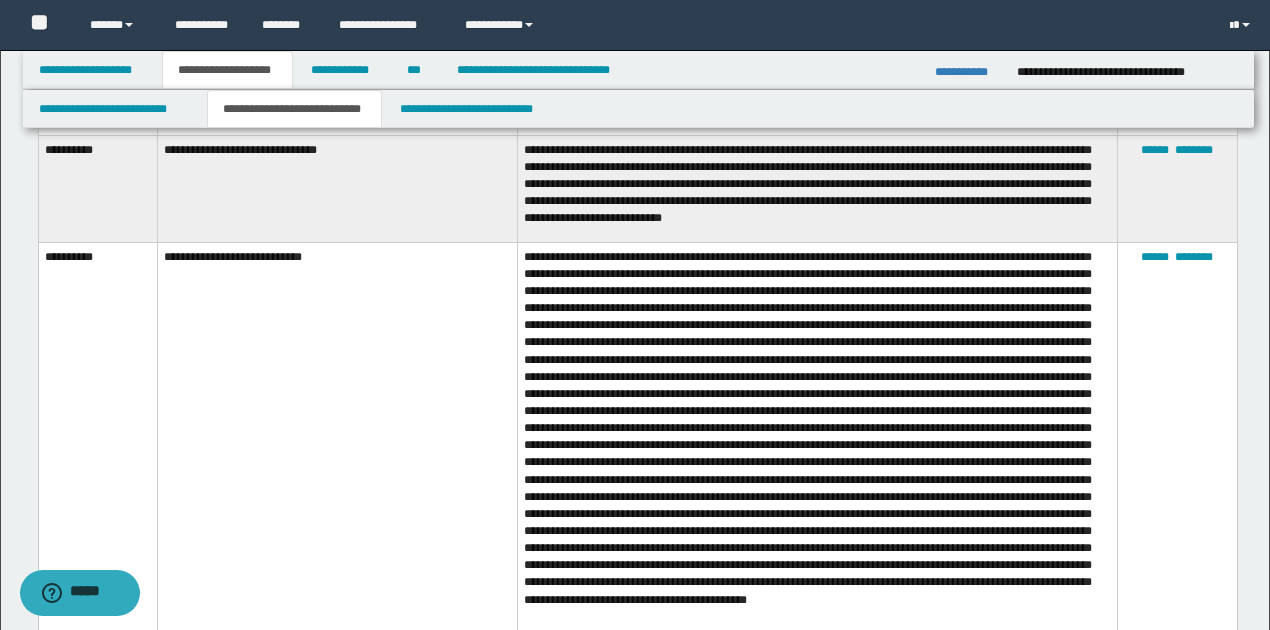 scroll, scrollTop: 2297, scrollLeft: 0, axis: vertical 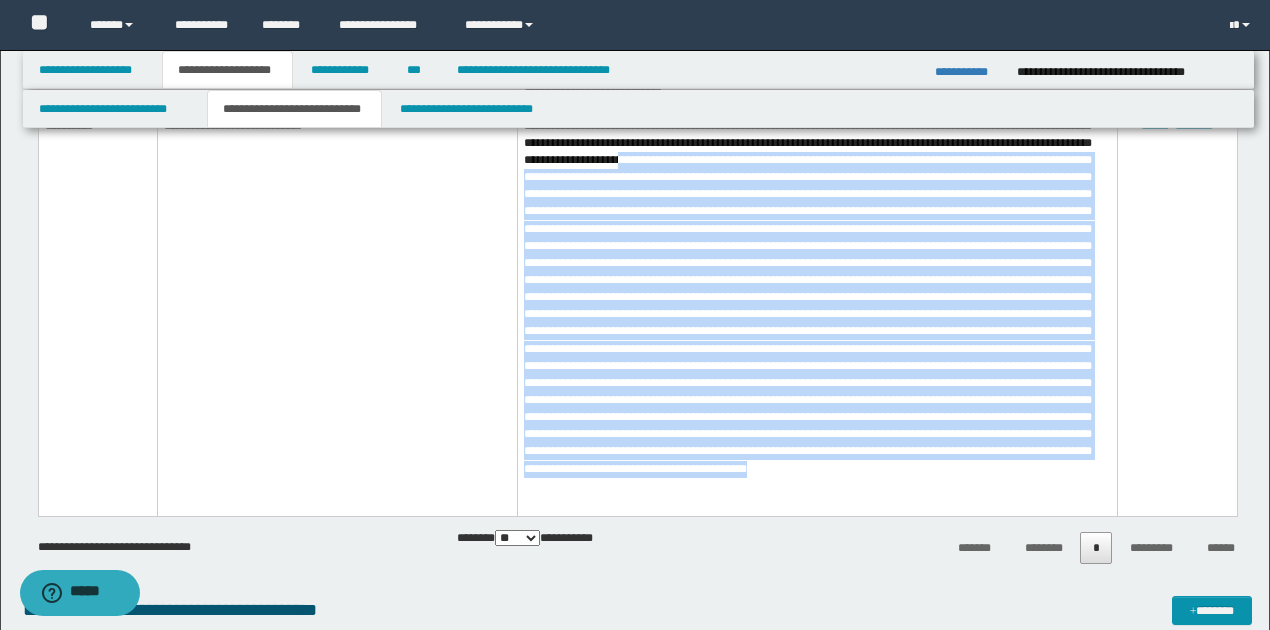 drag, startPoint x: 739, startPoint y: 281, endPoint x: 1021, endPoint y: 500, distance: 357.0504 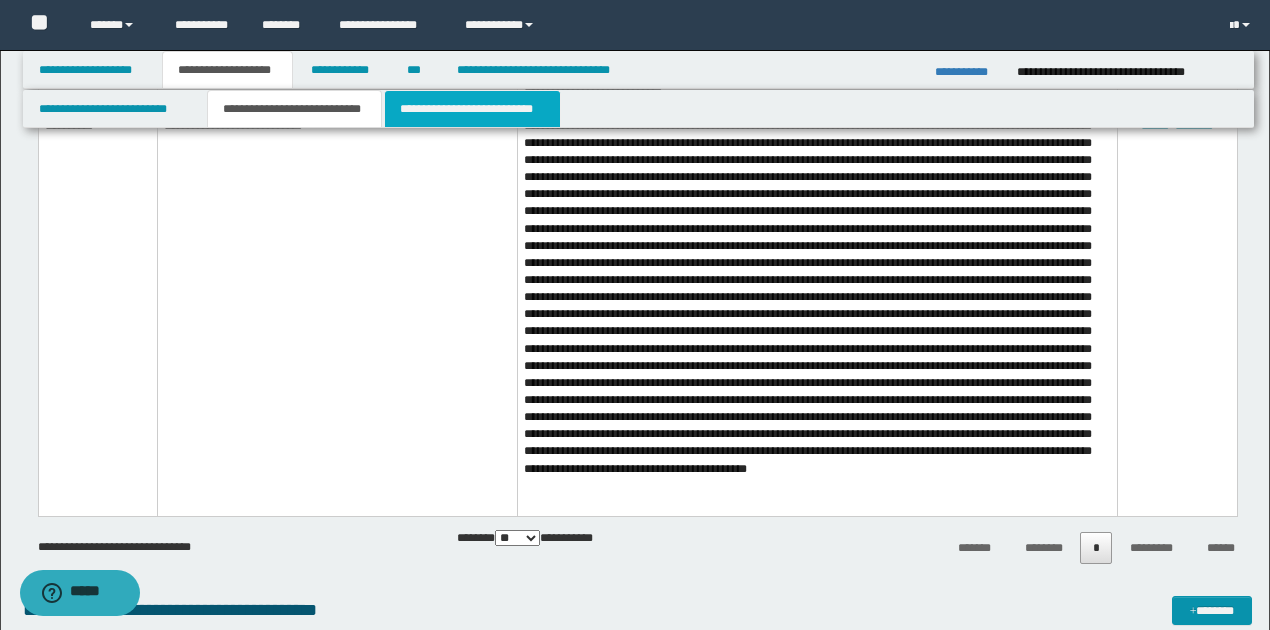 click on "**********" at bounding box center [472, 109] 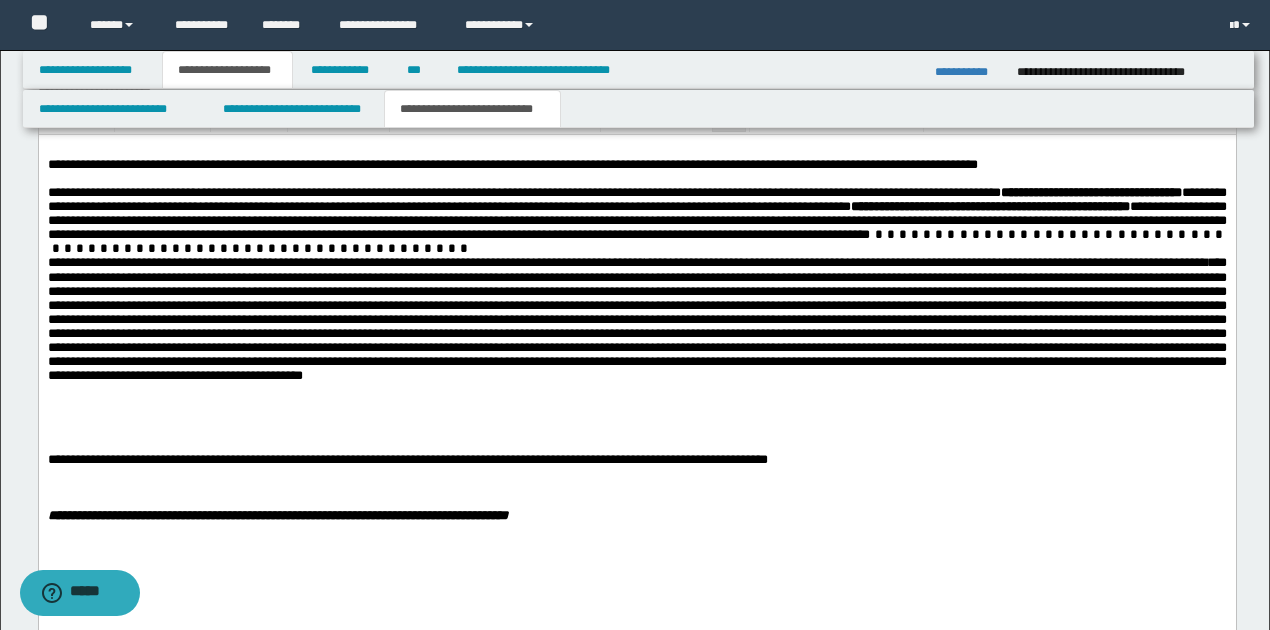 scroll, scrollTop: 1591, scrollLeft: 0, axis: vertical 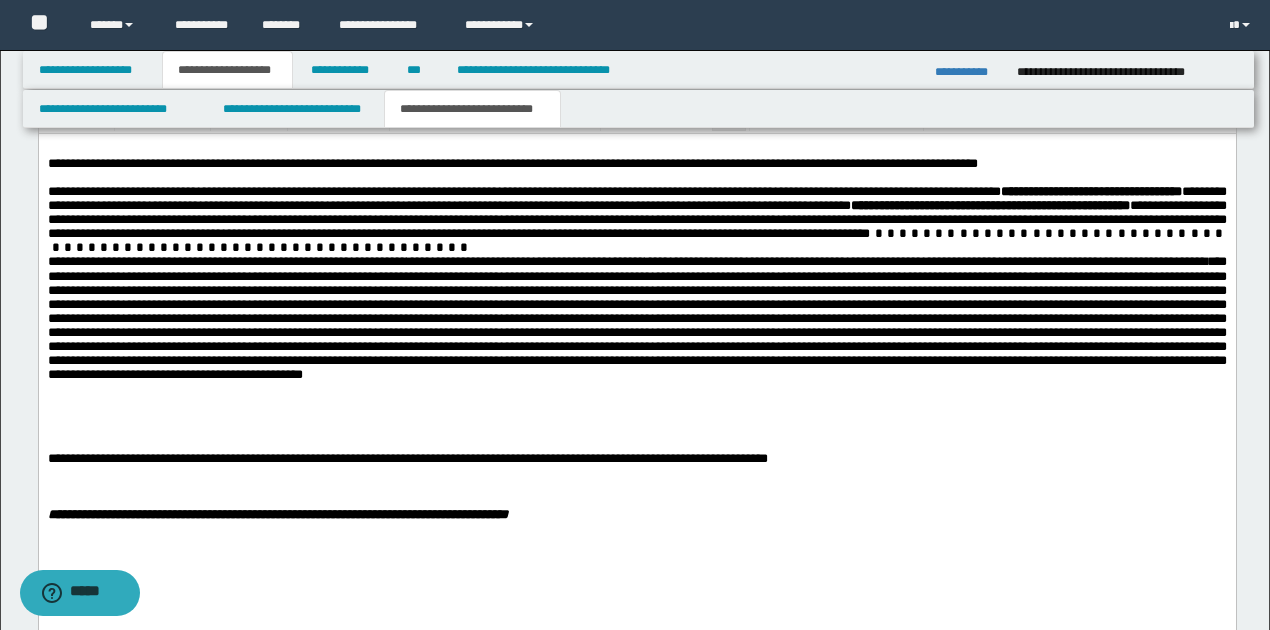 click on "**********" at bounding box center (636, 317) 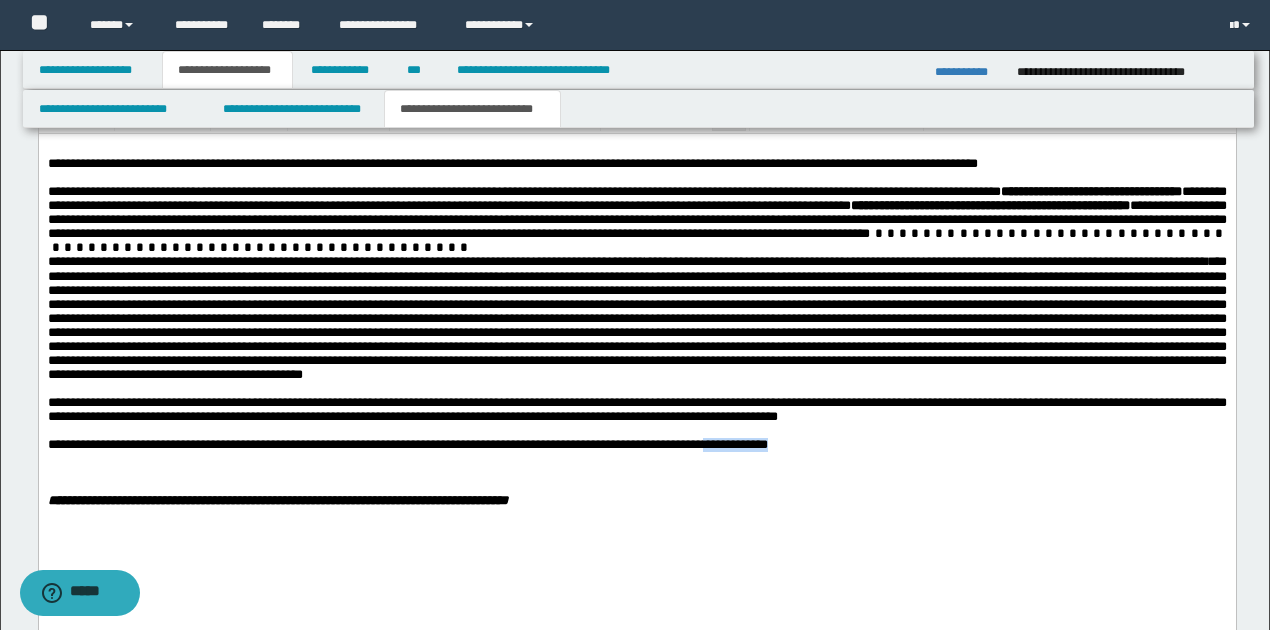drag, startPoint x: 741, startPoint y: 473, endPoint x: 838, endPoint y: 469, distance: 97.082436 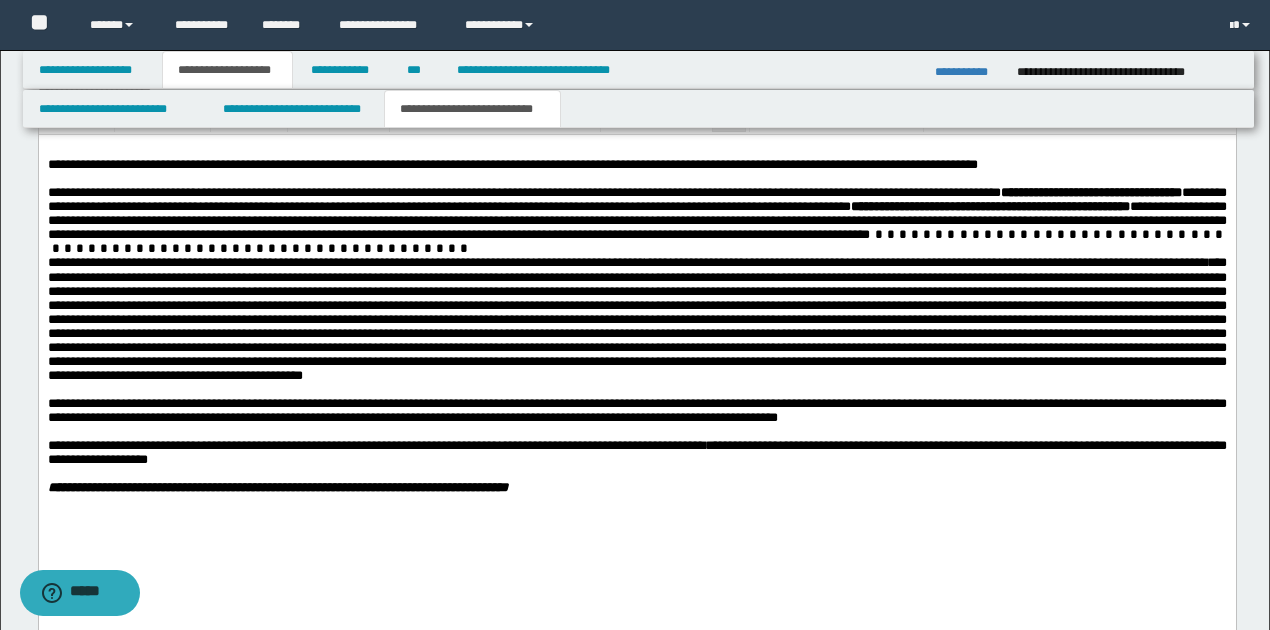 scroll, scrollTop: 1591, scrollLeft: 0, axis: vertical 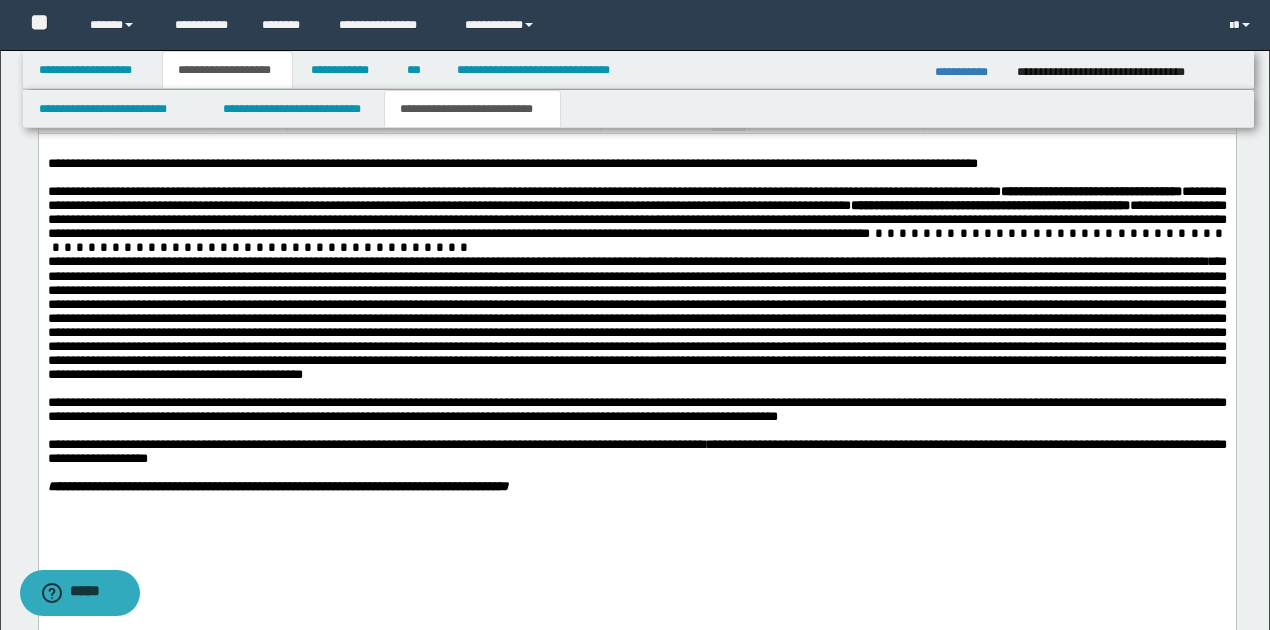 click at bounding box center (636, 430) 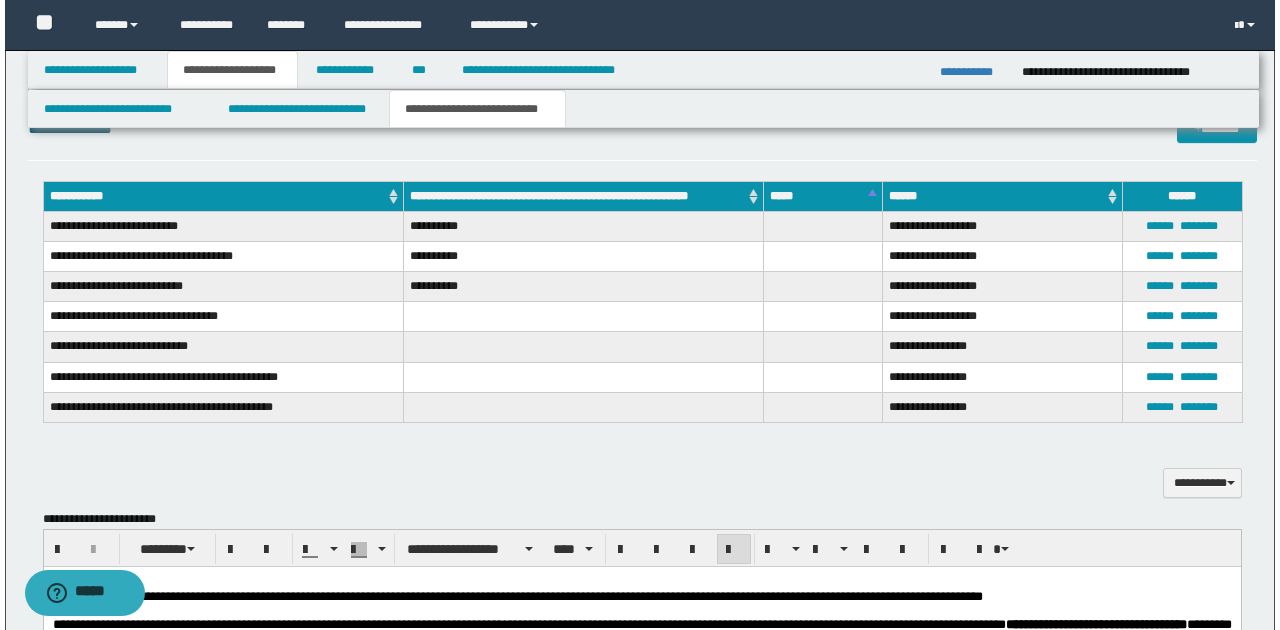 scroll, scrollTop: 1124, scrollLeft: 0, axis: vertical 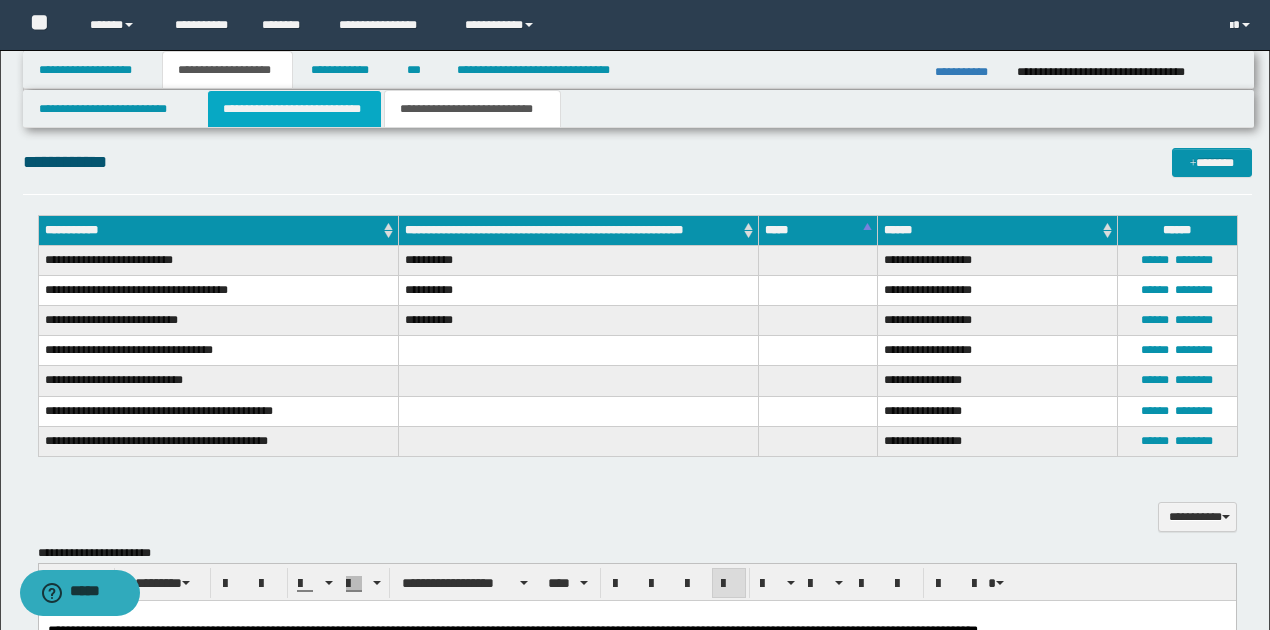 click on "**********" at bounding box center [294, 109] 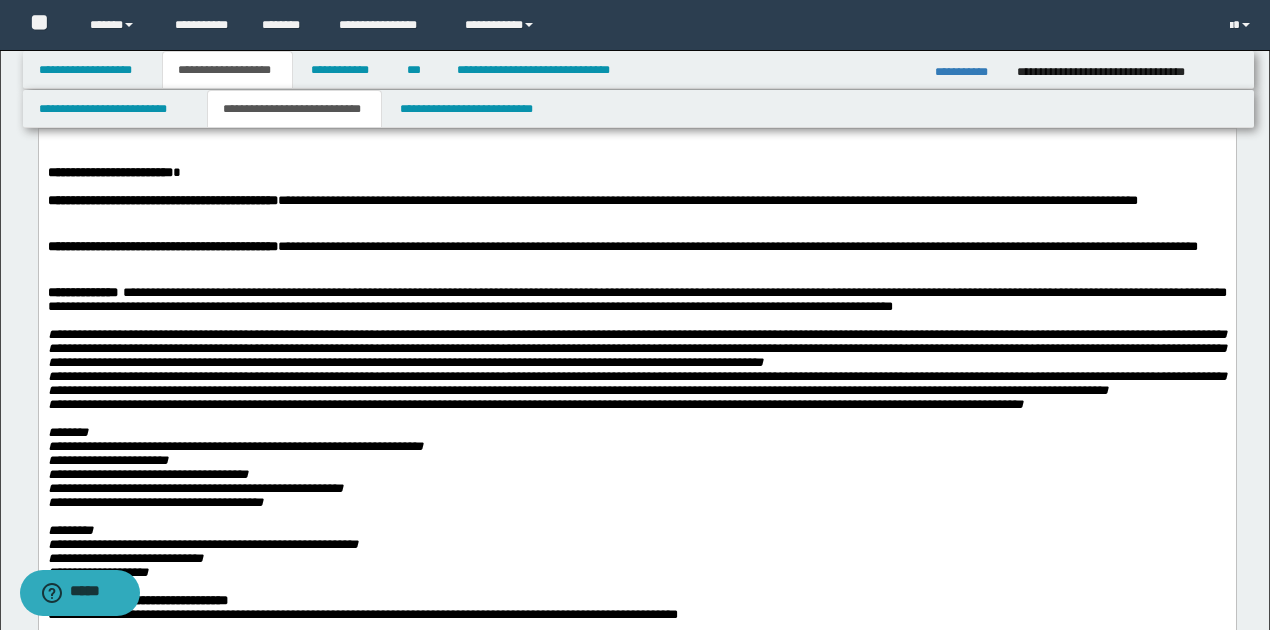 scroll, scrollTop: 58, scrollLeft: 0, axis: vertical 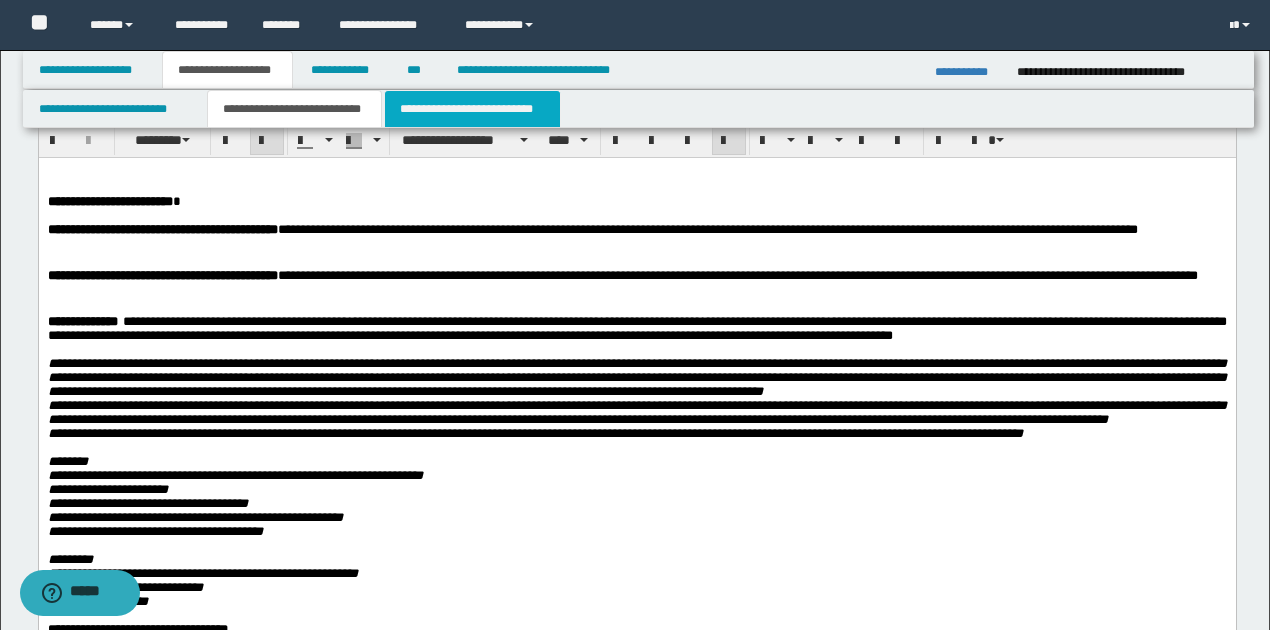 click on "**********" at bounding box center (472, 109) 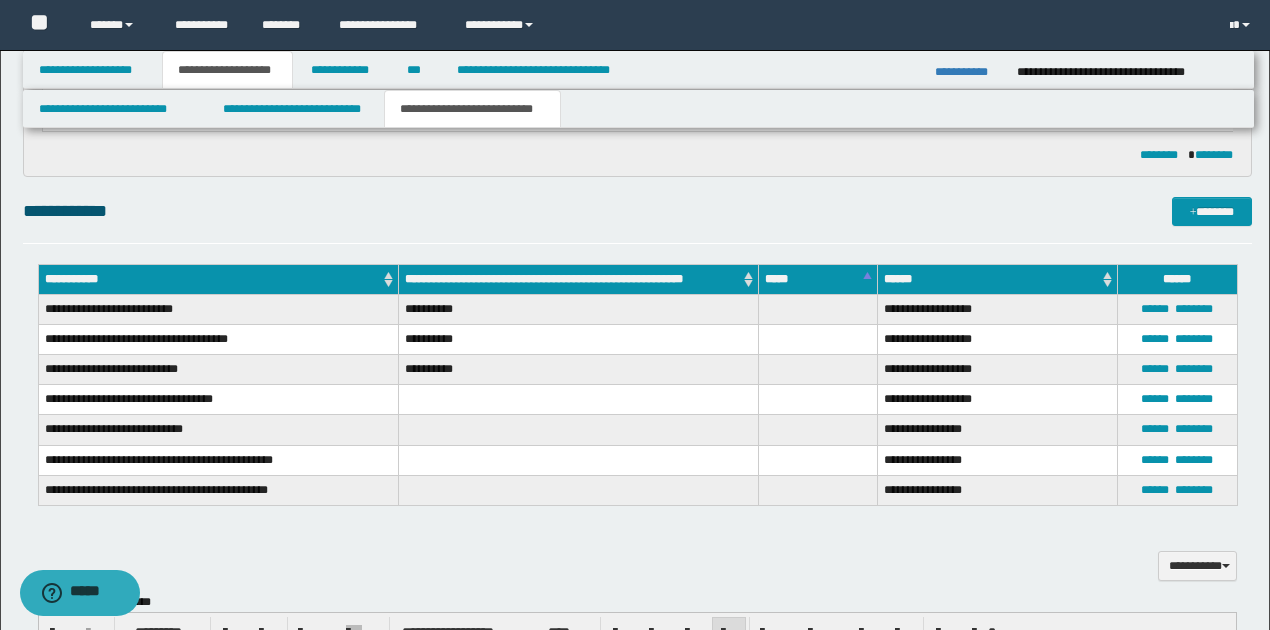 scroll, scrollTop: 1191, scrollLeft: 0, axis: vertical 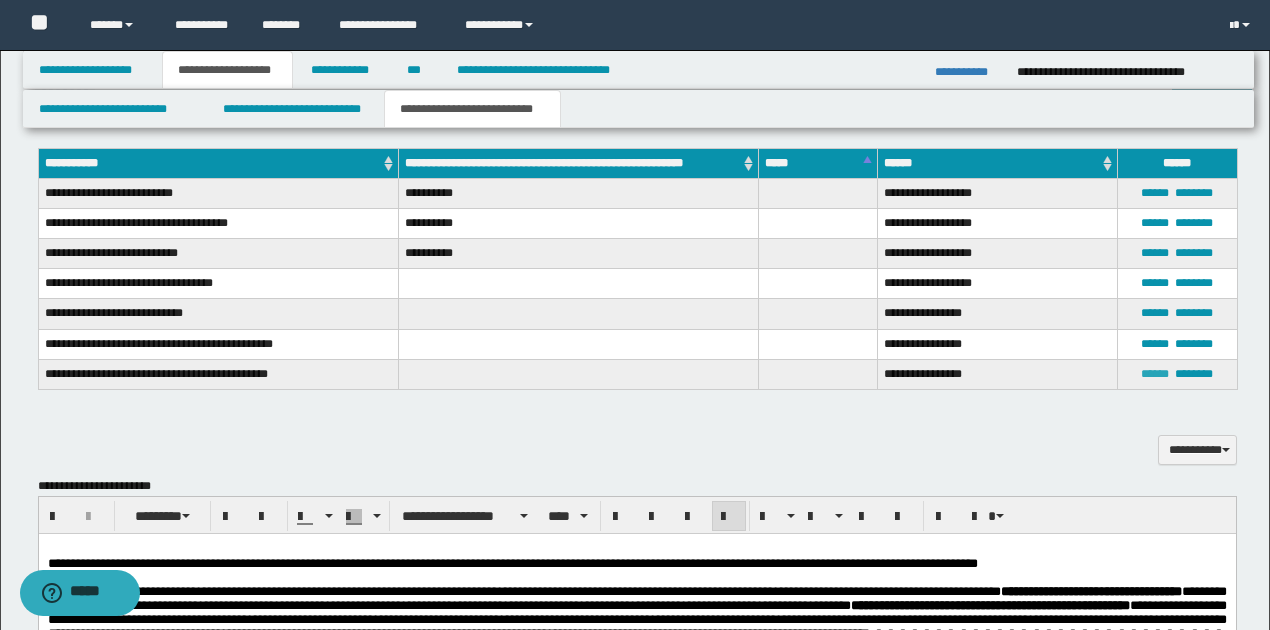 click on "******" at bounding box center (1155, 374) 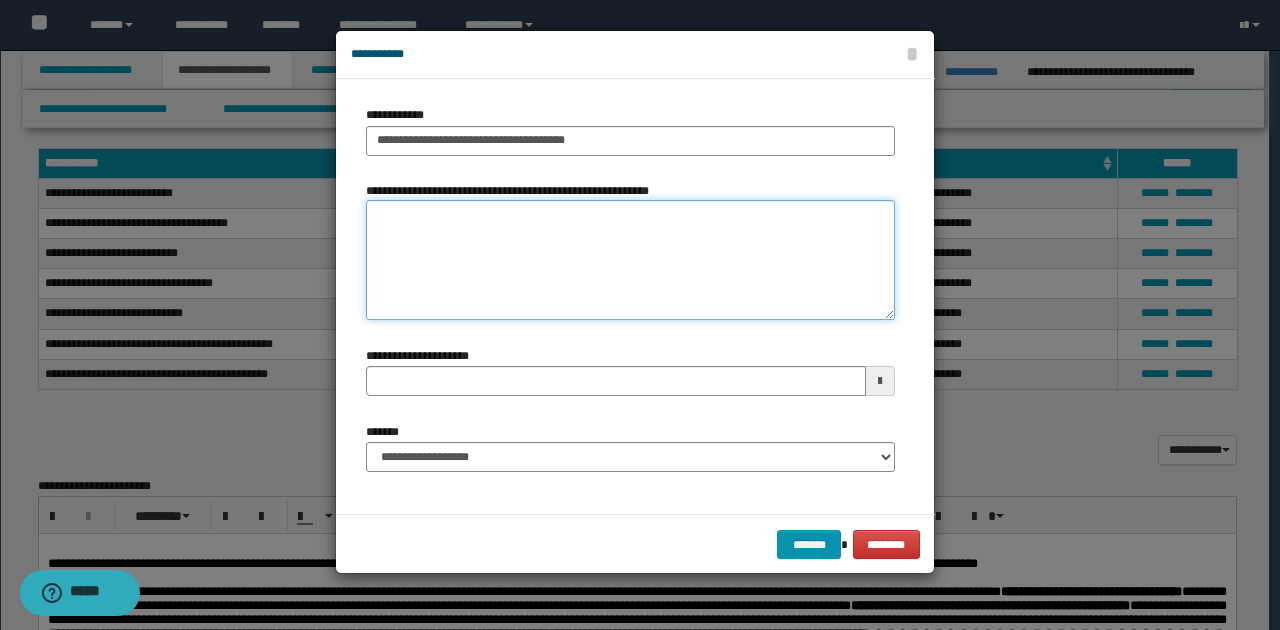 click on "**********" at bounding box center (630, 260) 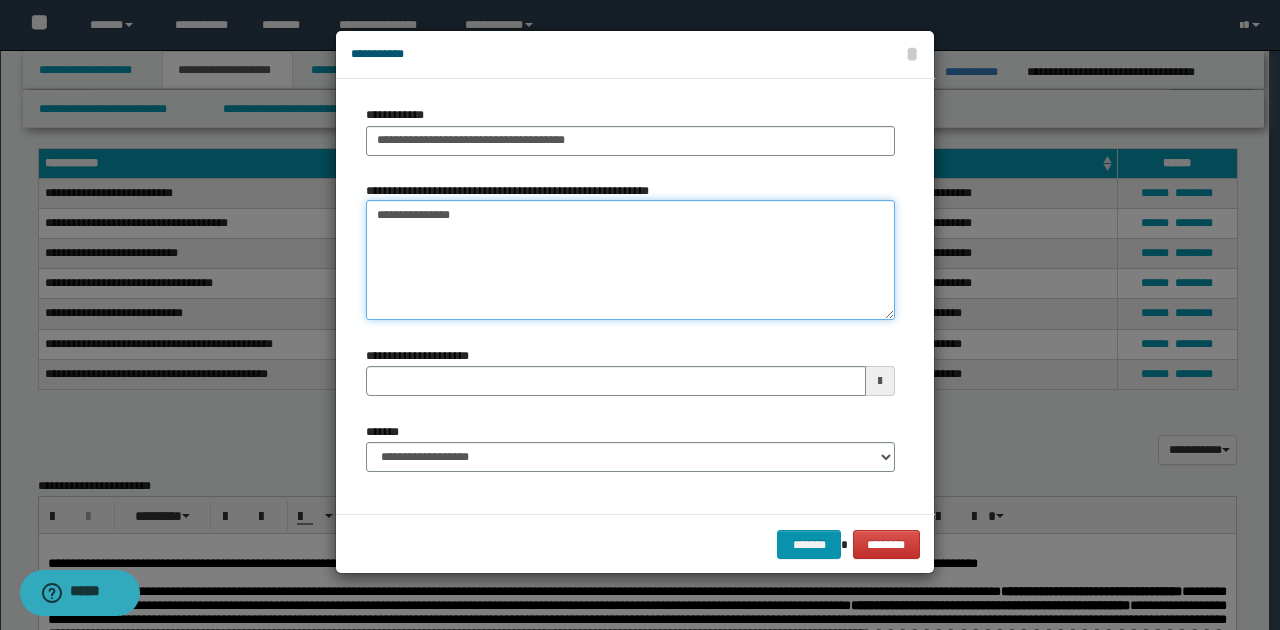 type on "**********" 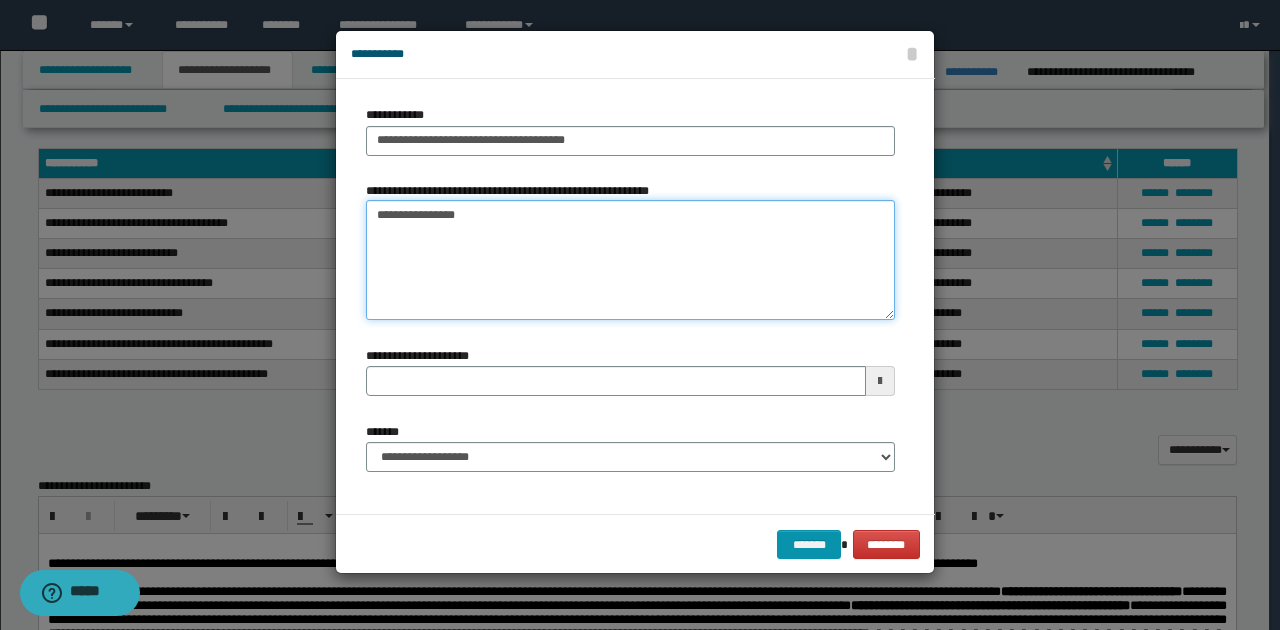 type 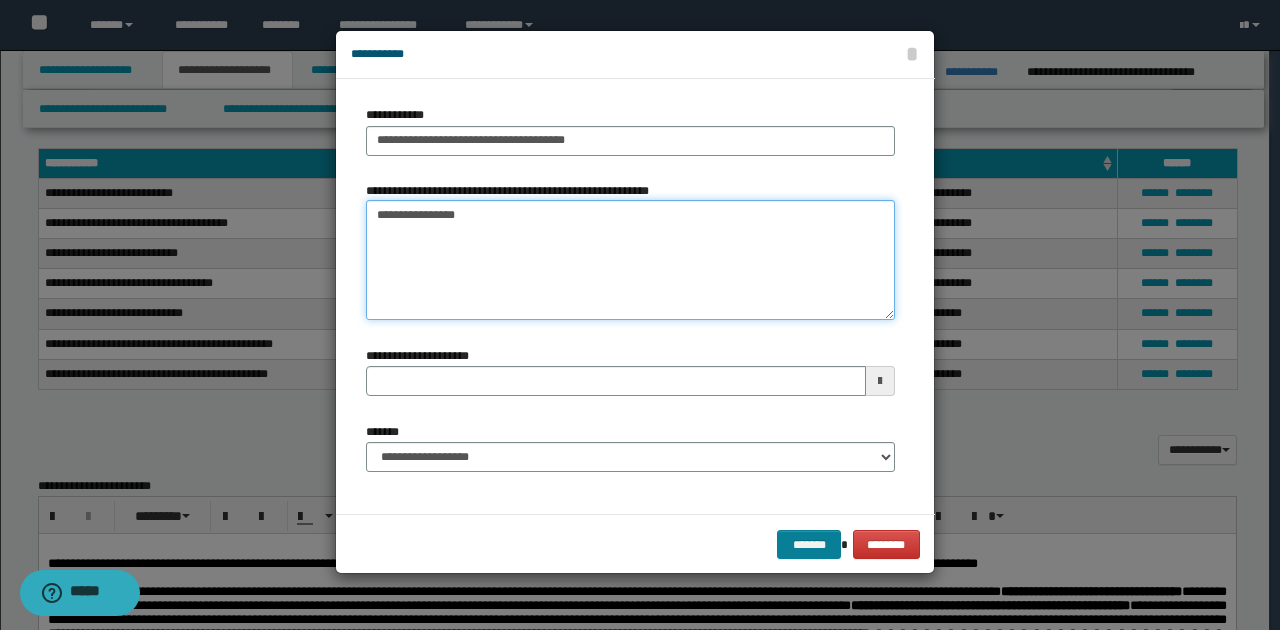type on "**********" 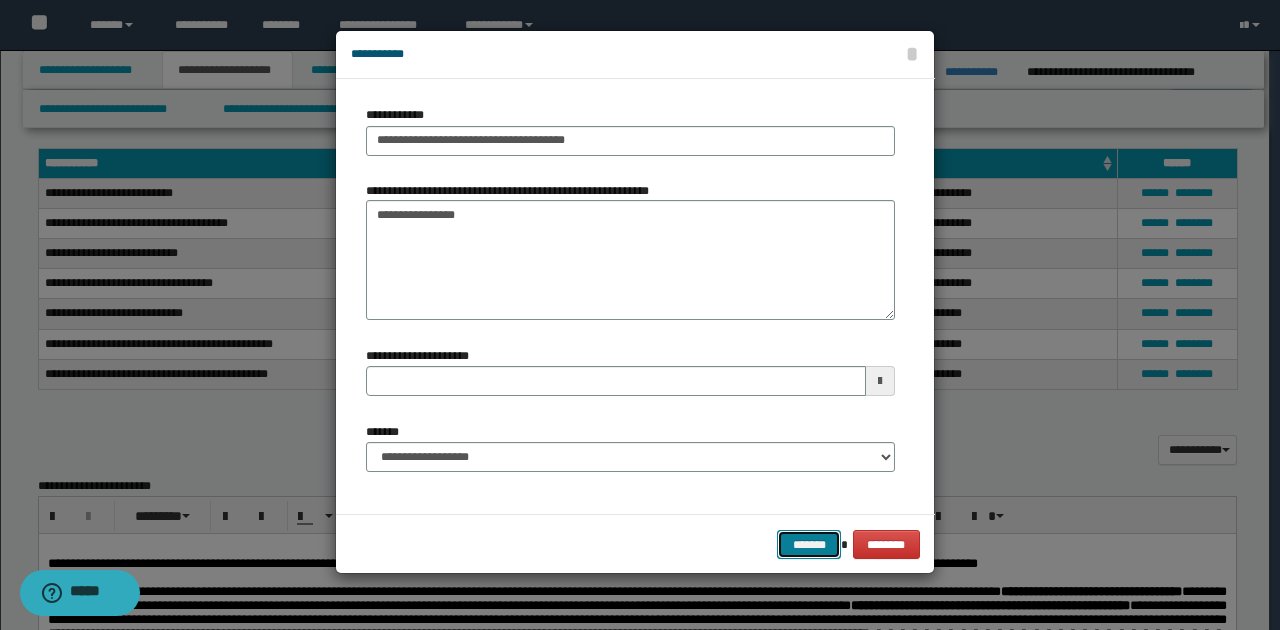 click on "*******" at bounding box center [809, 544] 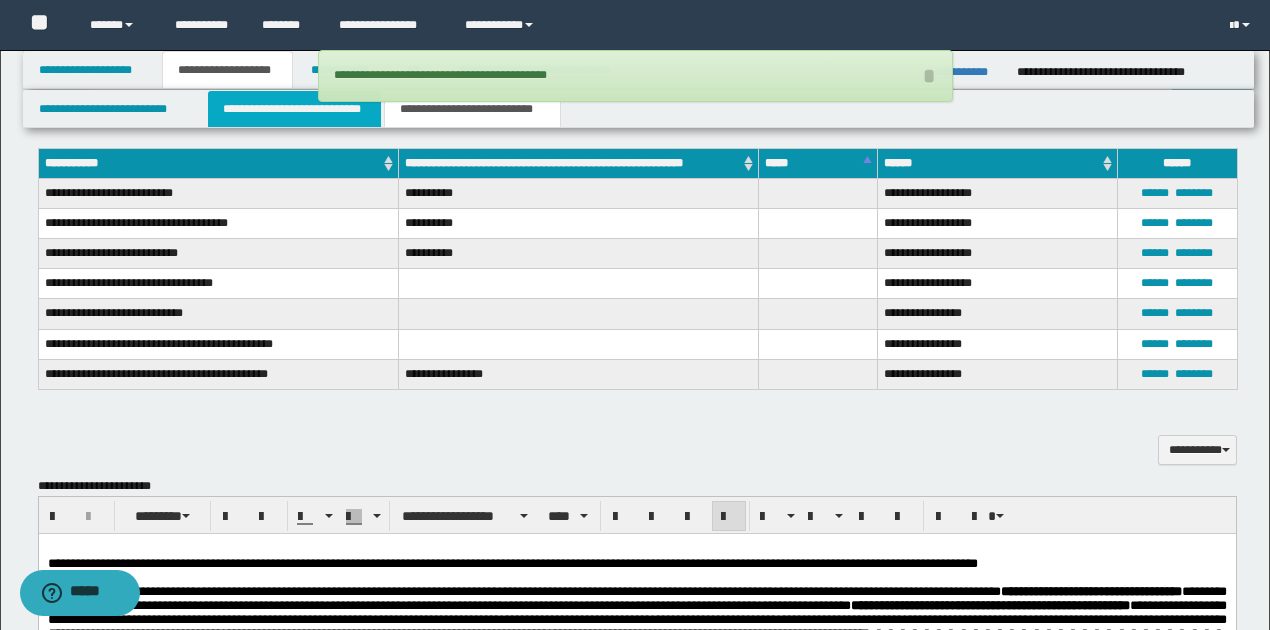 click on "**********" at bounding box center [294, 109] 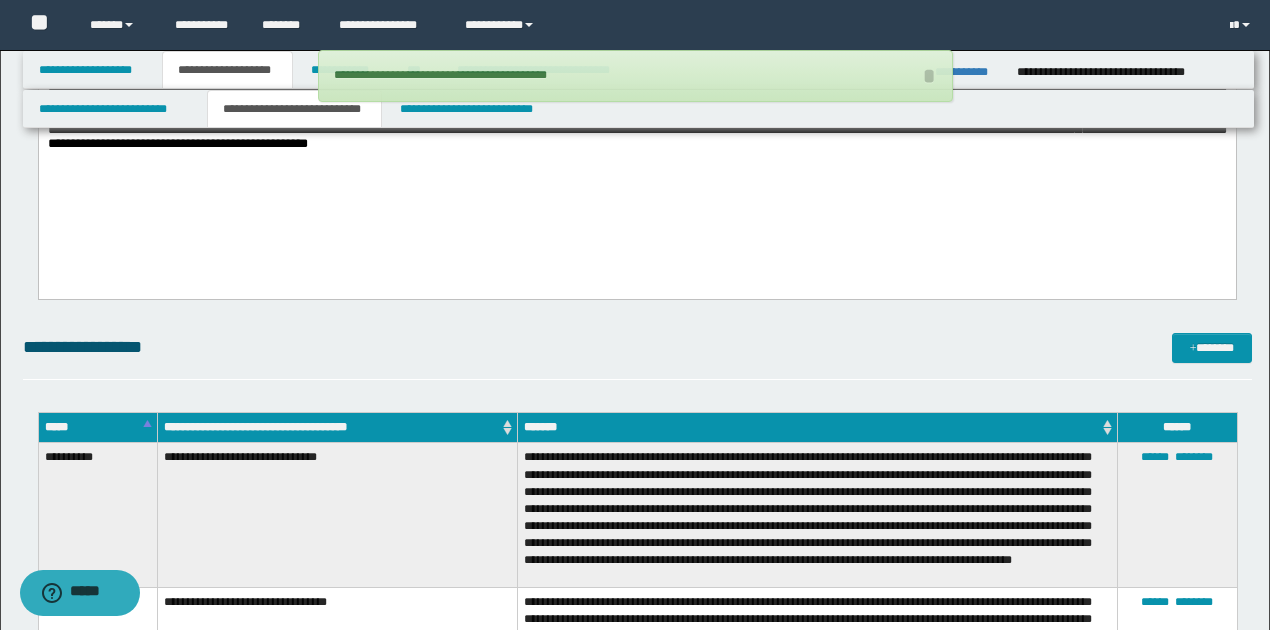 scroll, scrollTop: 1524, scrollLeft: 0, axis: vertical 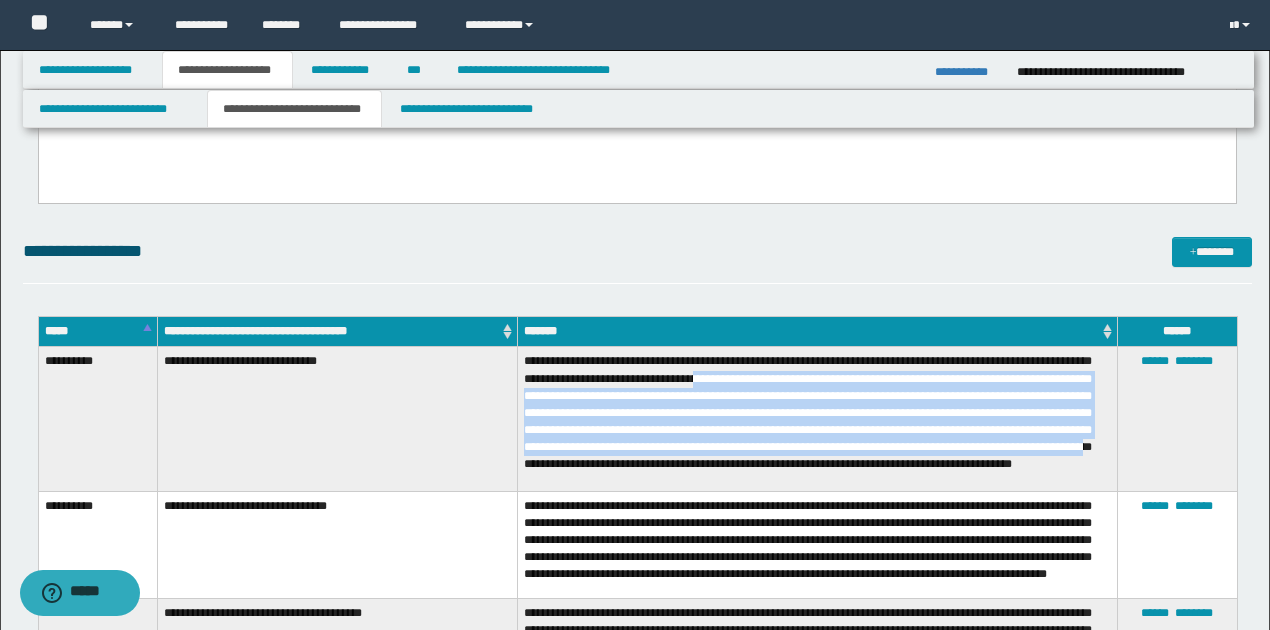 drag, startPoint x: 748, startPoint y: 377, endPoint x: 789, endPoint y: 454, distance: 87.23531 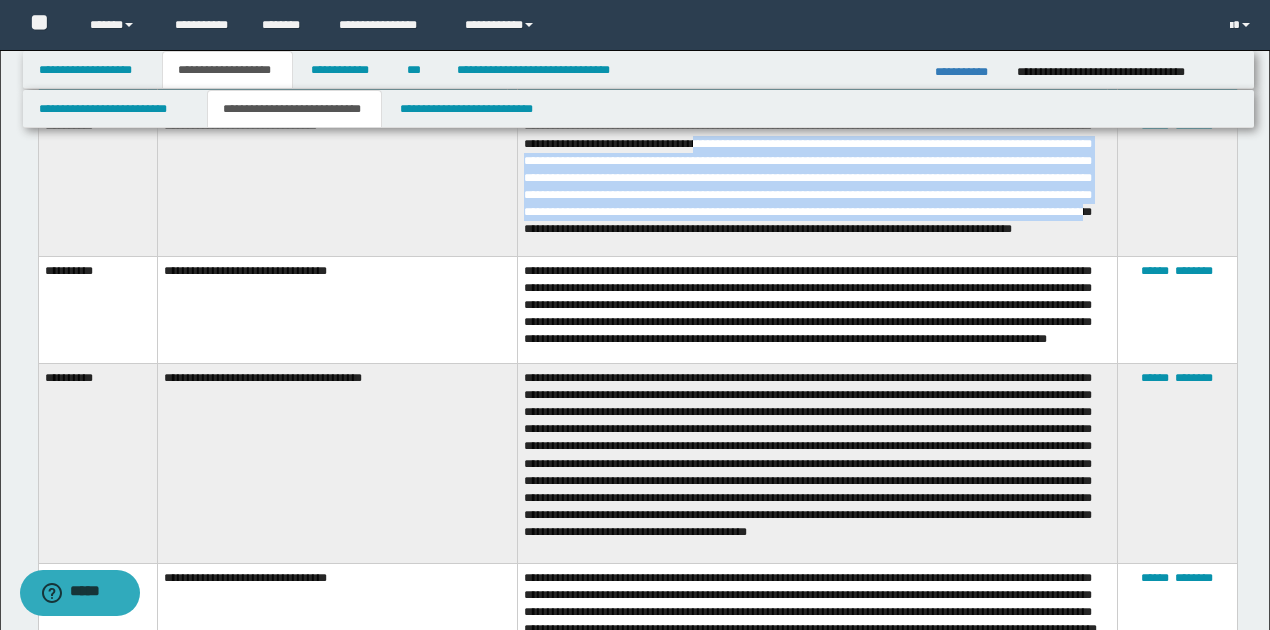 scroll, scrollTop: 1791, scrollLeft: 0, axis: vertical 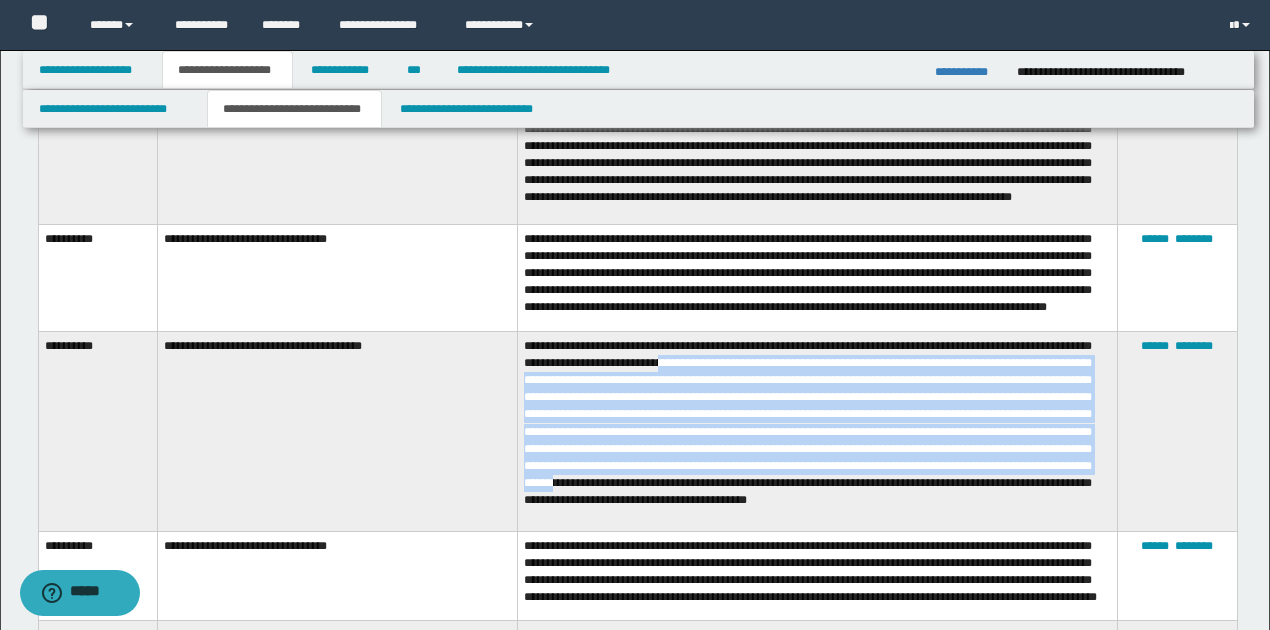 drag, startPoint x: 702, startPoint y: 373, endPoint x: 866, endPoint y: 492, distance: 202.62527 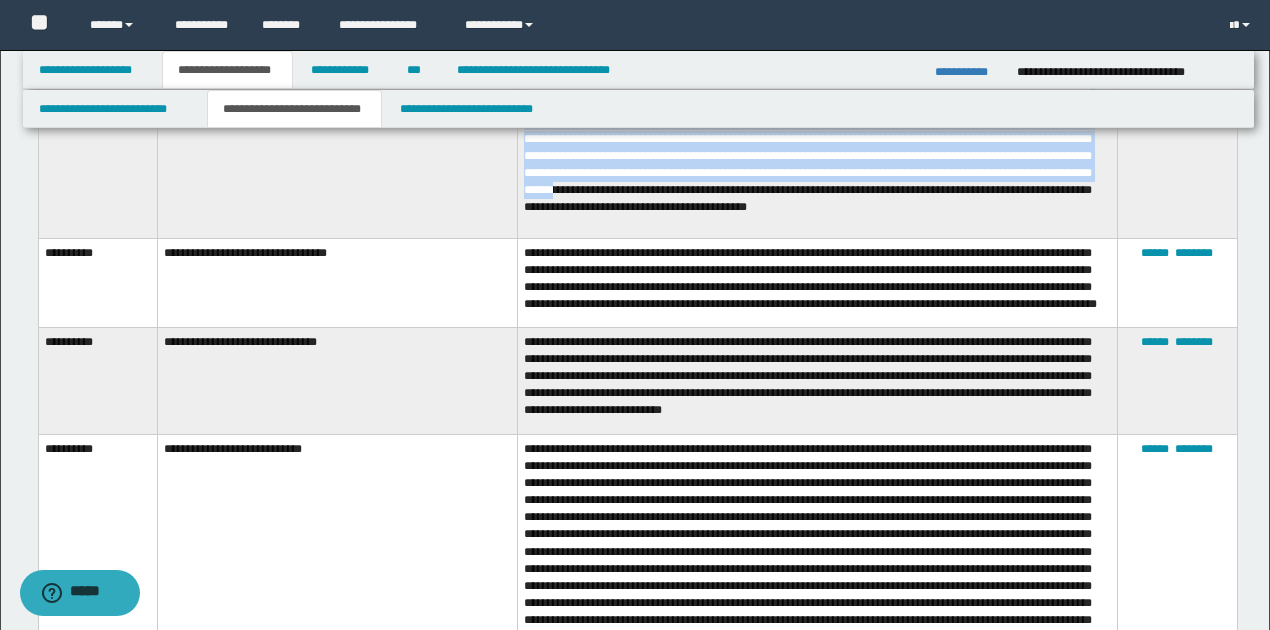 scroll, scrollTop: 2124, scrollLeft: 0, axis: vertical 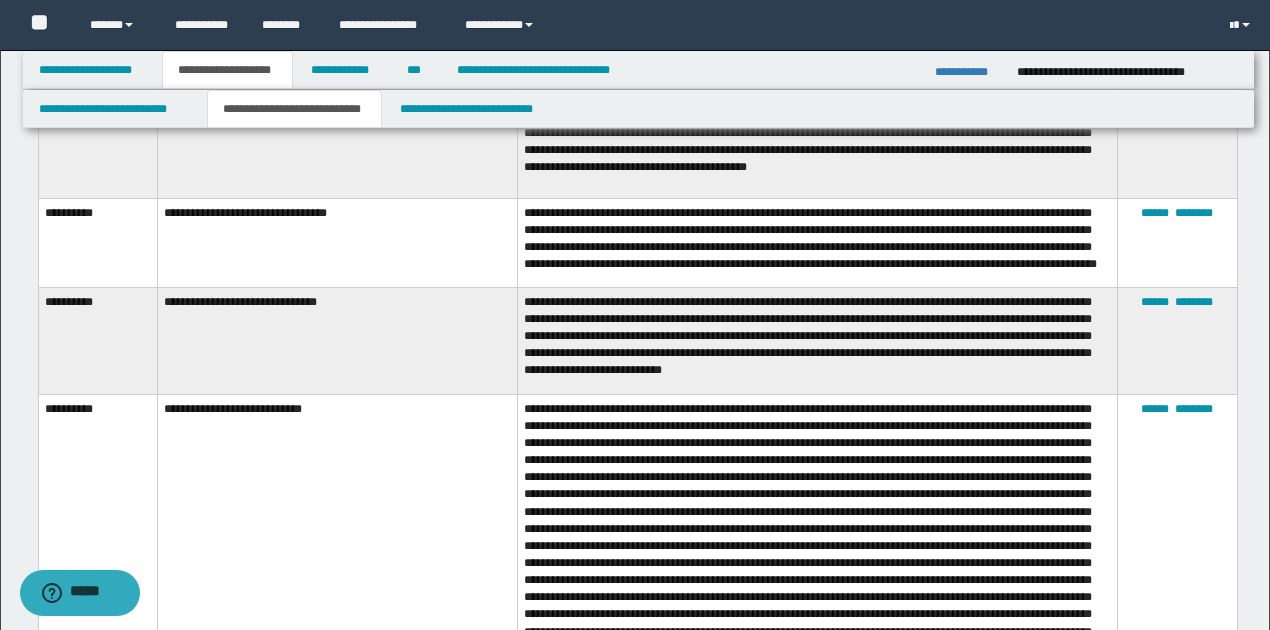 click on "**********" at bounding box center [817, 340] 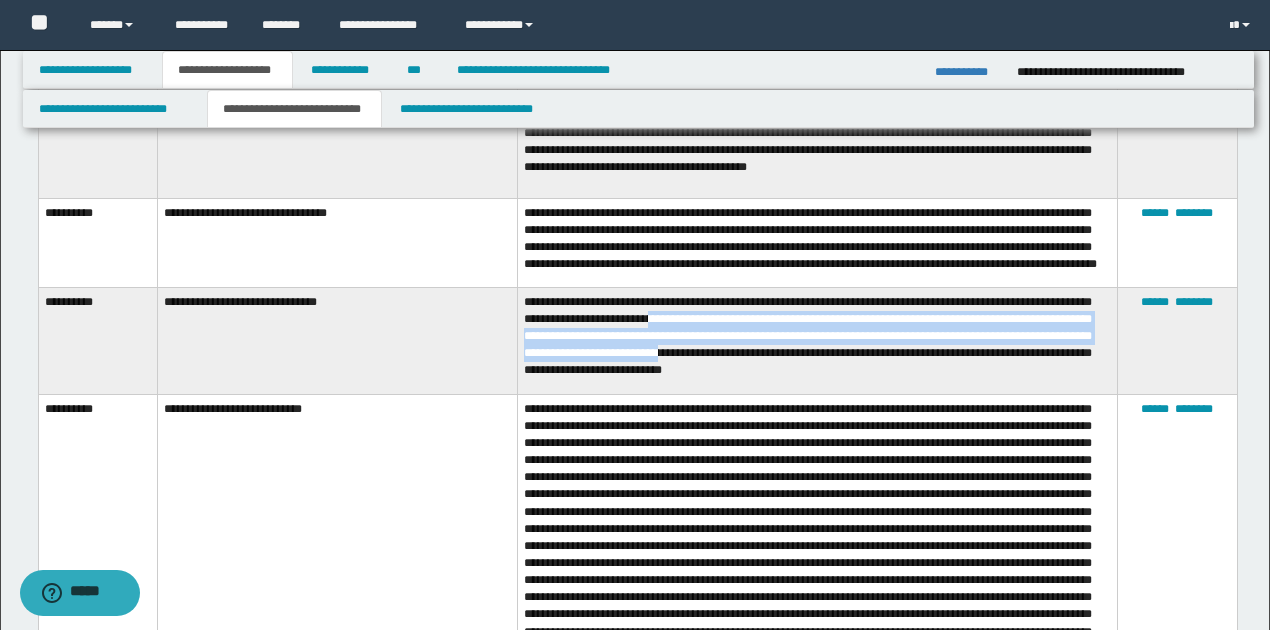 drag, startPoint x: 720, startPoint y: 338, endPoint x: 823, endPoint y: 382, distance: 112.00446 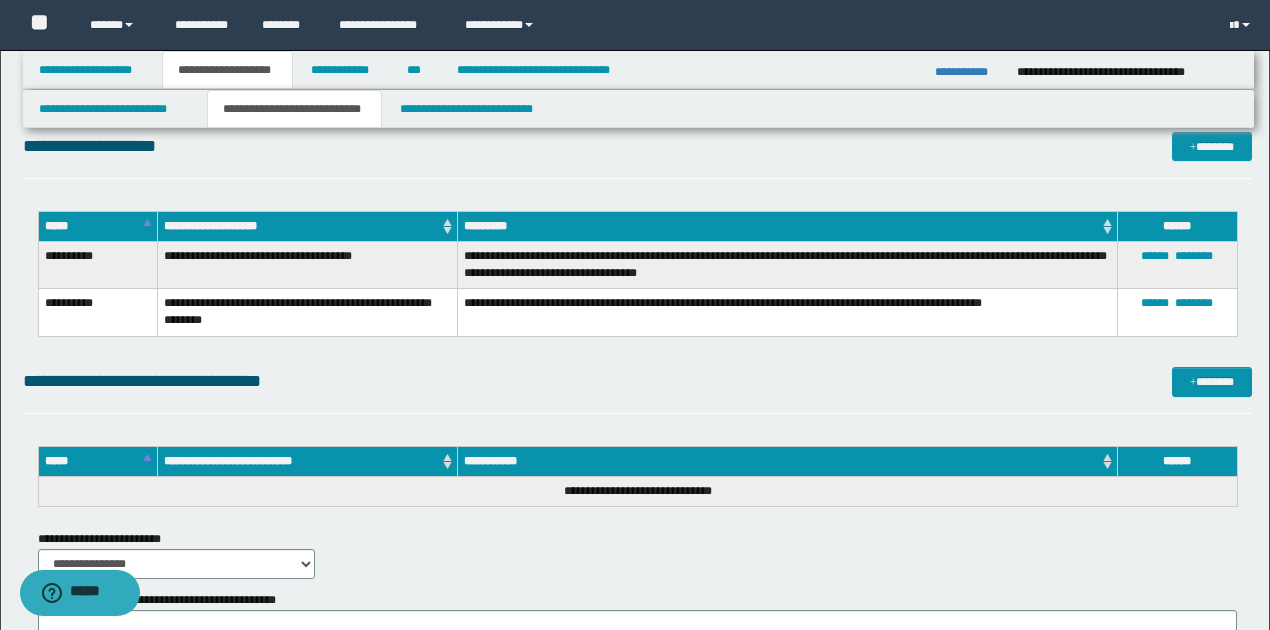 scroll, scrollTop: 3191, scrollLeft: 0, axis: vertical 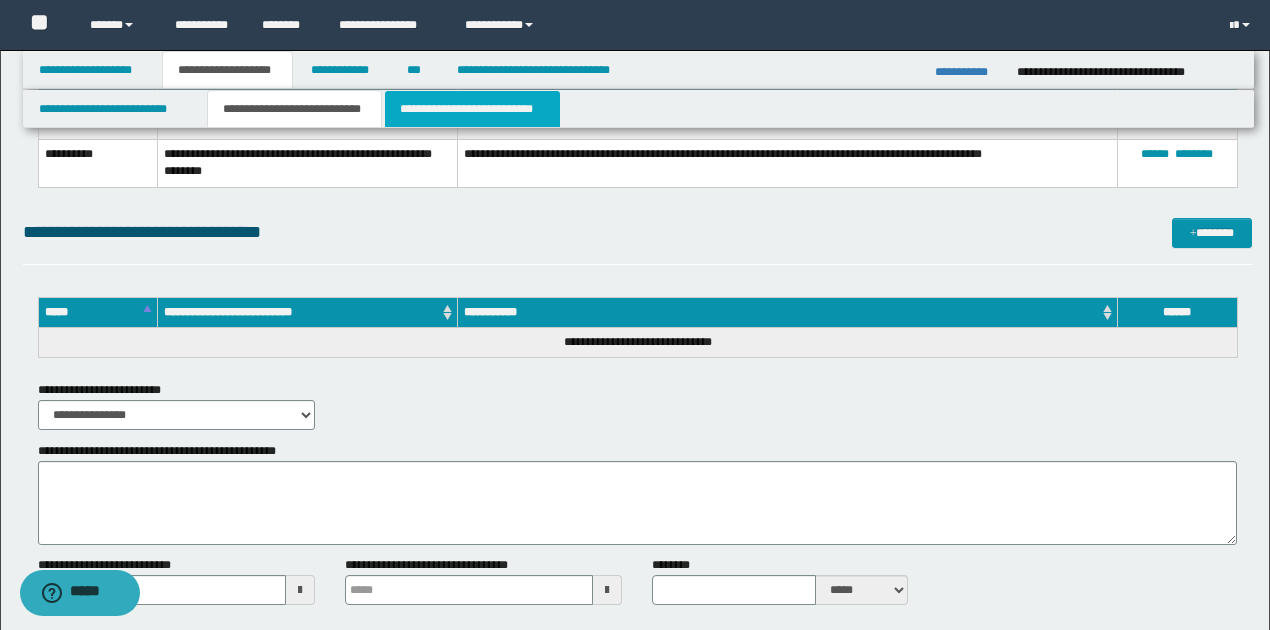click on "**********" at bounding box center [472, 109] 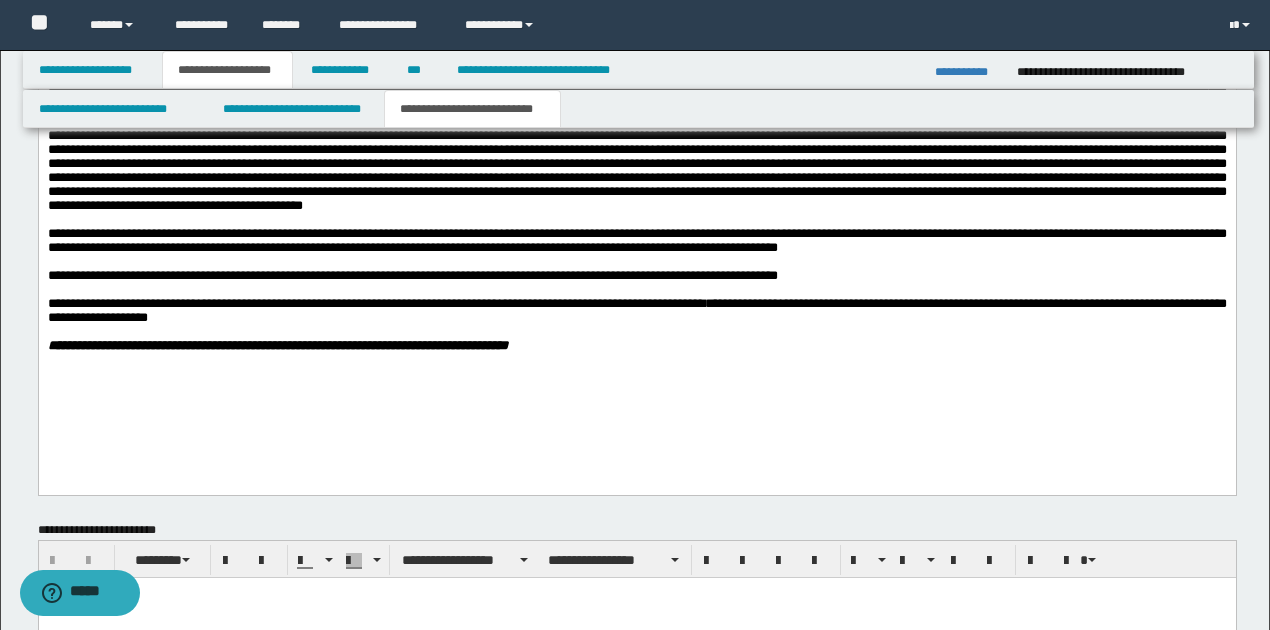 scroll, scrollTop: 1724, scrollLeft: 0, axis: vertical 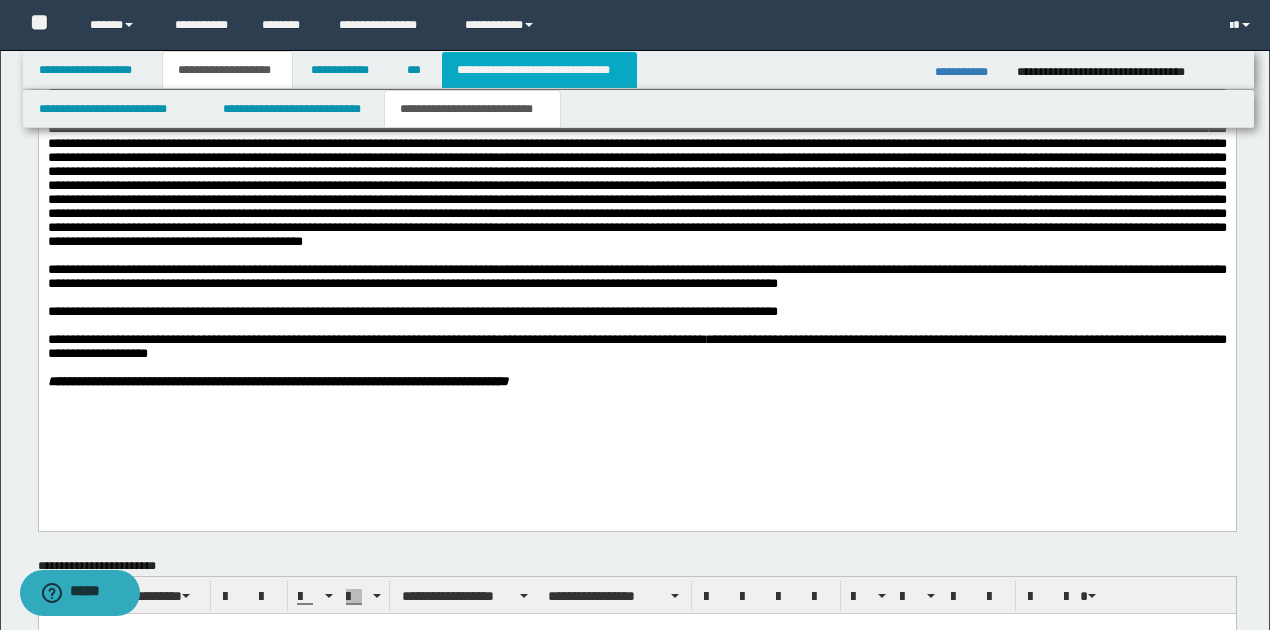 click on "**********" at bounding box center (539, 70) 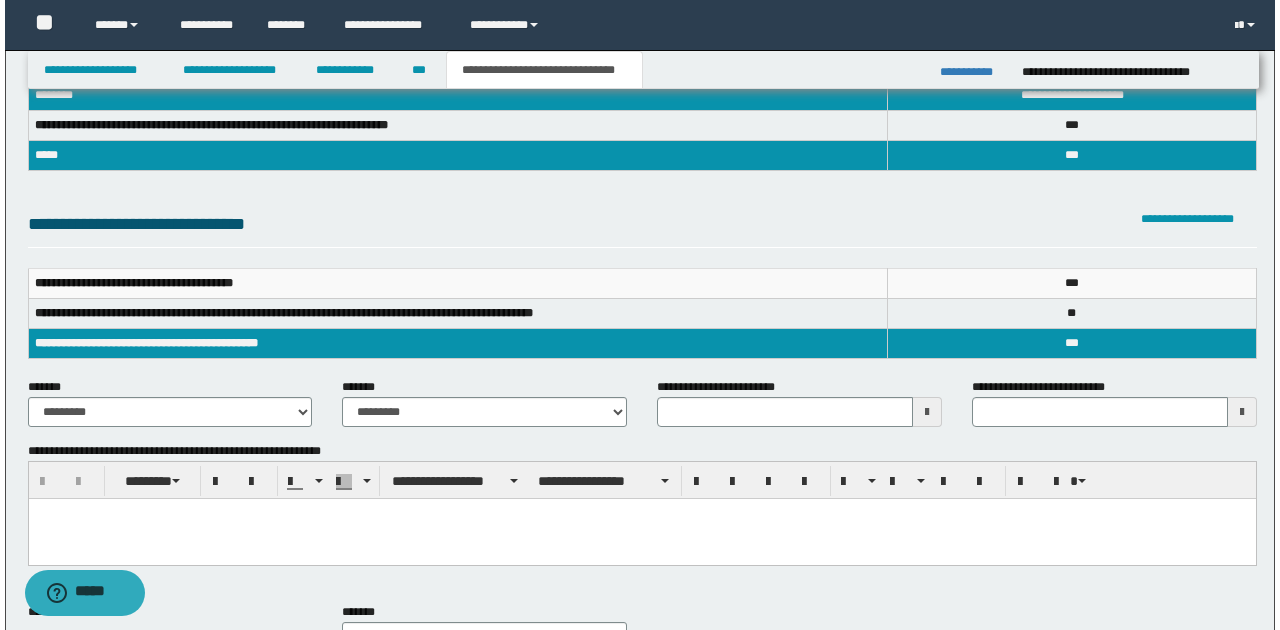 scroll, scrollTop: 0, scrollLeft: 0, axis: both 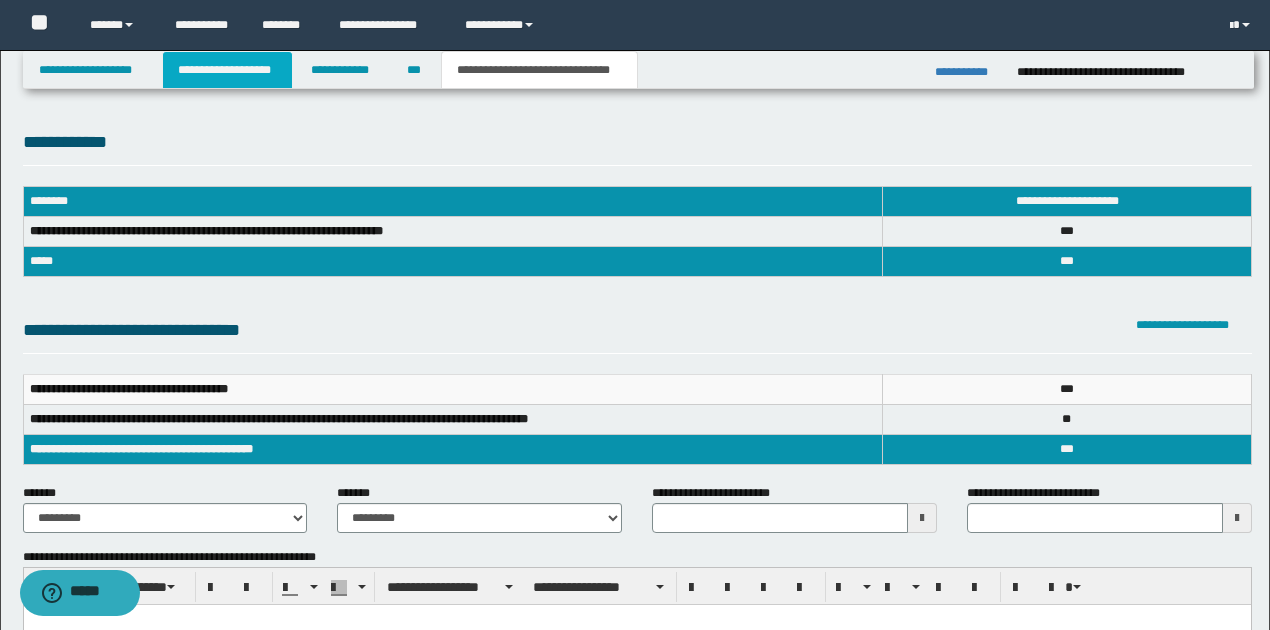click on "**********" at bounding box center (227, 70) 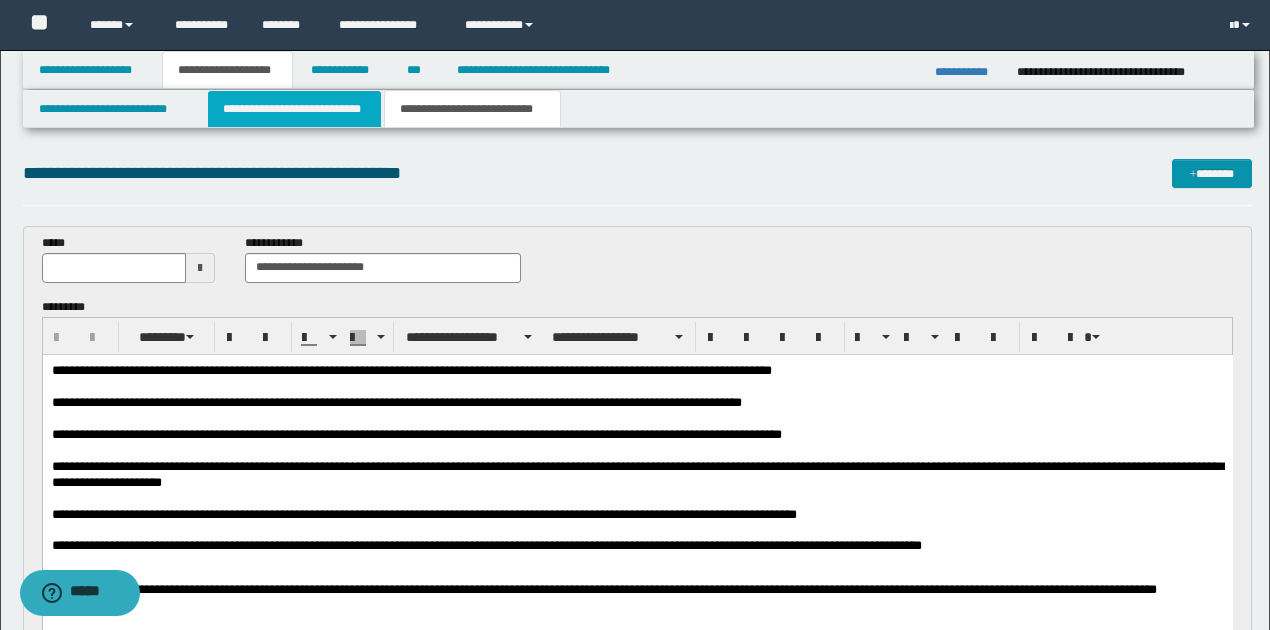 click on "**********" at bounding box center (294, 109) 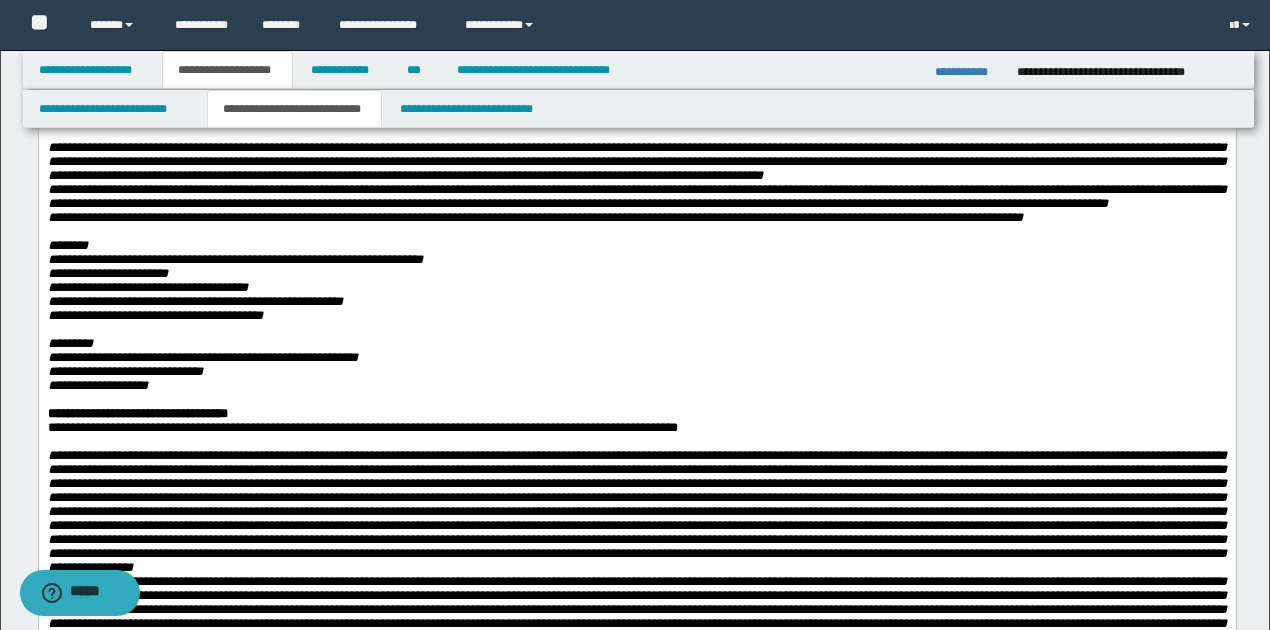 scroll, scrollTop: 266, scrollLeft: 0, axis: vertical 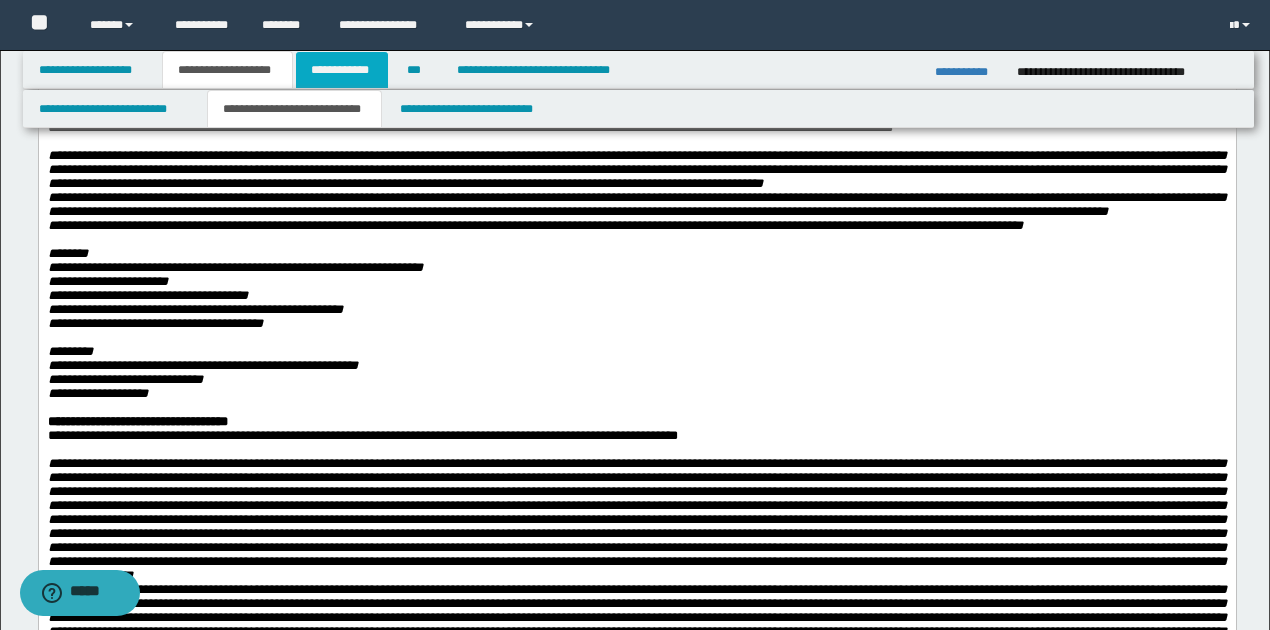 click on "**********" at bounding box center (342, 70) 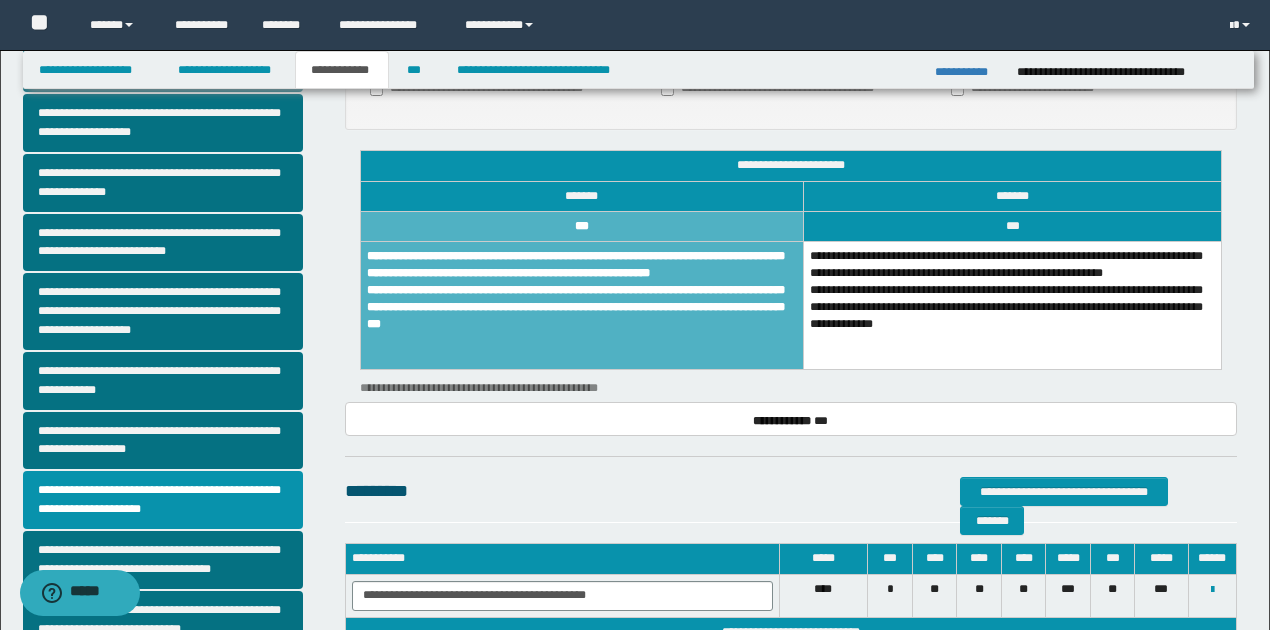 scroll, scrollTop: 299, scrollLeft: 0, axis: vertical 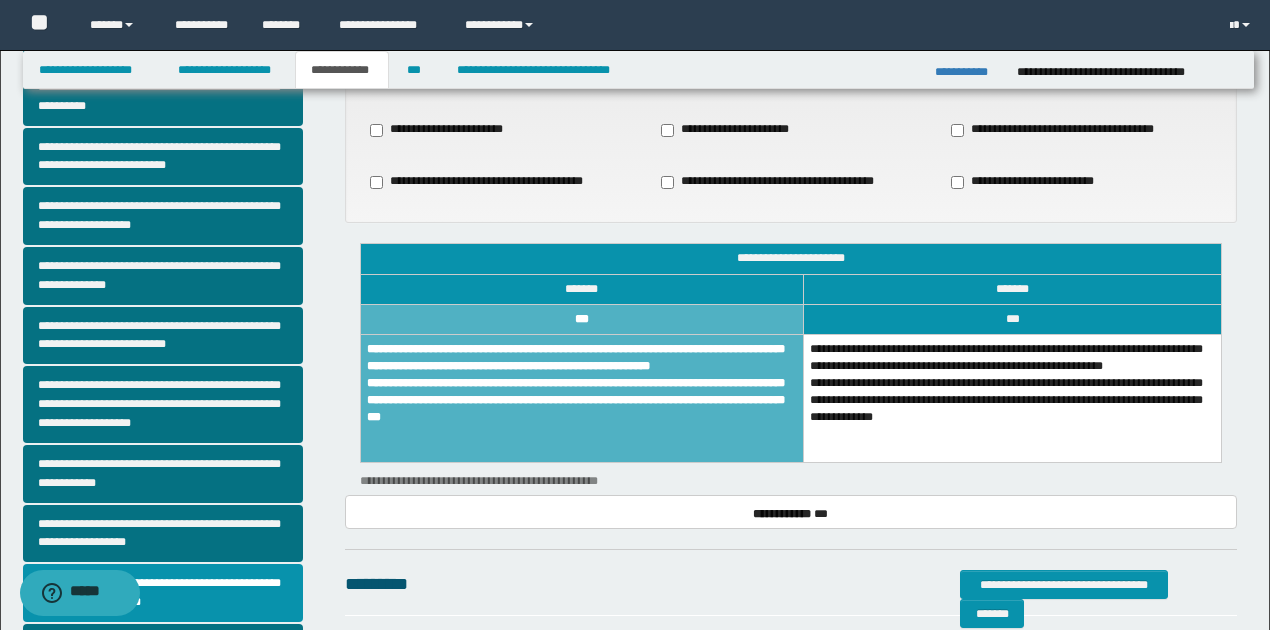 click on "**********" at bounding box center (1013, 398) 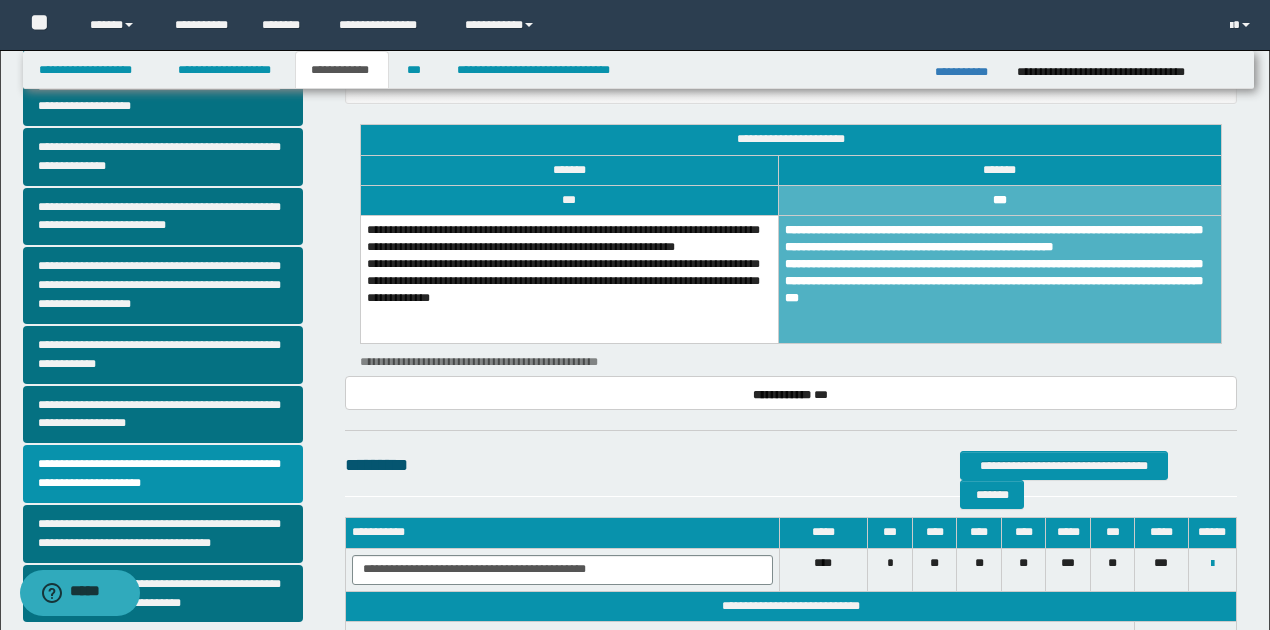 scroll, scrollTop: 432, scrollLeft: 0, axis: vertical 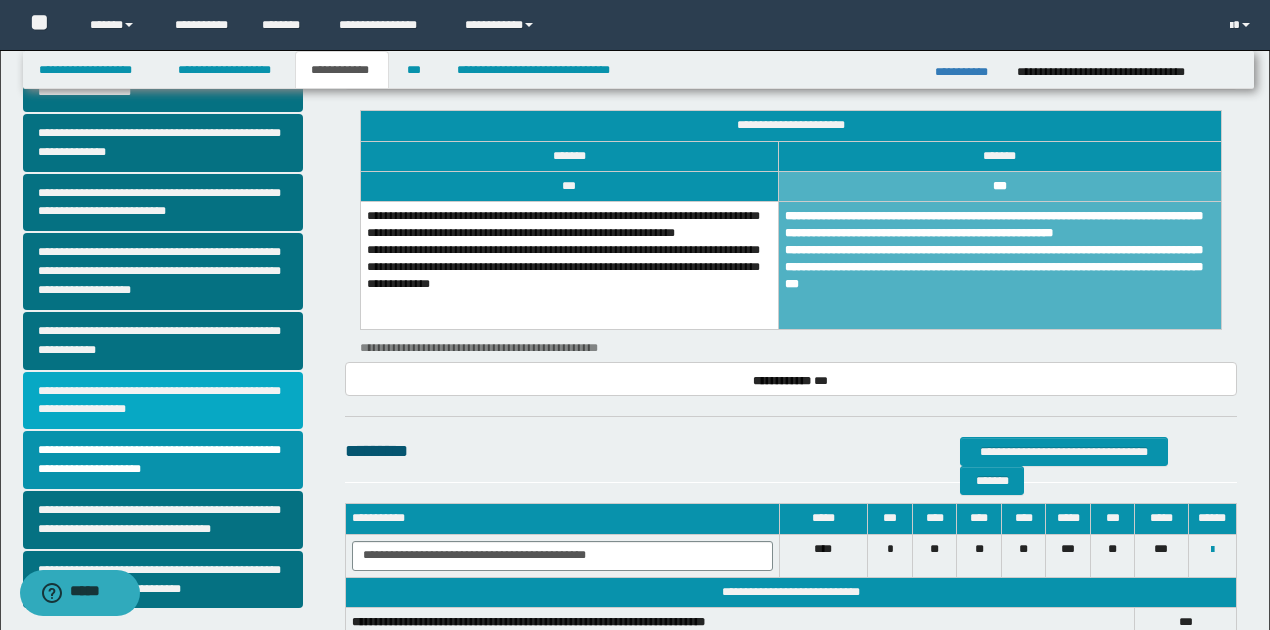 click on "**********" at bounding box center [163, 401] 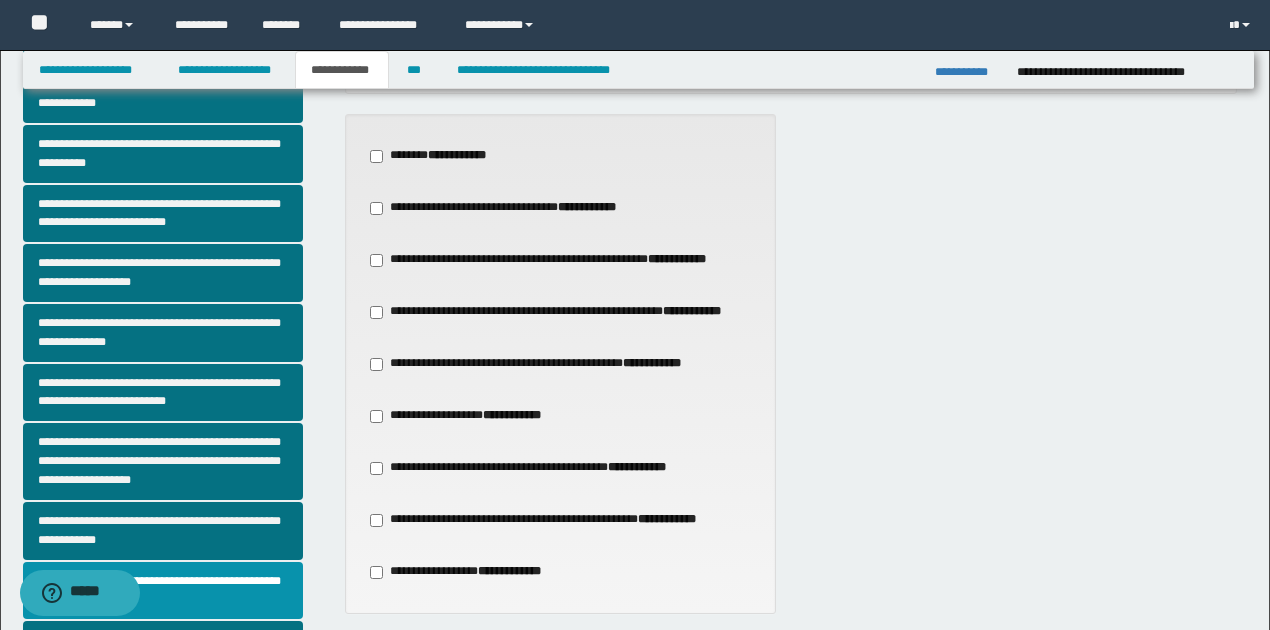 scroll, scrollTop: 266, scrollLeft: 0, axis: vertical 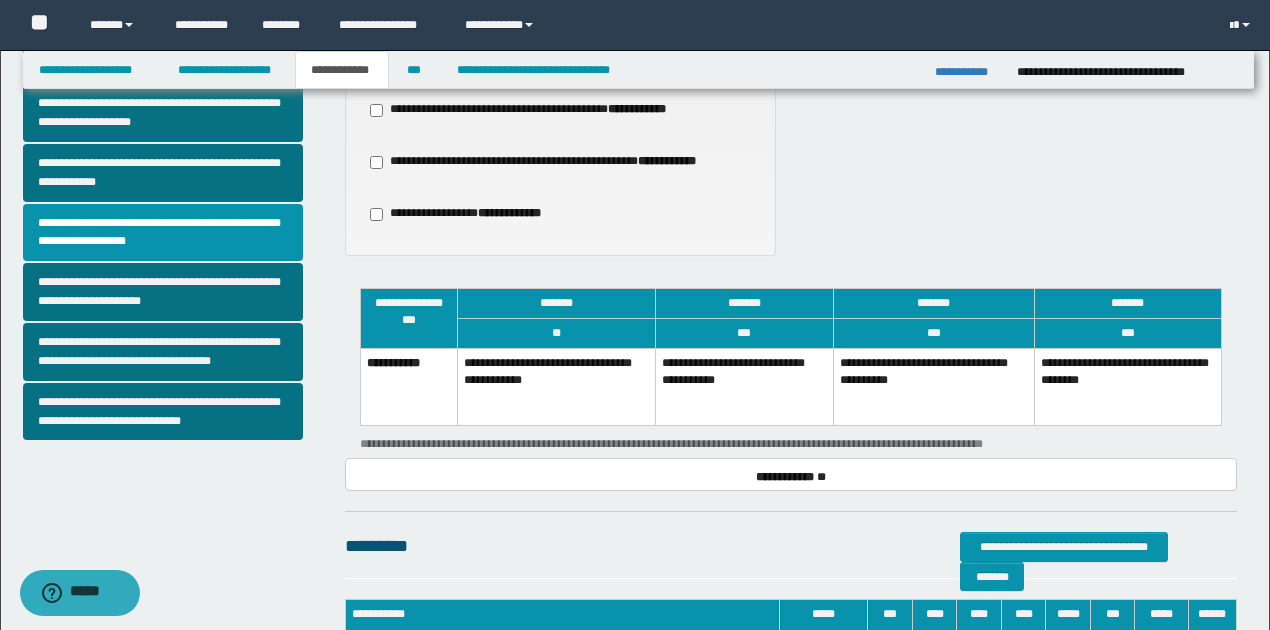click on "**********" at bounding box center [934, 386] 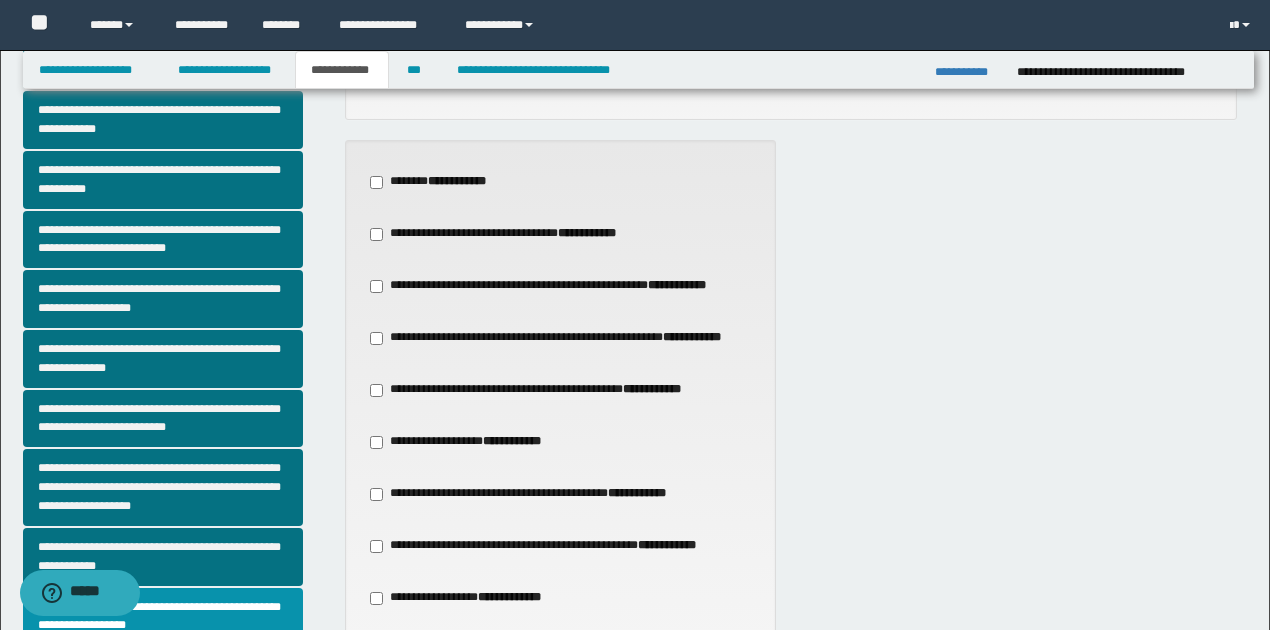 scroll, scrollTop: 0, scrollLeft: 0, axis: both 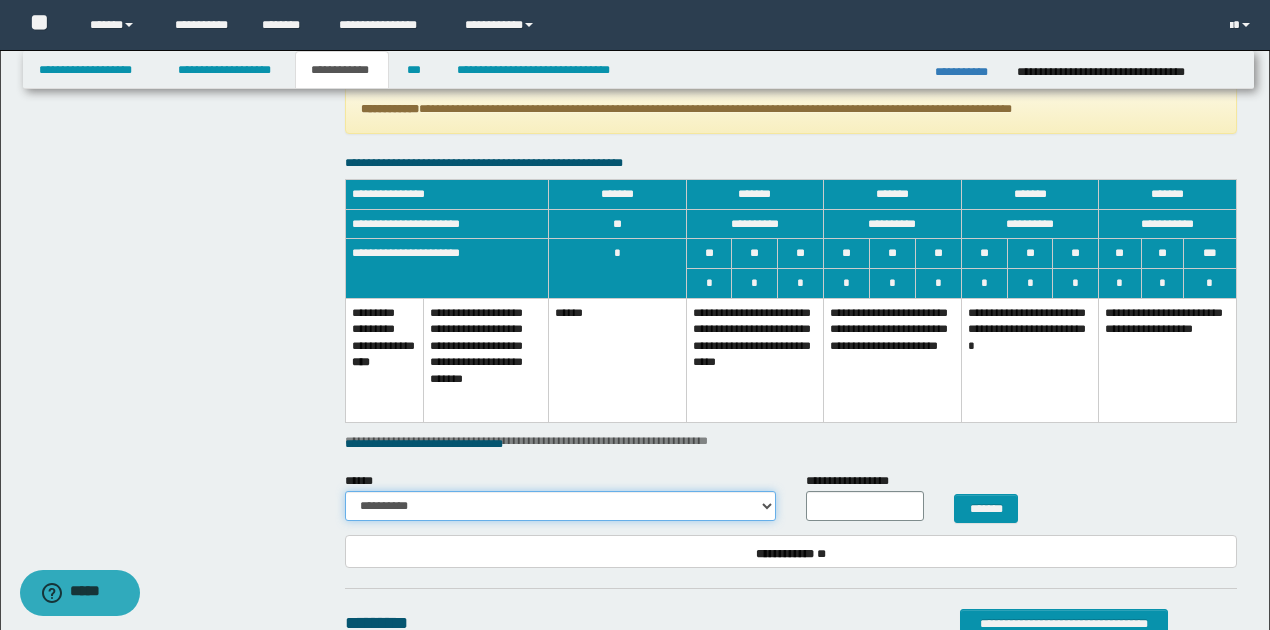 click on "**********" at bounding box center [560, 506] 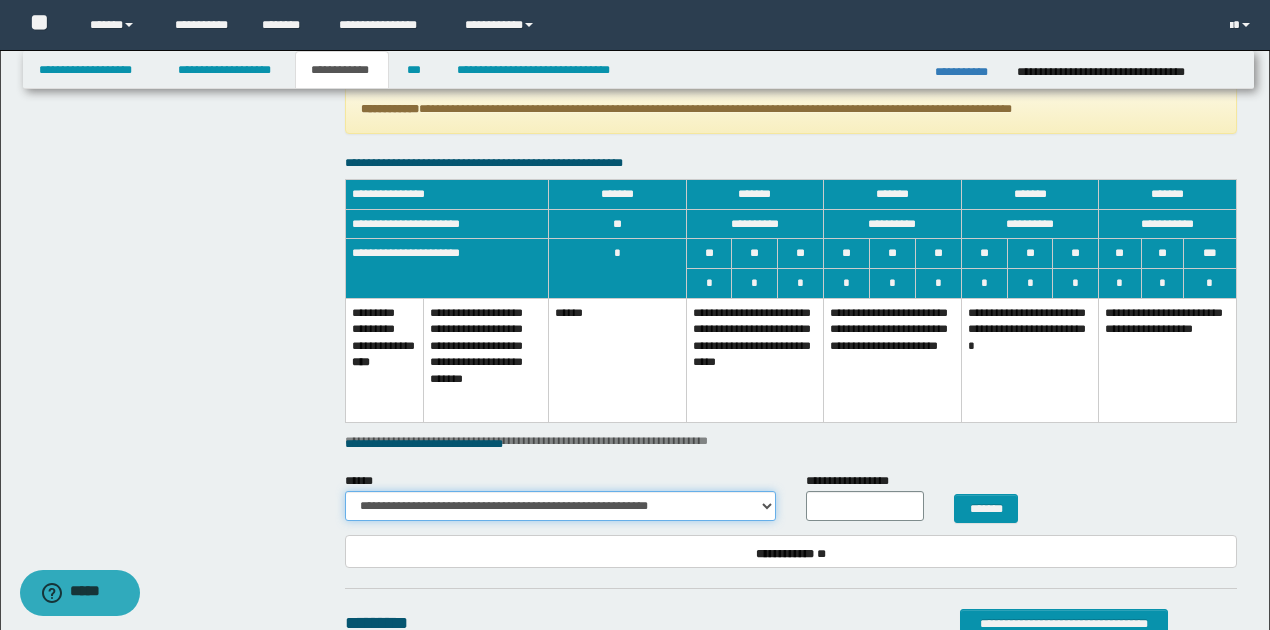 click on "**********" at bounding box center [560, 506] 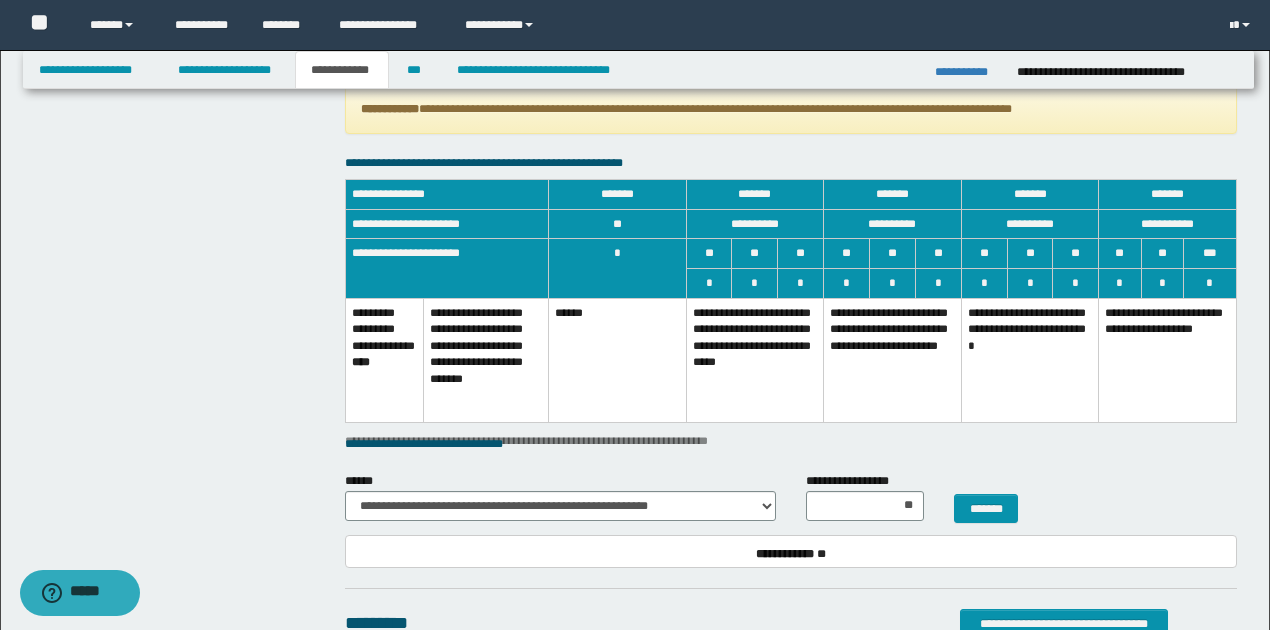 click on "**********" at bounding box center (755, 360) 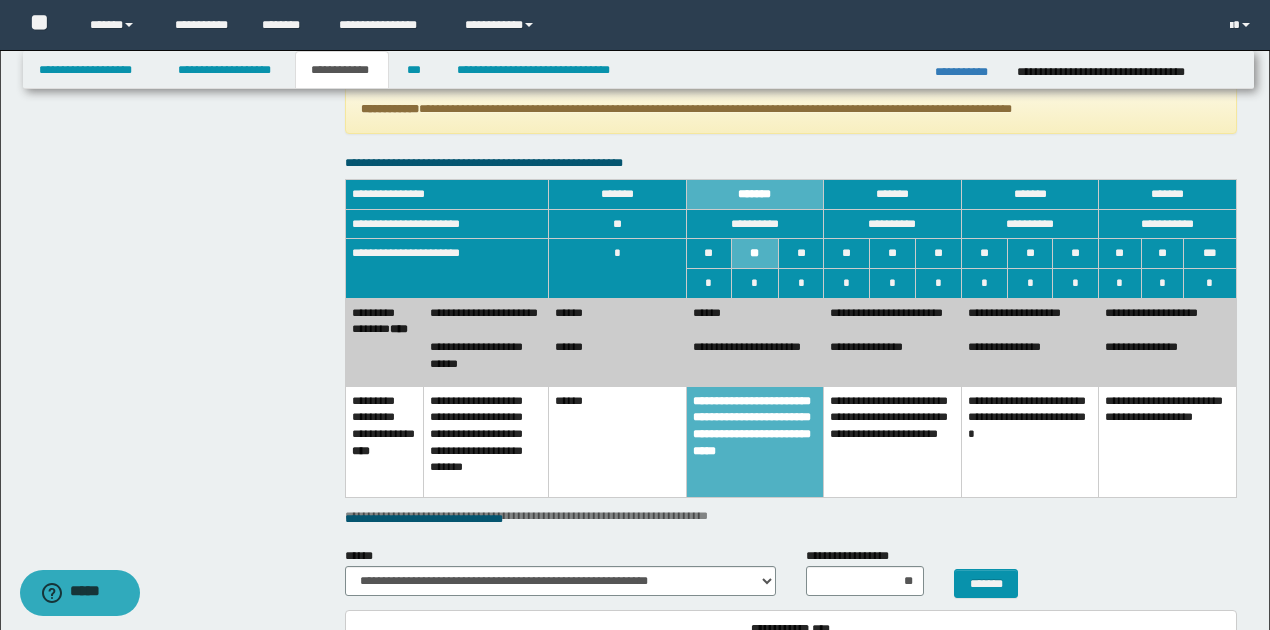 click on "**********" at bounding box center (755, 360) 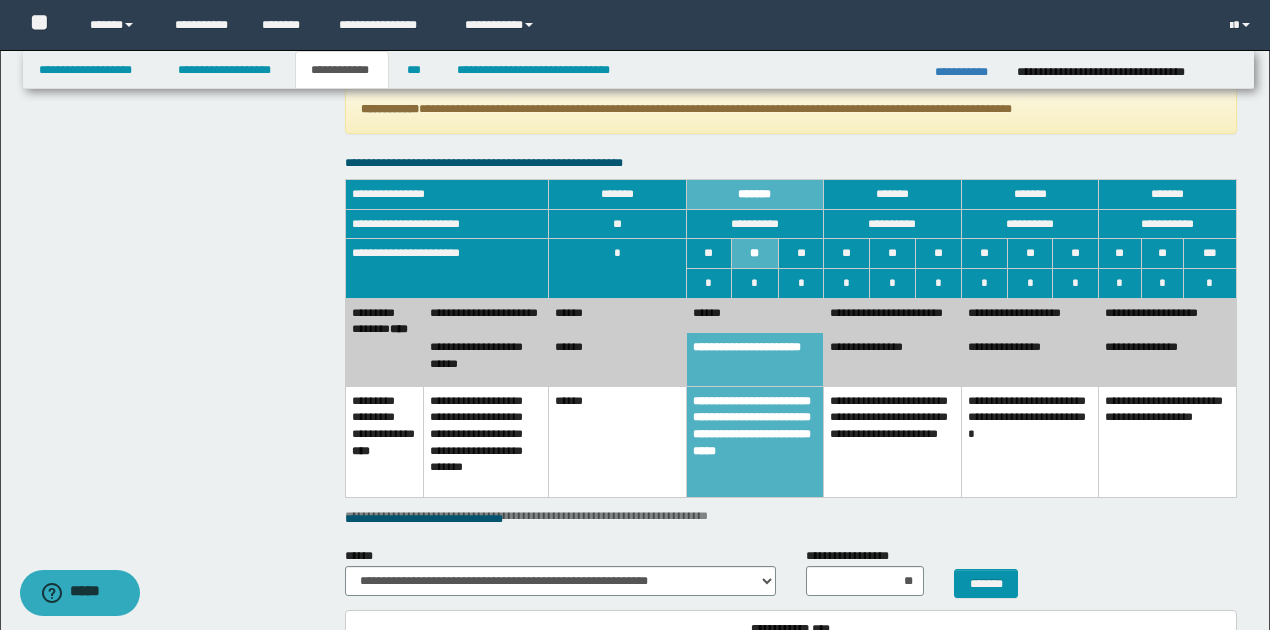 click on "******" at bounding box center [755, 315] 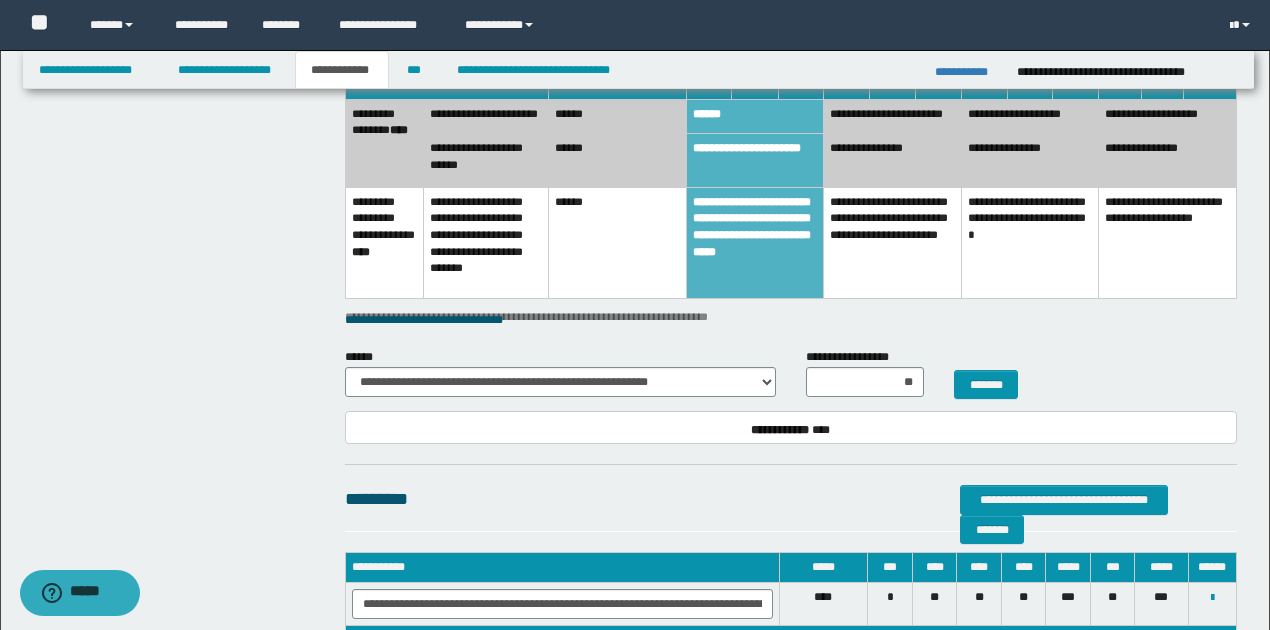 scroll, scrollTop: 2000, scrollLeft: 0, axis: vertical 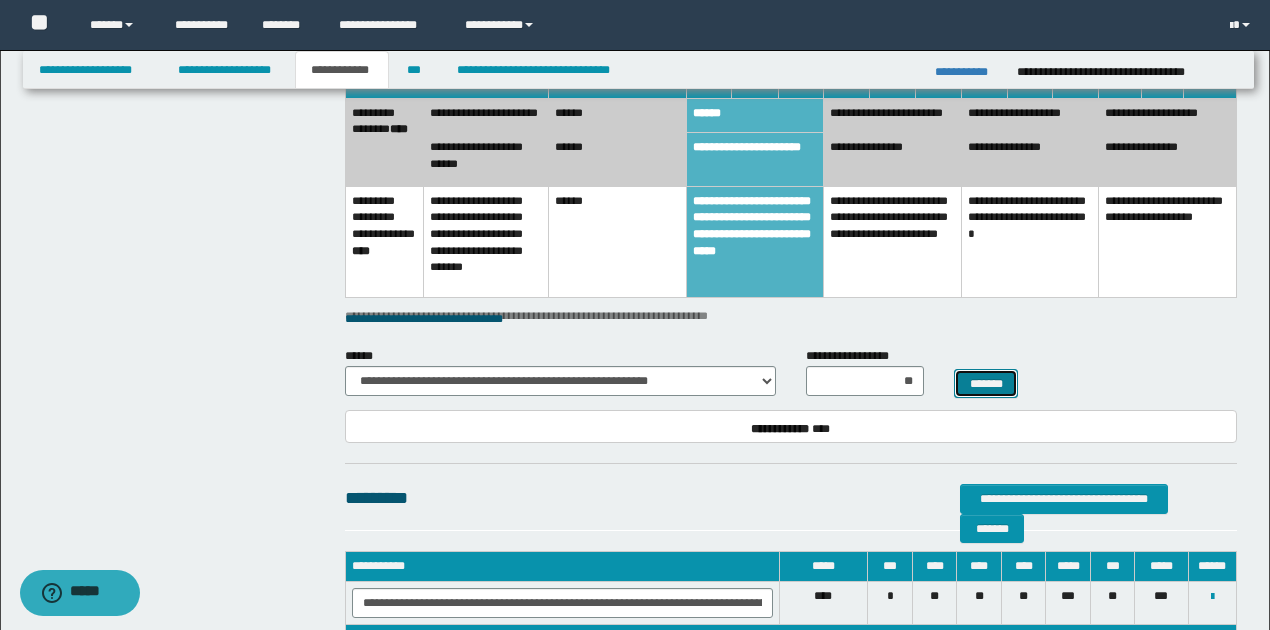 click on "*******" at bounding box center [986, 383] 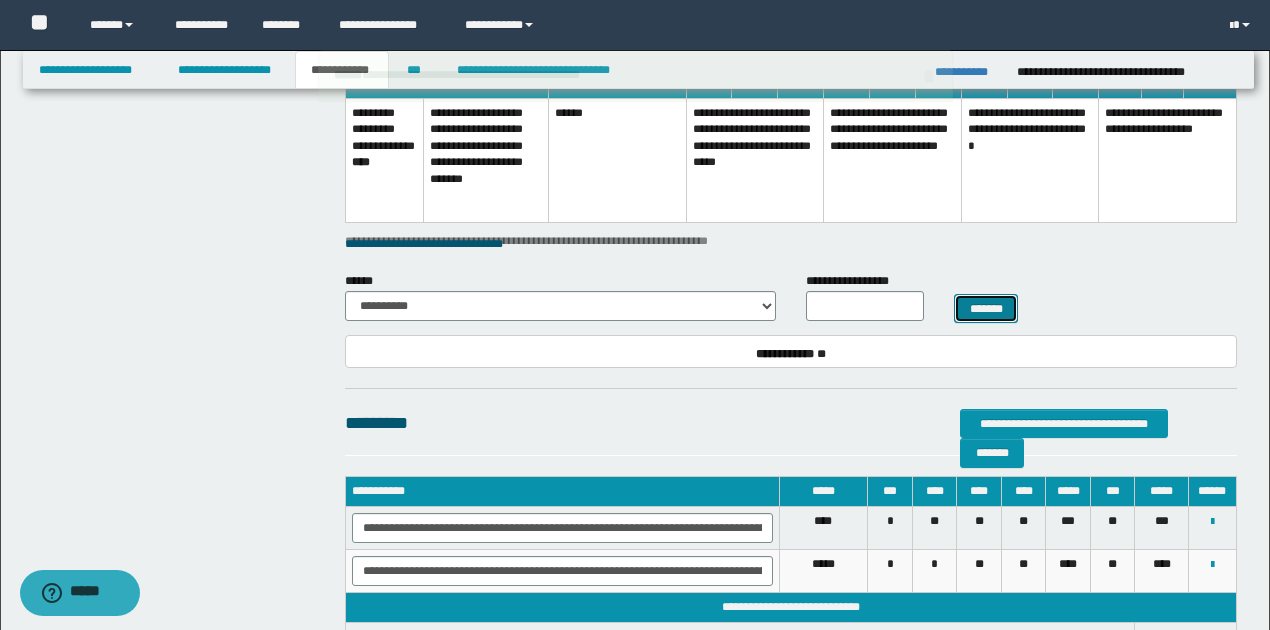 scroll, scrollTop: 1925, scrollLeft: 0, axis: vertical 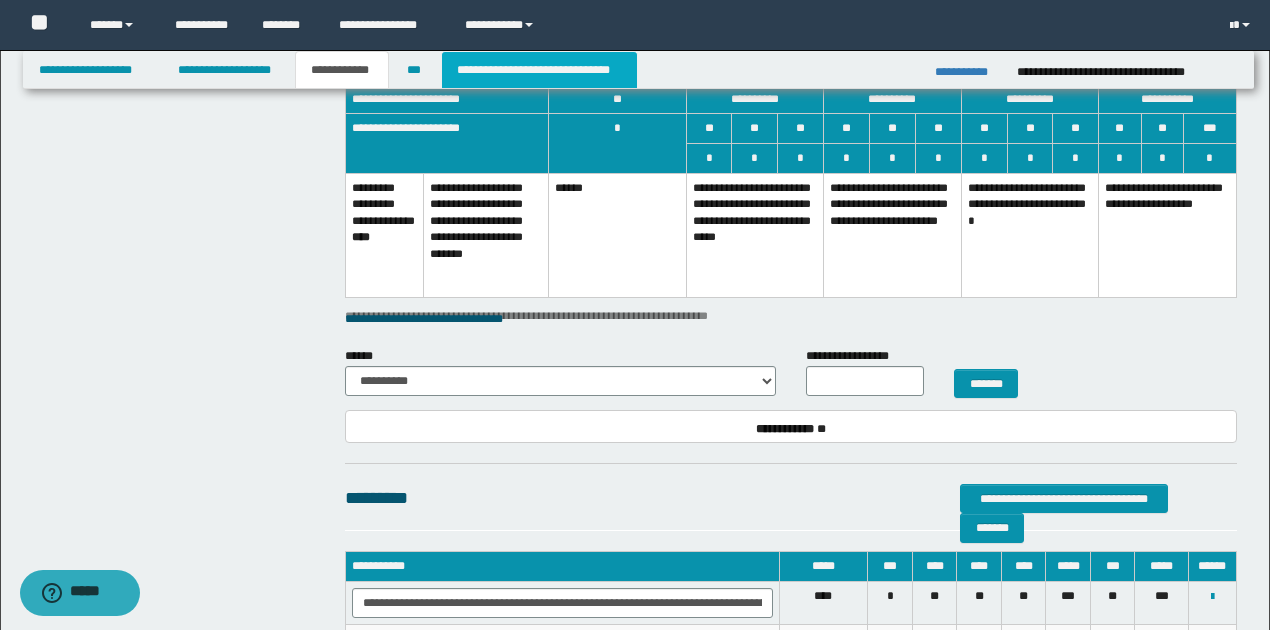 click on "**********" at bounding box center [539, 70] 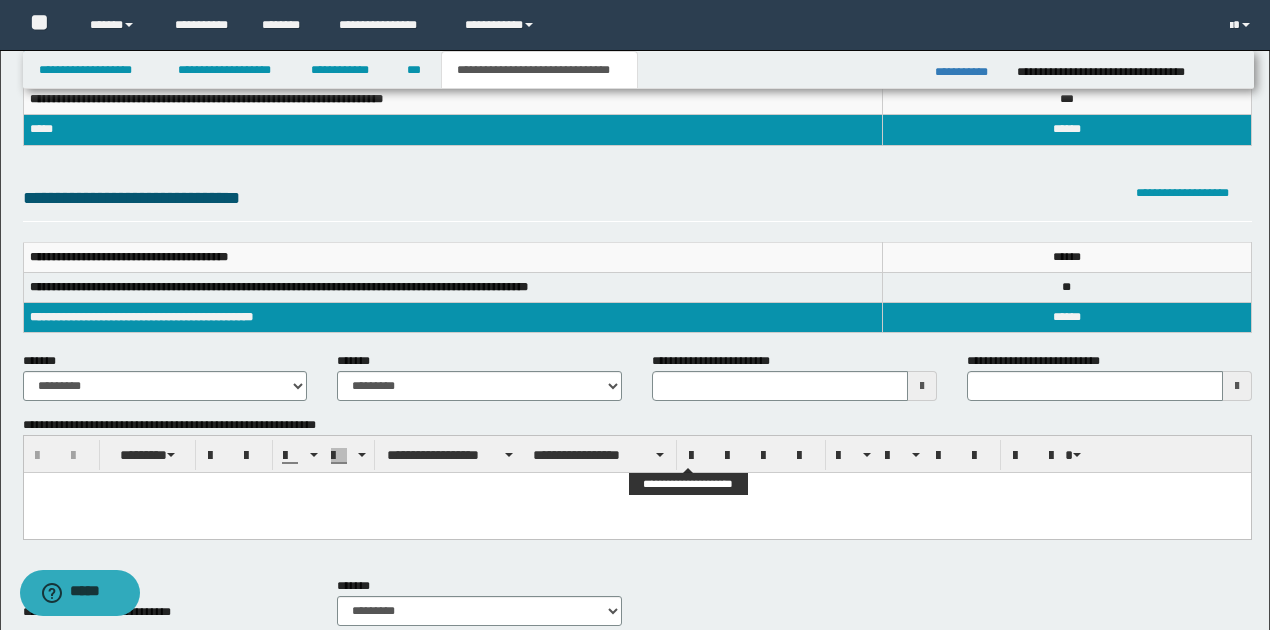scroll, scrollTop: 159, scrollLeft: 0, axis: vertical 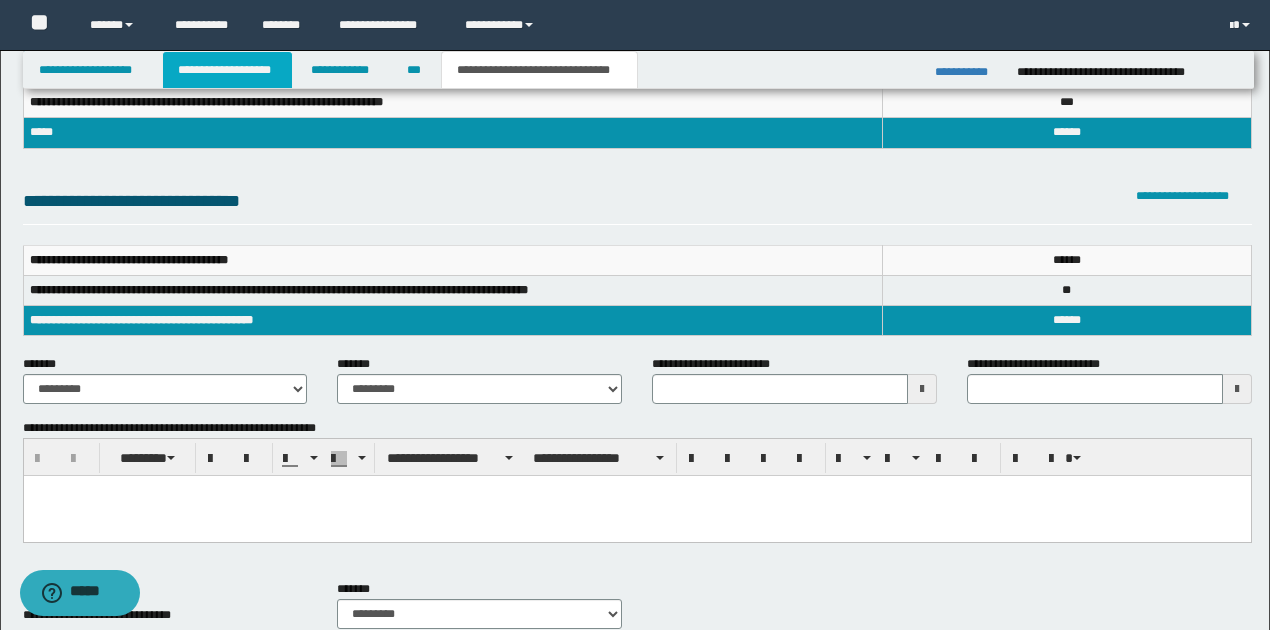 click on "**********" at bounding box center [227, 70] 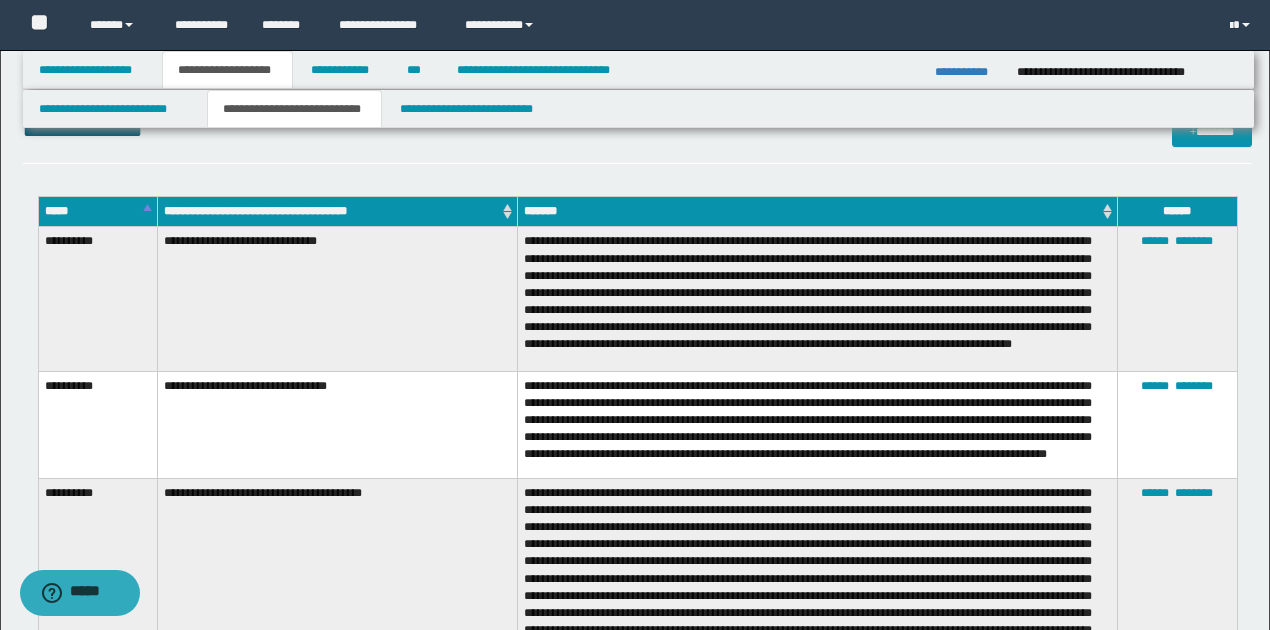 scroll, scrollTop: 1656, scrollLeft: 0, axis: vertical 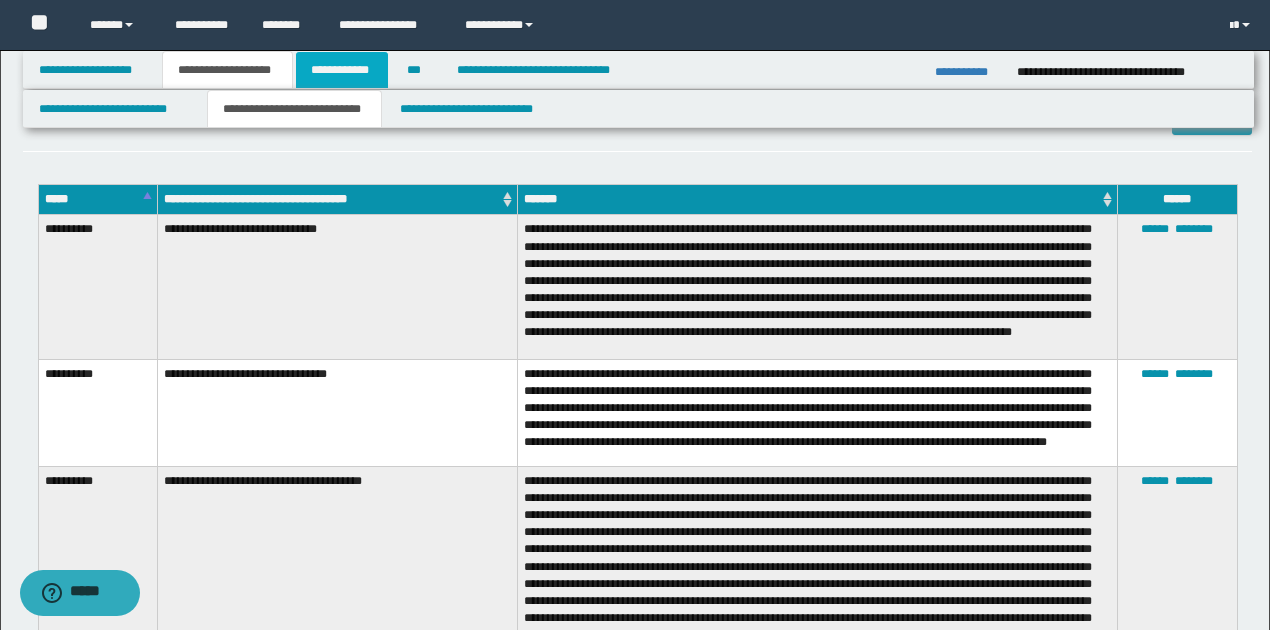 click on "**********" at bounding box center (342, 70) 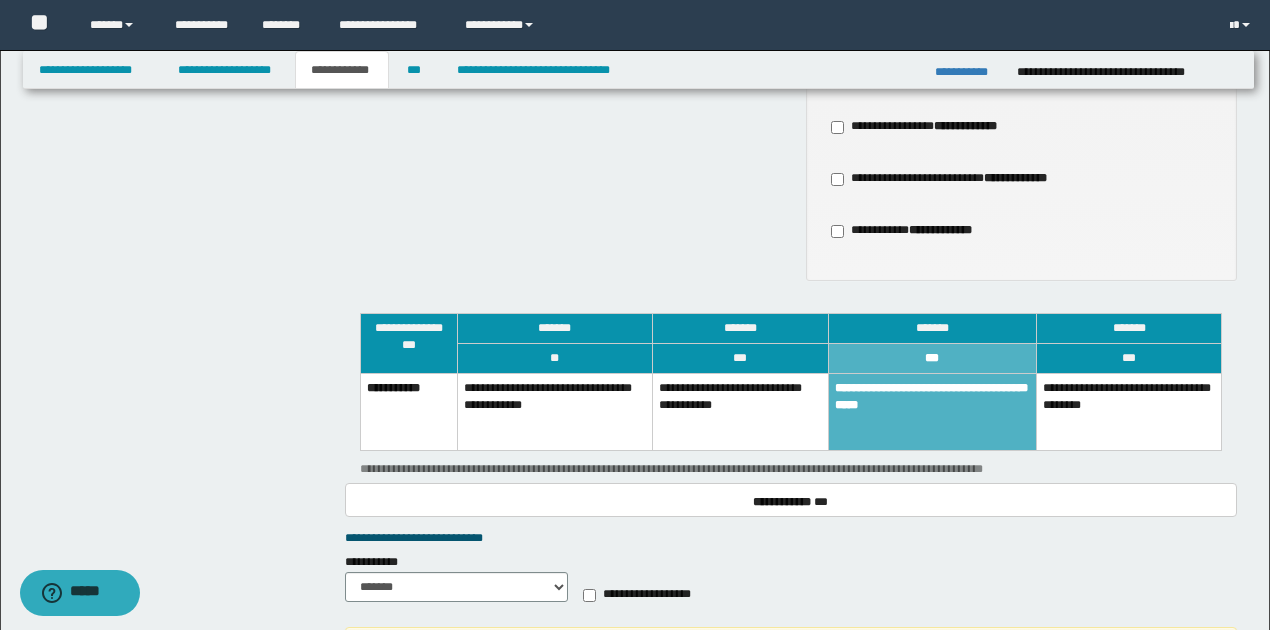 scroll, scrollTop: 1226, scrollLeft: 0, axis: vertical 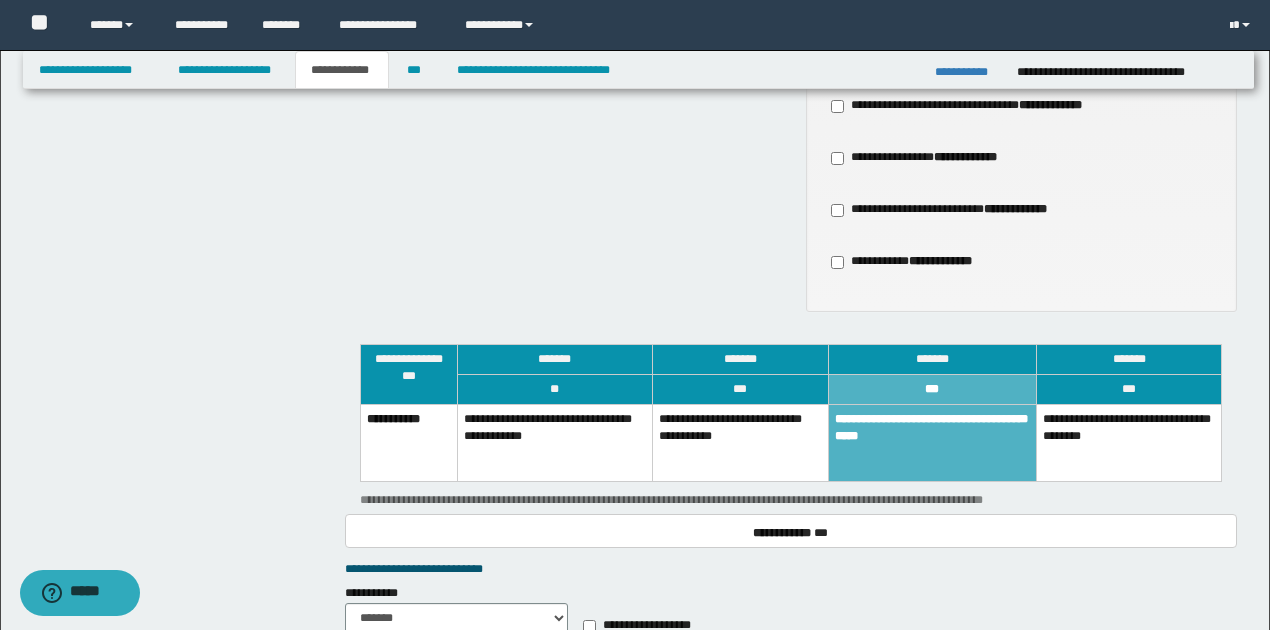 click on "**********" at bounding box center (932, 443) 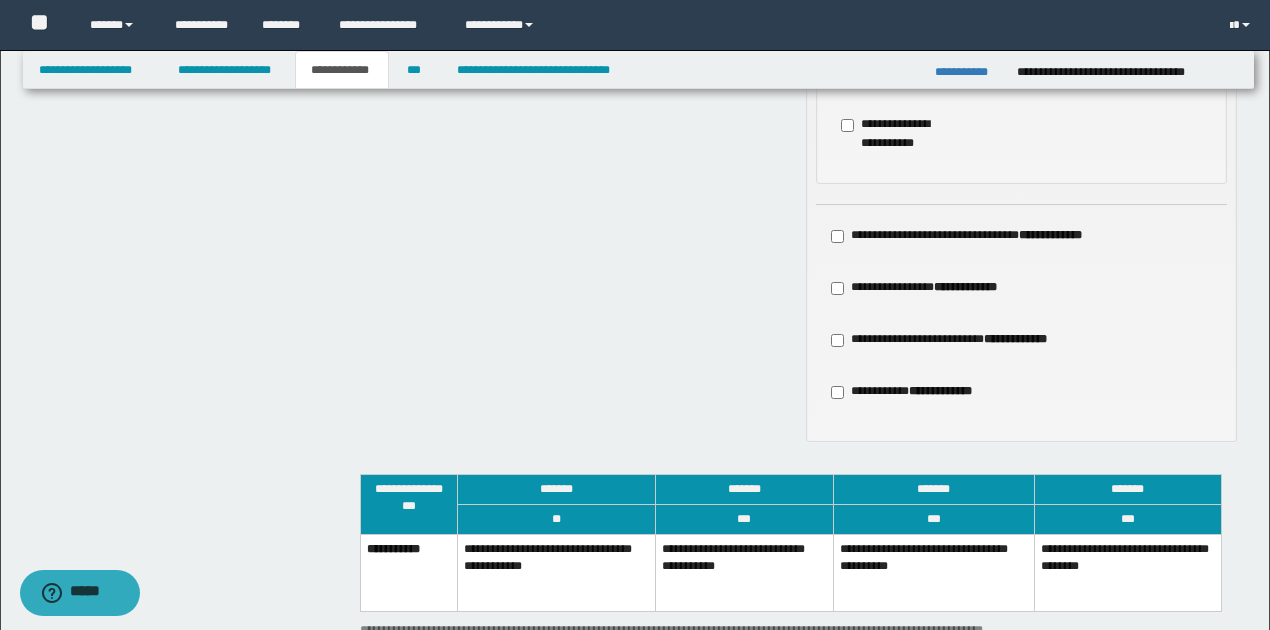 scroll, scrollTop: 826, scrollLeft: 0, axis: vertical 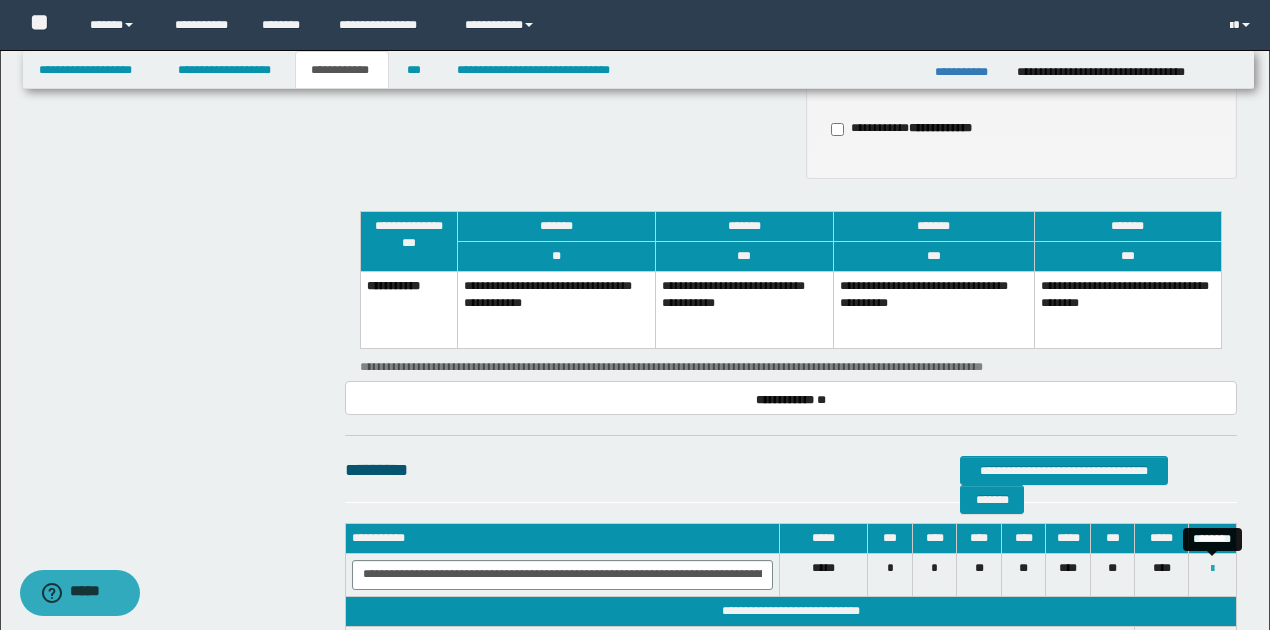 click at bounding box center (1212, 569) 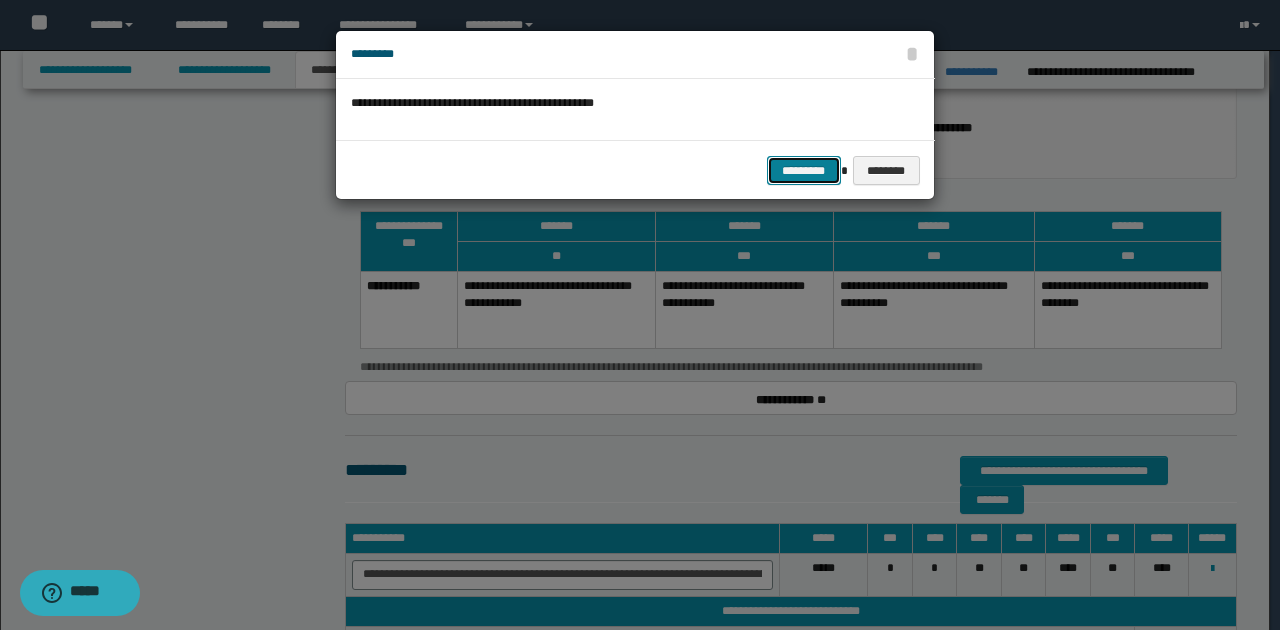 click on "*********" at bounding box center (804, 170) 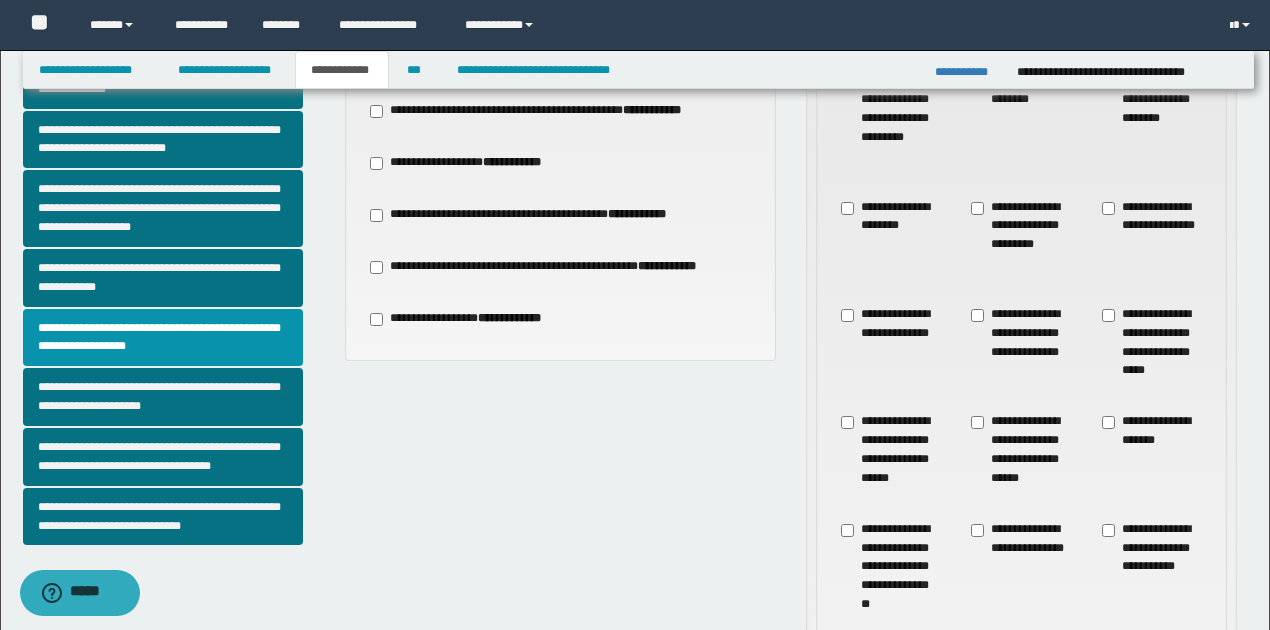 scroll, scrollTop: 492, scrollLeft: 0, axis: vertical 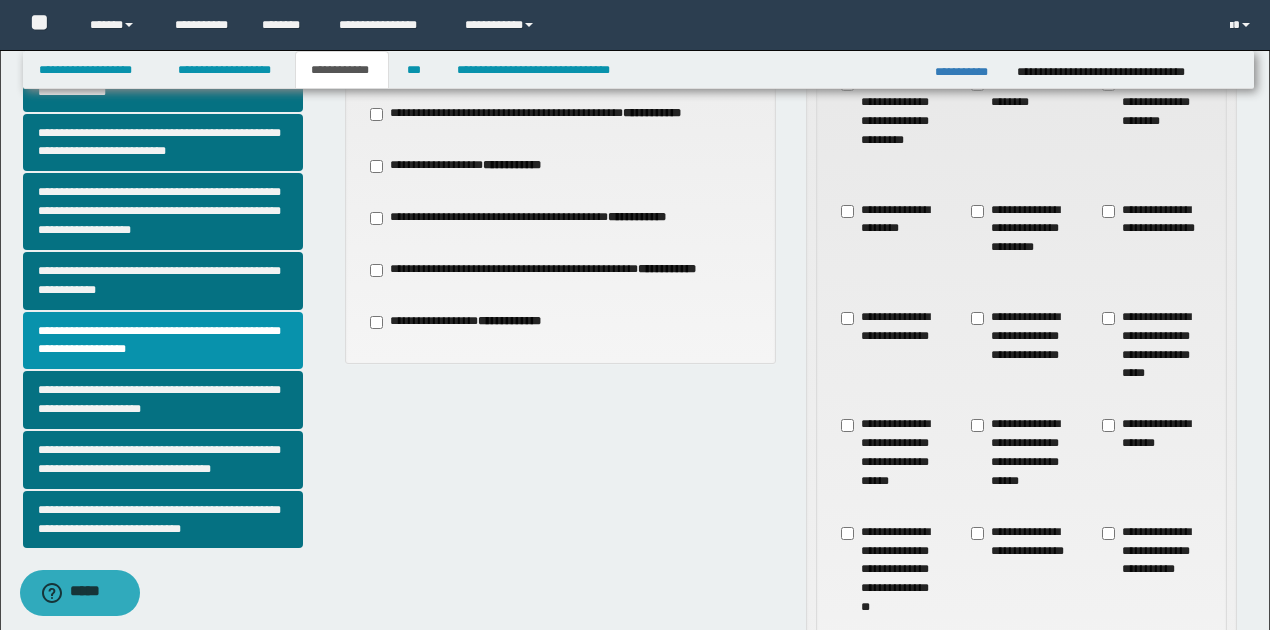 click on "**********" at bounding box center (538, 114) 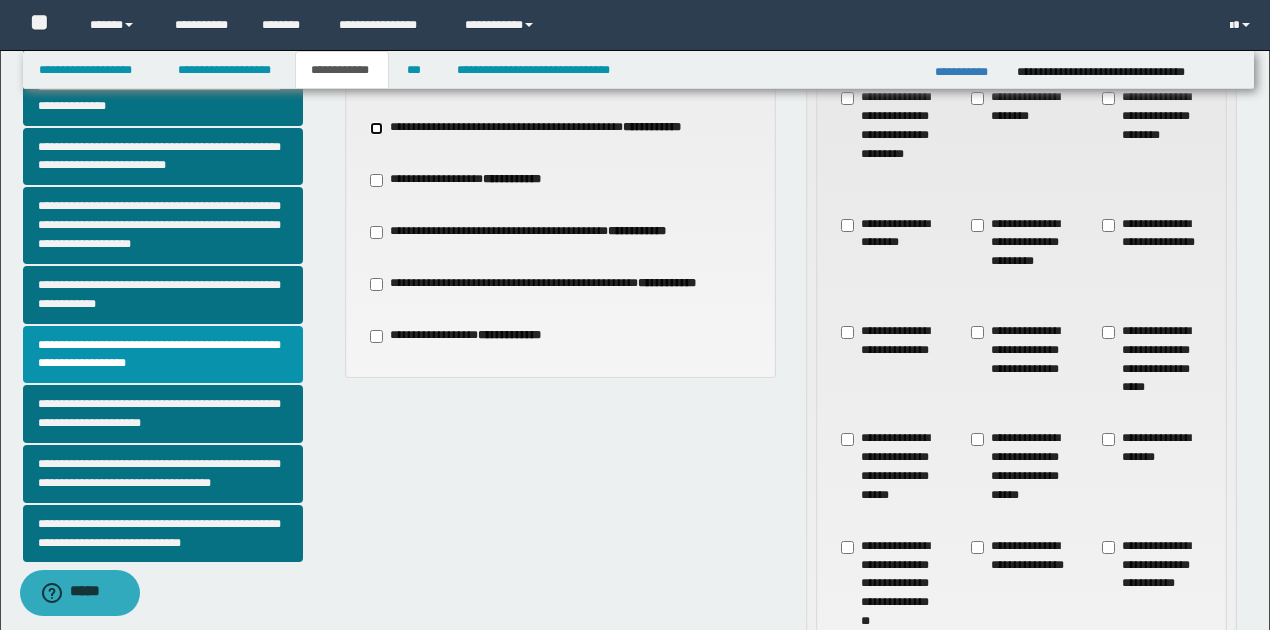 scroll, scrollTop: 483, scrollLeft: 0, axis: vertical 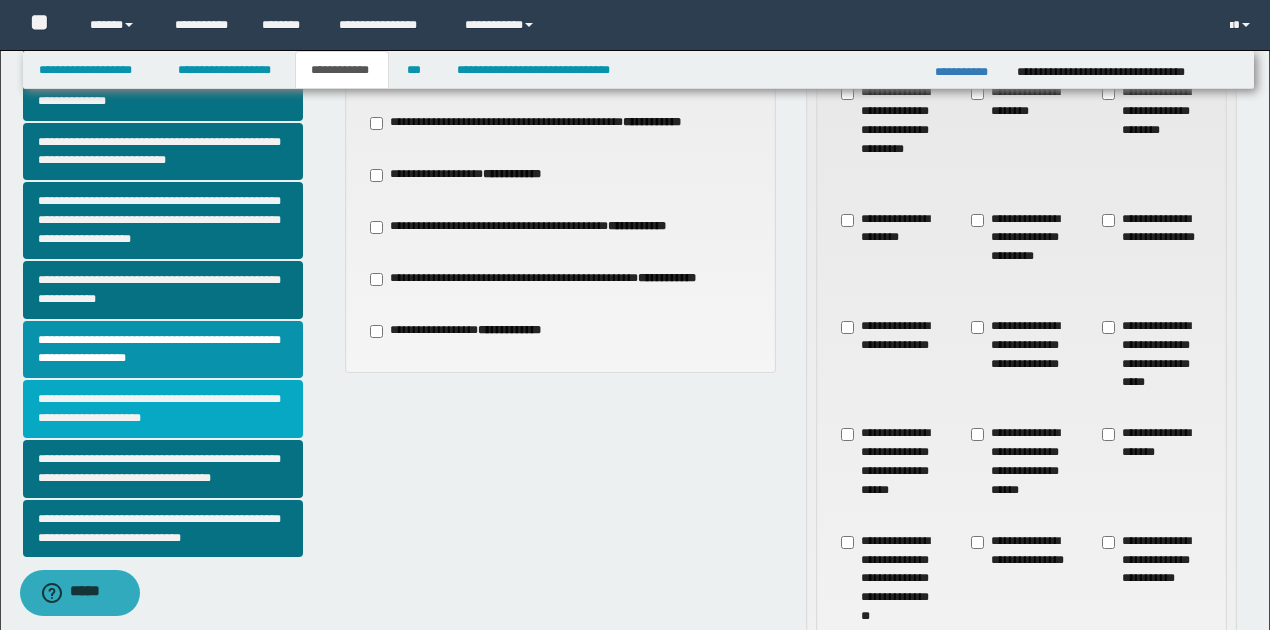 click on "**********" at bounding box center (163, 409) 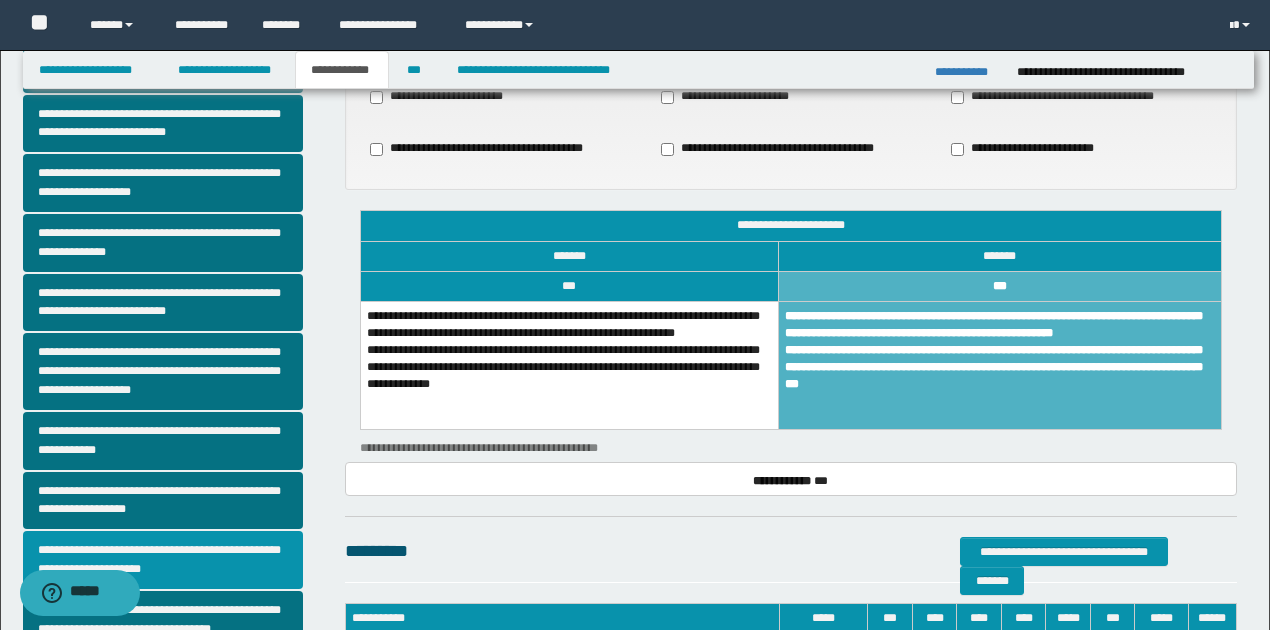 scroll, scrollTop: 333, scrollLeft: 0, axis: vertical 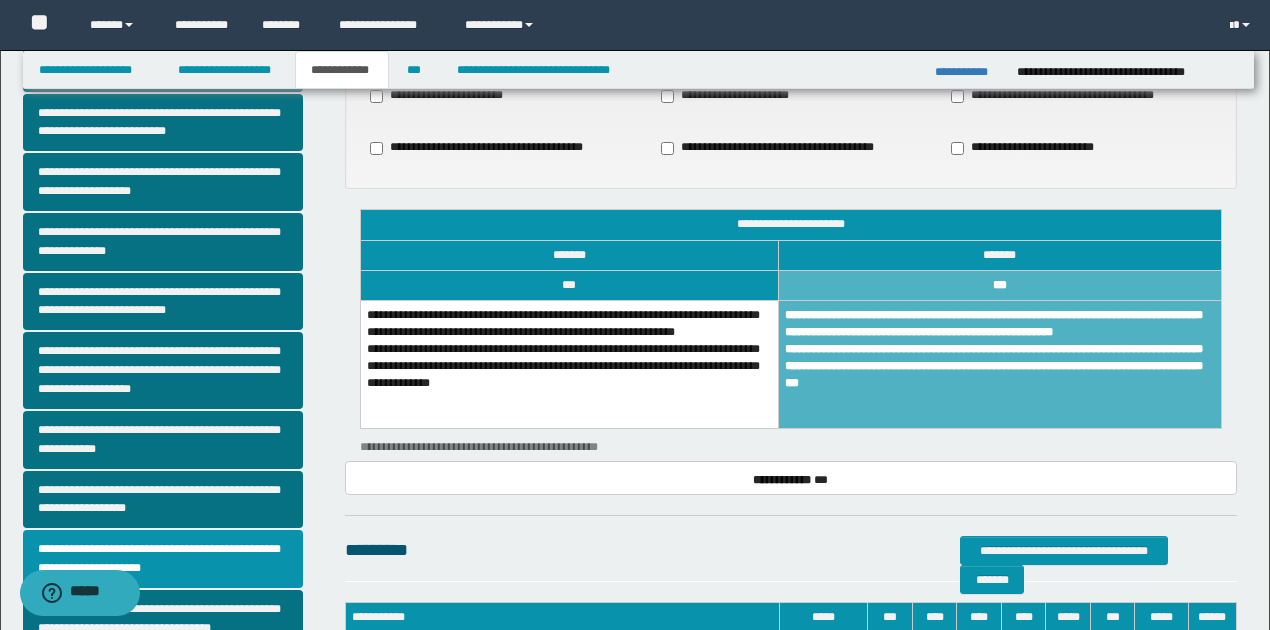 click on "**********" at bounding box center [569, 364] 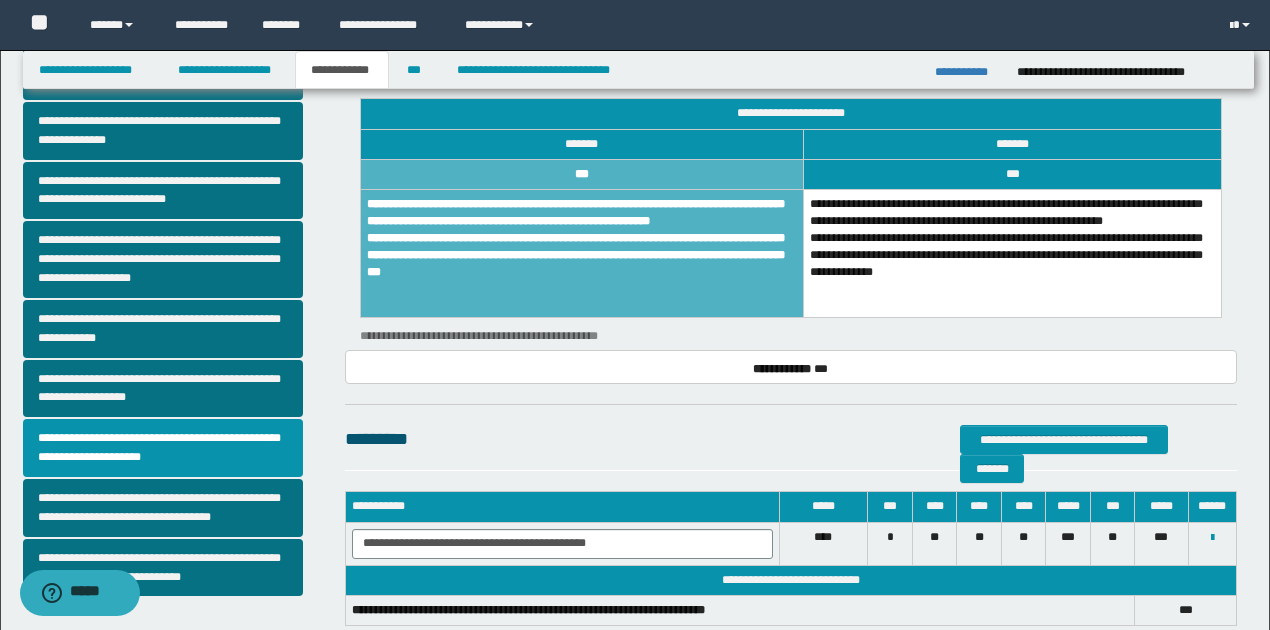 scroll, scrollTop: 432, scrollLeft: 0, axis: vertical 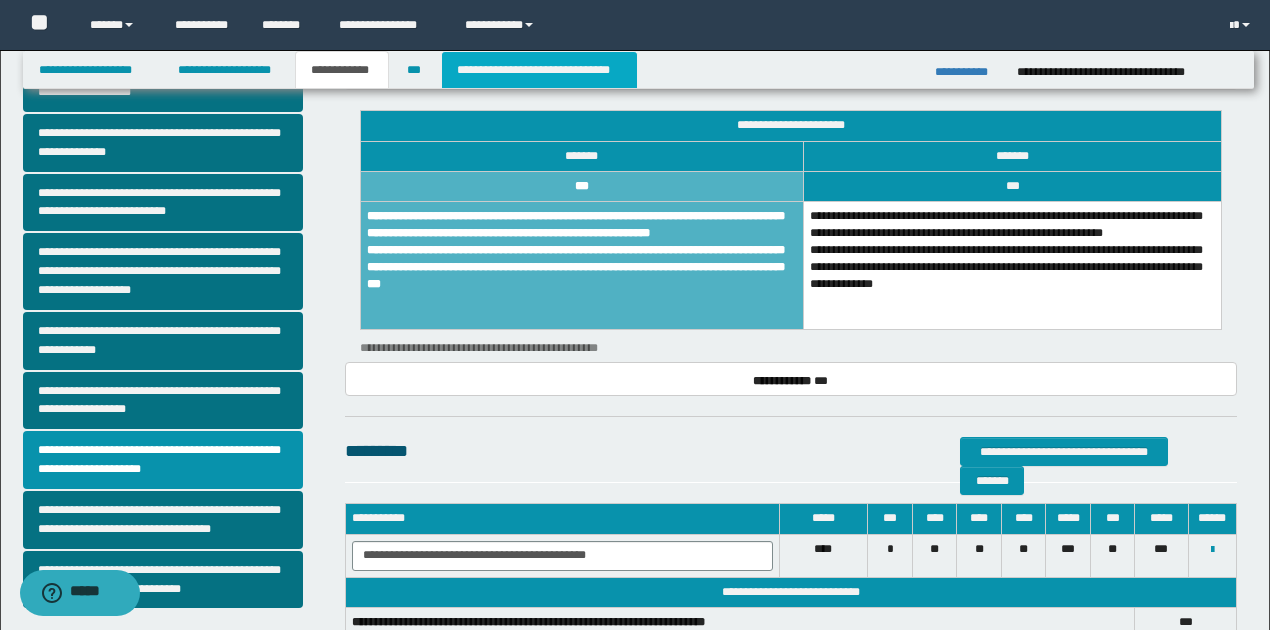 click on "**********" at bounding box center [539, 70] 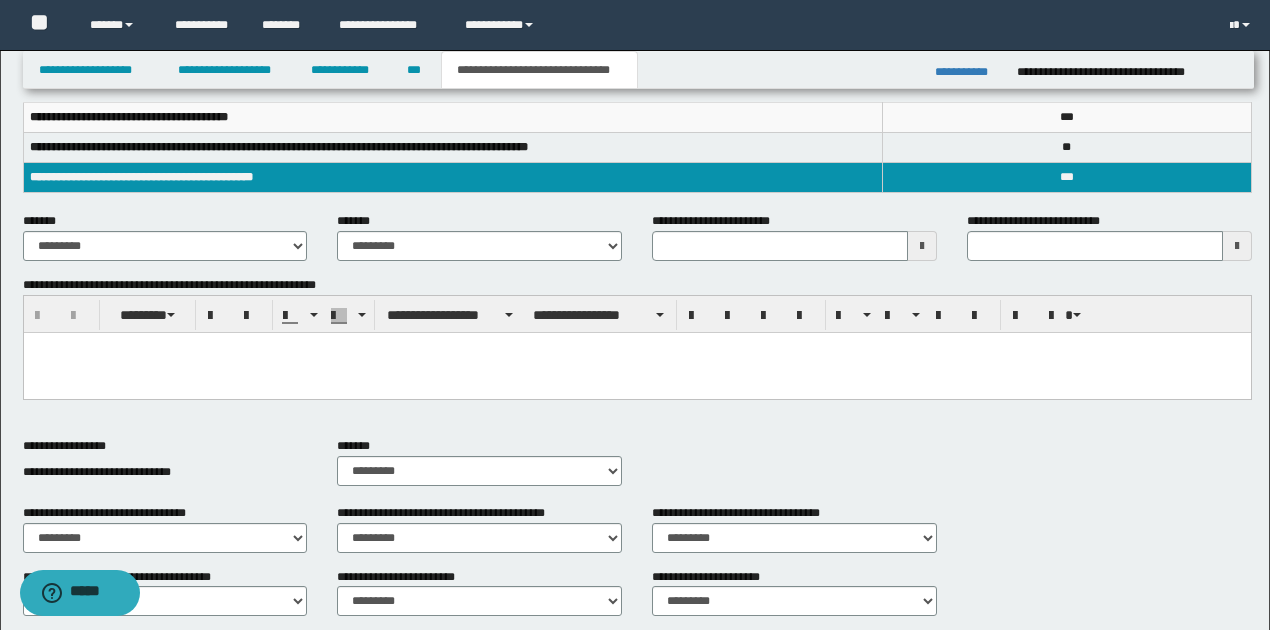 scroll, scrollTop: 166, scrollLeft: 0, axis: vertical 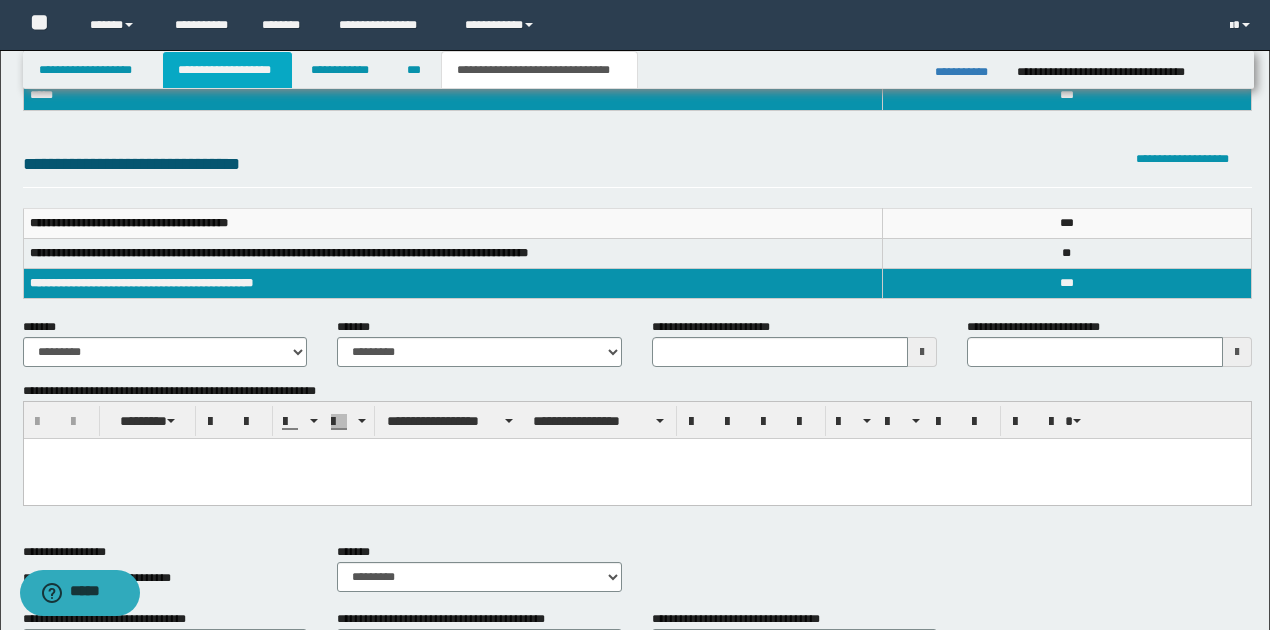 click on "**********" at bounding box center [227, 70] 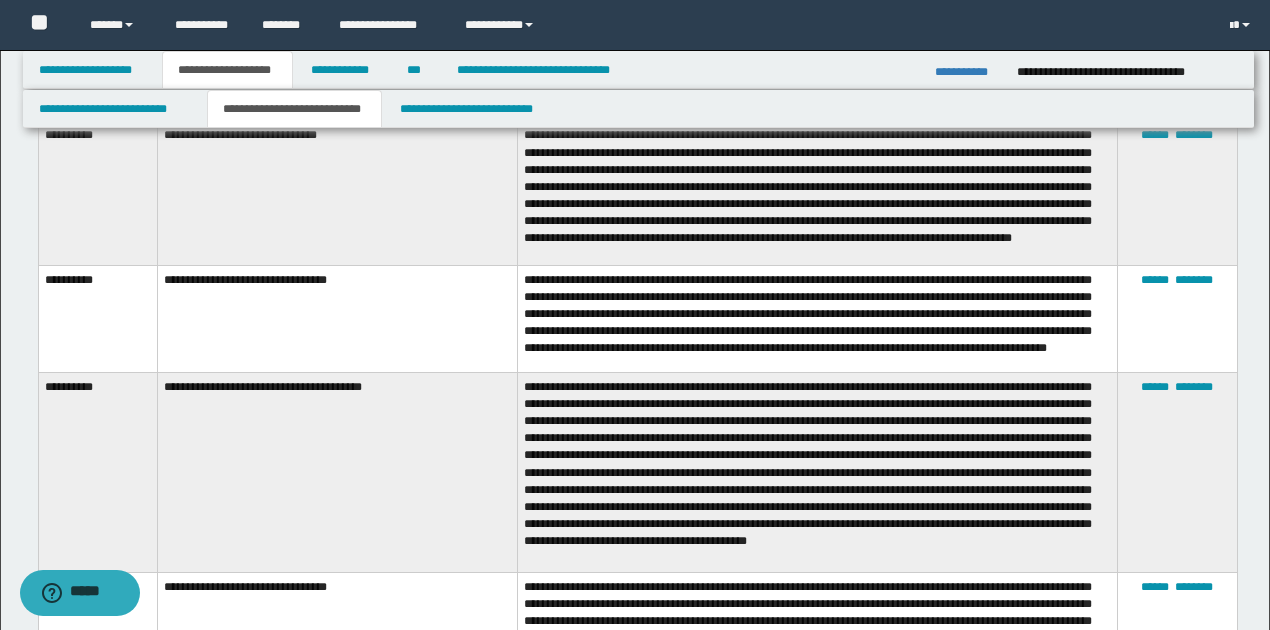 scroll, scrollTop: 1730, scrollLeft: 0, axis: vertical 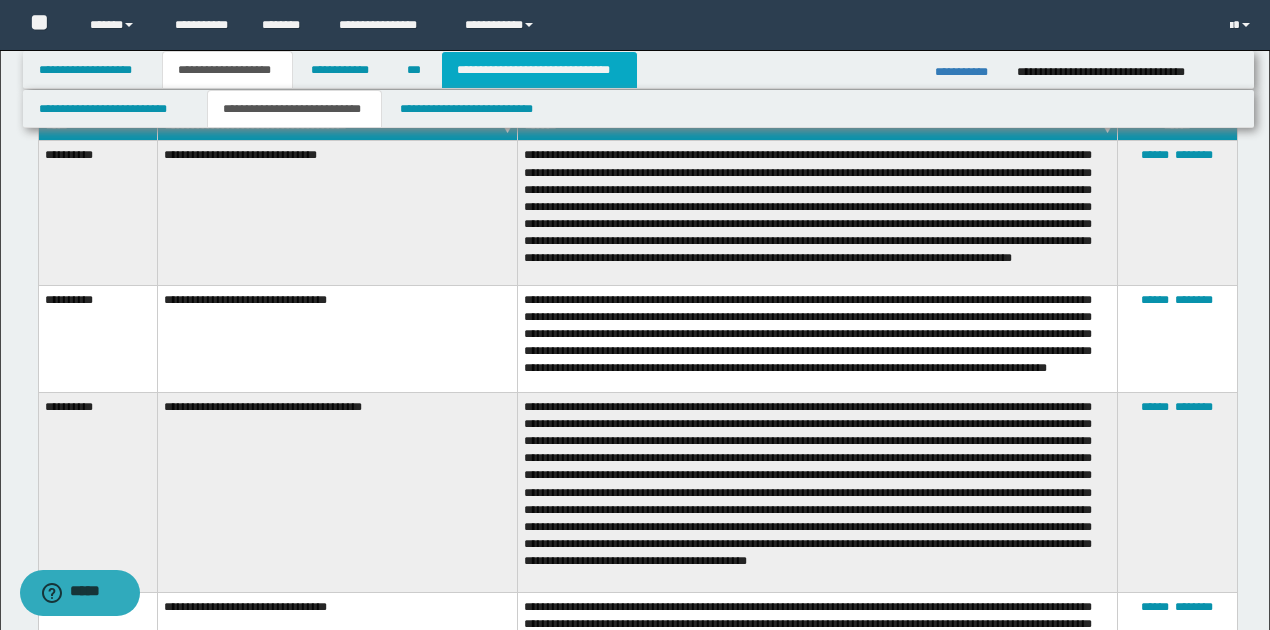 click on "**********" at bounding box center [539, 70] 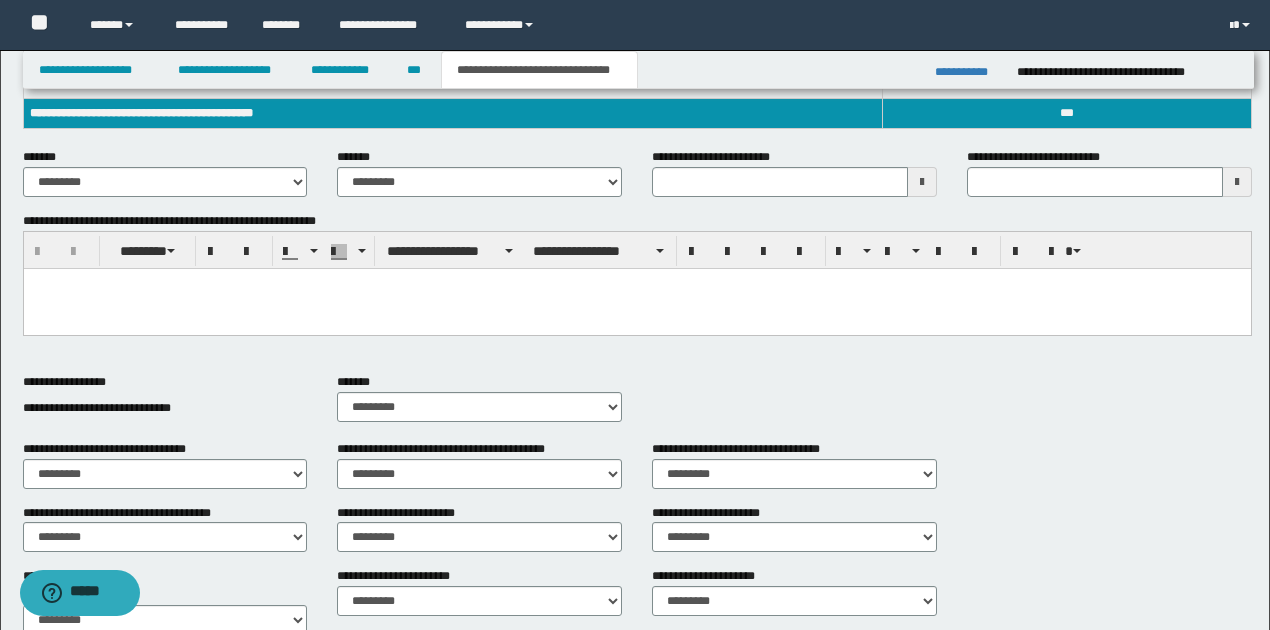scroll, scrollTop: 329, scrollLeft: 0, axis: vertical 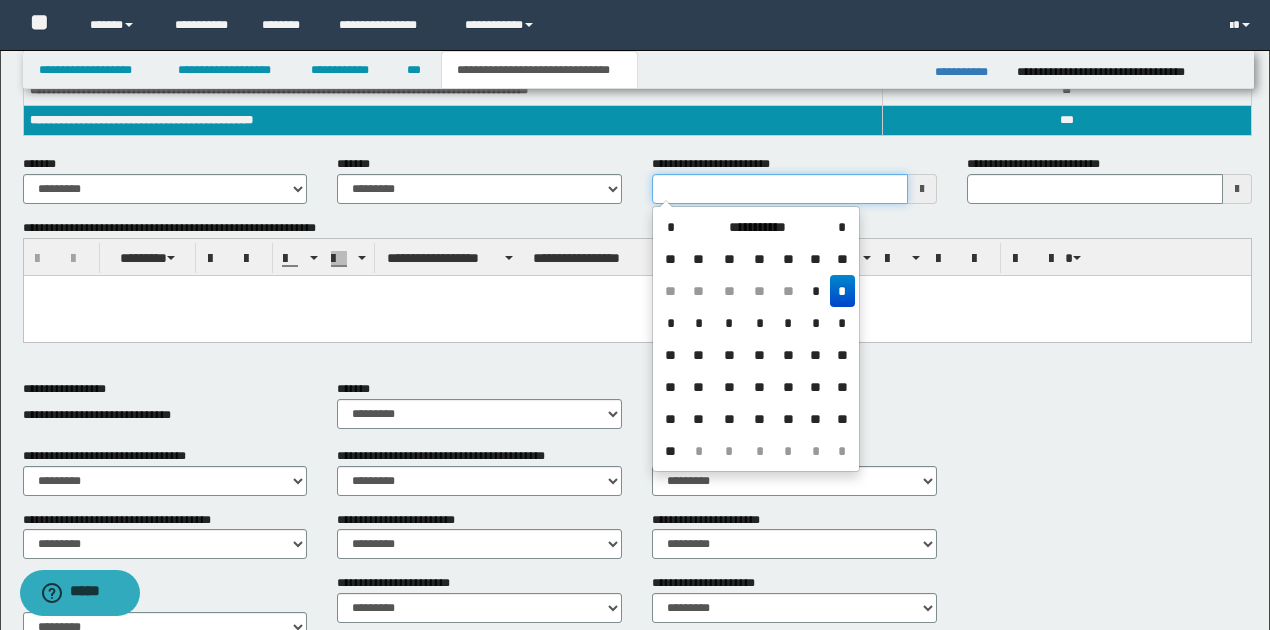 click on "**********" at bounding box center [780, 189] 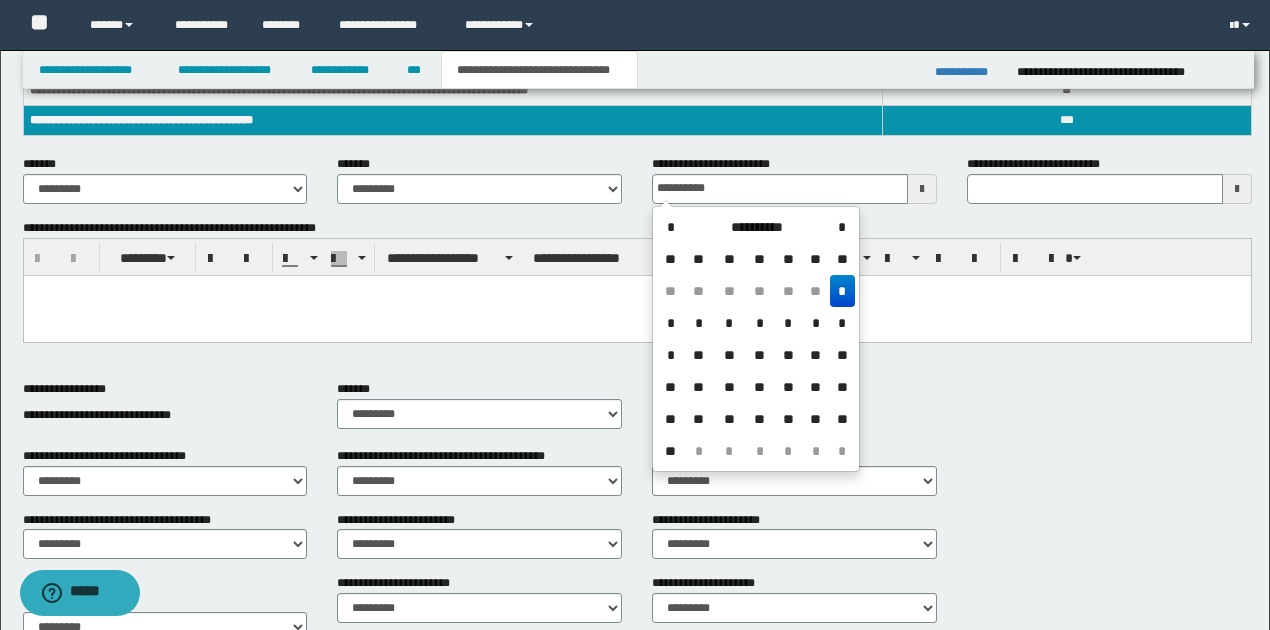click on "*" at bounding box center [842, 291] 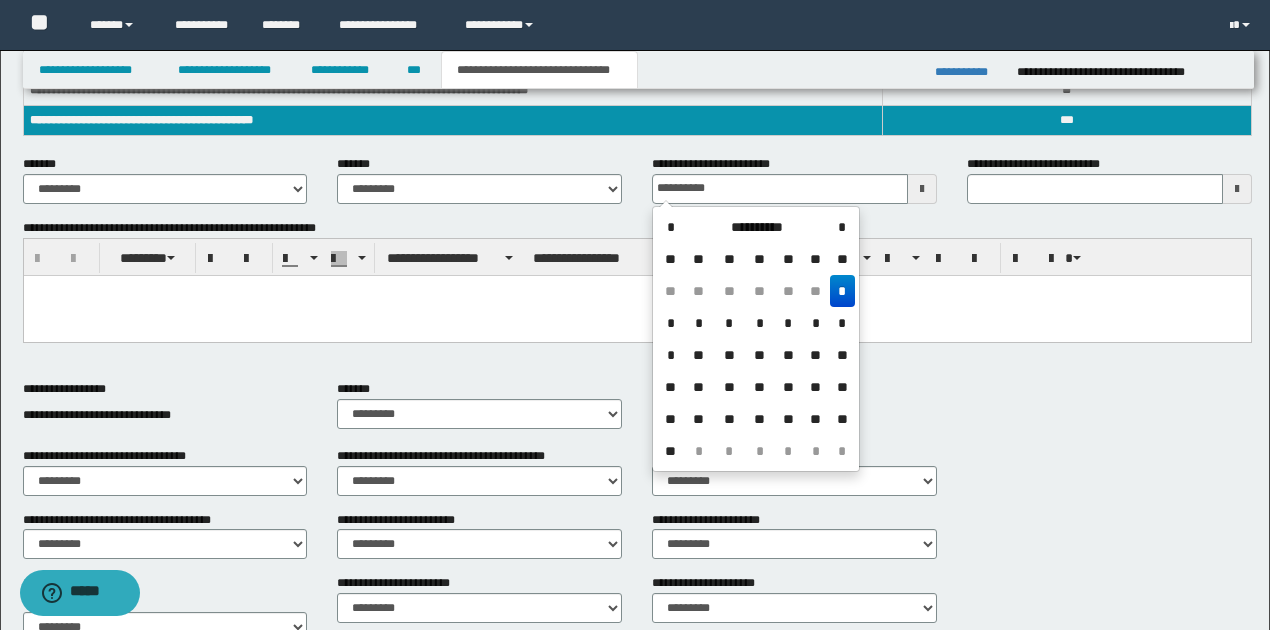 type on "**********" 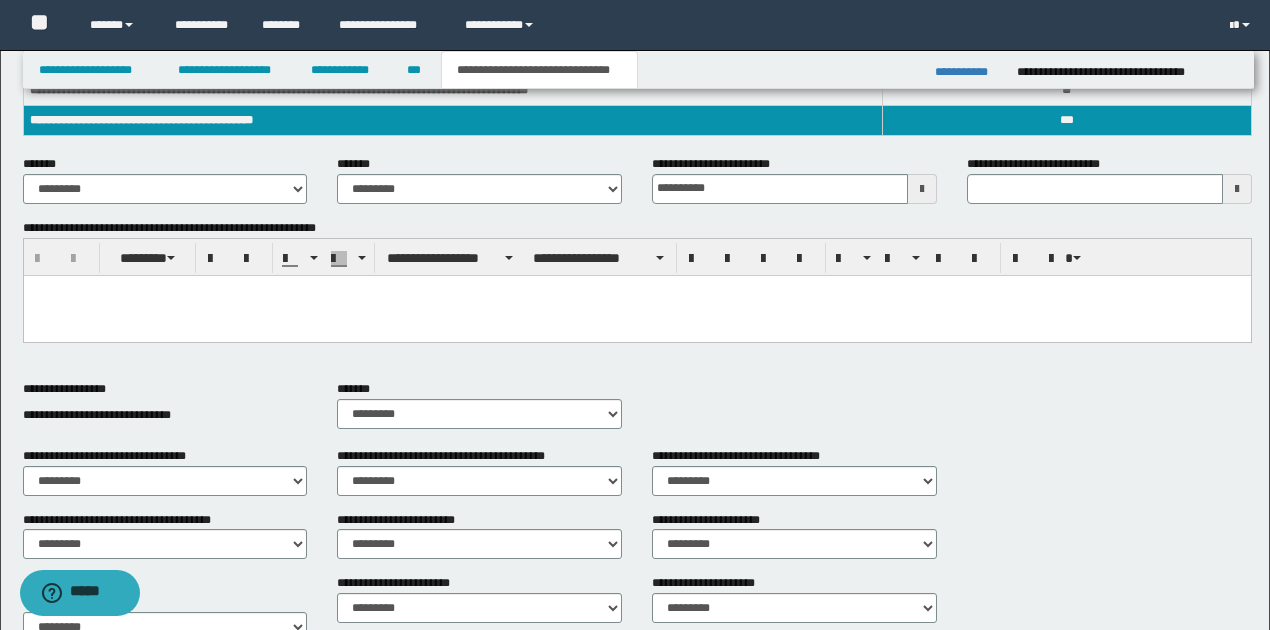 click at bounding box center [636, 315] 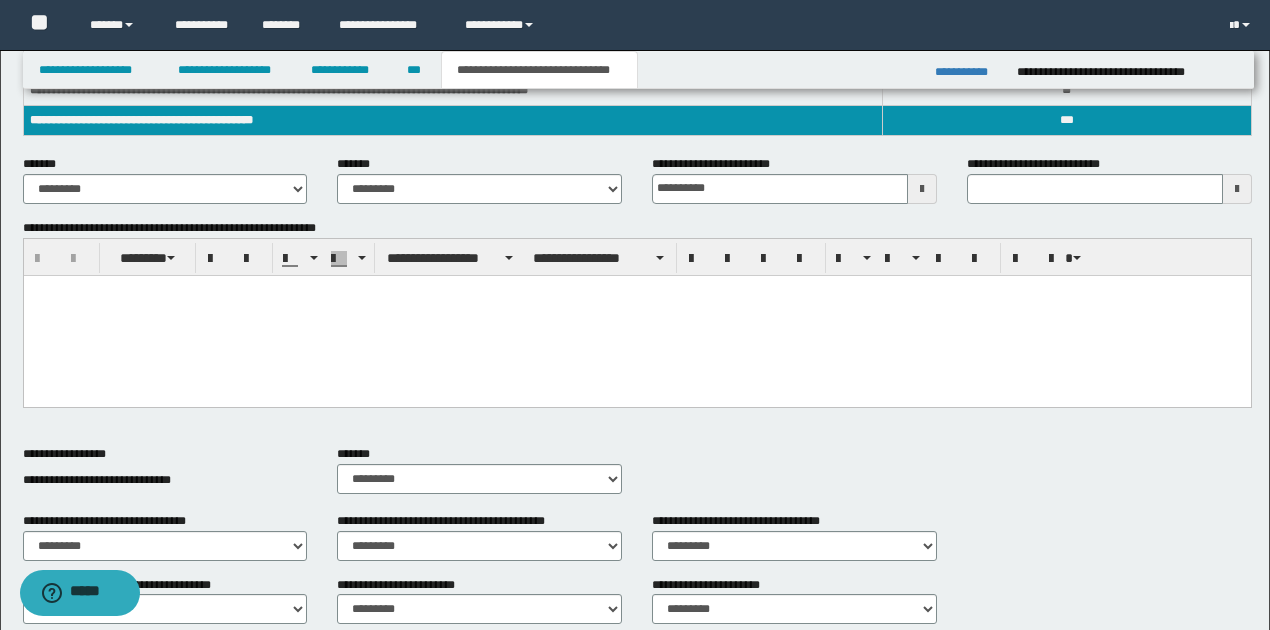 type 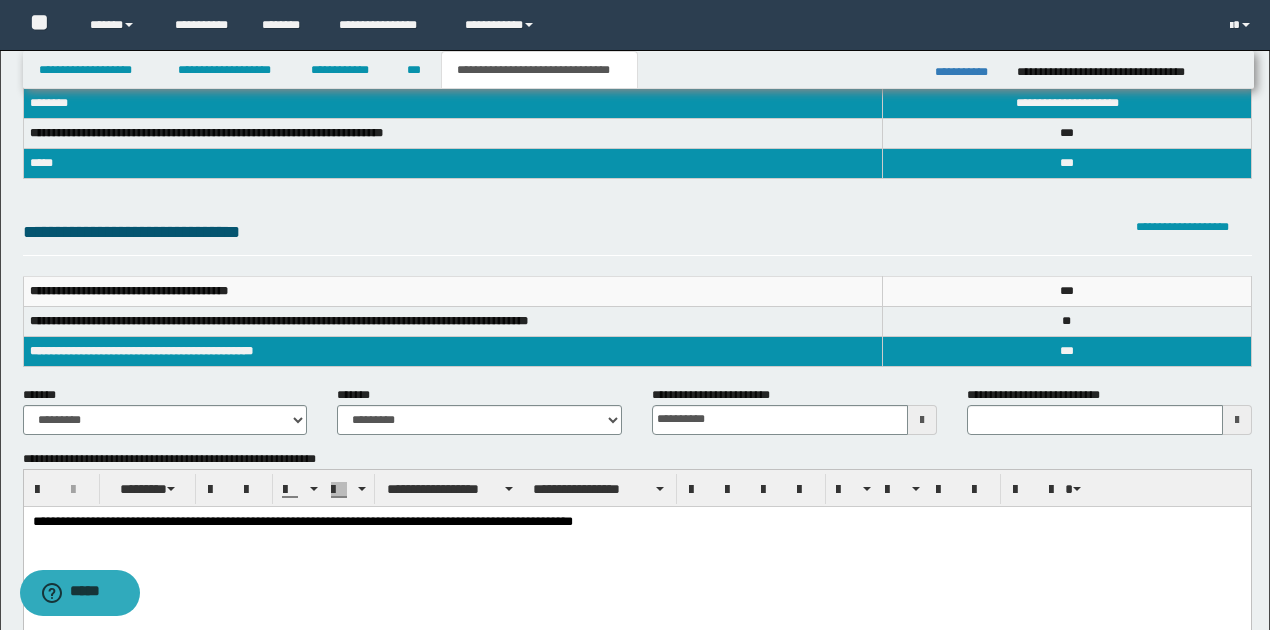 scroll, scrollTop: 62, scrollLeft: 0, axis: vertical 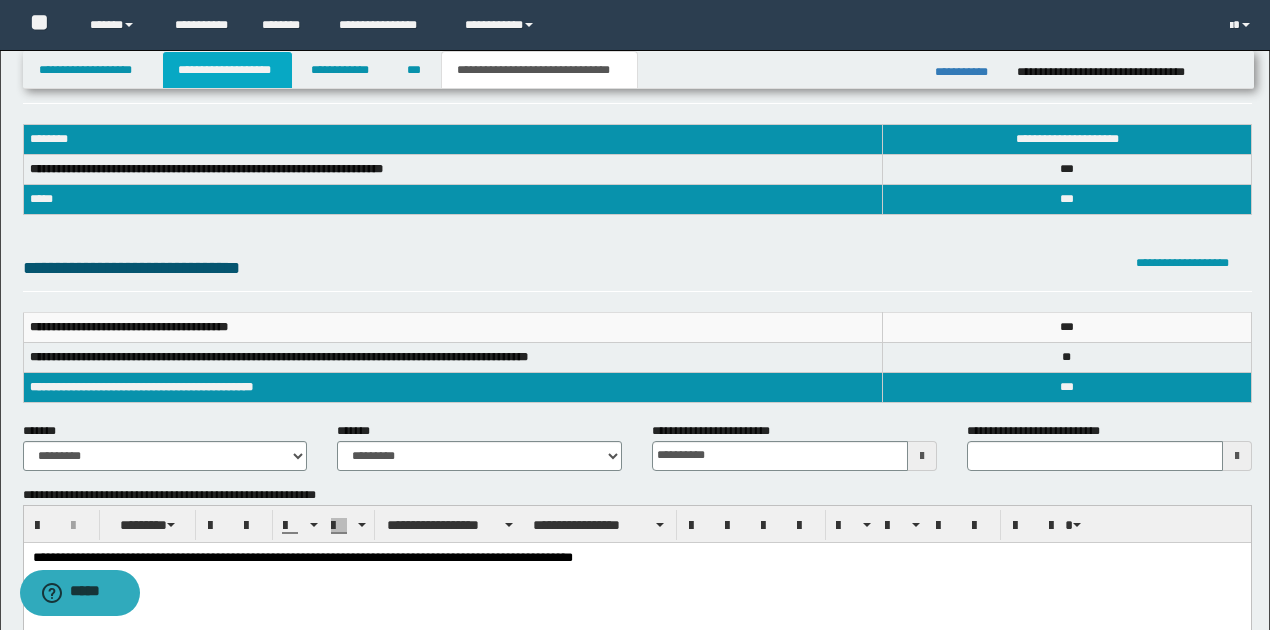 click on "**********" at bounding box center [227, 70] 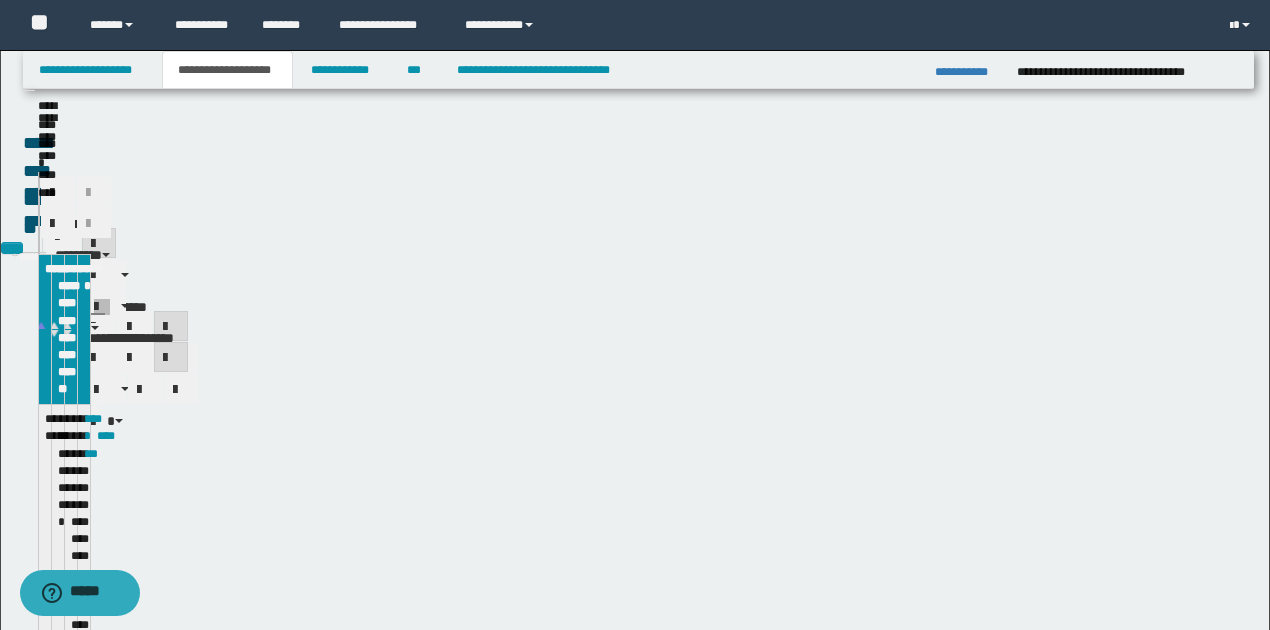 scroll, scrollTop: 93, scrollLeft: 0, axis: vertical 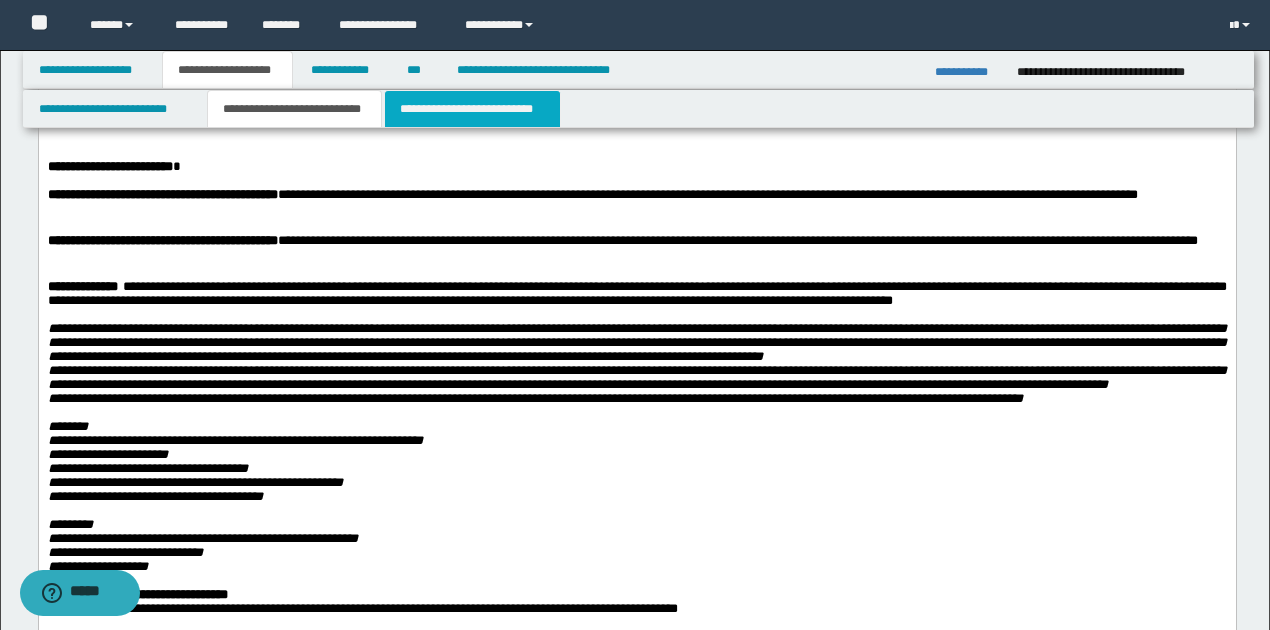click on "**********" at bounding box center (472, 109) 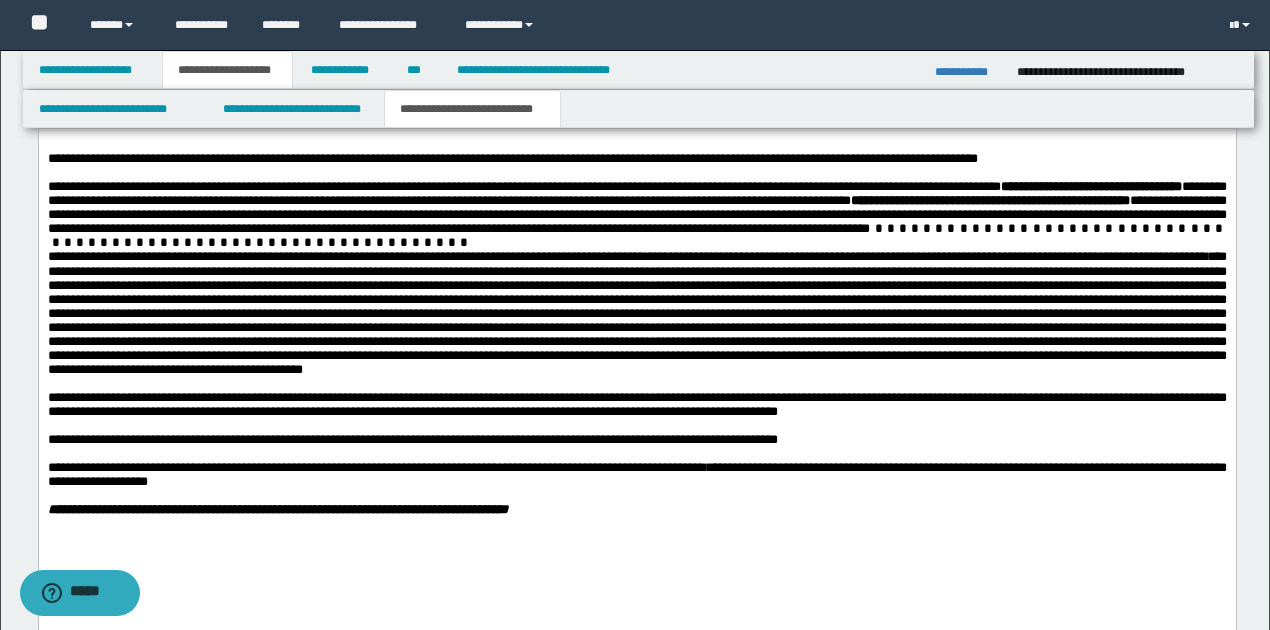 scroll, scrollTop: 1626, scrollLeft: 0, axis: vertical 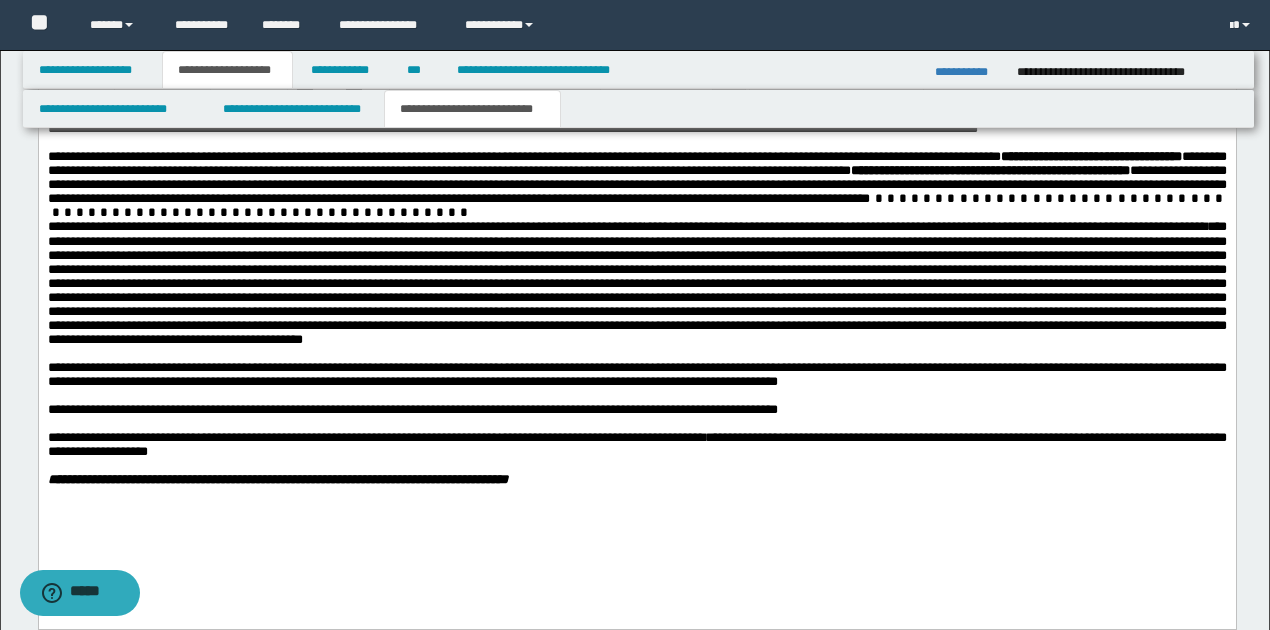 click on "**********" at bounding box center (636, 373) 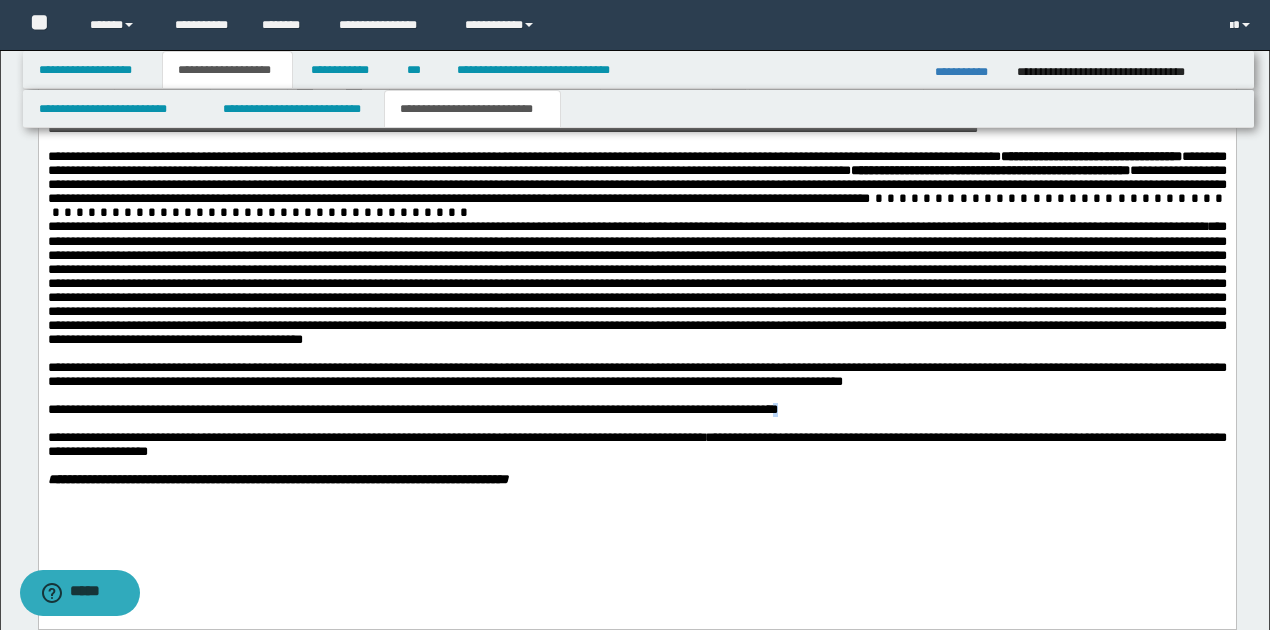 click on "**********" at bounding box center [412, 408] 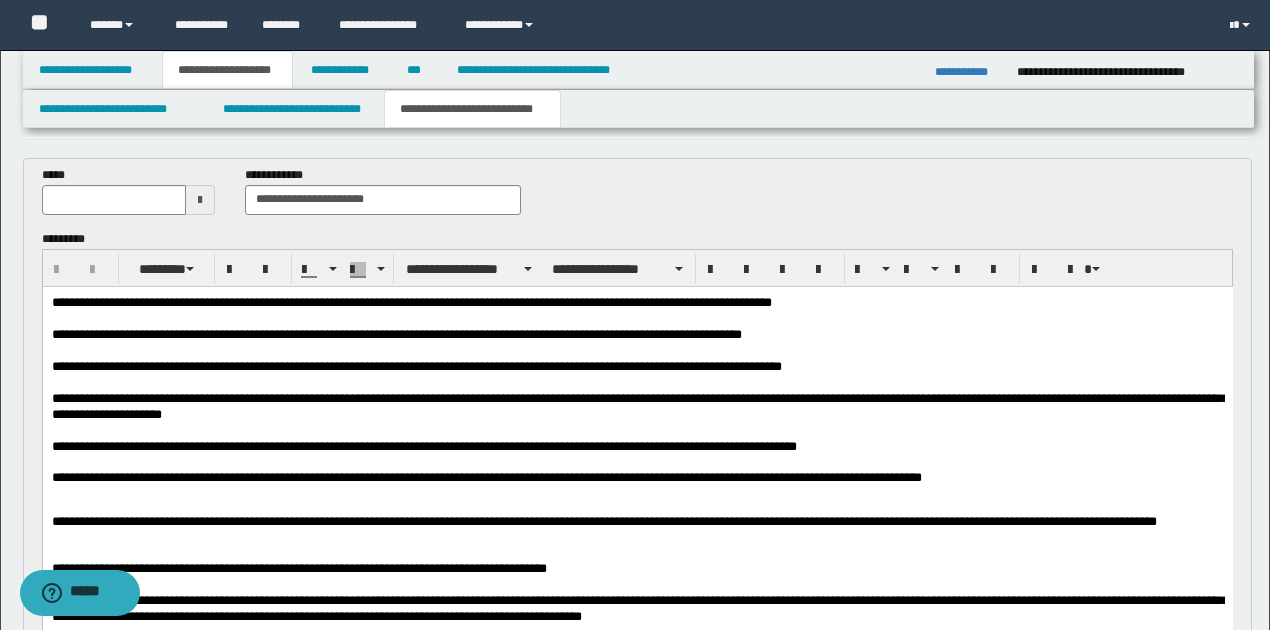 scroll, scrollTop: 0, scrollLeft: 0, axis: both 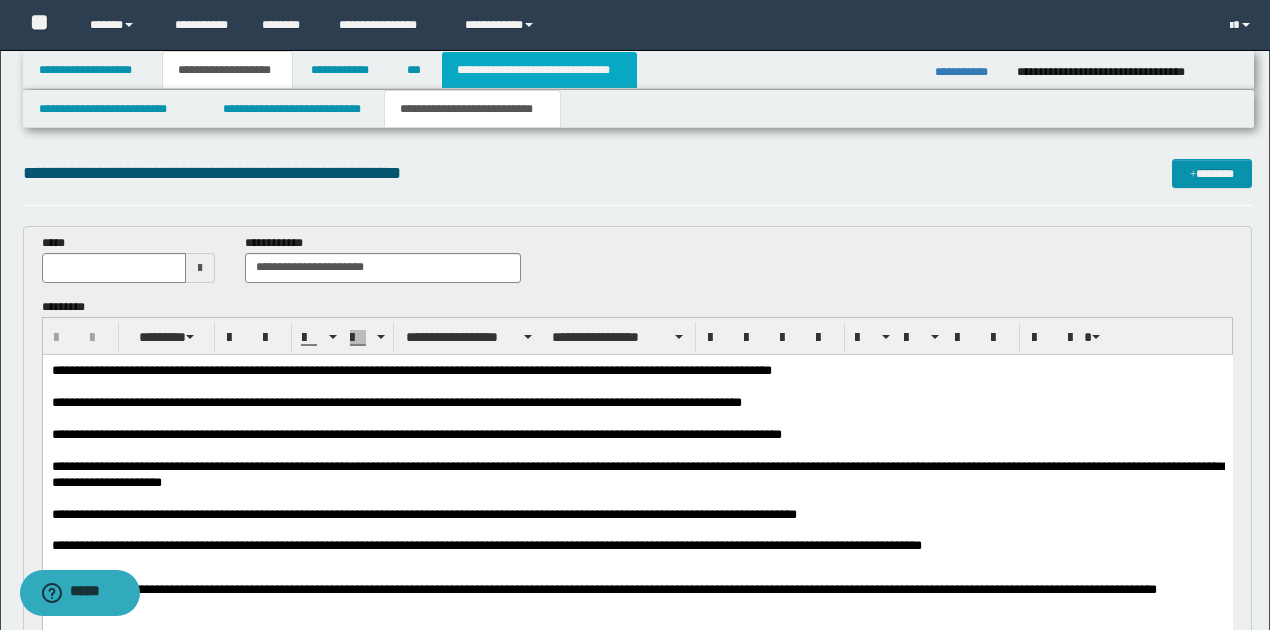 click on "**********" at bounding box center (539, 70) 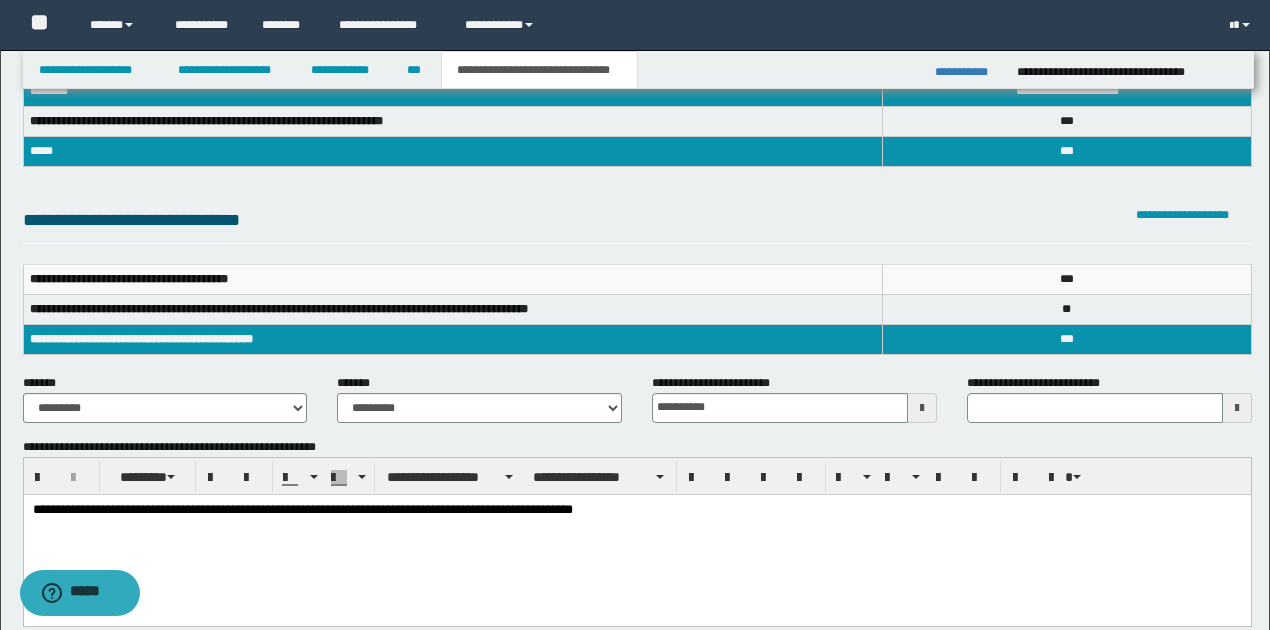 scroll, scrollTop: 133, scrollLeft: 0, axis: vertical 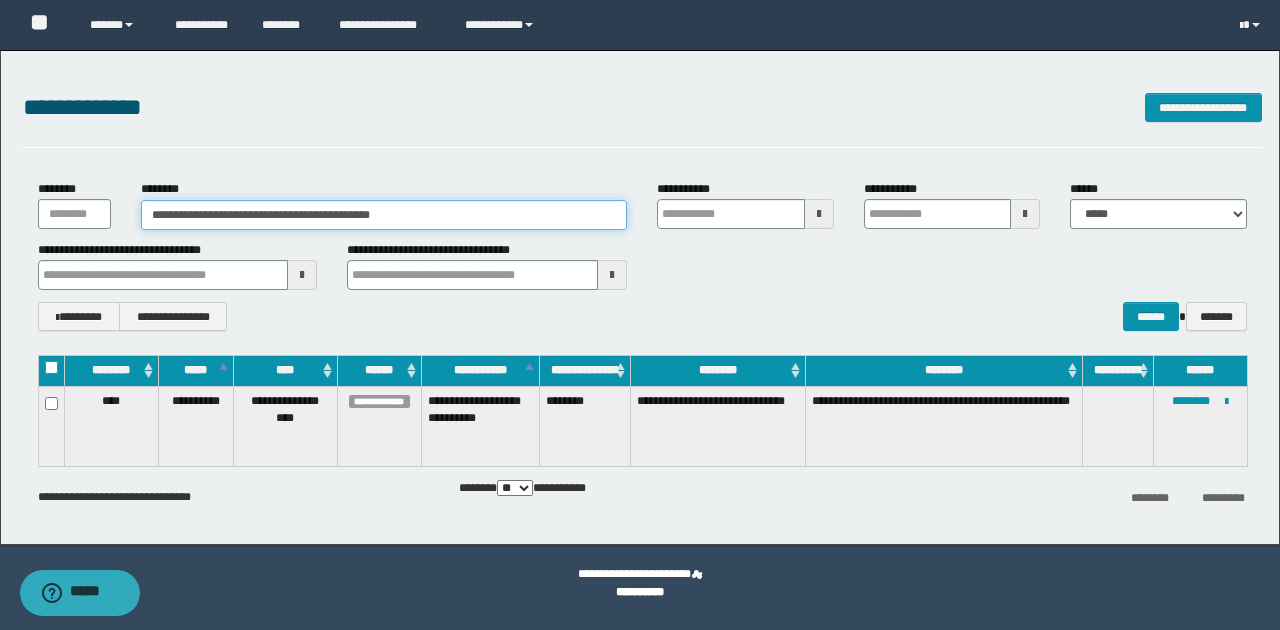 drag, startPoint x: 167, startPoint y: 213, endPoint x: 219, endPoint y: 217, distance: 52.153618 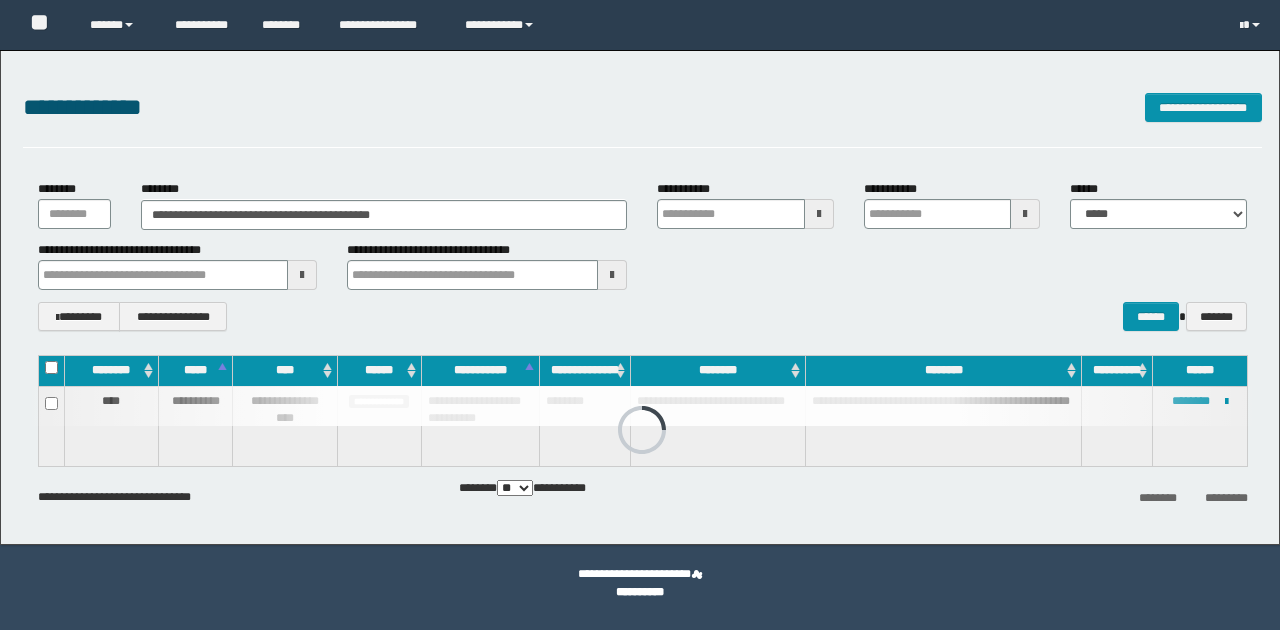 scroll, scrollTop: 0, scrollLeft: 0, axis: both 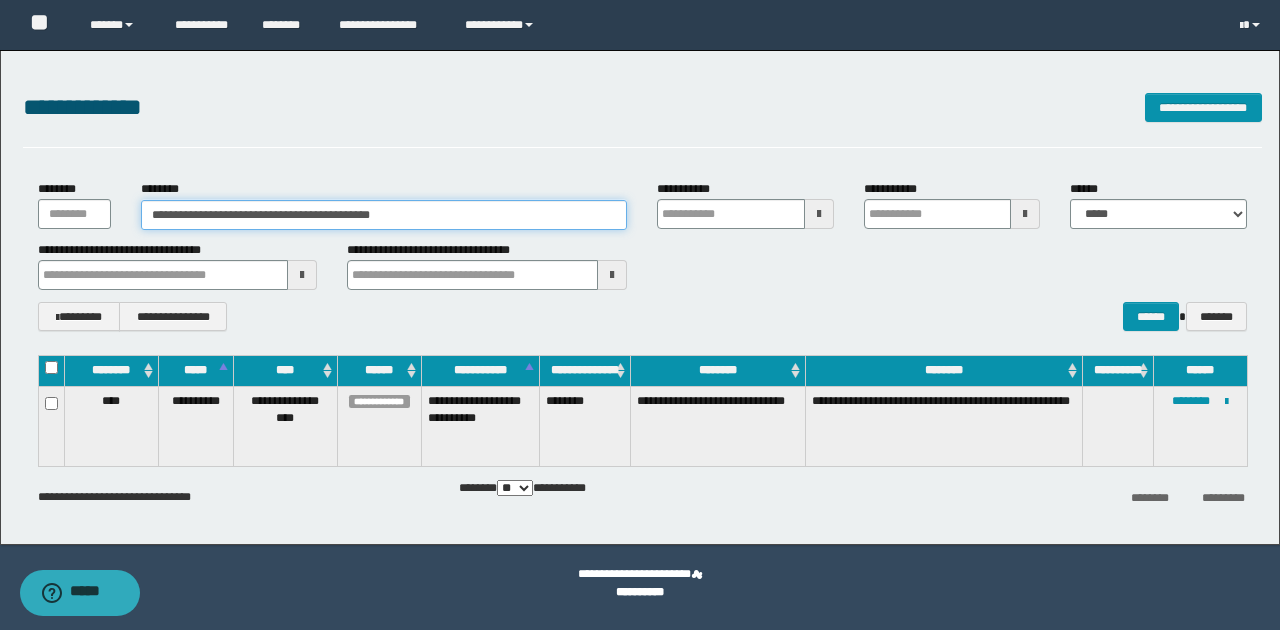 click on "**********" at bounding box center (384, 215) 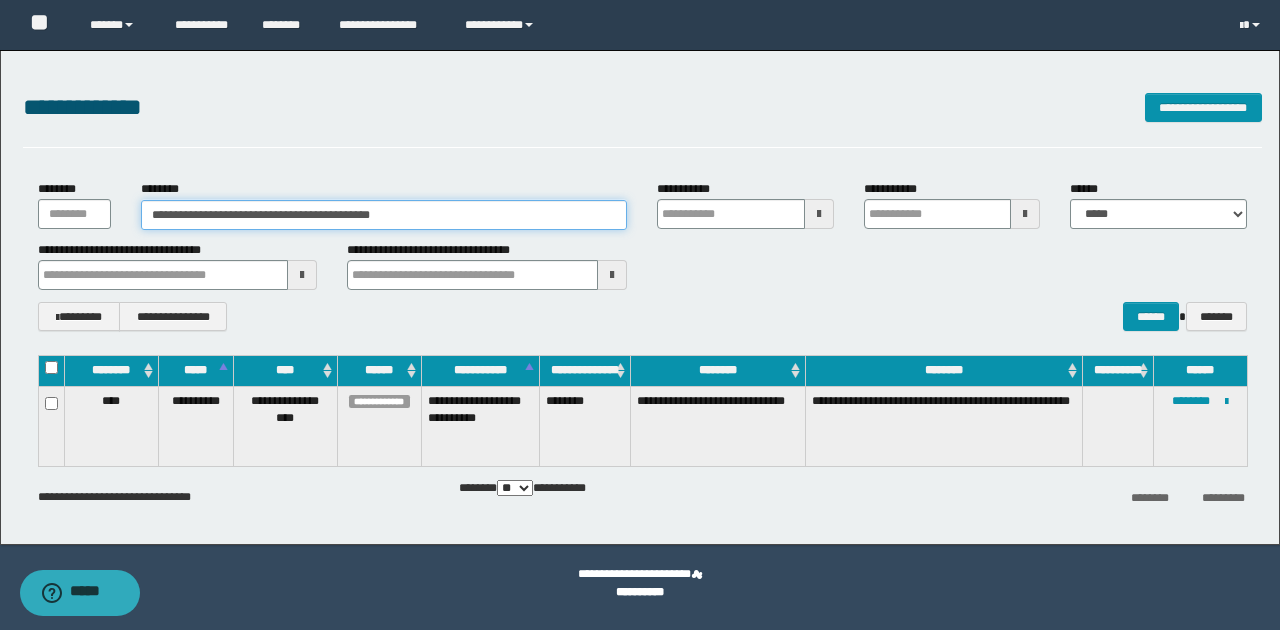 drag, startPoint x: 148, startPoint y: 213, endPoint x: 545, endPoint y: 212, distance: 397.00125 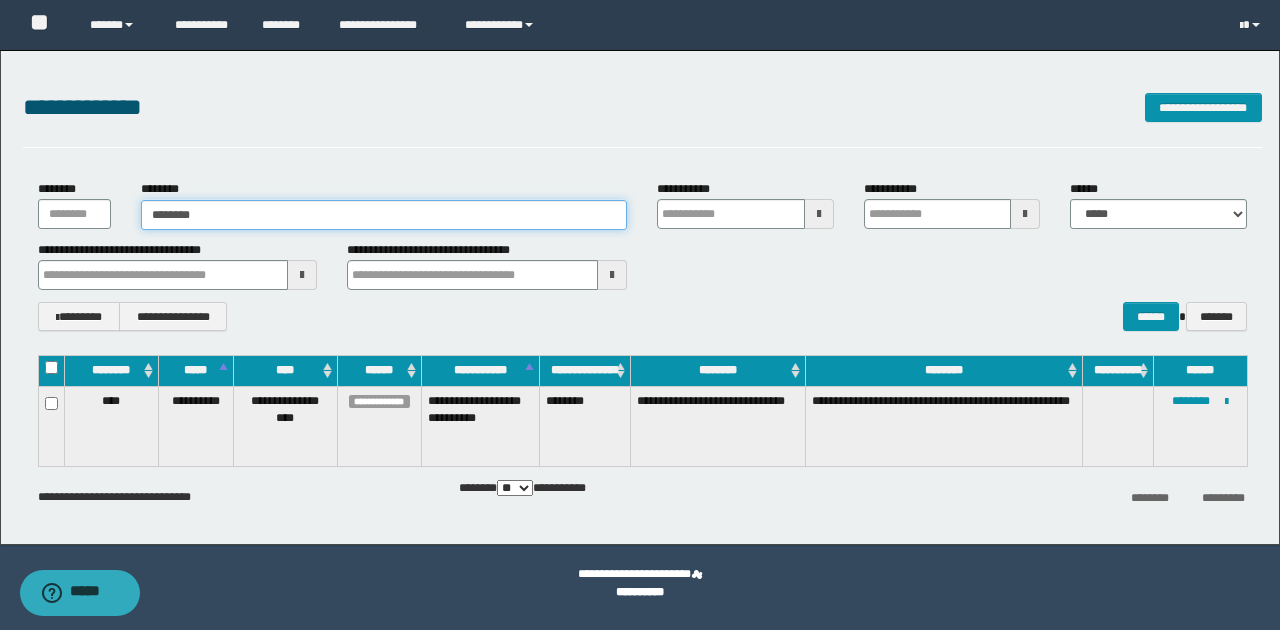 type on "********" 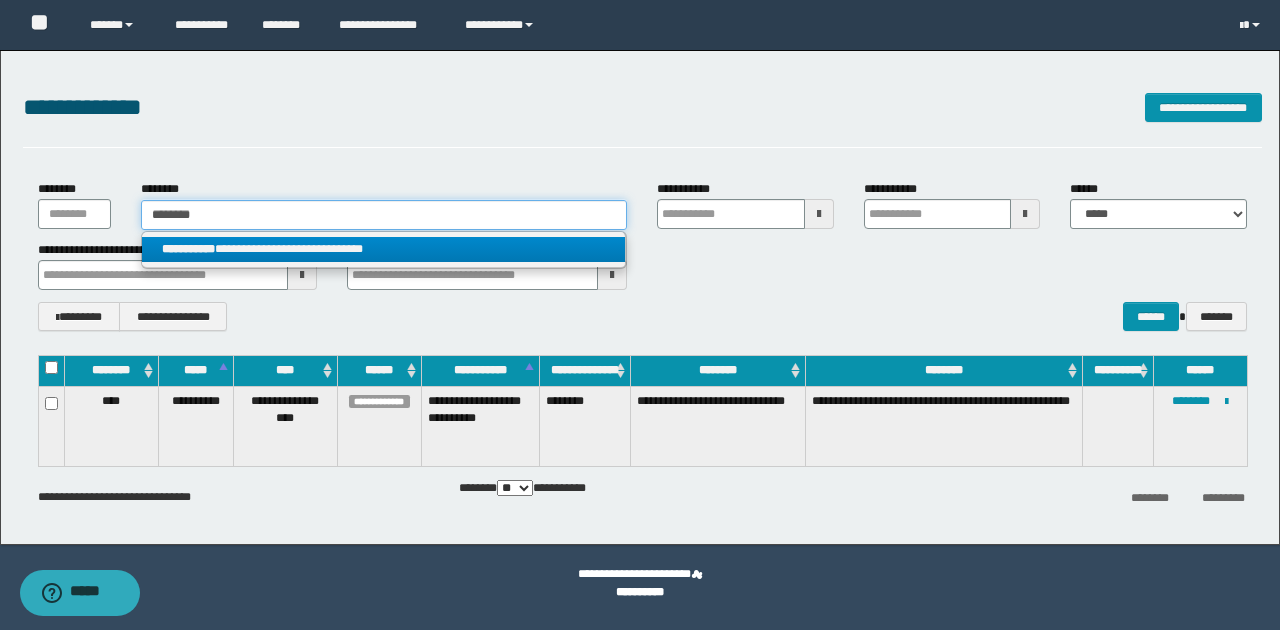 type on "********" 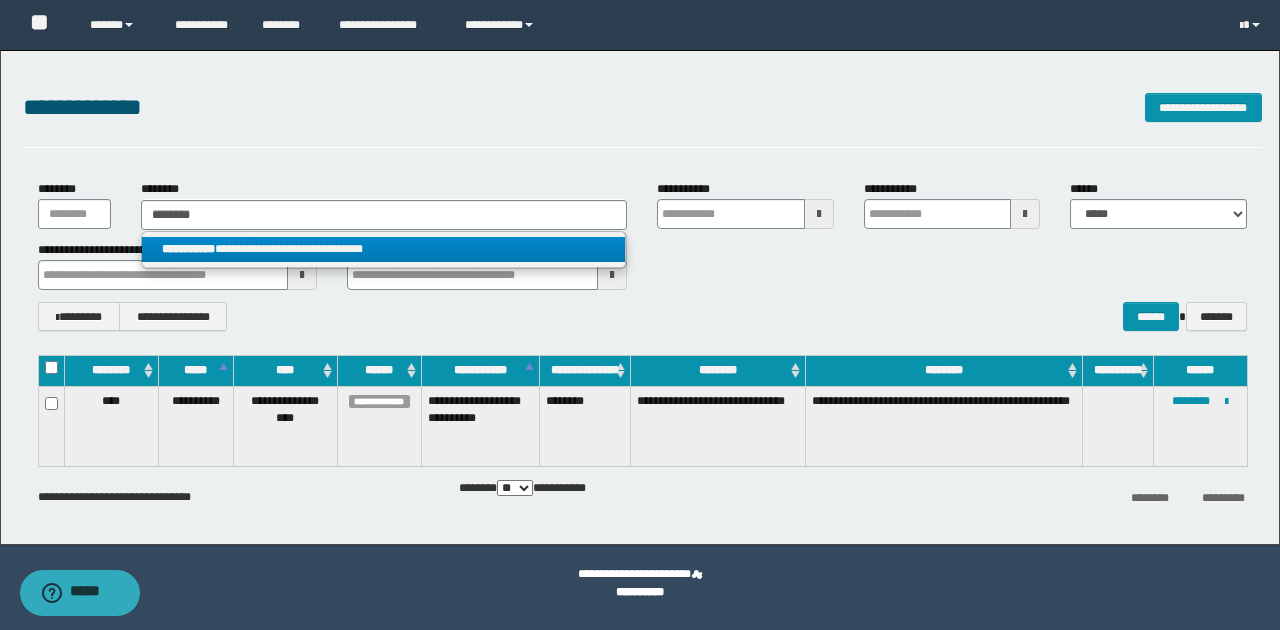 click on "**********" at bounding box center [384, 249] 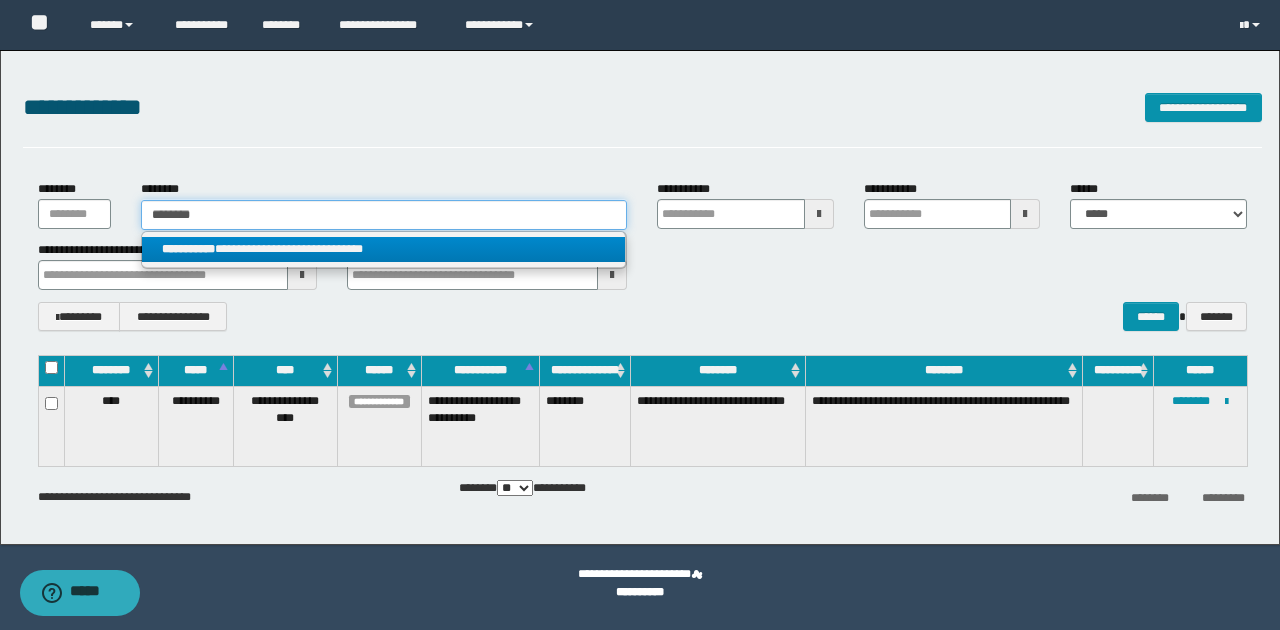 type 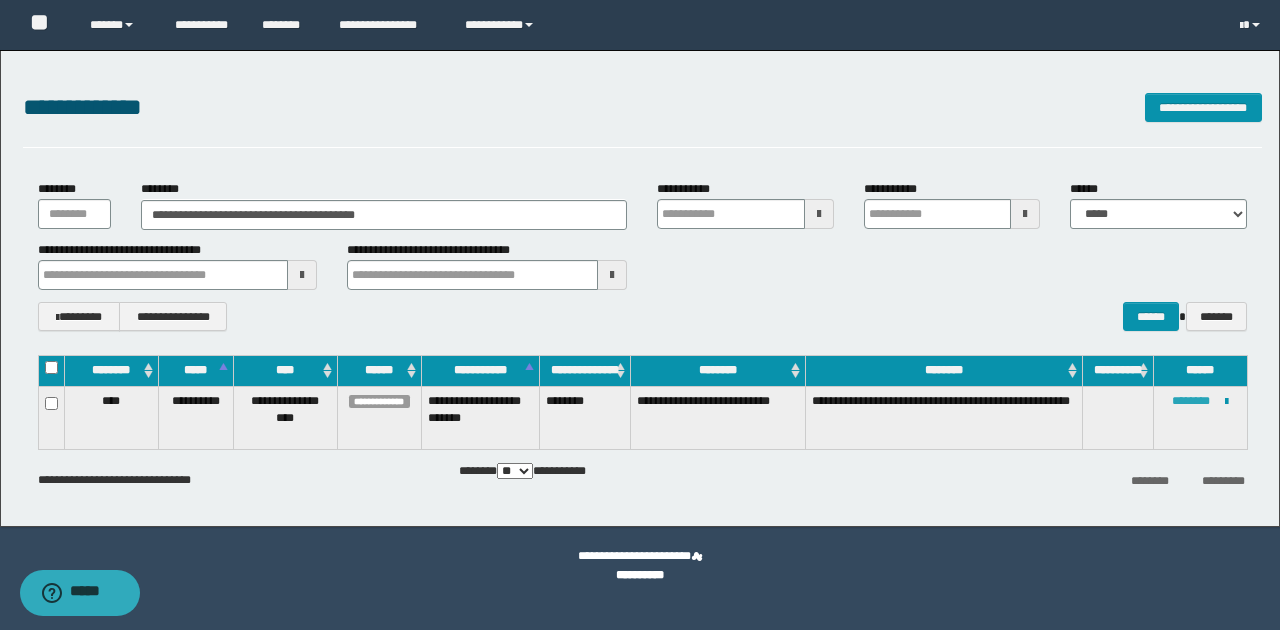click on "********" at bounding box center (1191, 401) 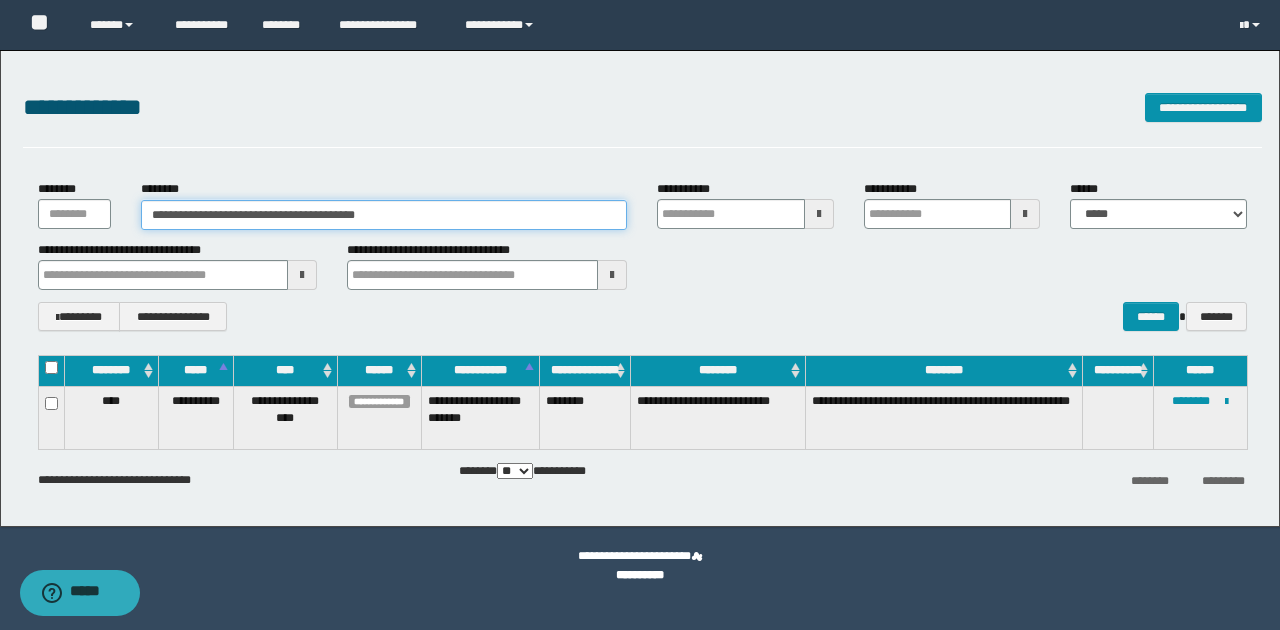 drag, startPoint x: 232, startPoint y: 214, endPoint x: 460, endPoint y: 226, distance: 228.31557 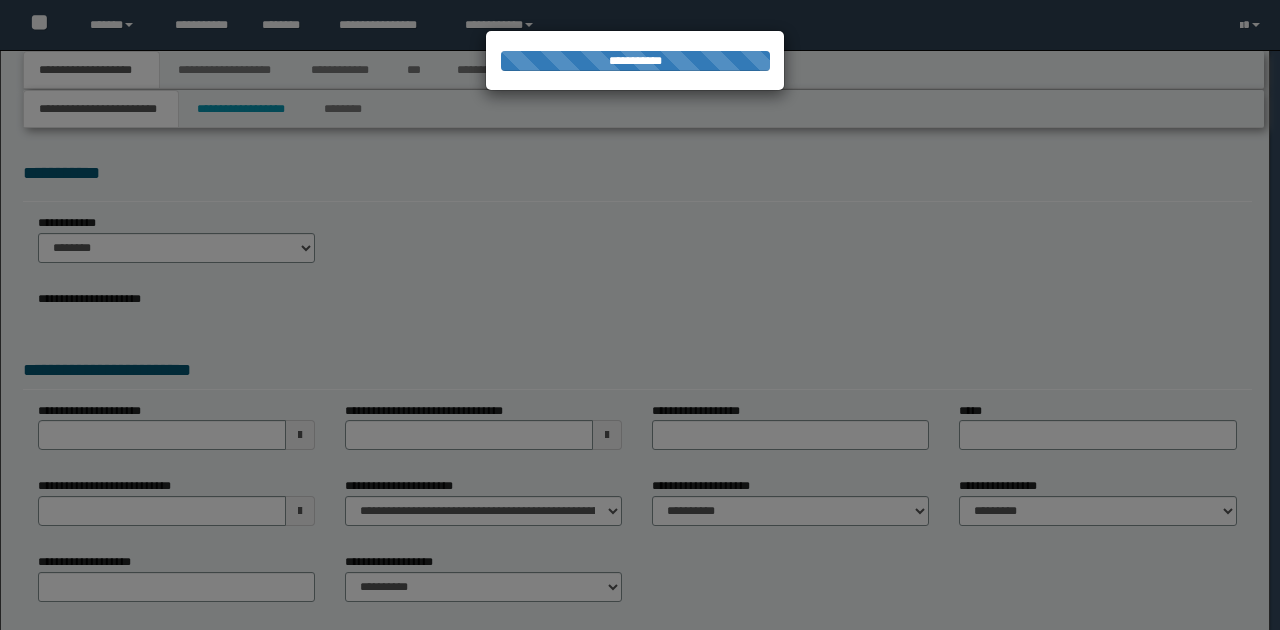 scroll, scrollTop: 0, scrollLeft: 0, axis: both 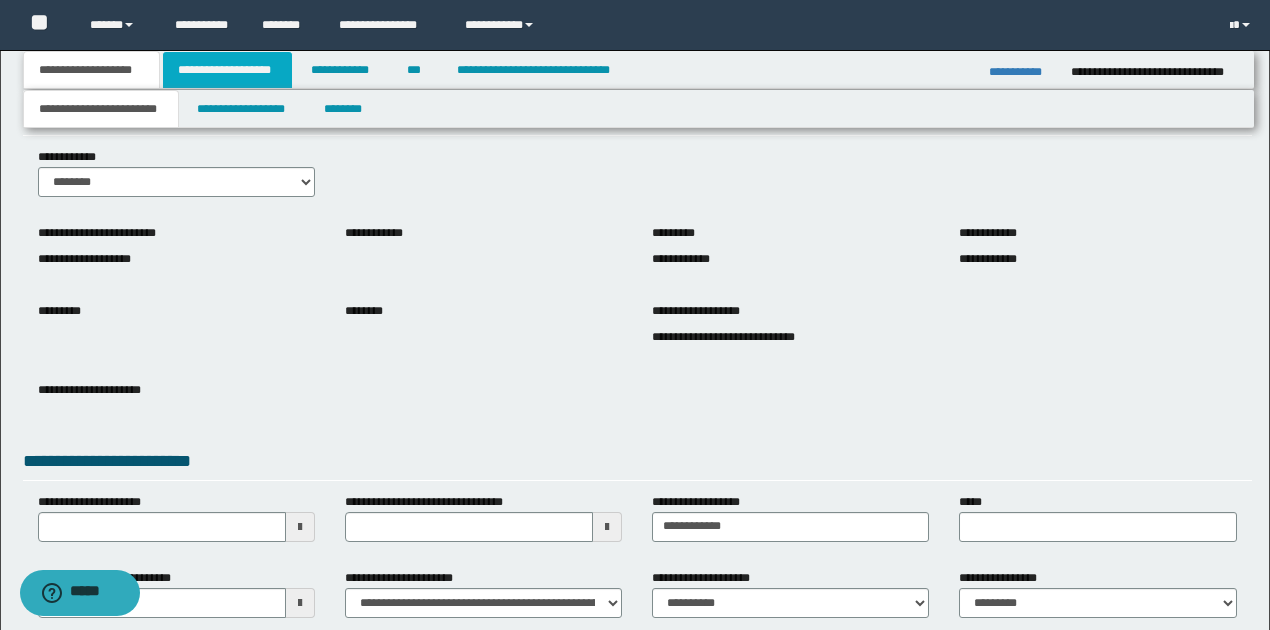 click on "**********" at bounding box center [227, 70] 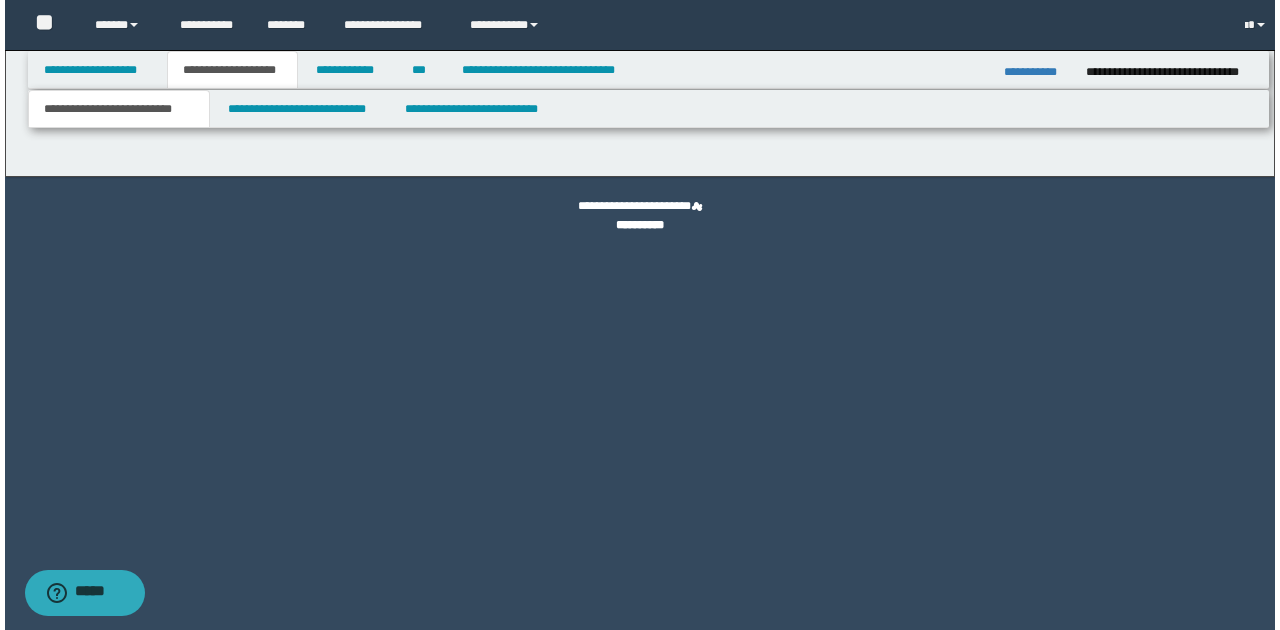 scroll, scrollTop: 0, scrollLeft: 0, axis: both 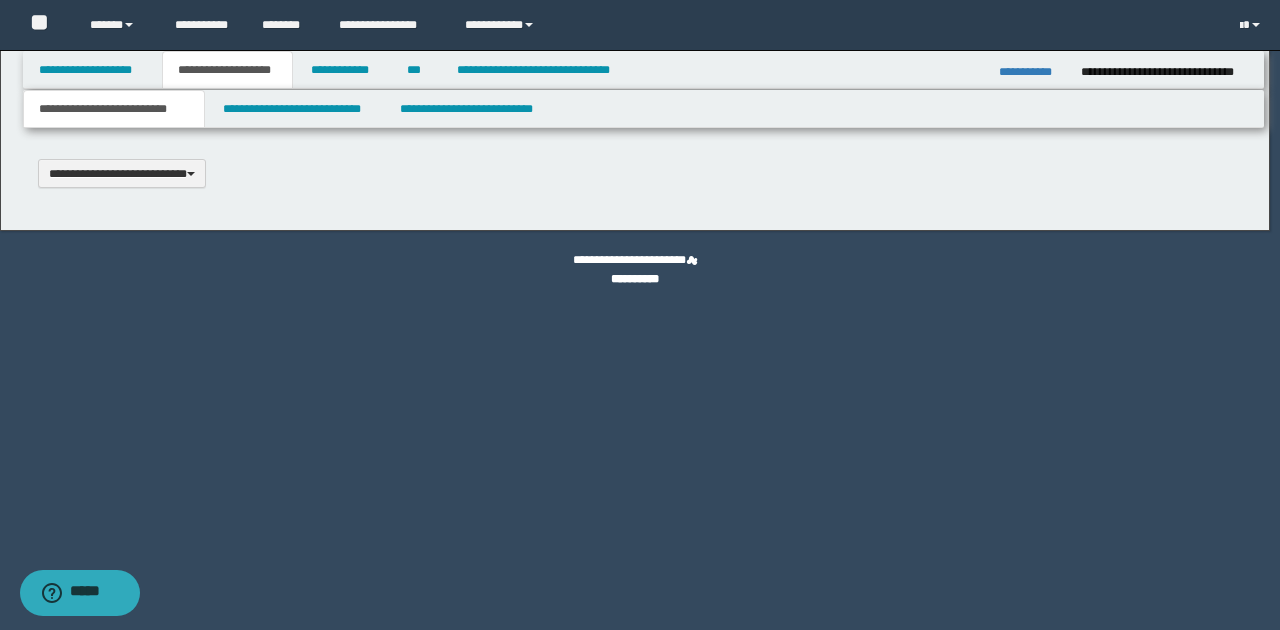 type 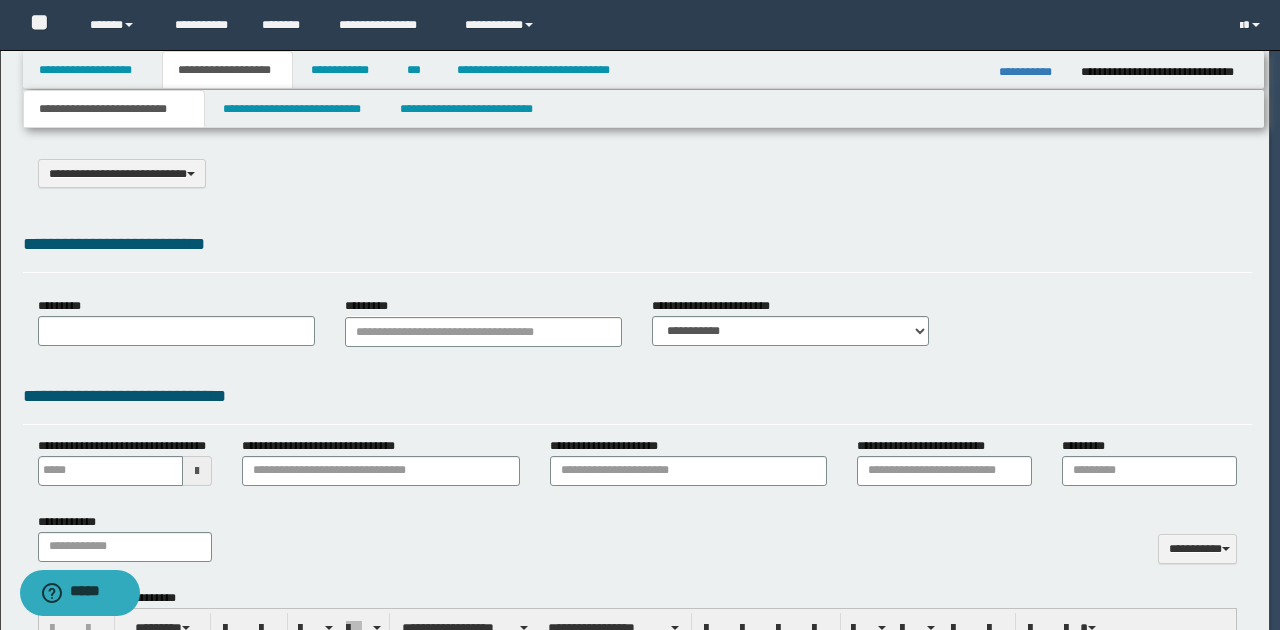 select on "*" 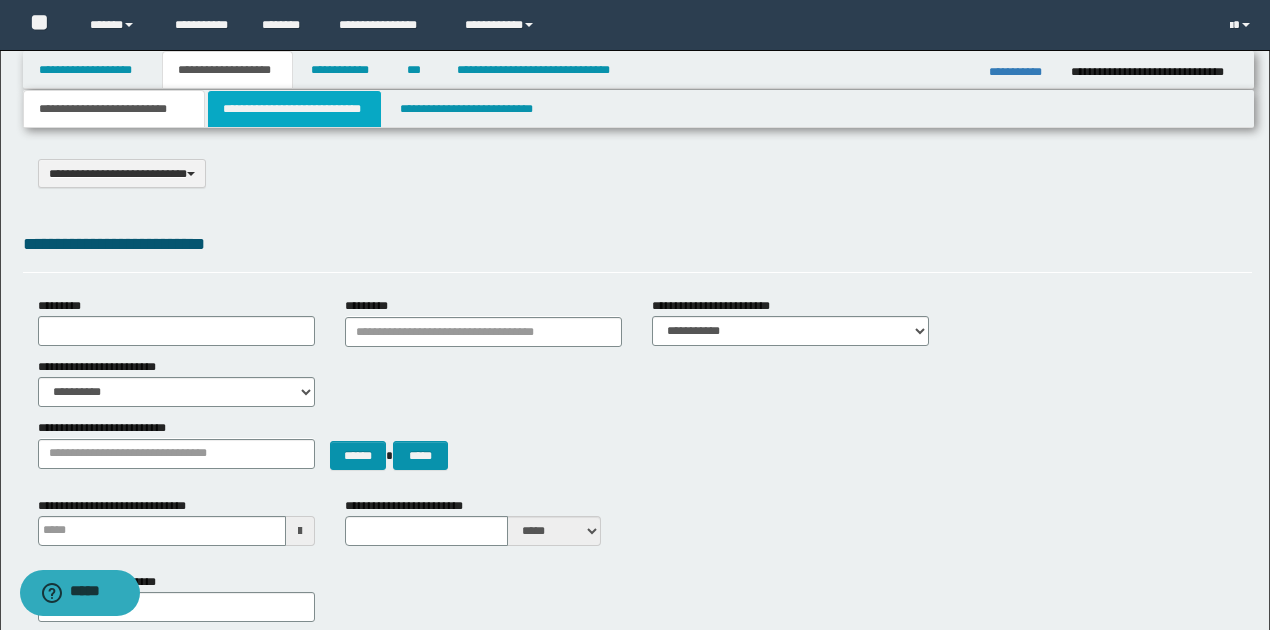 click on "**********" at bounding box center [294, 109] 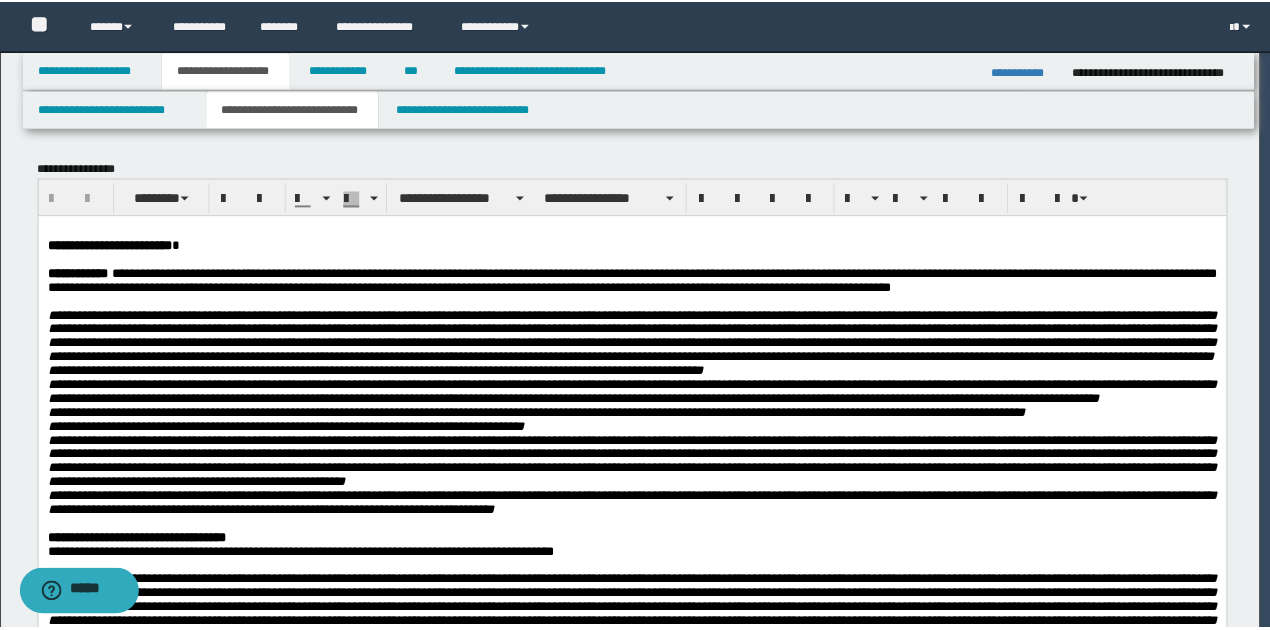 scroll, scrollTop: 0, scrollLeft: 0, axis: both 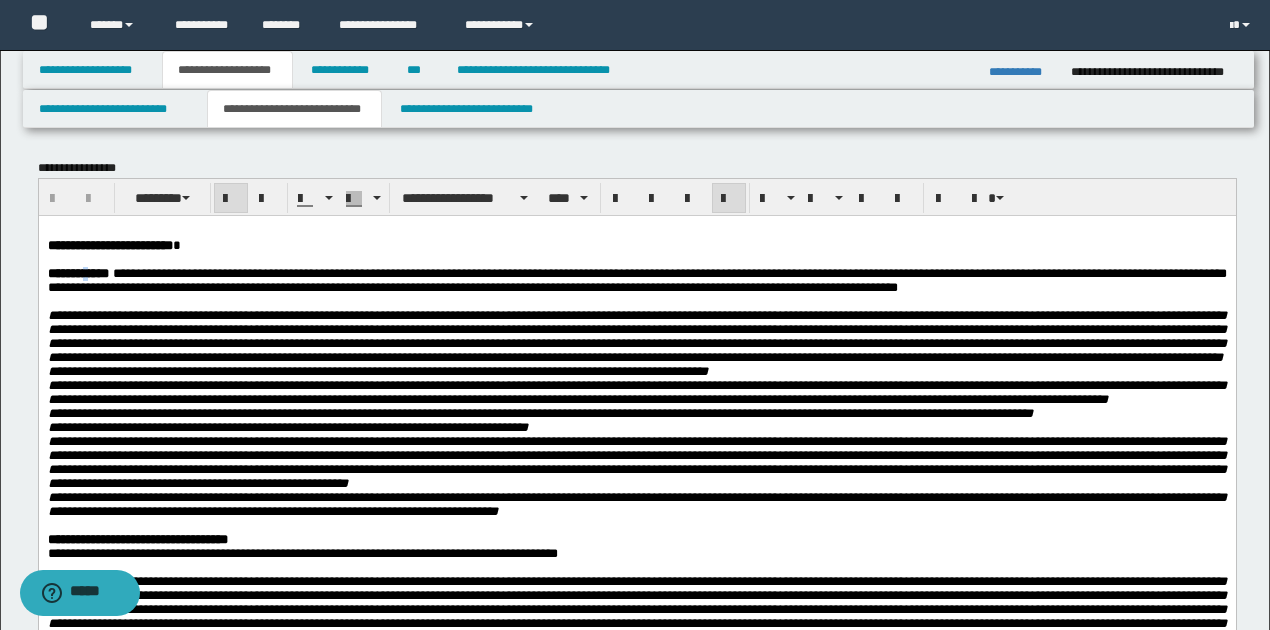 click on "**********" at bounding box center (77, 272) 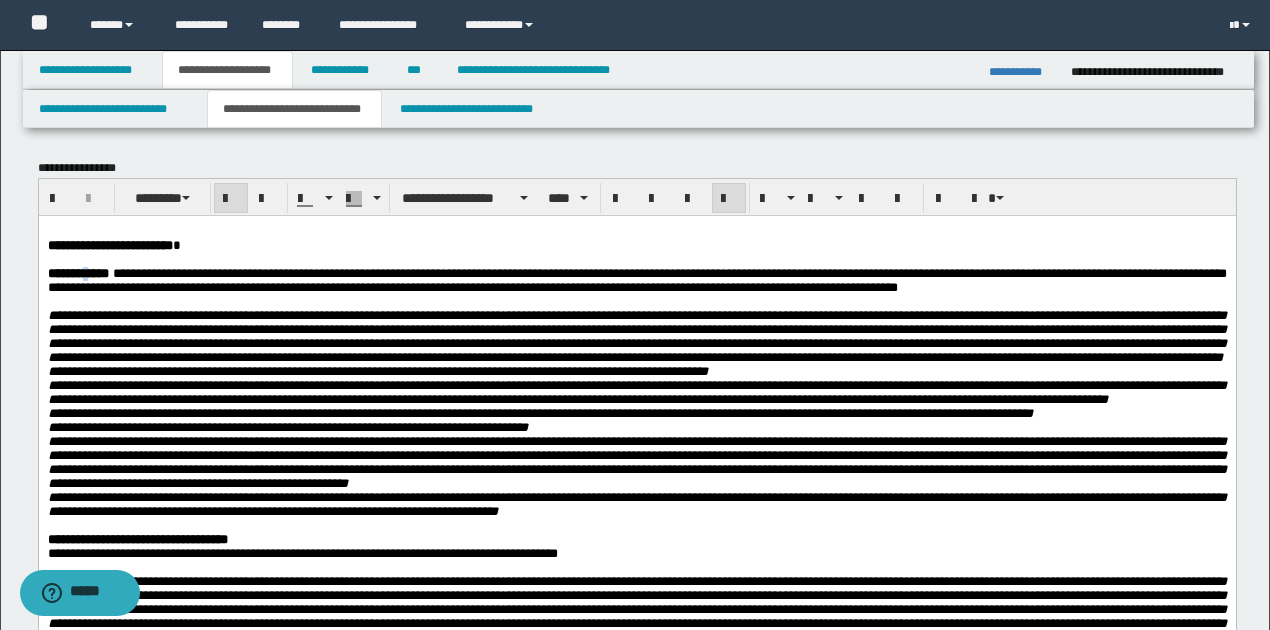 type 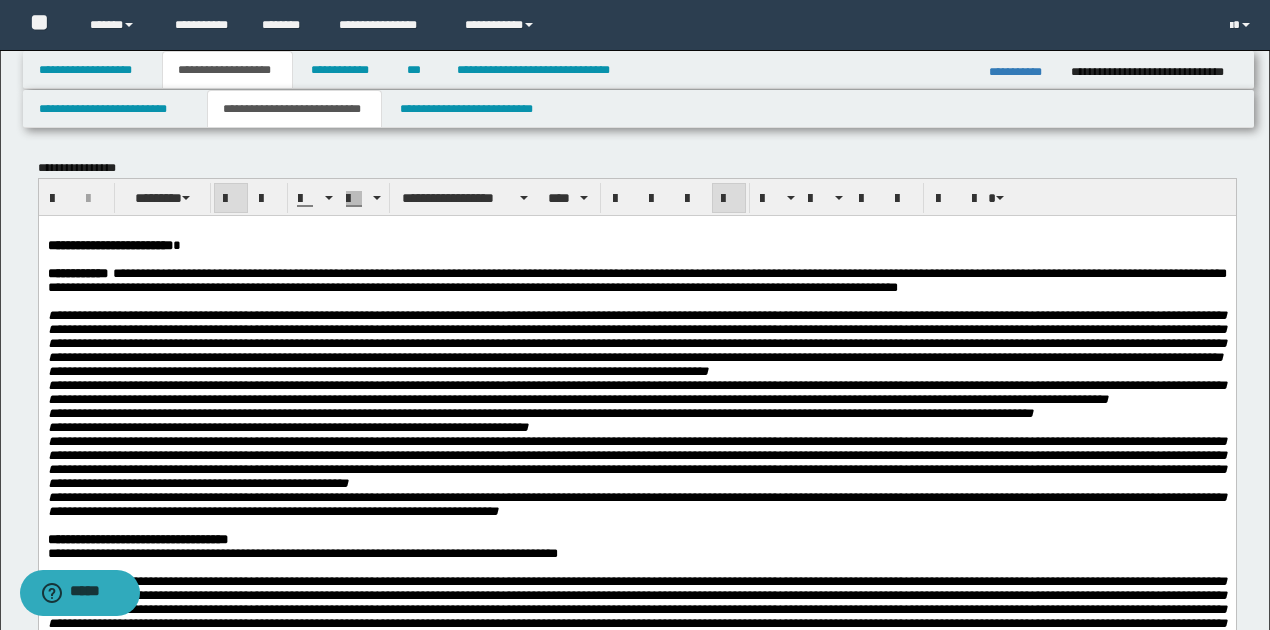 click on "**********" at bounding box center [636, 504] 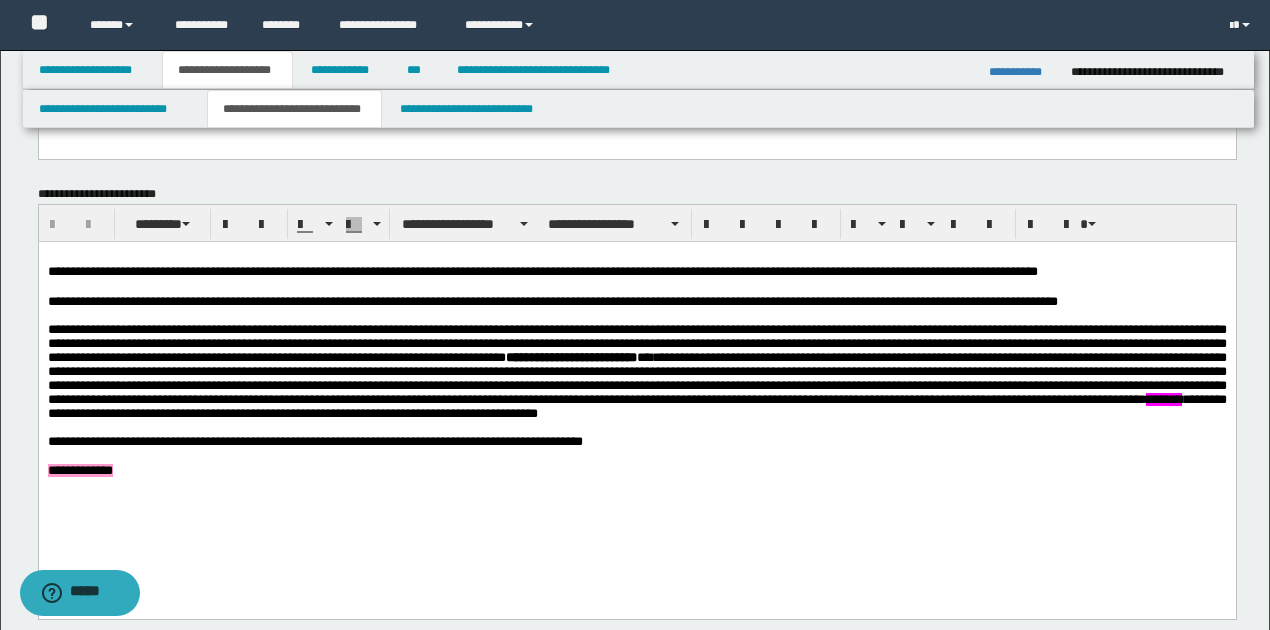 scroll, scrollTop: 1066, scrollLeft: 0, axis: vertical 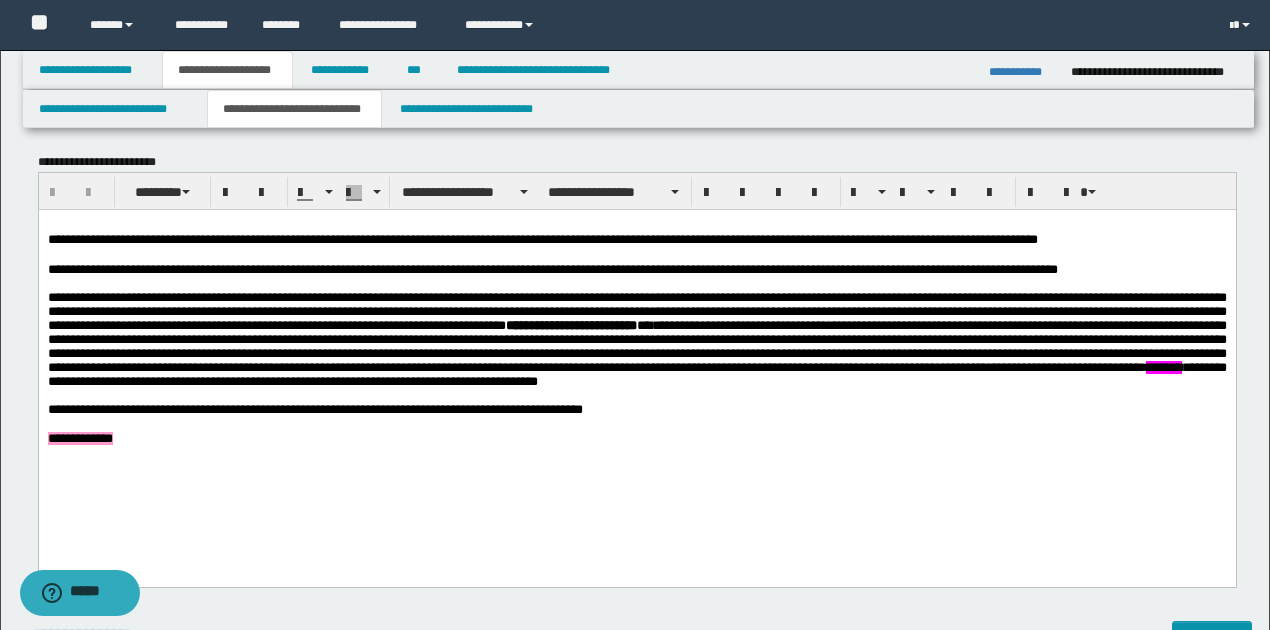 click on "**********" at bounding box center (1022, 72) 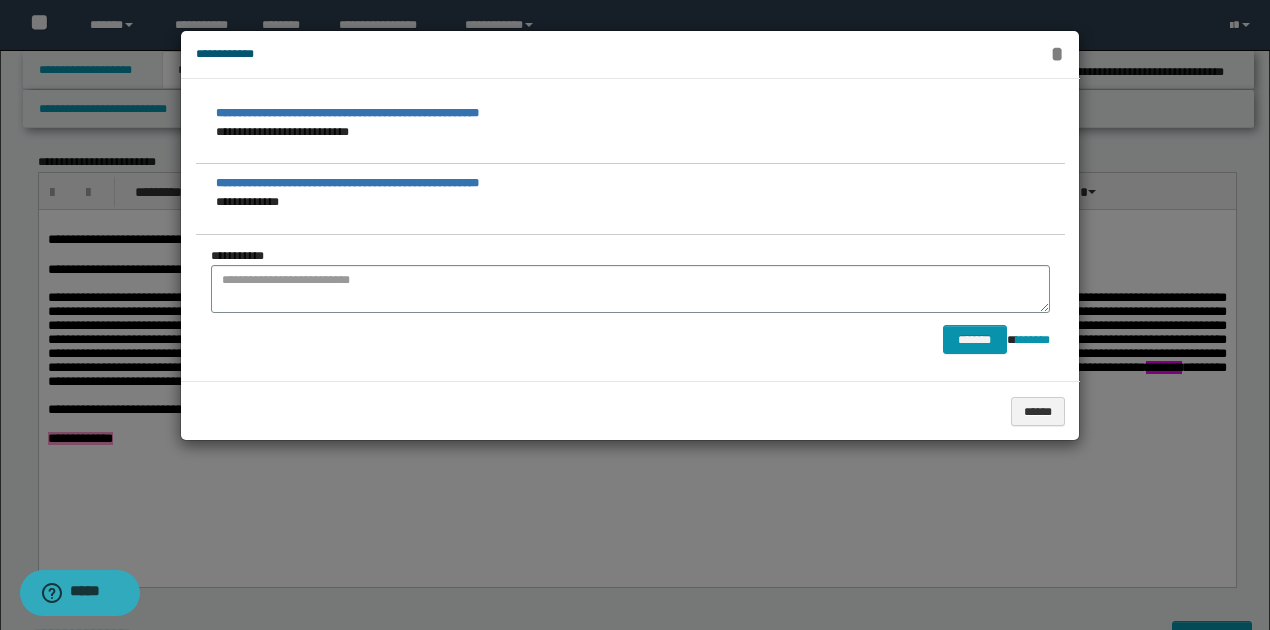 click on "*" at bounding box center (1057, 54) 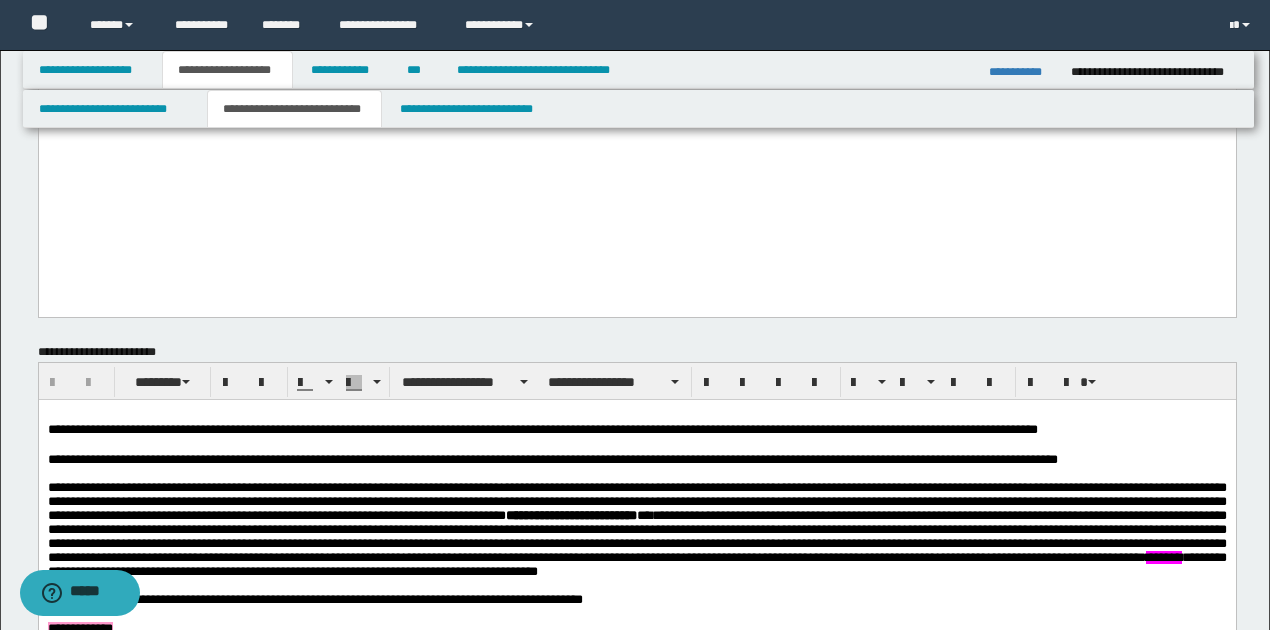 scroll, scrollTop: 866, scrollLeft: 0, axis: vertical 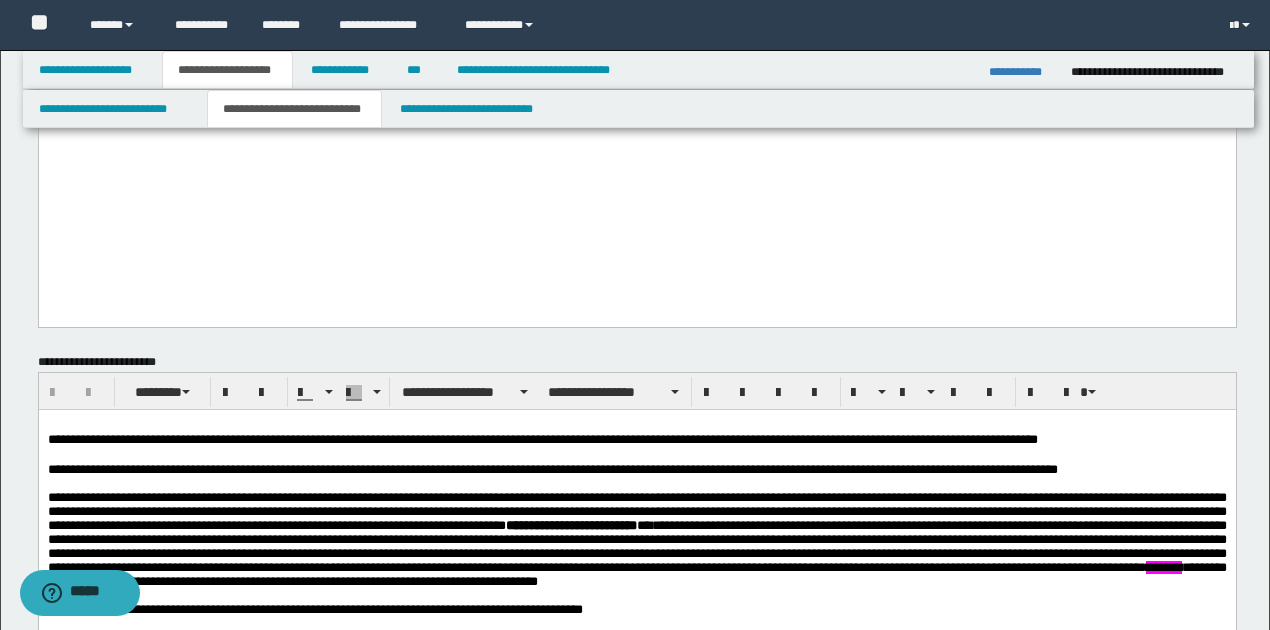 click on "**********" at bounding box center [1022, 72] 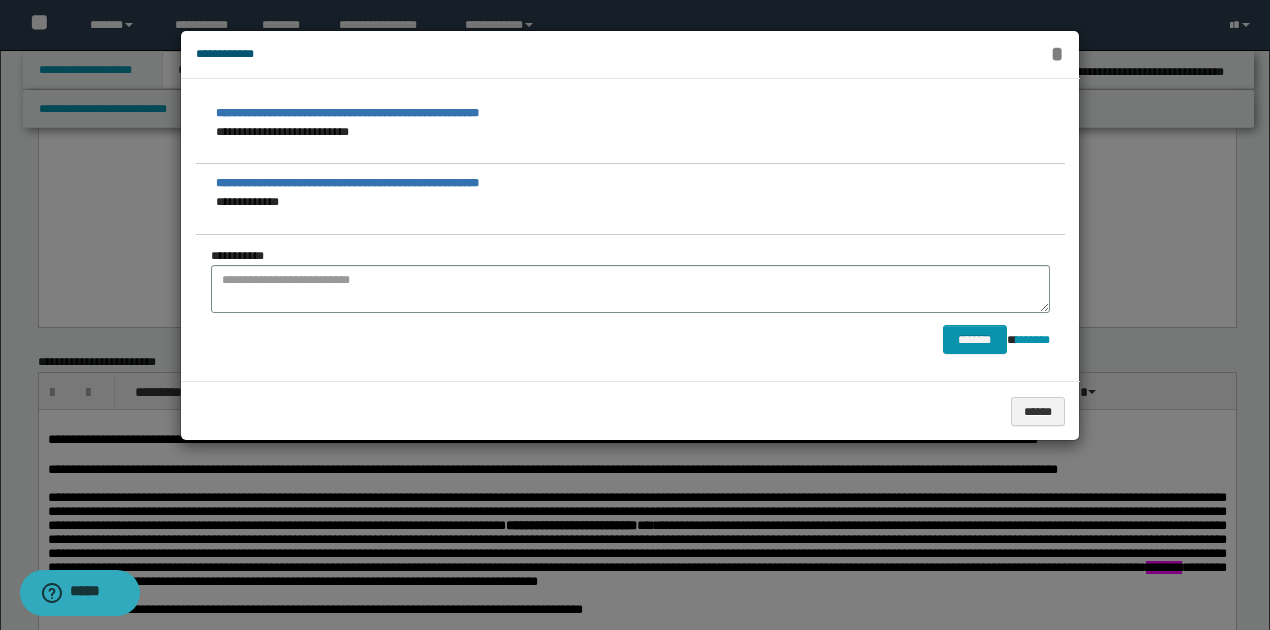 click on "*" at bounding box center (1057, 54) 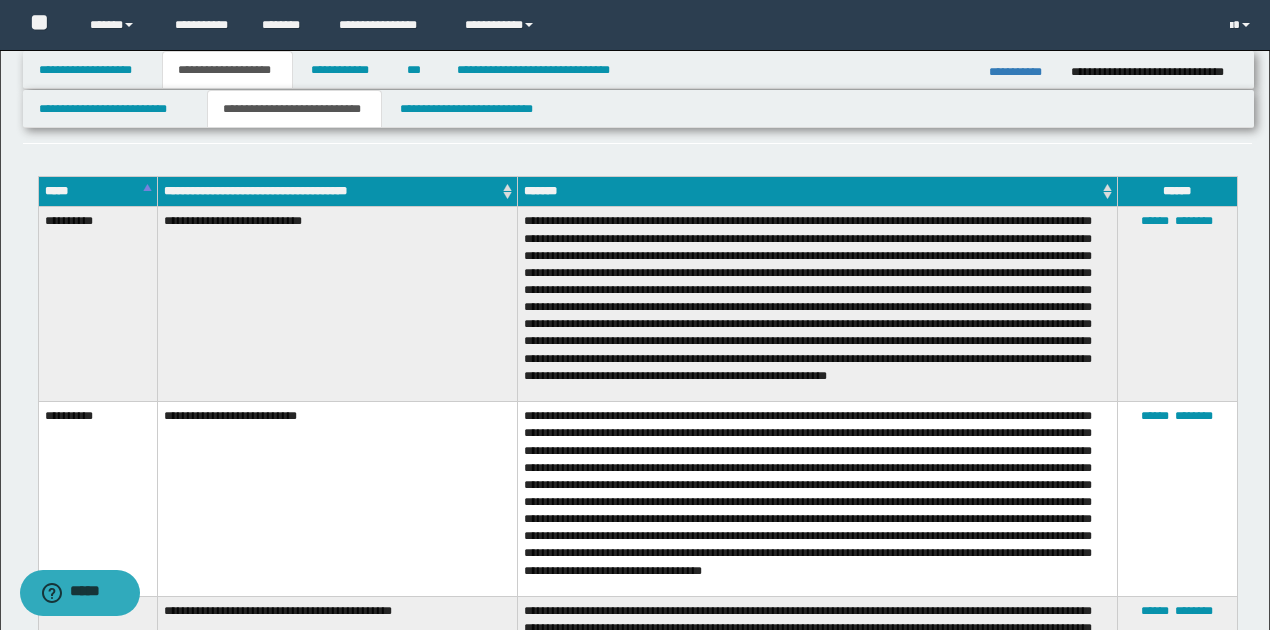 scroll, scrollTop: 1600, scrollLeft: 0, axis: vertical 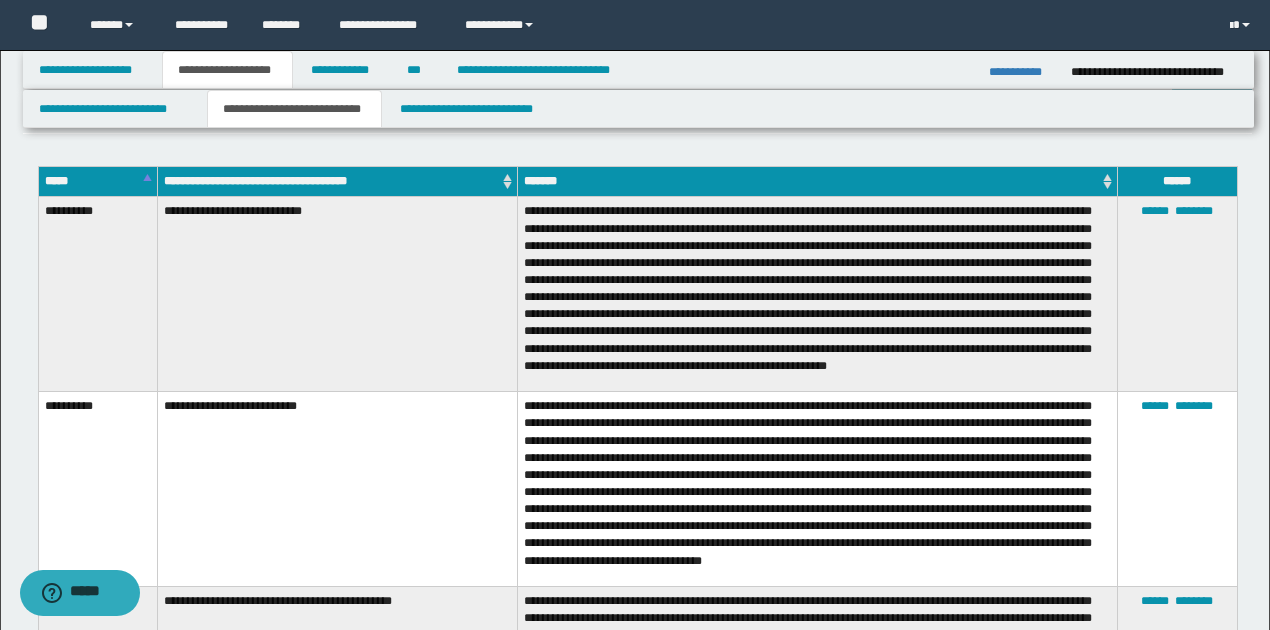 click at bounding box center [817, 294] 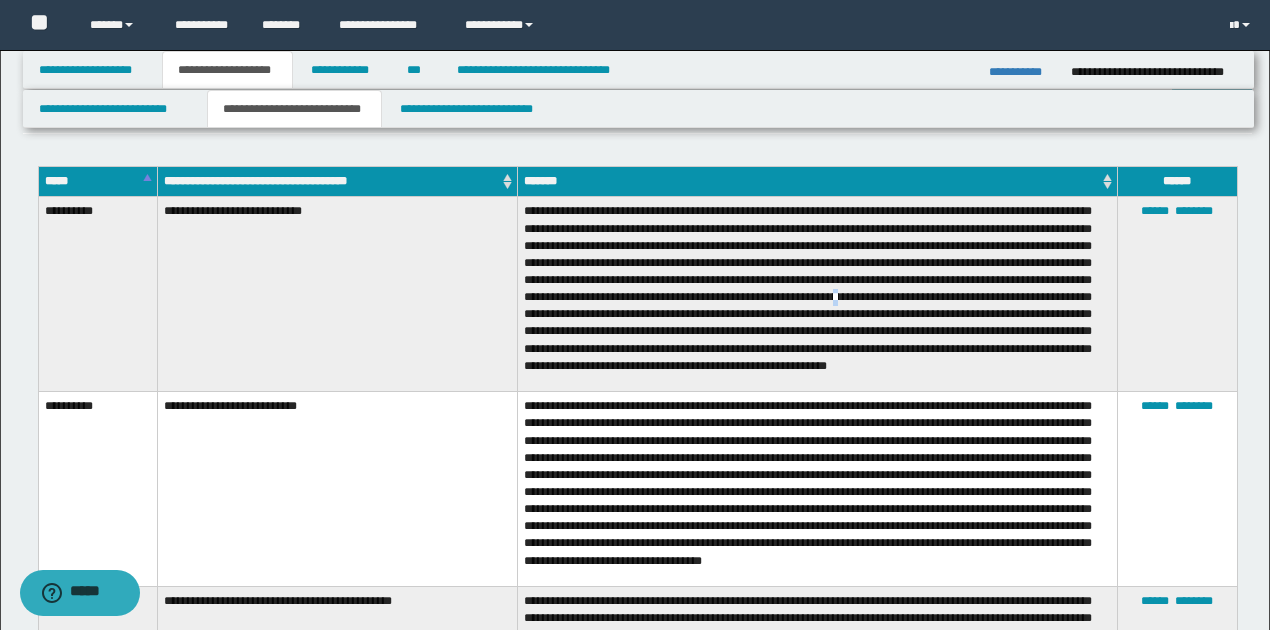 click at bounding box center (817, 294) 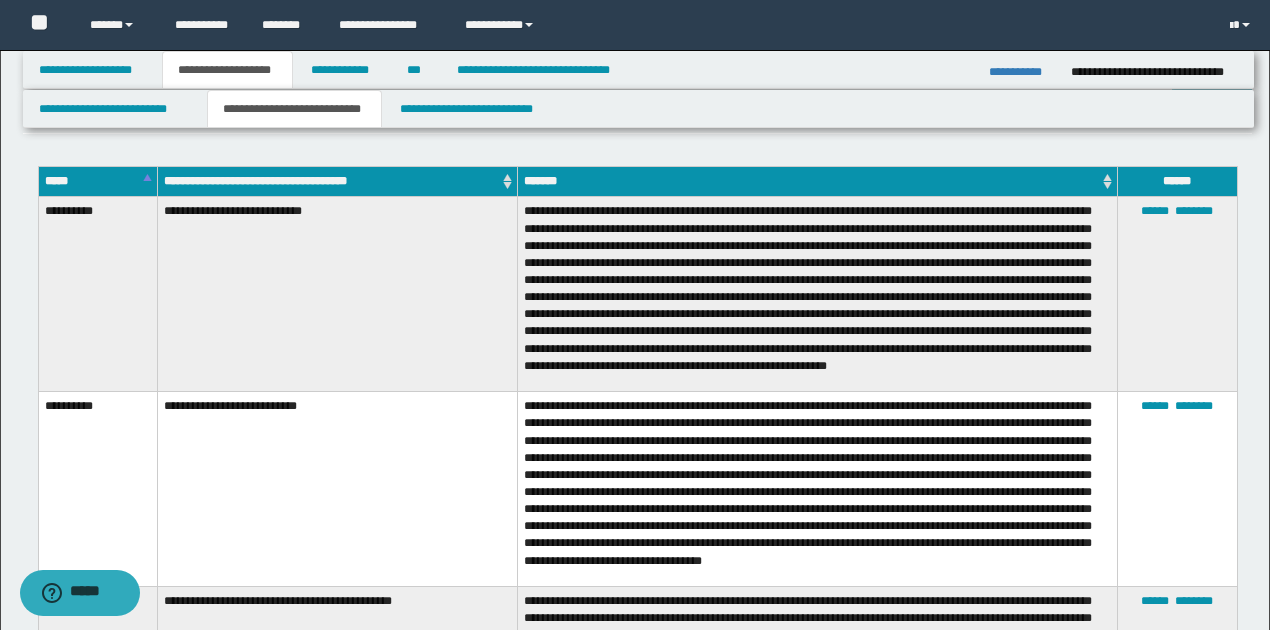 click at bounding box center [817, 294] 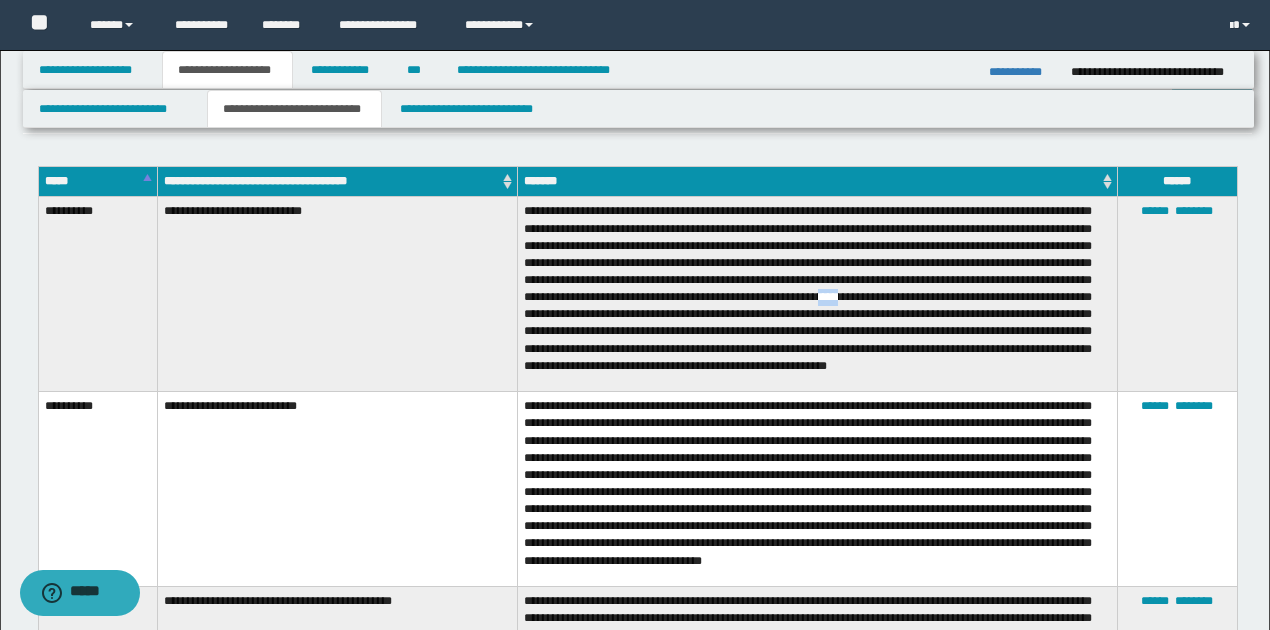 click at bounding box center [817, 294] 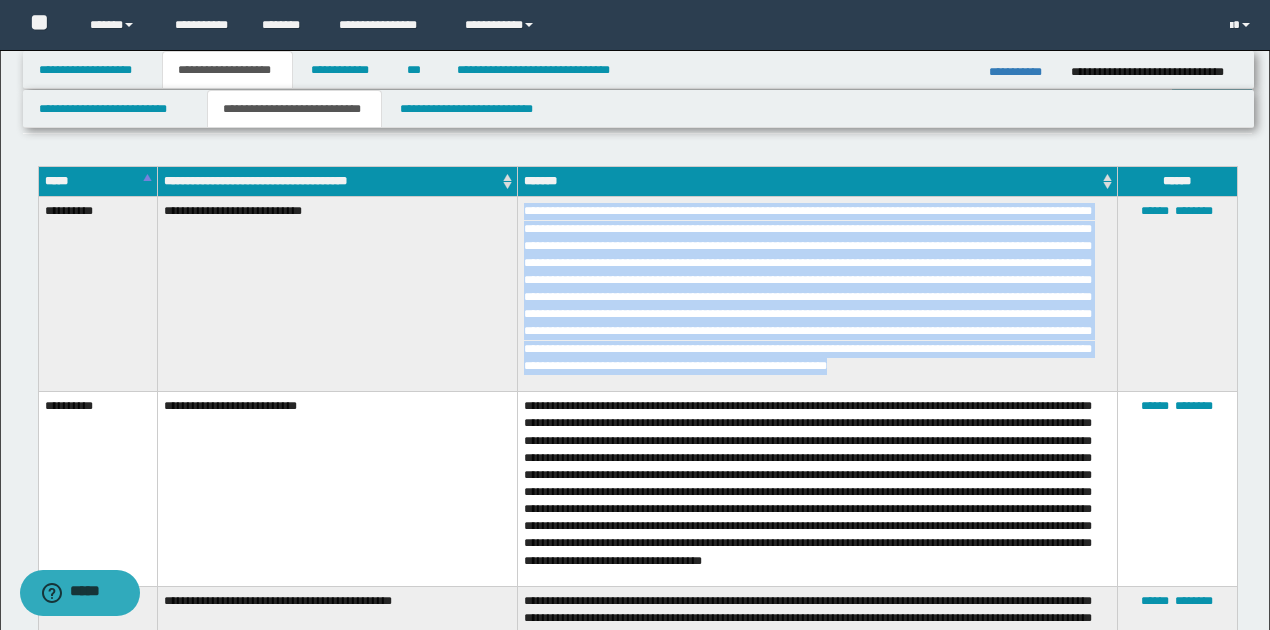 click at bounding box center (817, 294) 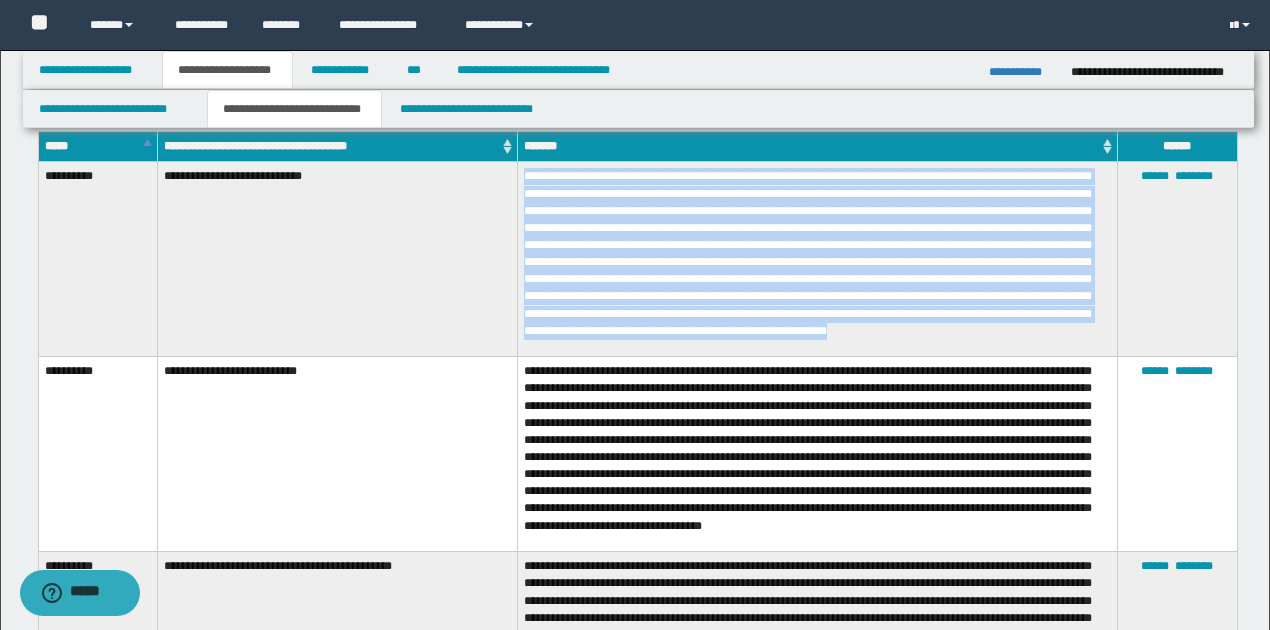 scroll, scrollTop: 1666, scrollLeft: 0, axis: vertical 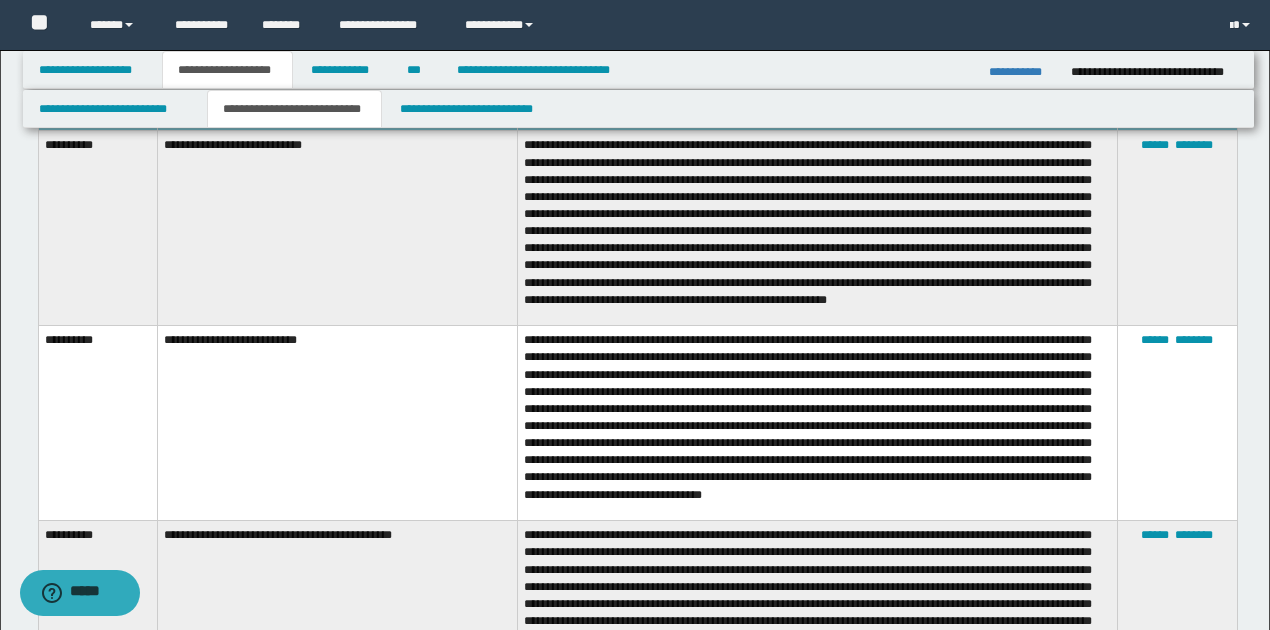 click at bounding box center (817, 423) 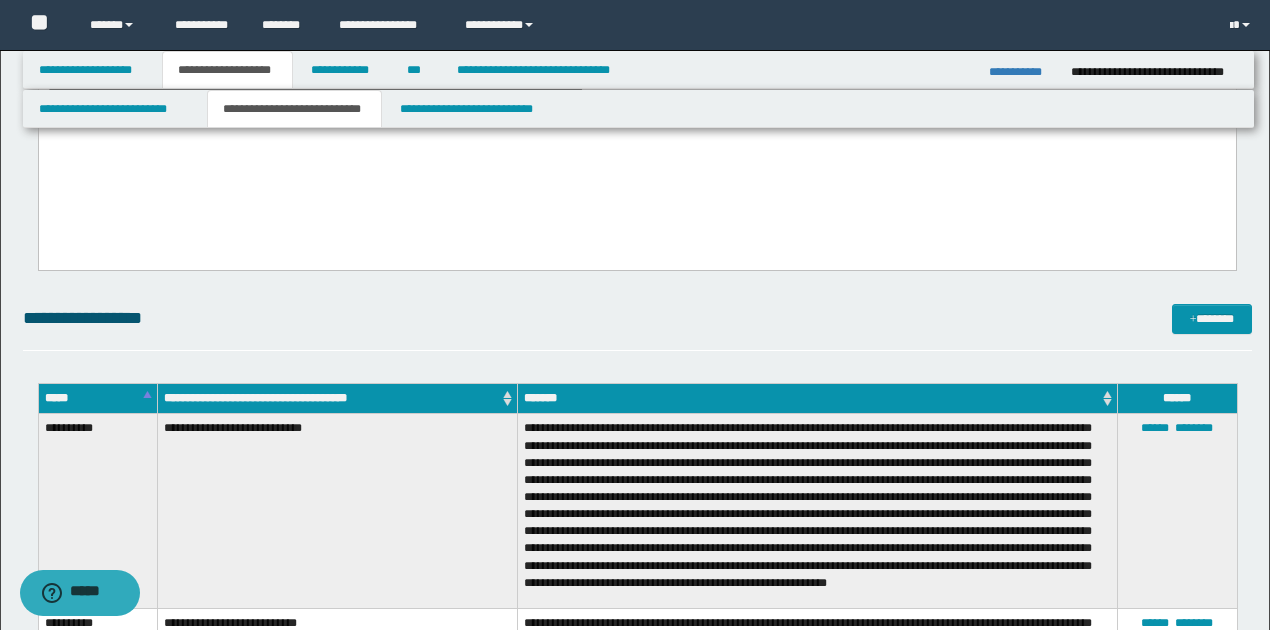 scroll, scrollTop: 1266, scrollLeft: 0, axis: vertical 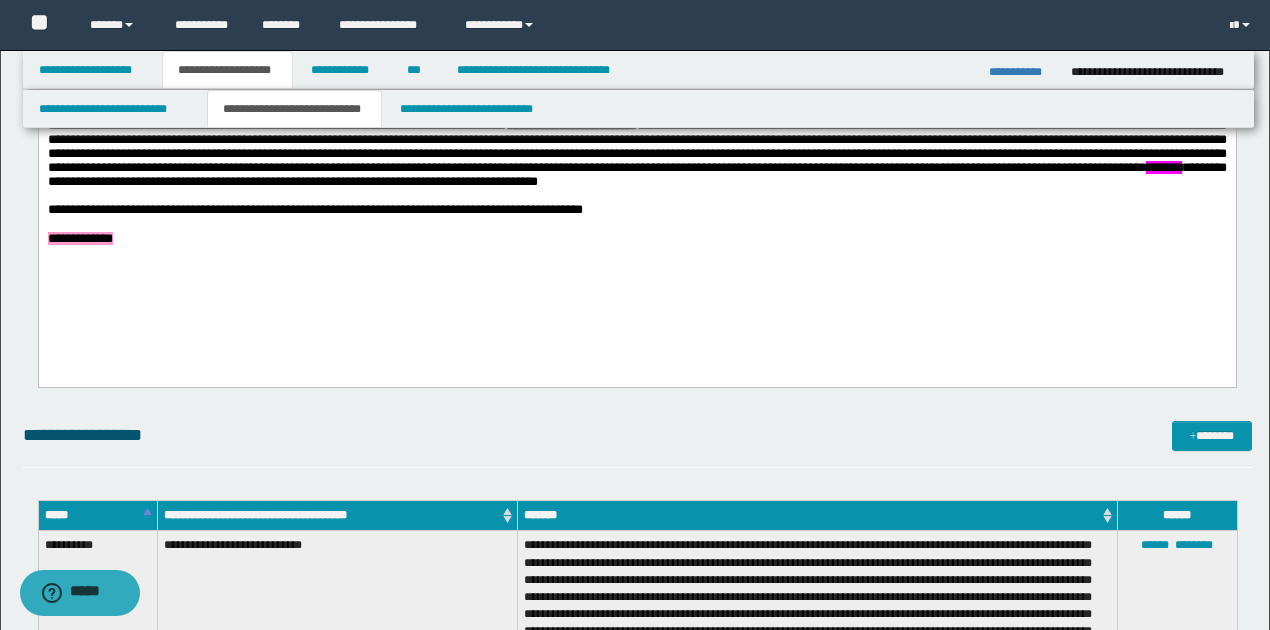 click on "**********" at bounding box center (79, 238) 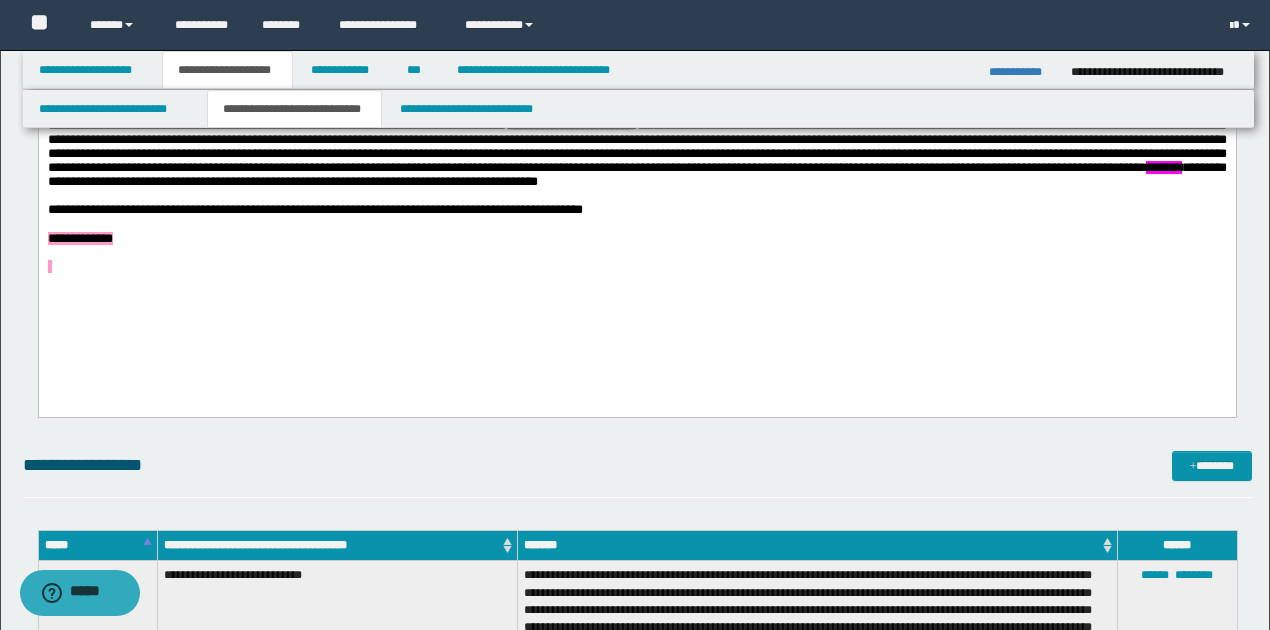 click on "**********" at bounding box center (636, 210) 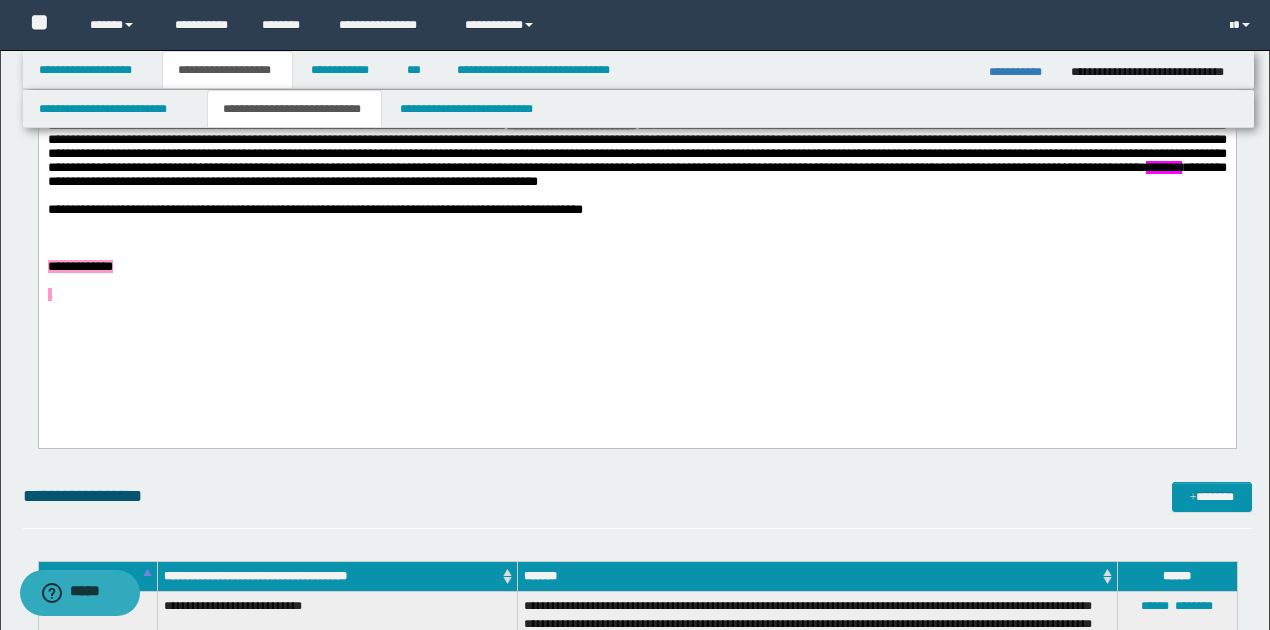 type 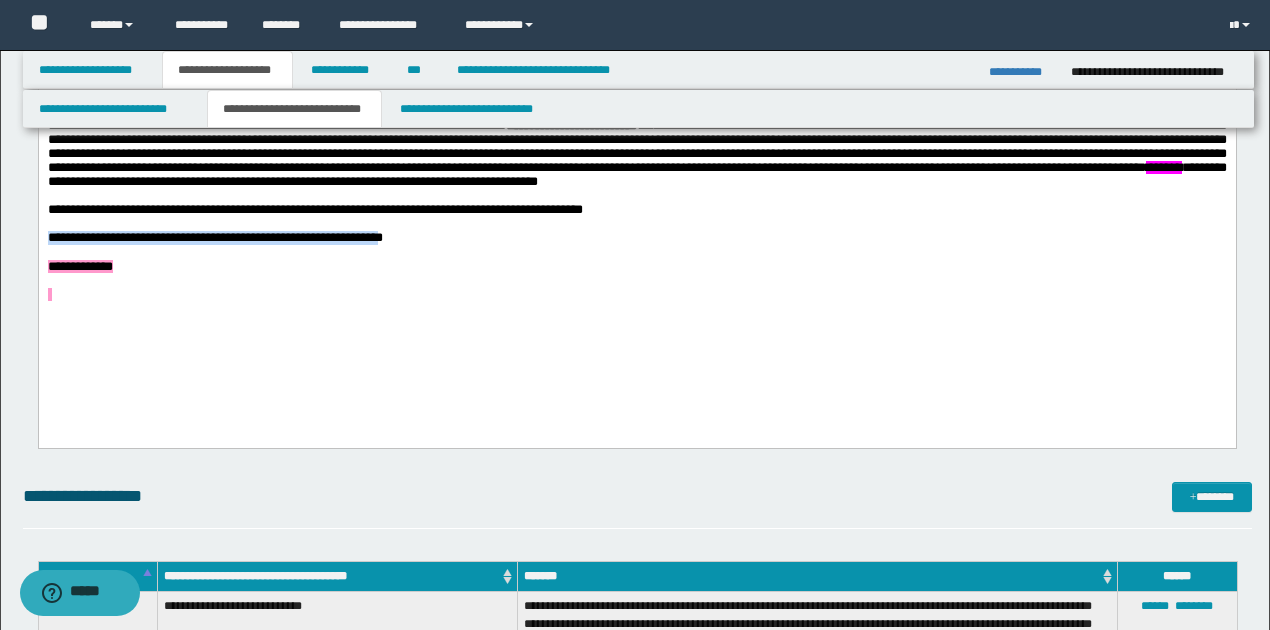 drag, startPoint x: 45, startPoint y: 271, endPoint x: 539, endPoint y: 265, distance: 494.03644 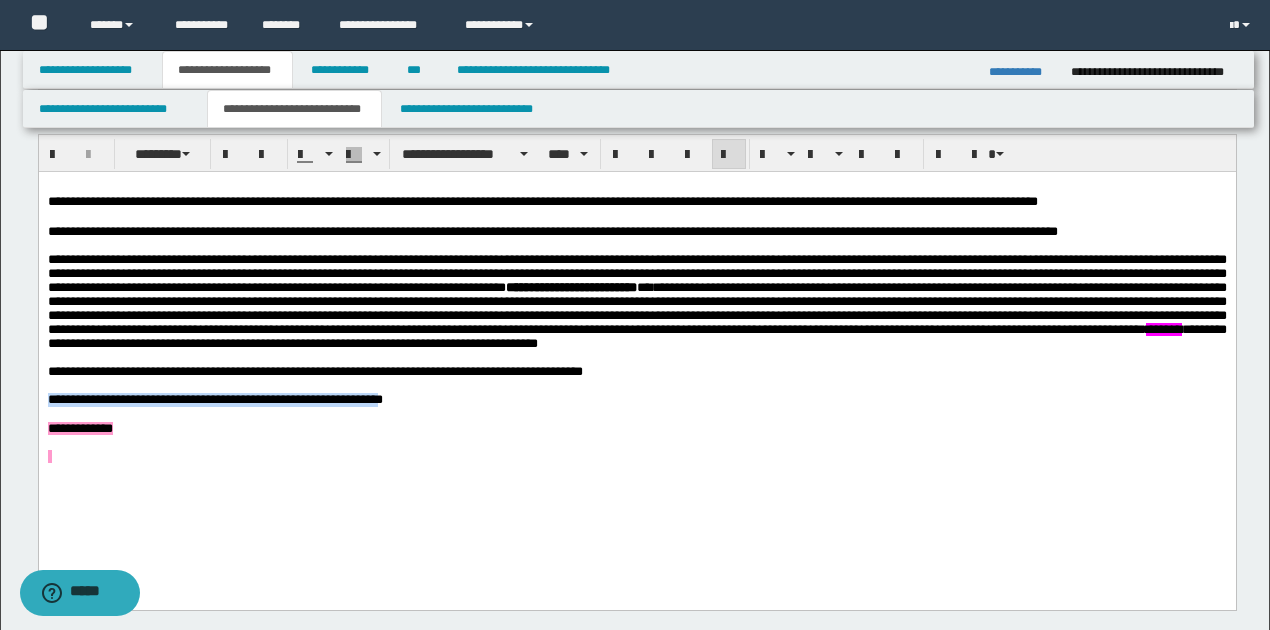 scroll, scrollTop: 1066, scrollLeft: 0, axis: vertical 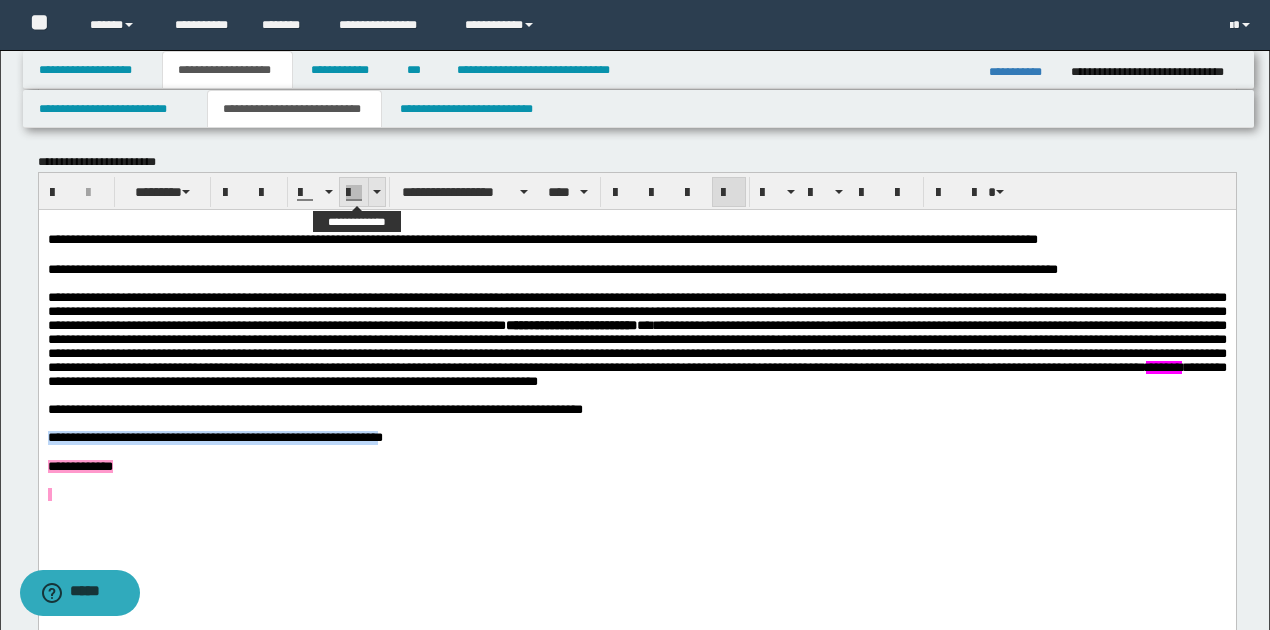 click at bounding box center (376, 192) 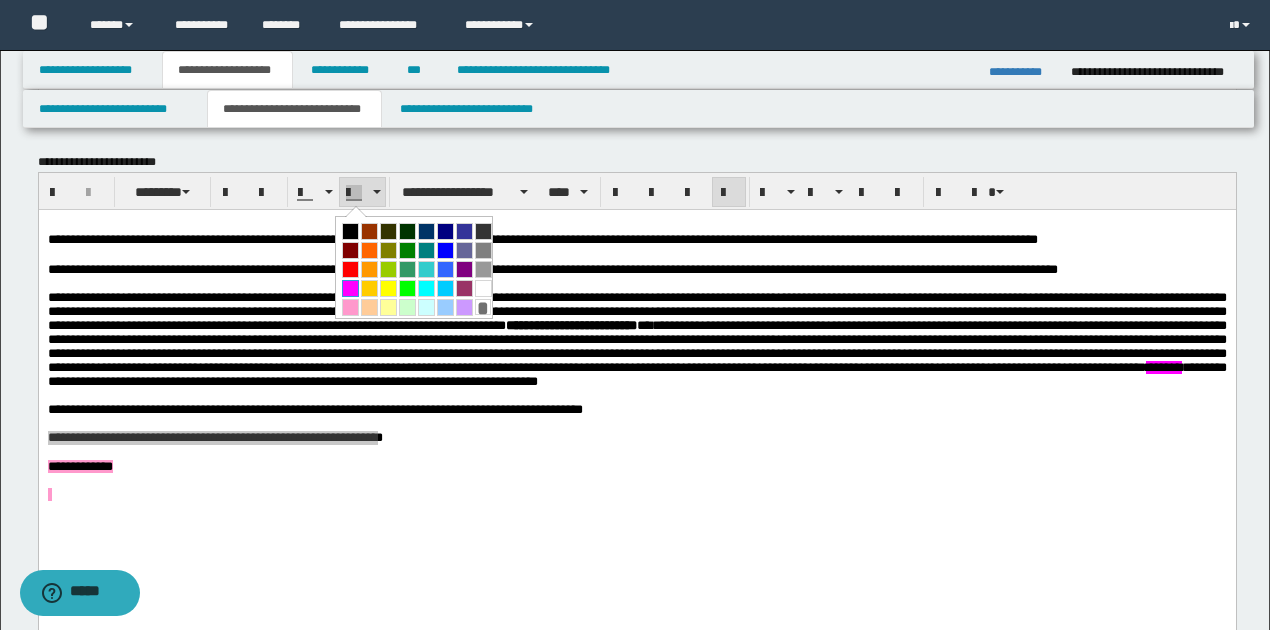 click at bounding box center (350, 288) 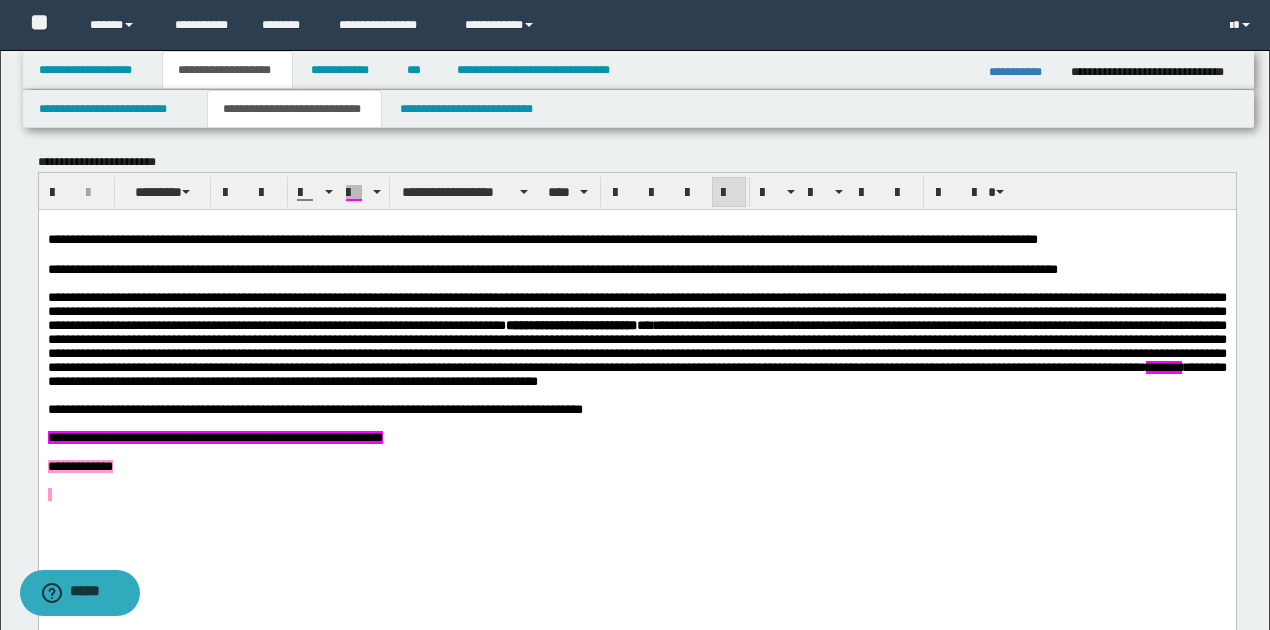 click at bounding box center (636, 495) 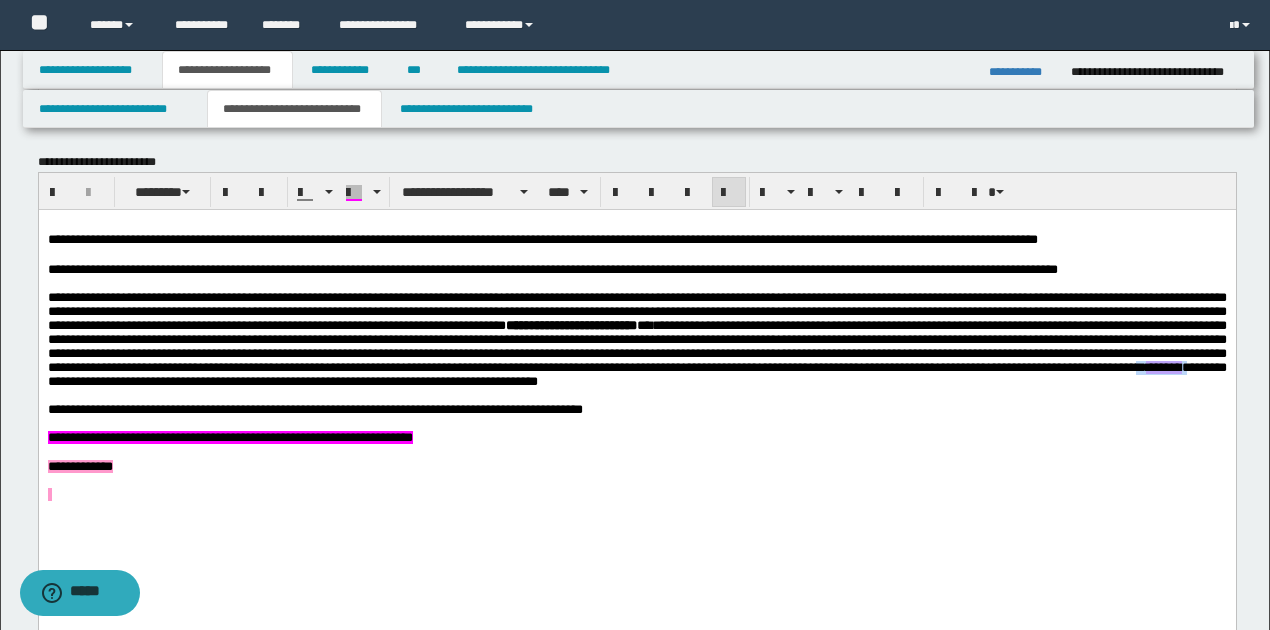 drag, startPoint x: 648, startPoint y: 392, endPoint x: 719, endPoint y: 398, distance: 71.25307 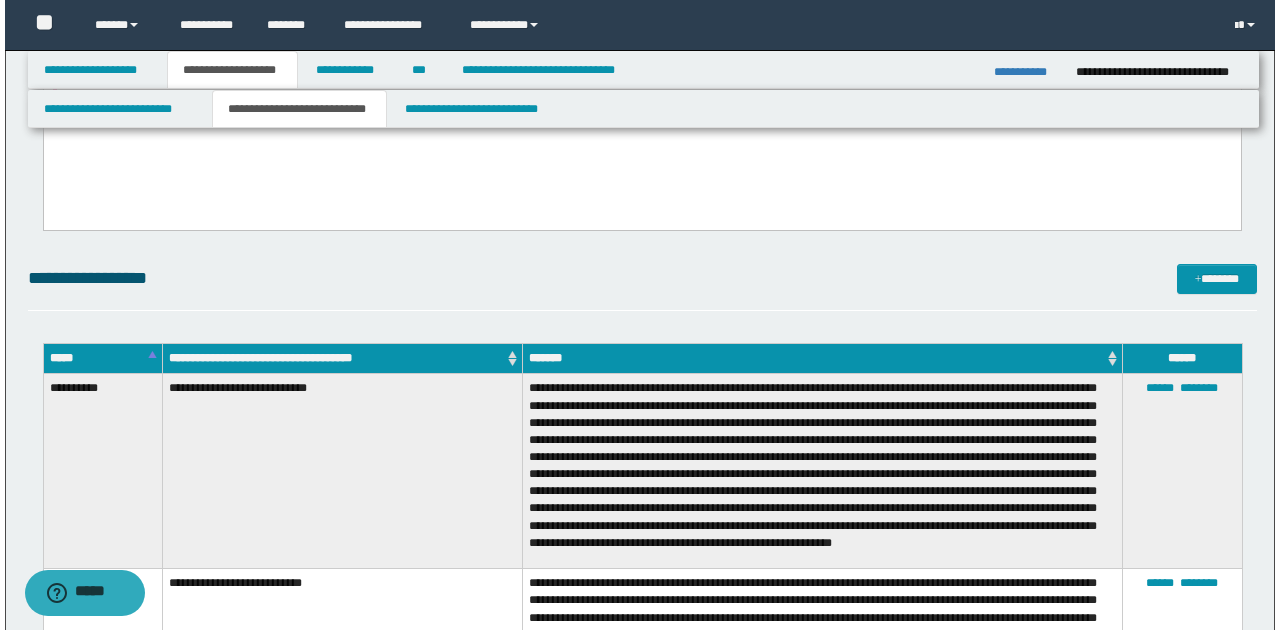 scroll, scrollTop: 1733, scrollLeft: 0, axis: vertical 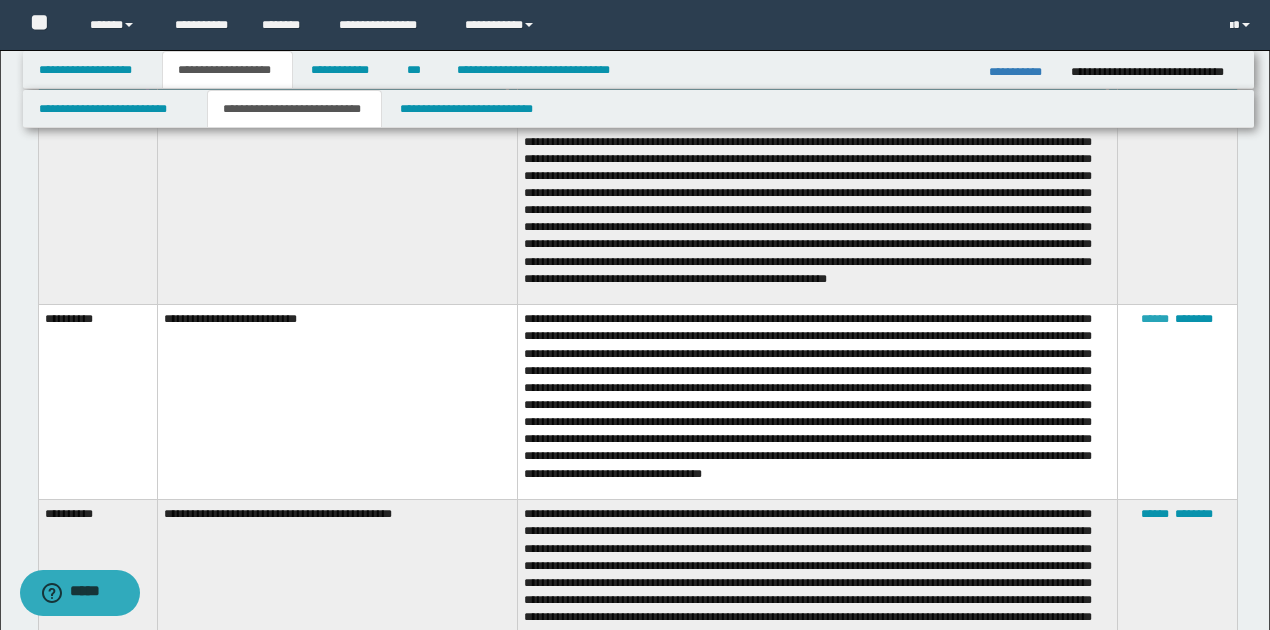 click on "******" at bounding box center [1155, 319] 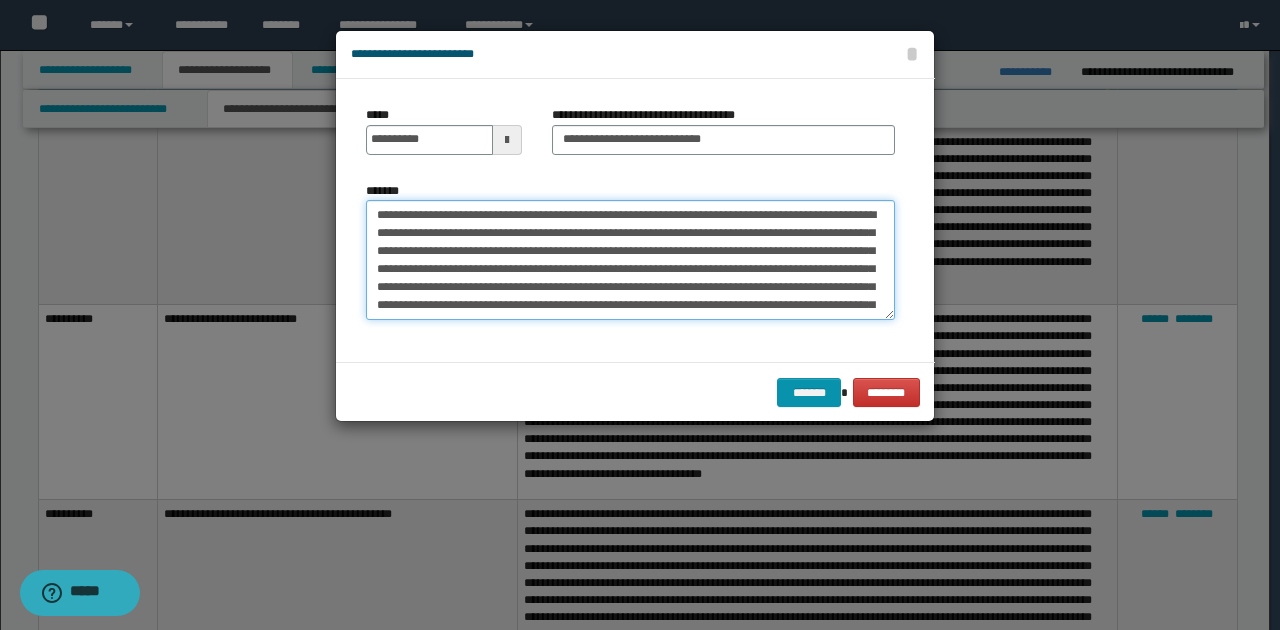 drag, startPoint x: 698, startPoint y: 249, endPoint x: 646, endPoint y: 270, distance: 56.0803 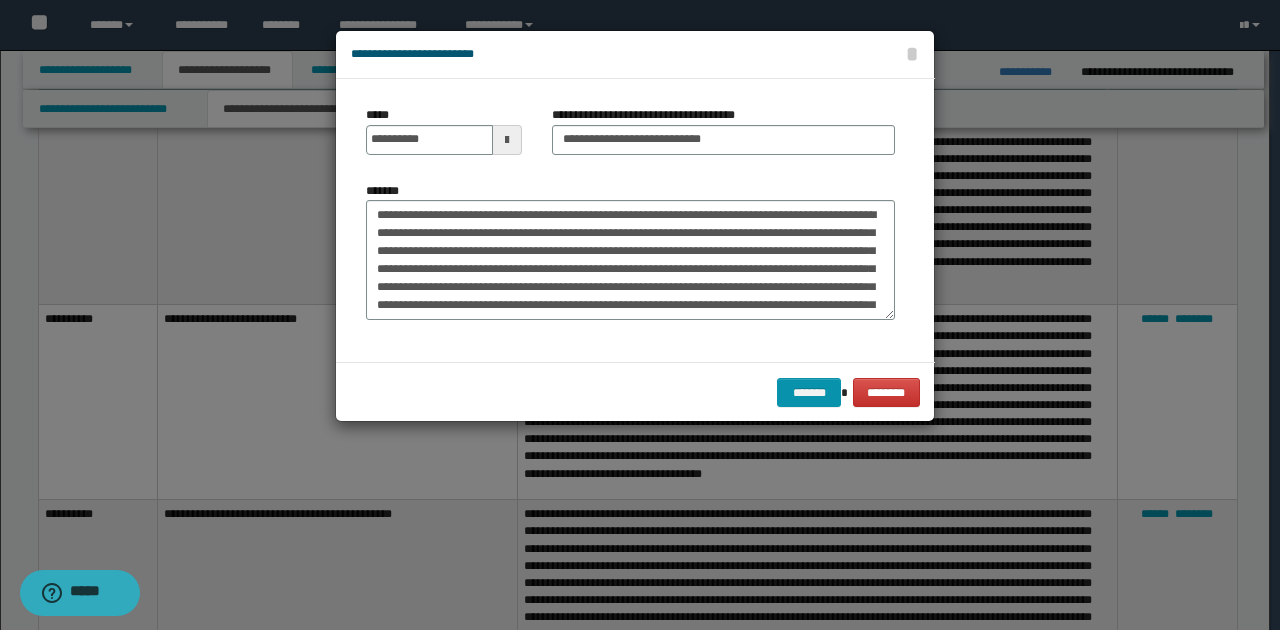 click on "*******" at bounding box center [630, 258] 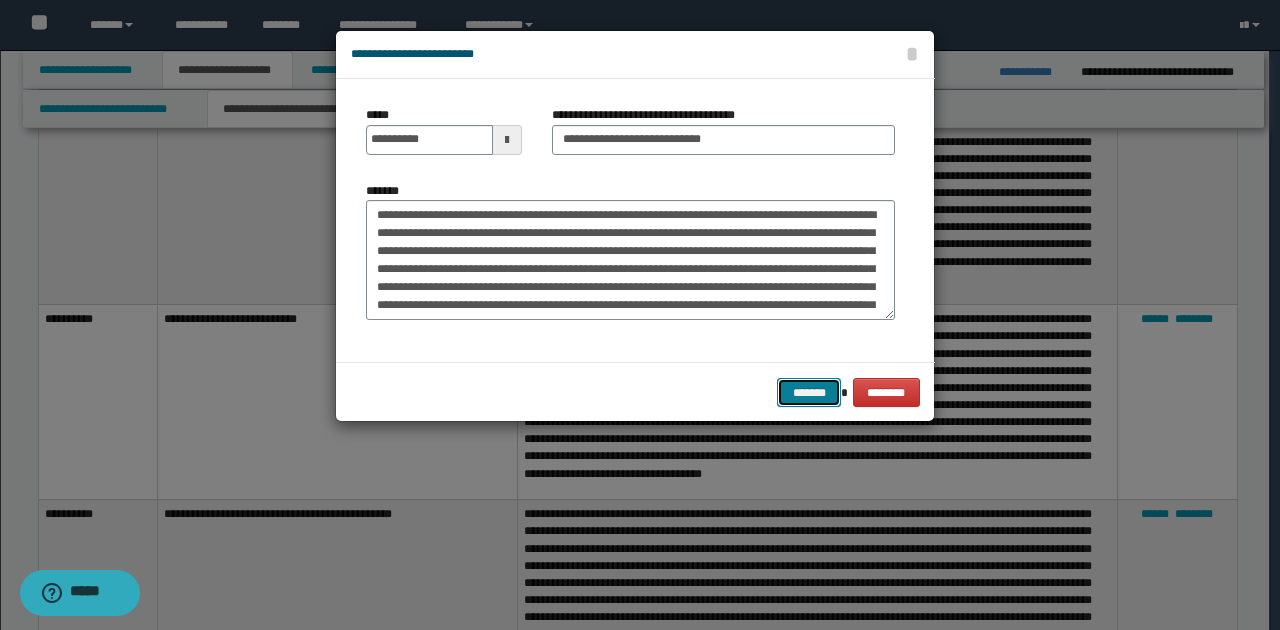 click on "*******" at bounding box center [809, 392] 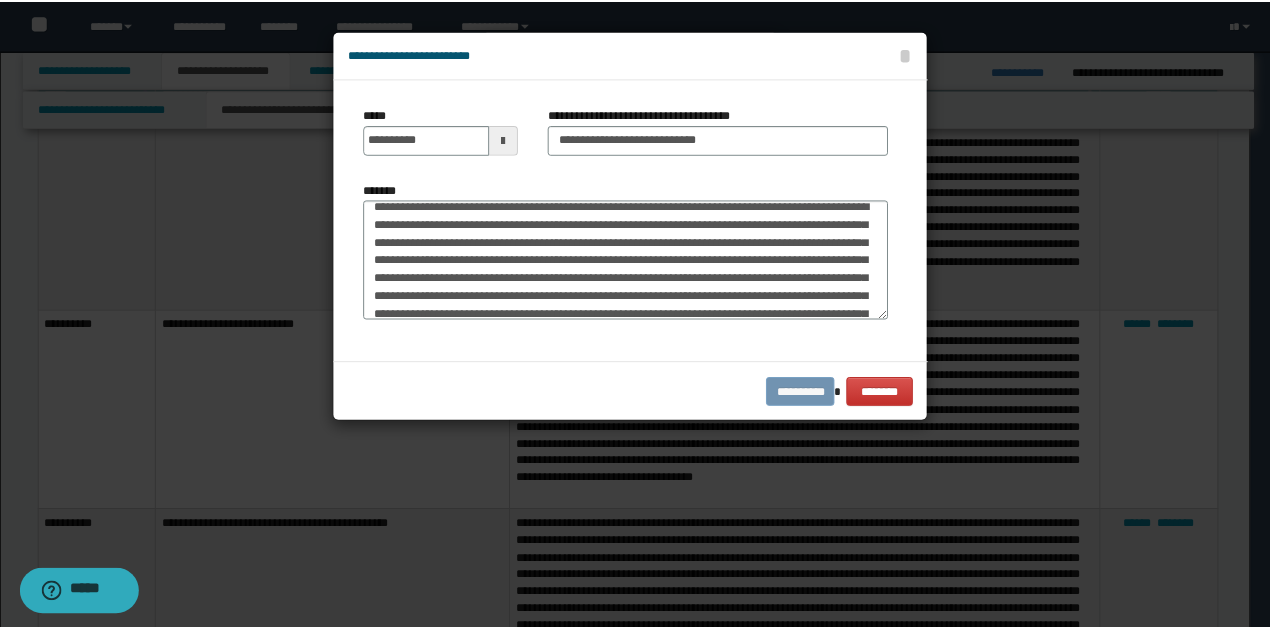 scroll, scrollTop: 0, scrollLeft: 0, axis: both 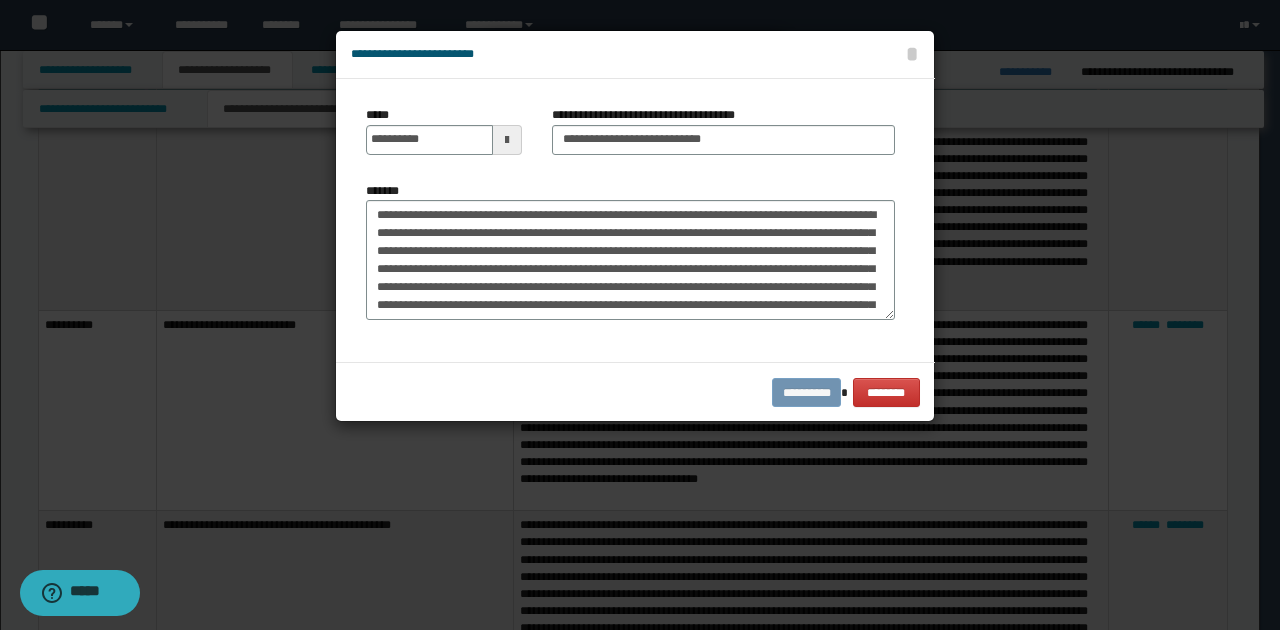 click on "**********" at bounding box center [635, 392] 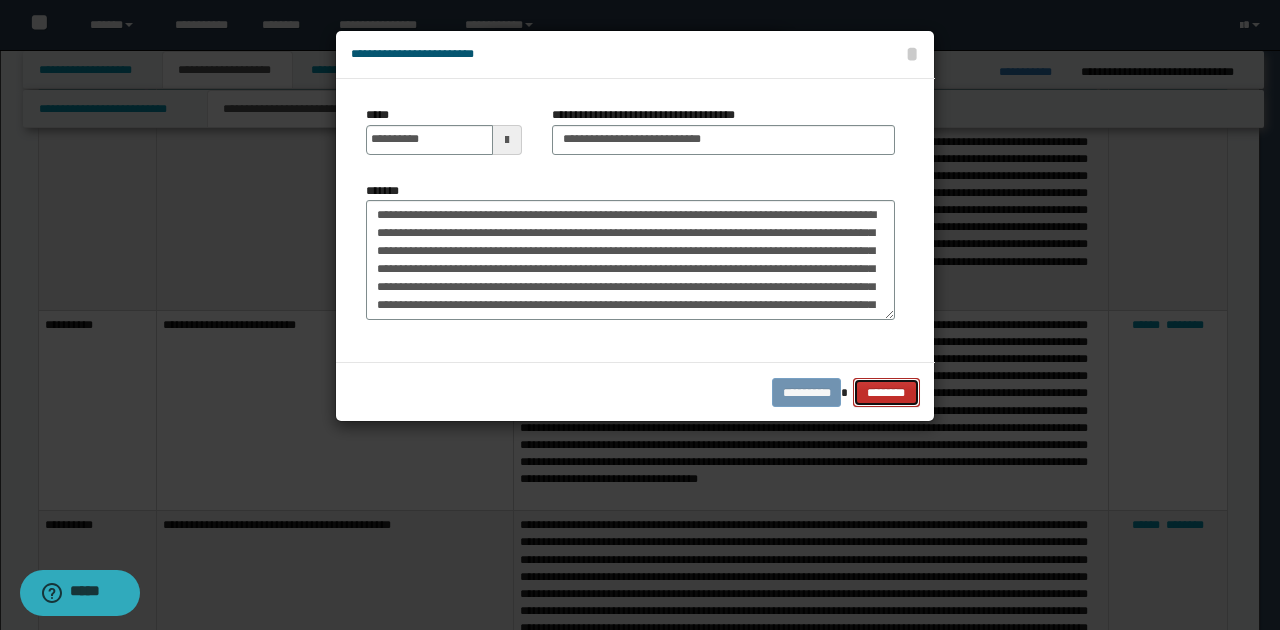 click on "********" at bounding box center (886, 392) 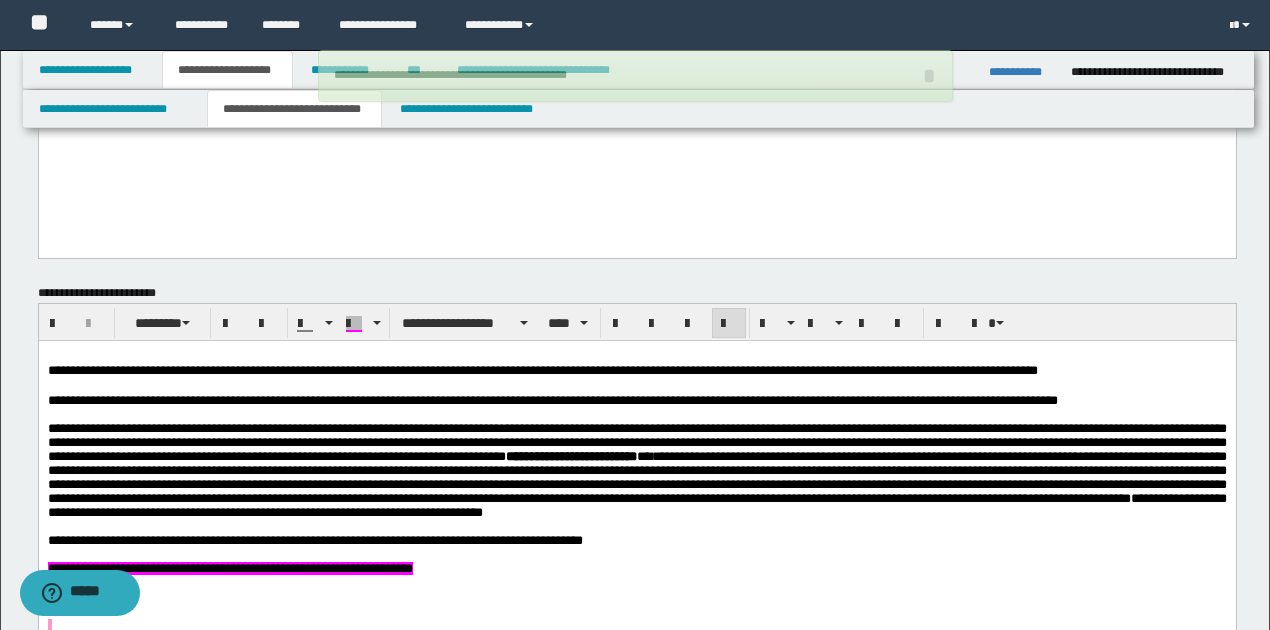 scroll, scrollTop: 933, scrollLeft: 0, axis: vertical 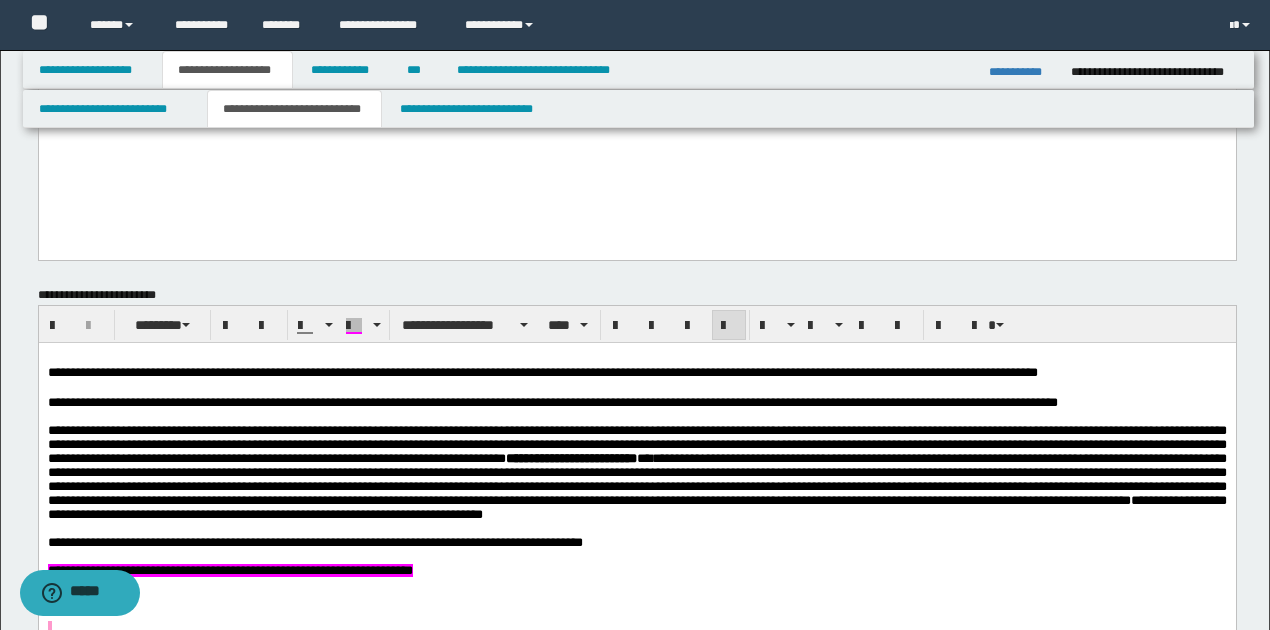 click on "**********" at bounding box center [636, 486] 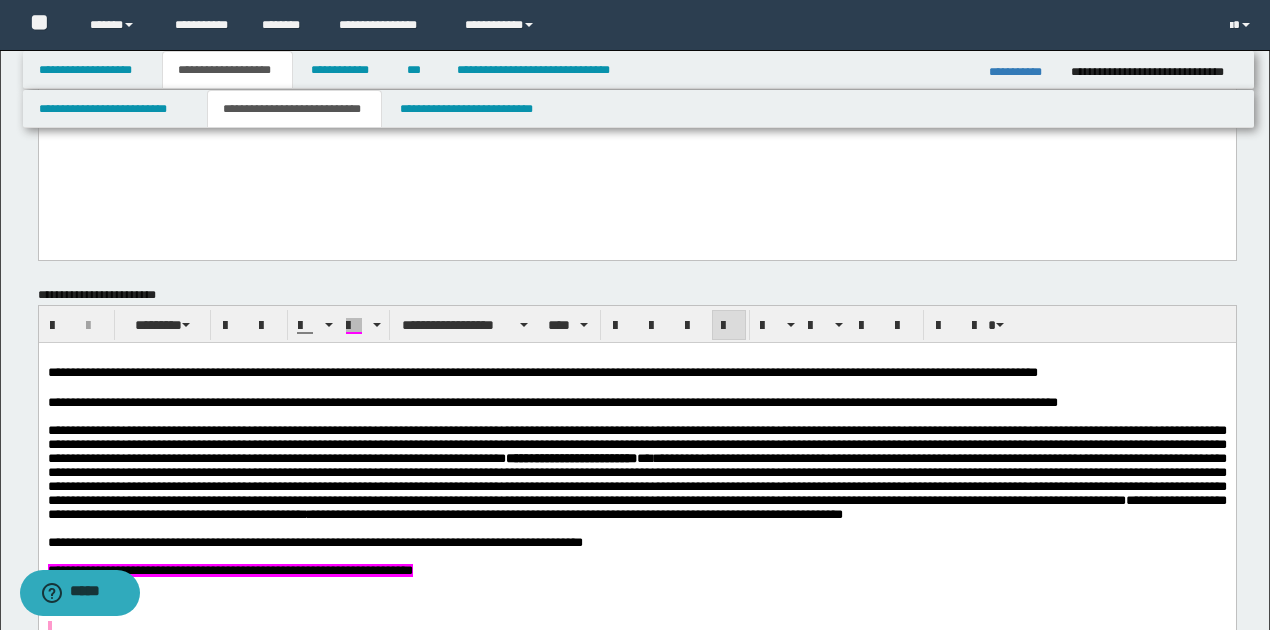 click on "**********" at bounding box center (636, 486) 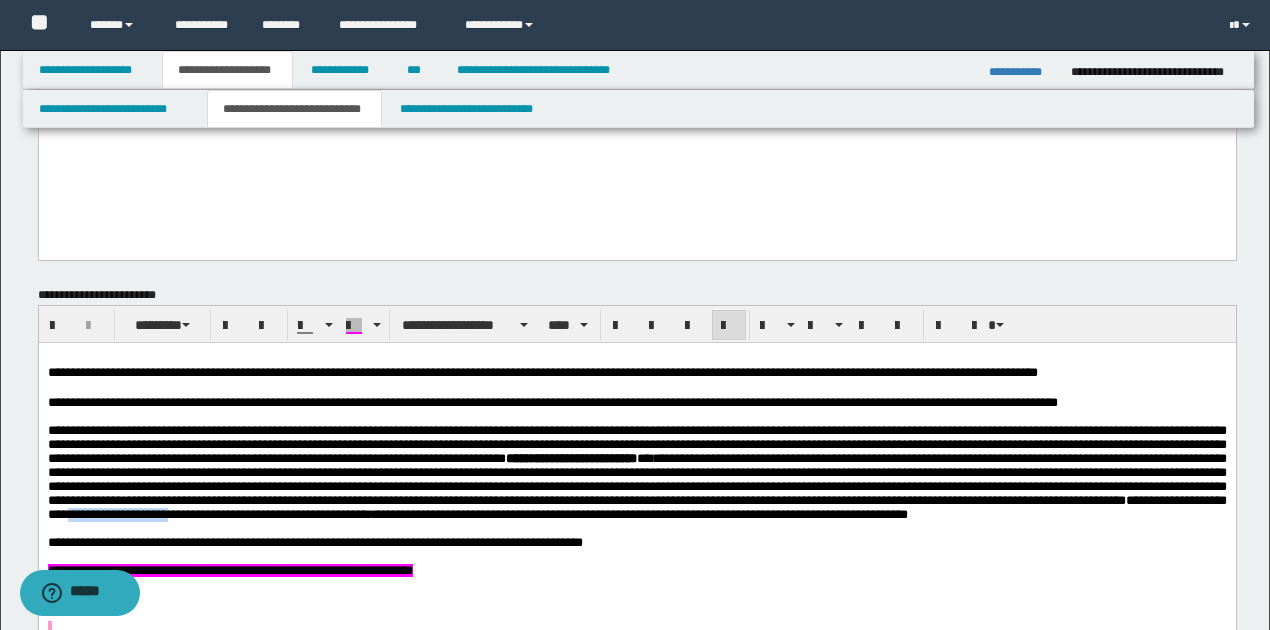 drag, startPoint x: 782, startPoint y: 525, endPoint x: 902, endPoint y: 529, distance: 120.06665 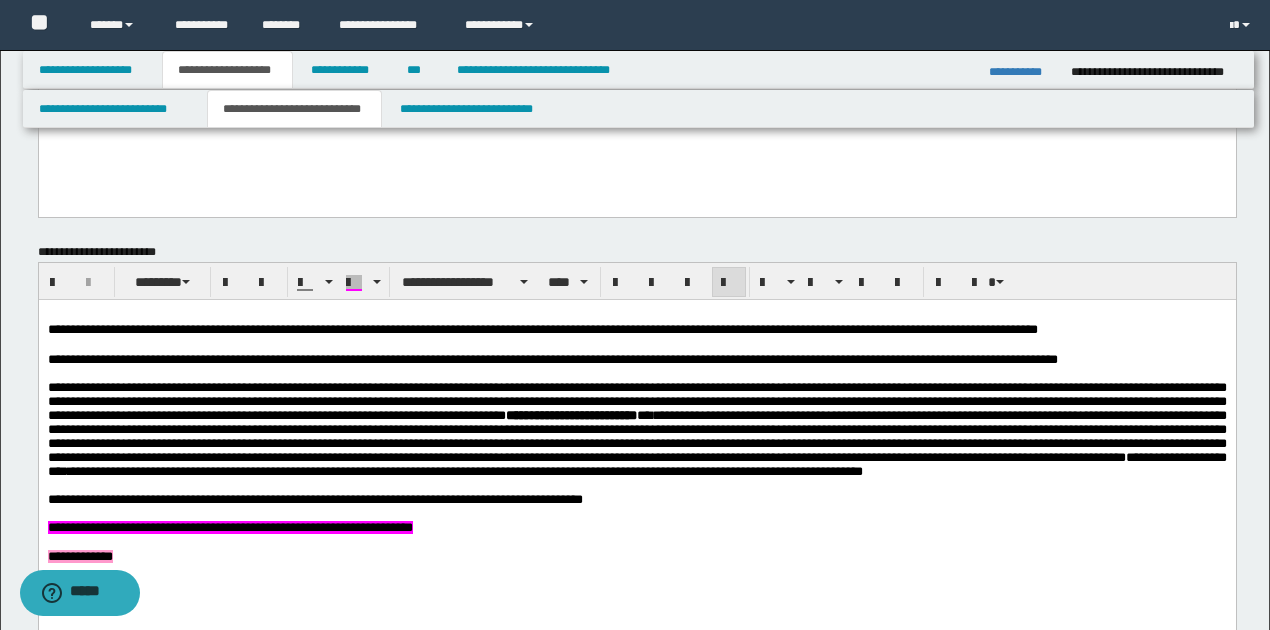 scroll, scrollTop: 1000, scrollLeft: 0, axis: vertical 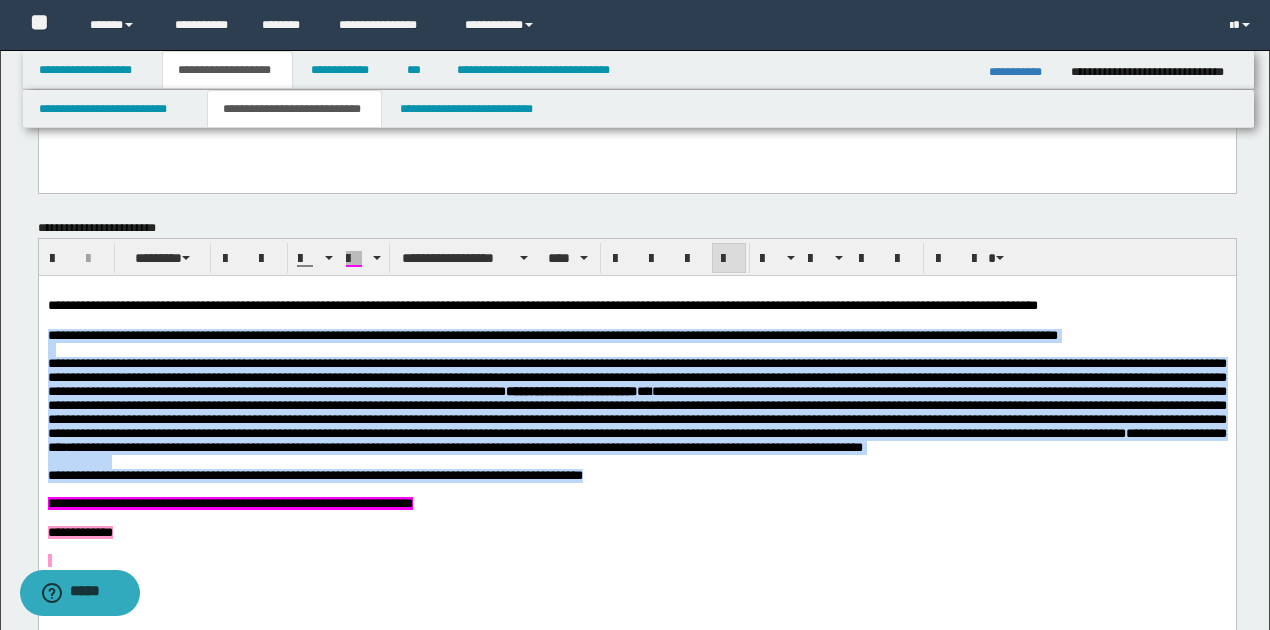 drag, startPoint x: 48, startPoint y: 336, endPoint x: 662, endPoint y: 510, distance: 638.17865 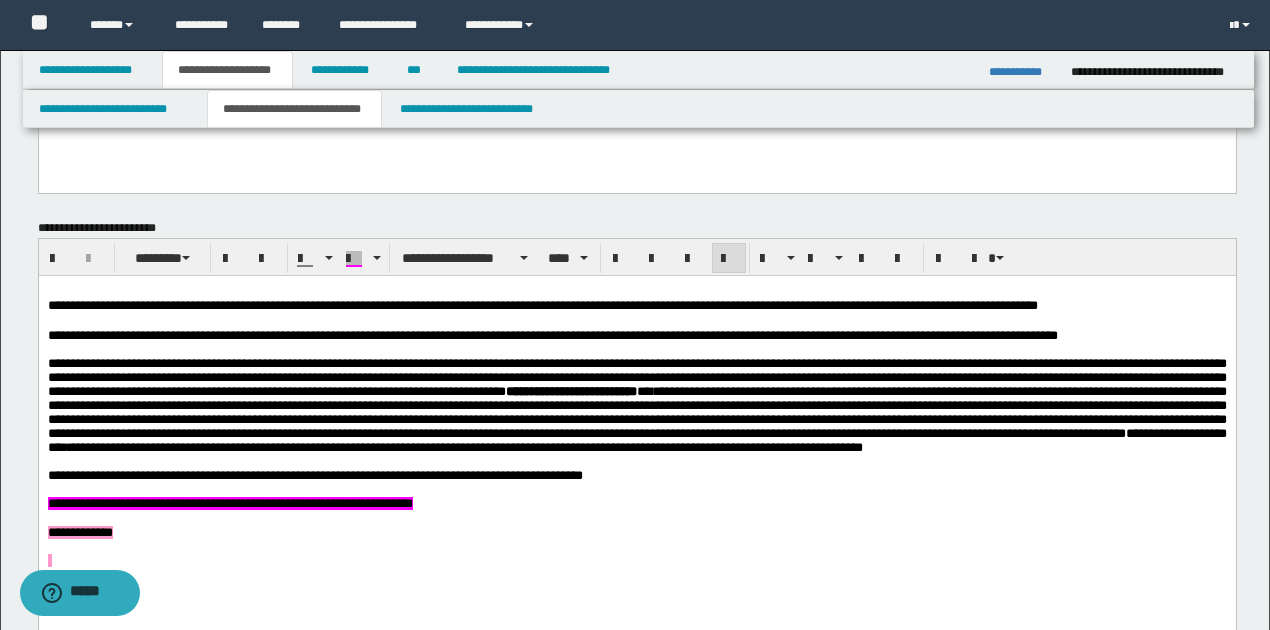click on "**********" at bounding box center (636, 476) 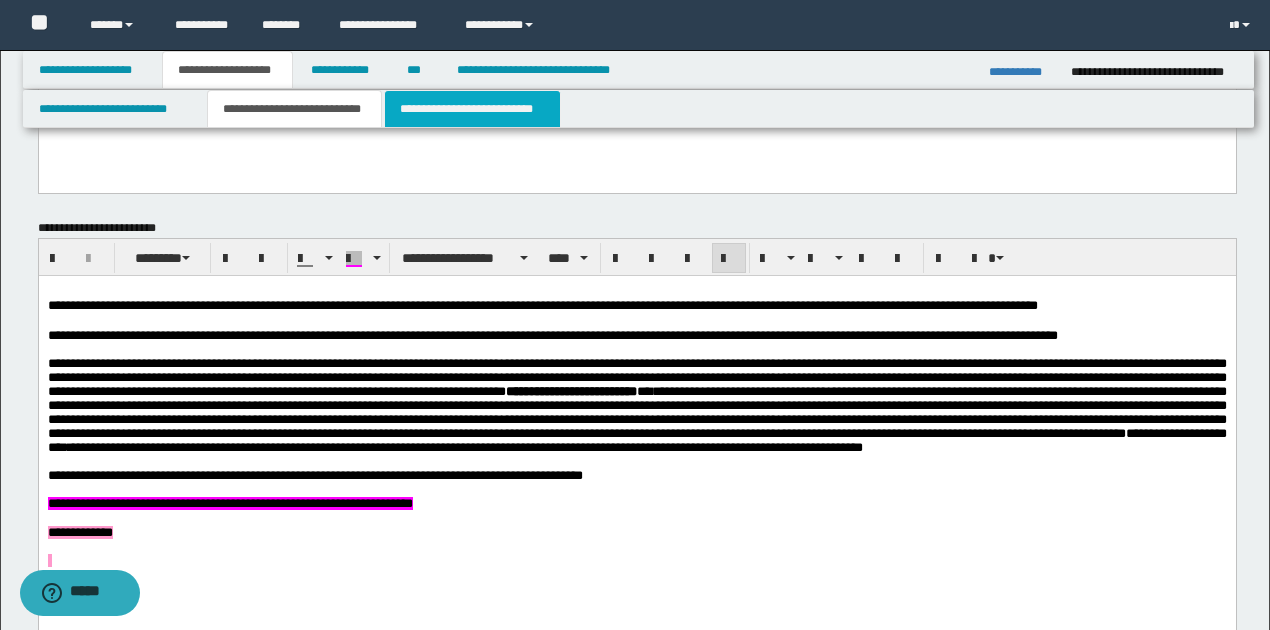 click on "**********" at bounding box center (472, 109) 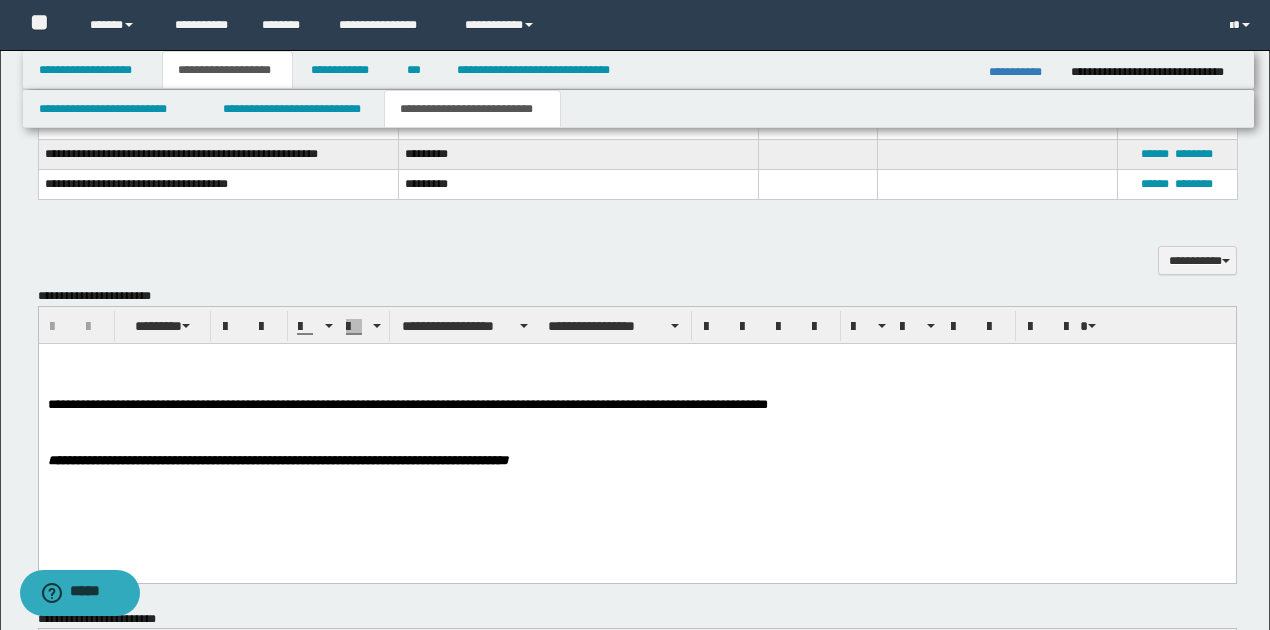 scroll, scrollTop: 1133, scrollLeft: 0, axis: vertical 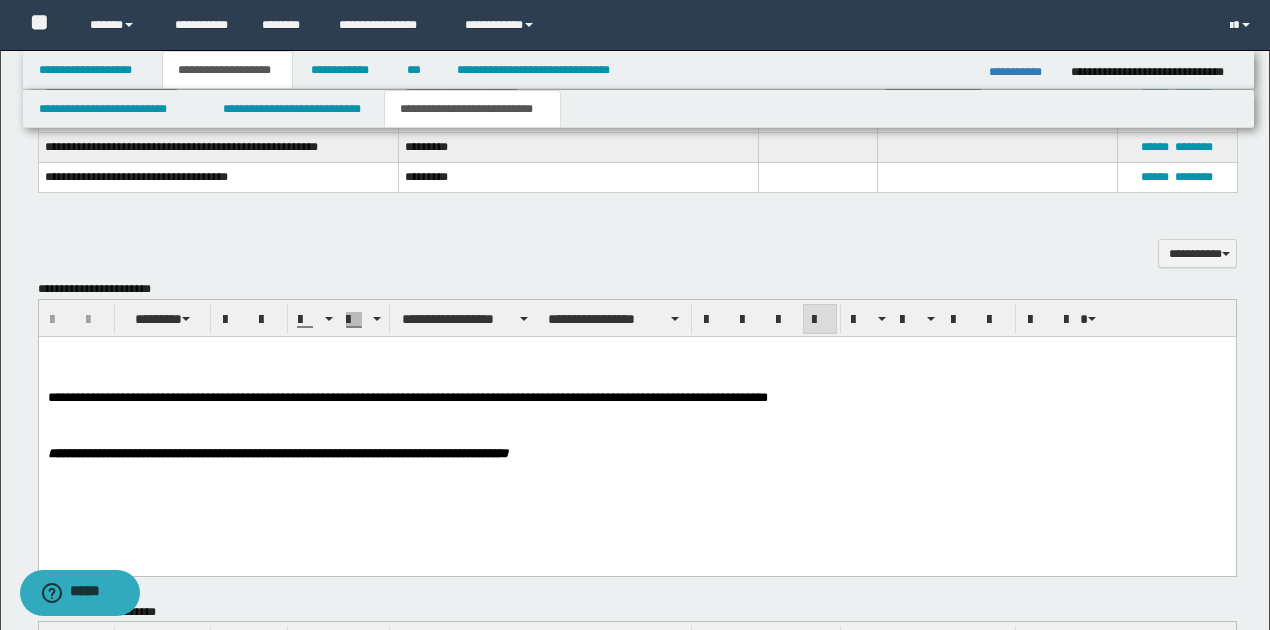 click at bounding box center (637, 367) 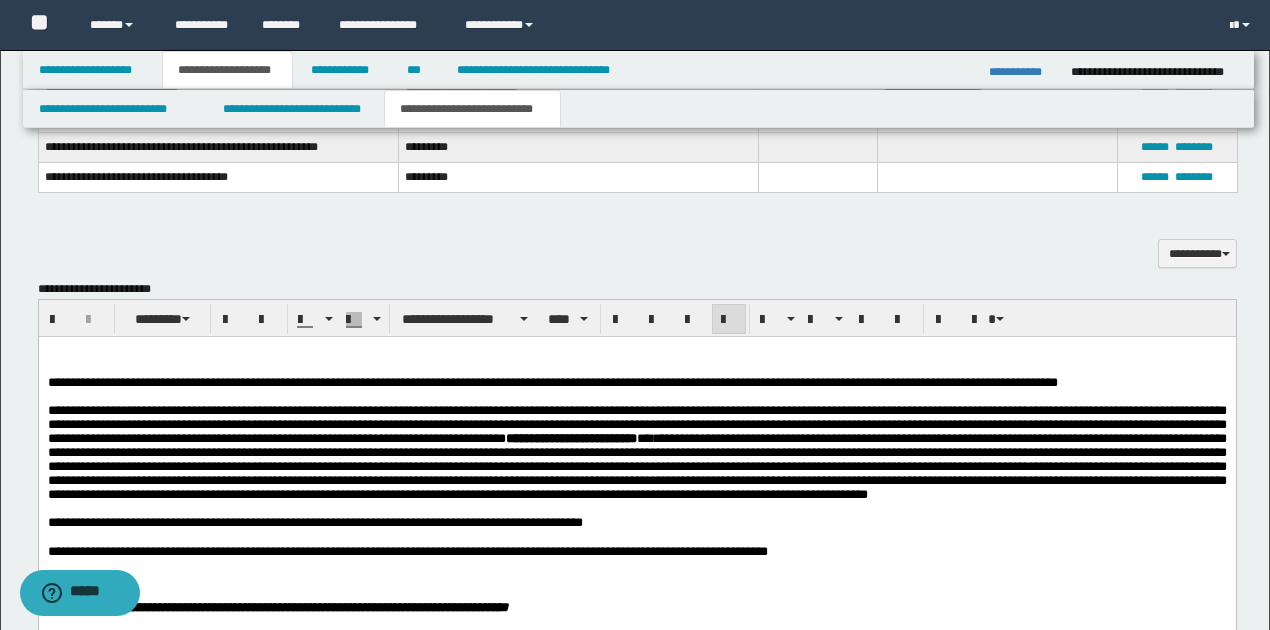 click on "**********" at bounding box center [364, 382] 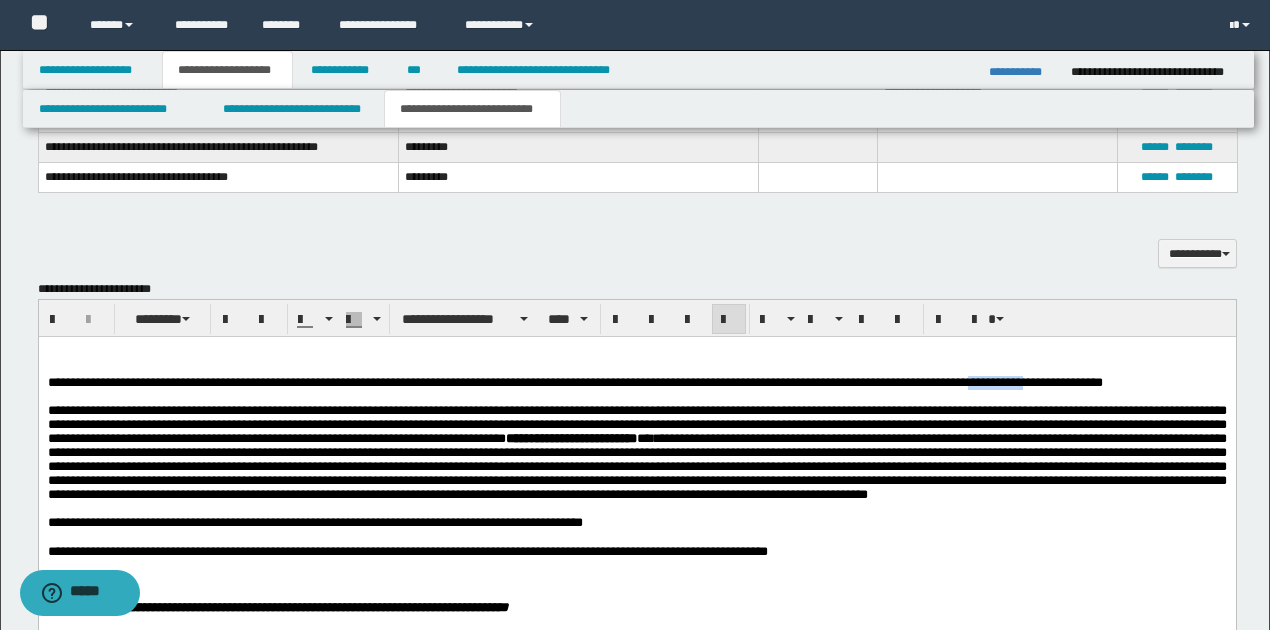 drag, startPoint x: 1056, startPoint y: 381, endPoint x: 1114, endPoint y: 379, distance: 58.034473 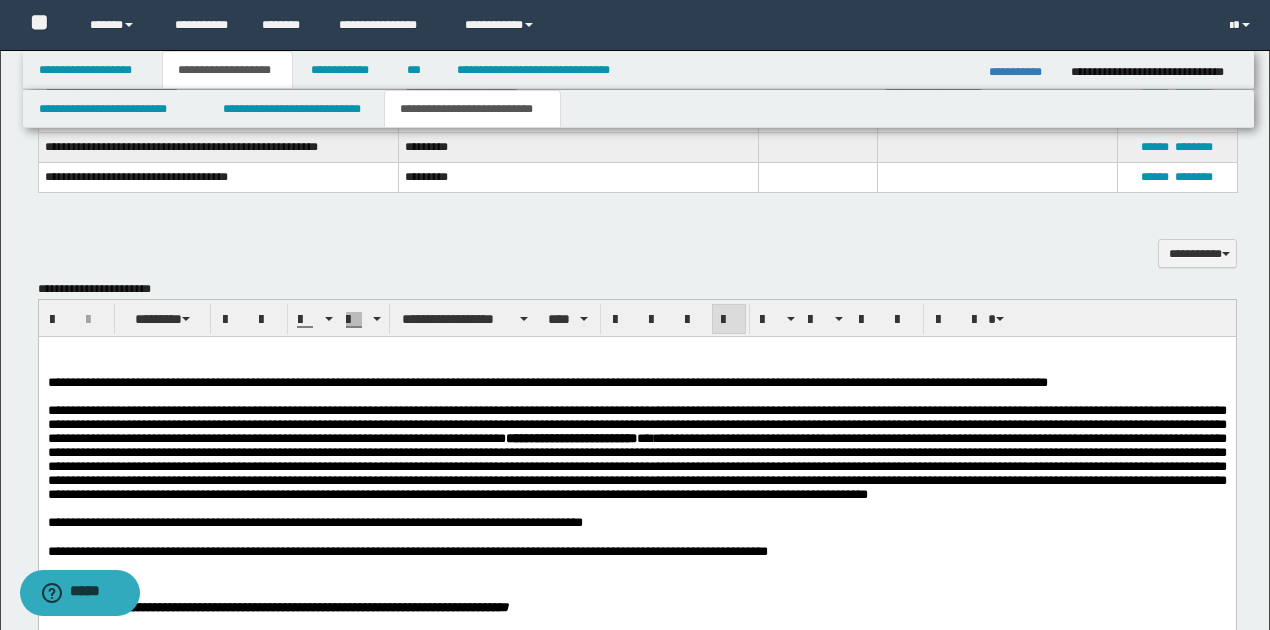 click on "**********" at bounding box center [887, 382] 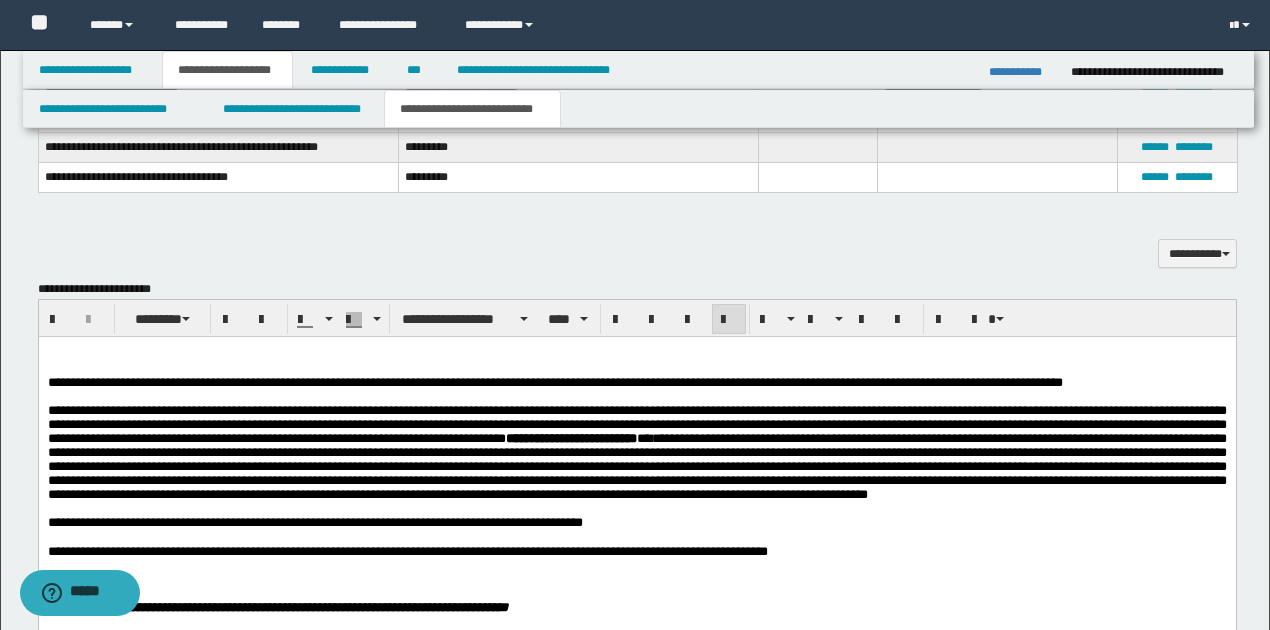 click on "**********" at bounding box center (636, 453) 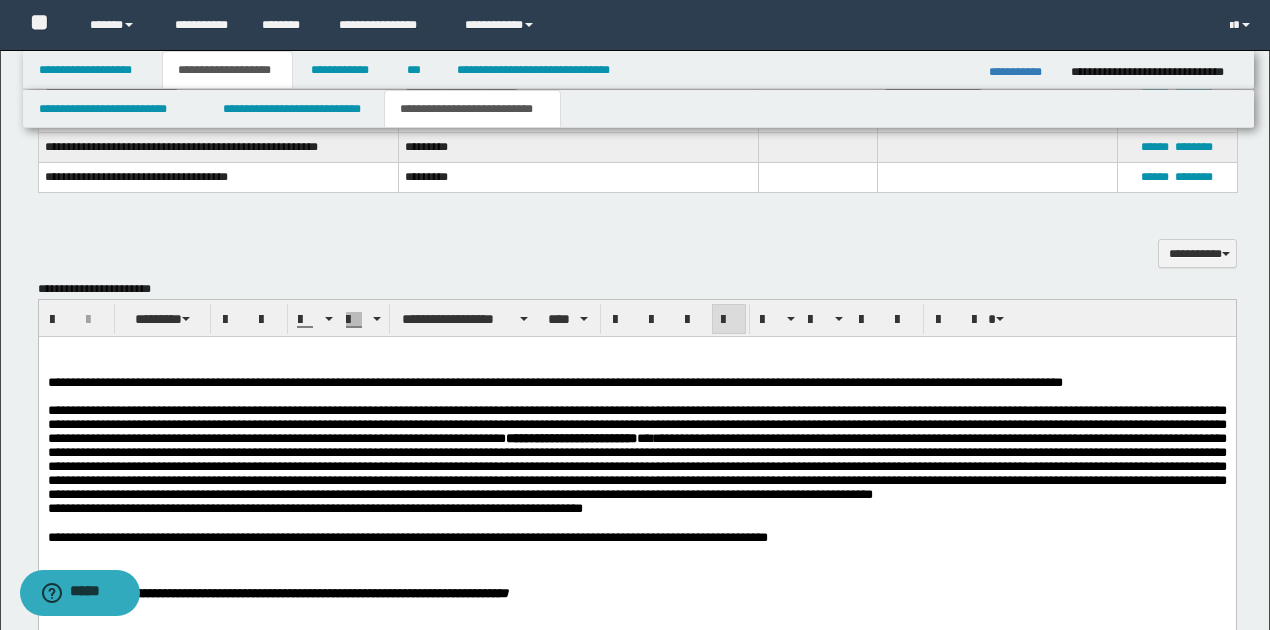 click on "**********" at bounding box center [636, 509] 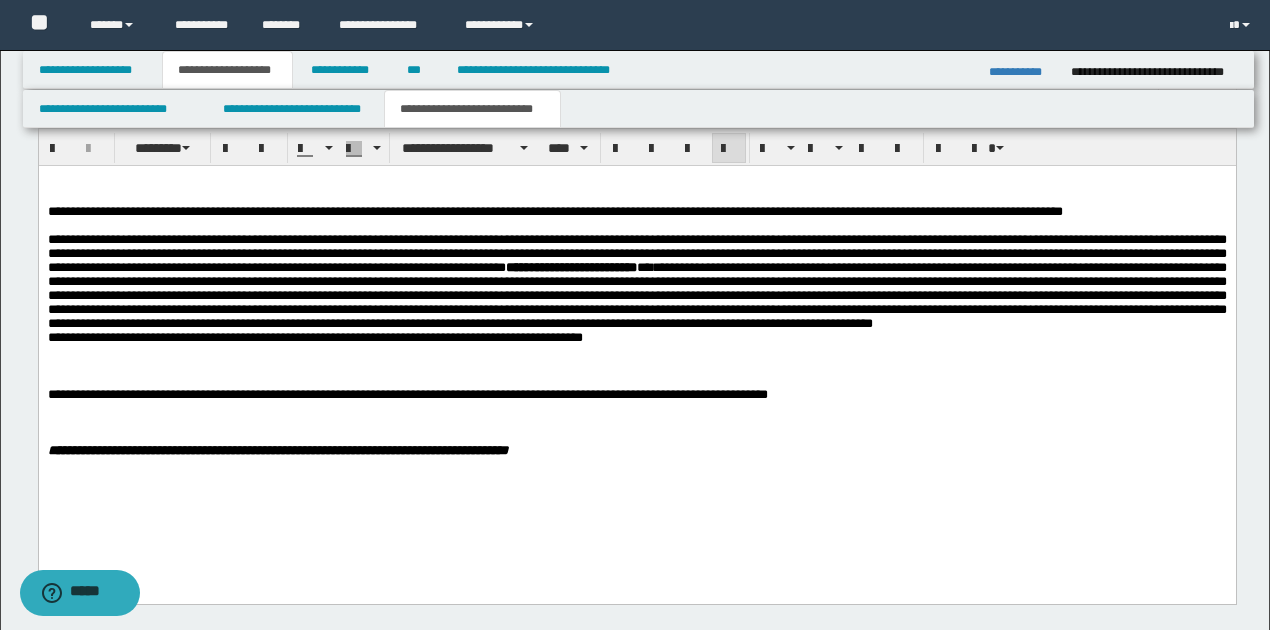 scroll, scrollTop: 1333, scrollLeft: 0, axis: vertical 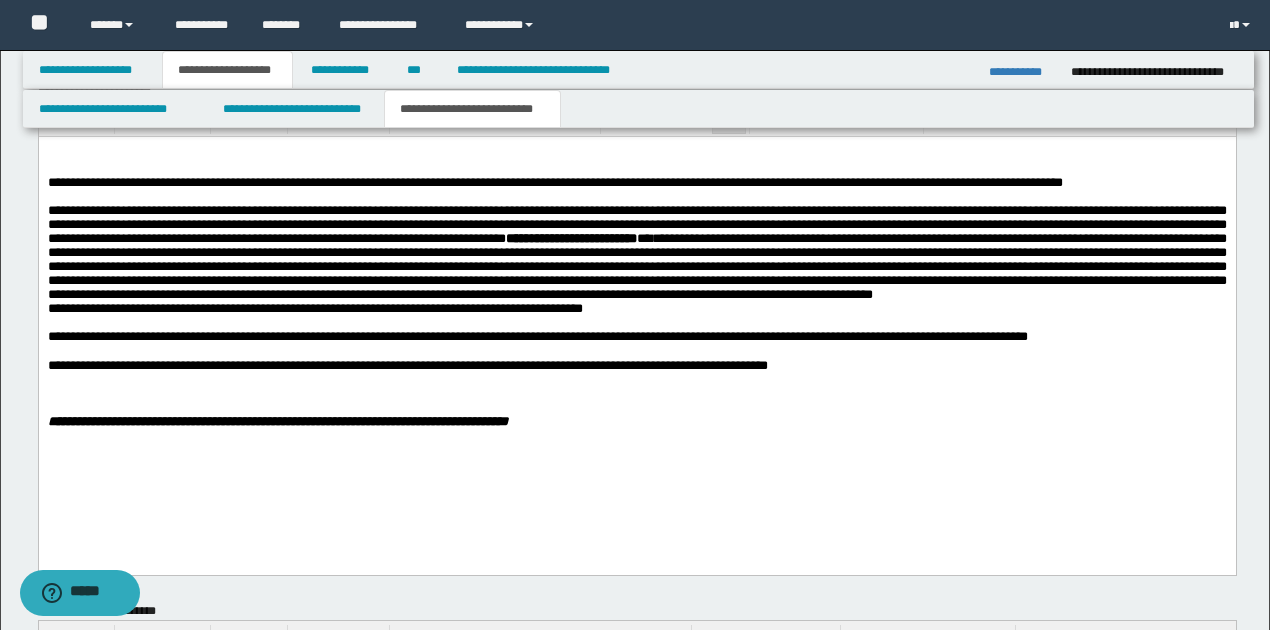 click on "**********" at bounding box center (537, 336) 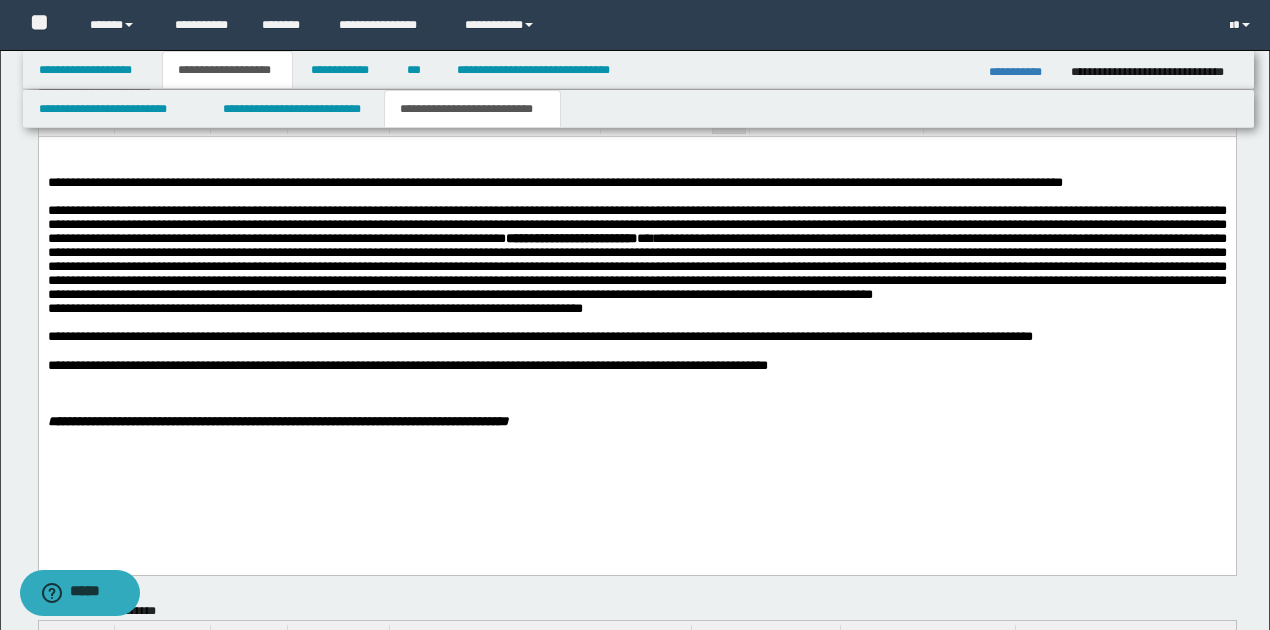 click on "**********" at bounding box center (636, 337) 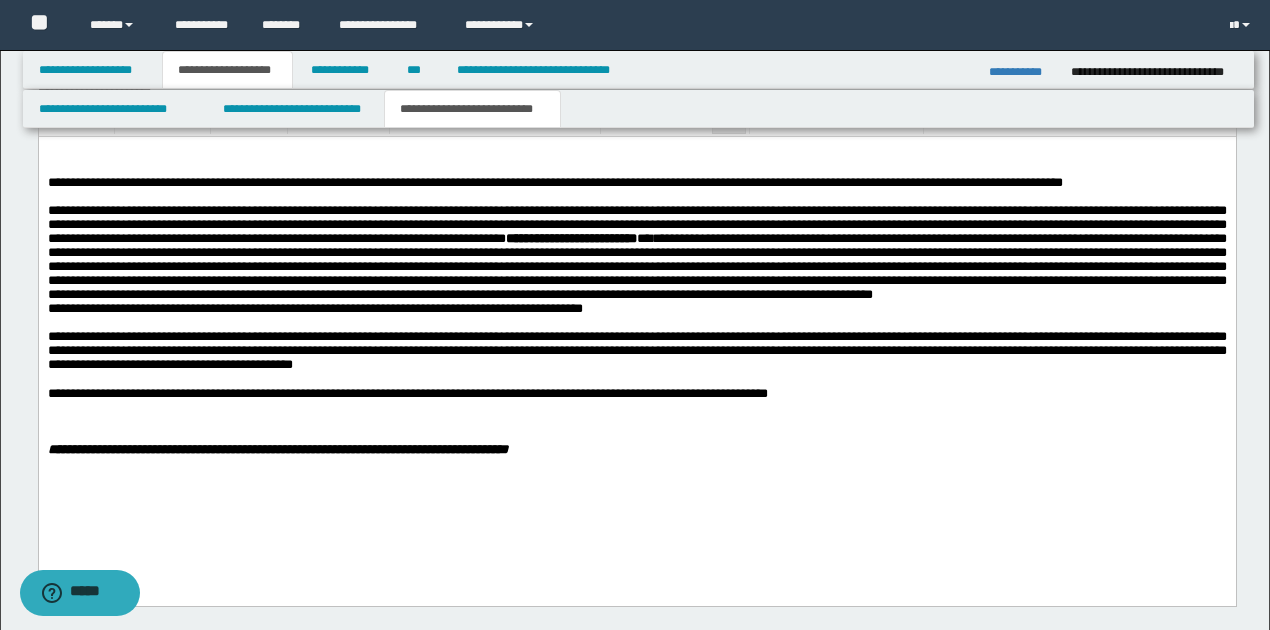 click on "**********" at bounding box center [636, 350] 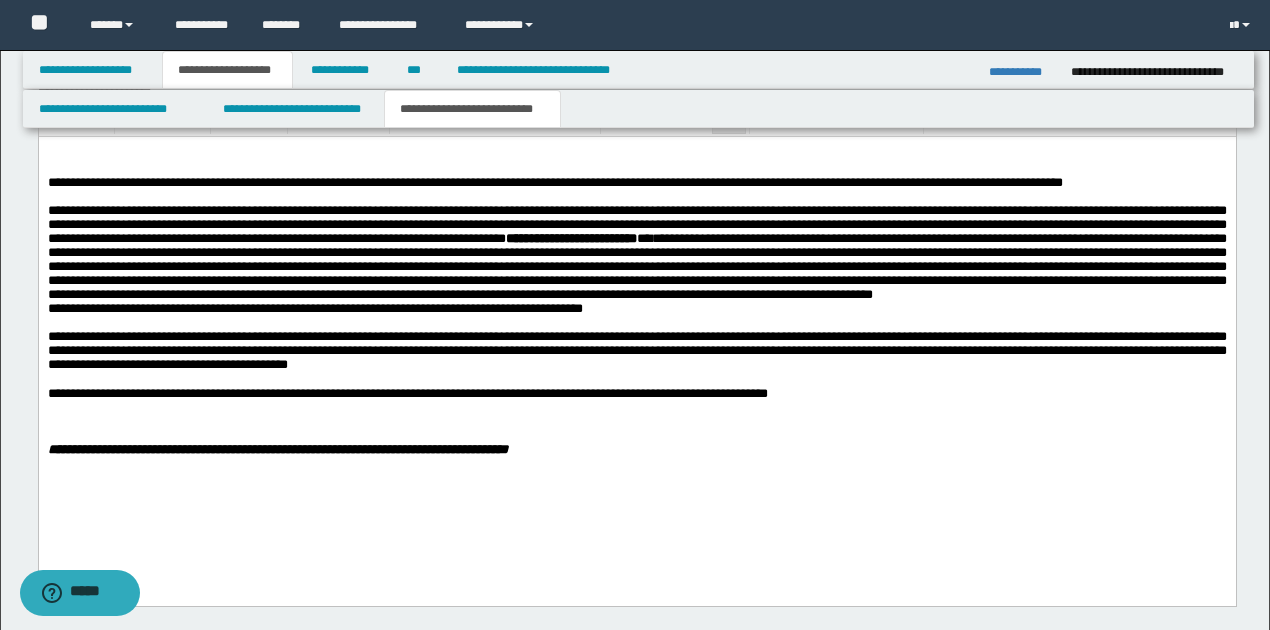click on "**********" at bounding box center (636, 350) 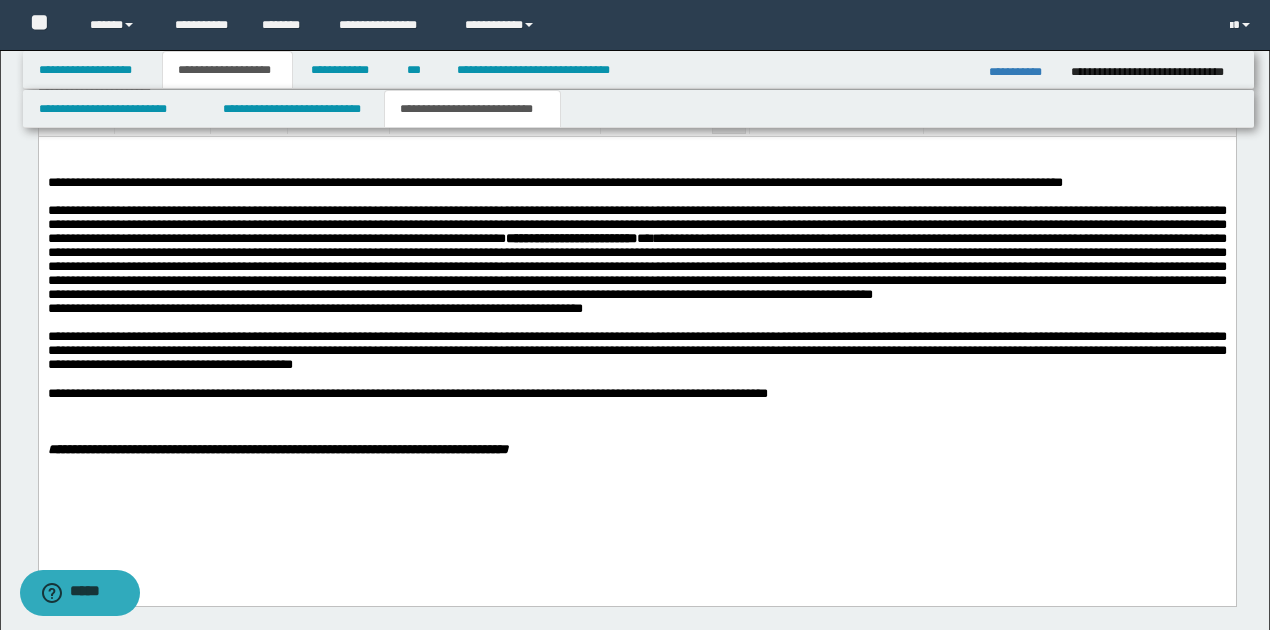 click on "**********" at bounding box center (636, 351) 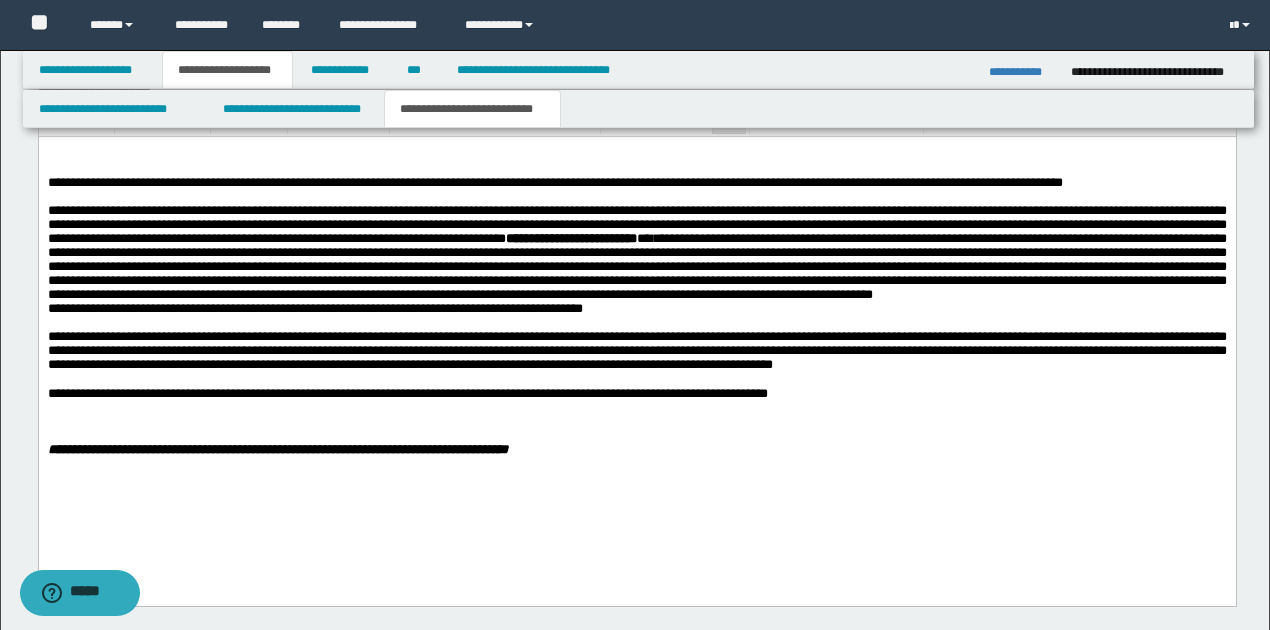 click on "**********" at bounding box center [636, 350] 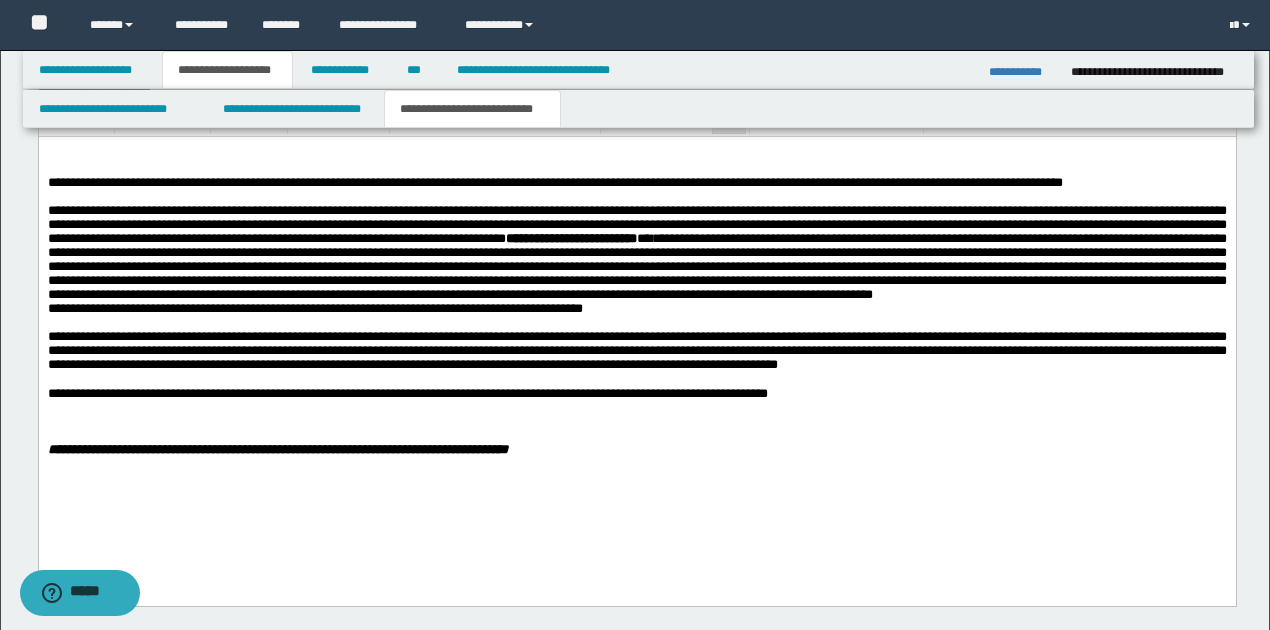 click on "**********" at bounding box center [636, 351] 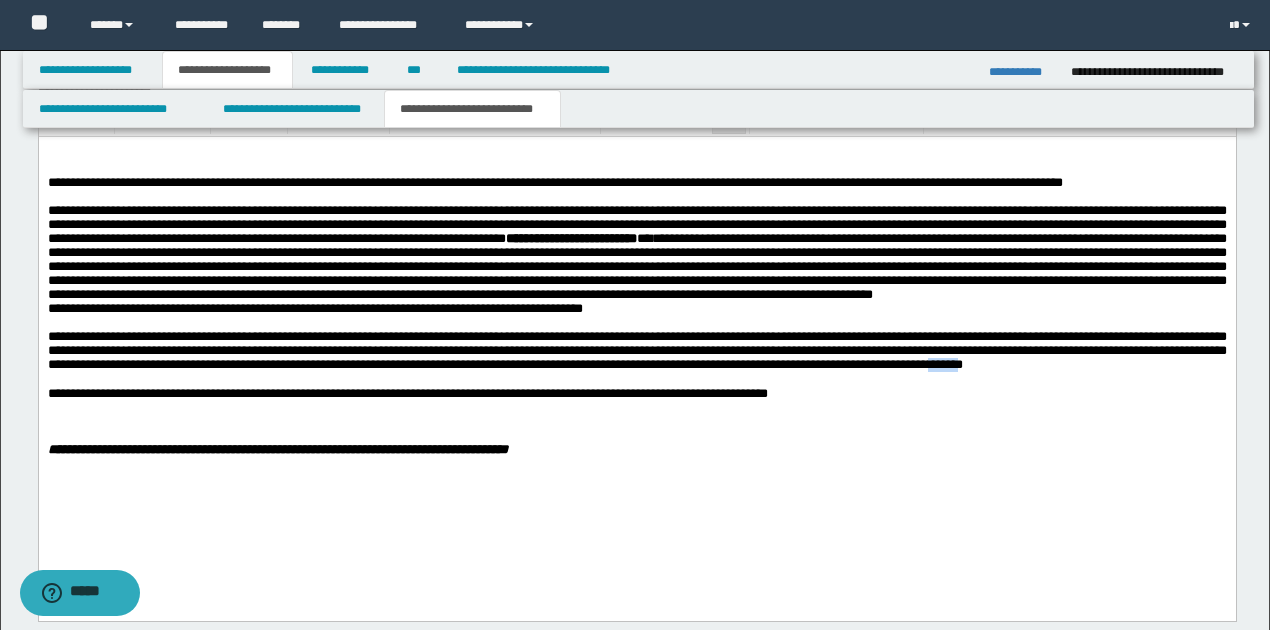 drag, startPoint x: 71, startPoint y: 413, endPoint x: 102, endPoint y: 411, distance: 31.06445 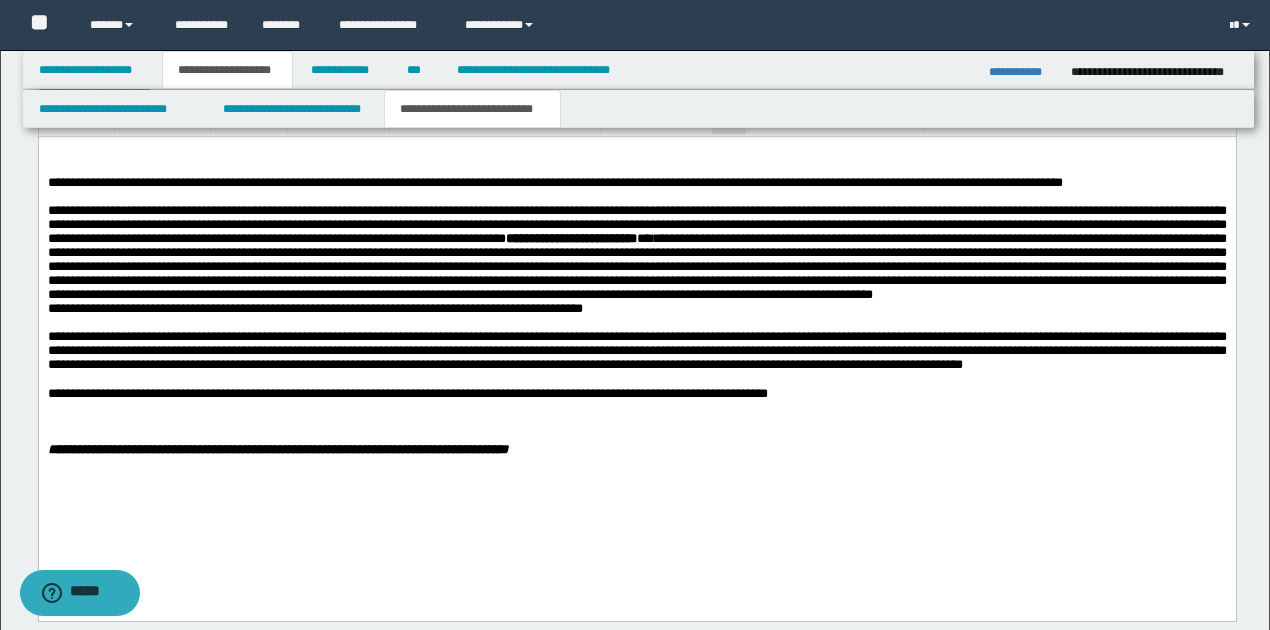 click on "**********" at bounding box center (636, 351) 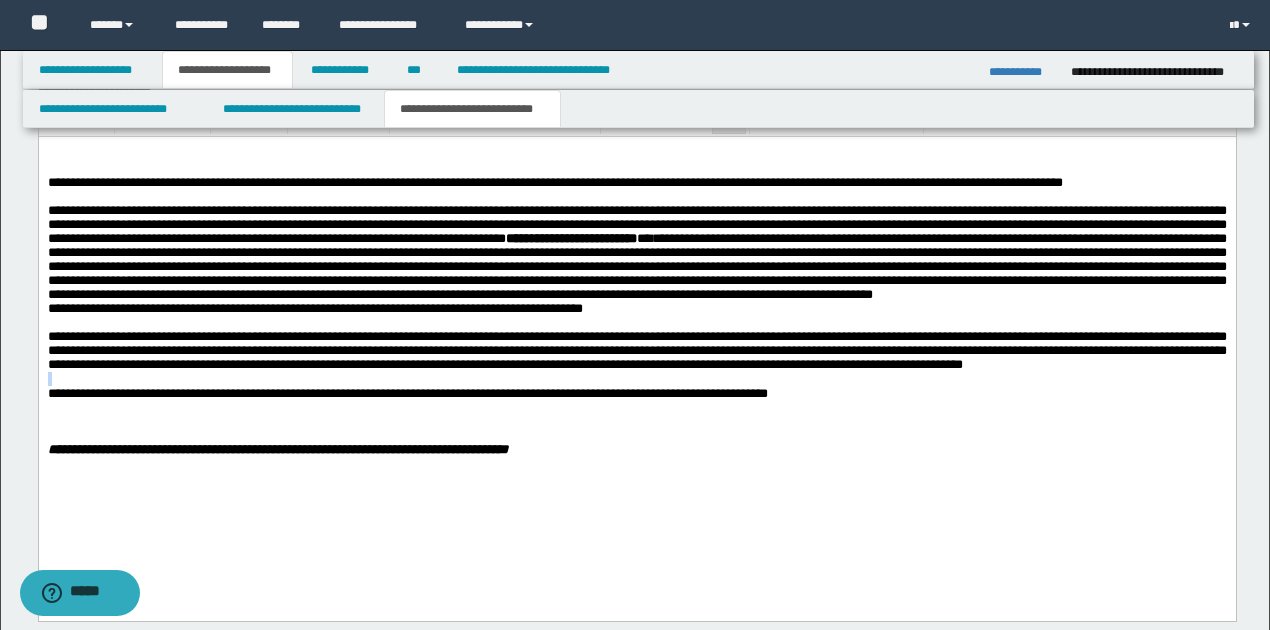 click on "**********" at bounding box center [636, 351] 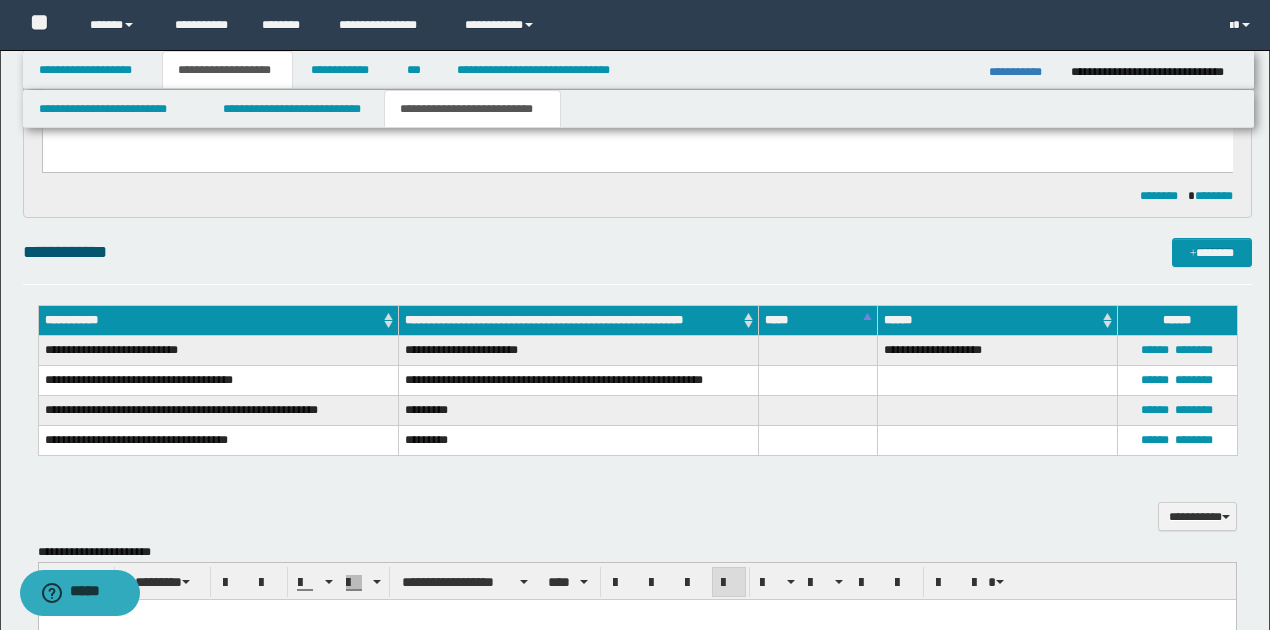 scroll, scrollTop: 866, scrollLeft: 0, axis: vertical 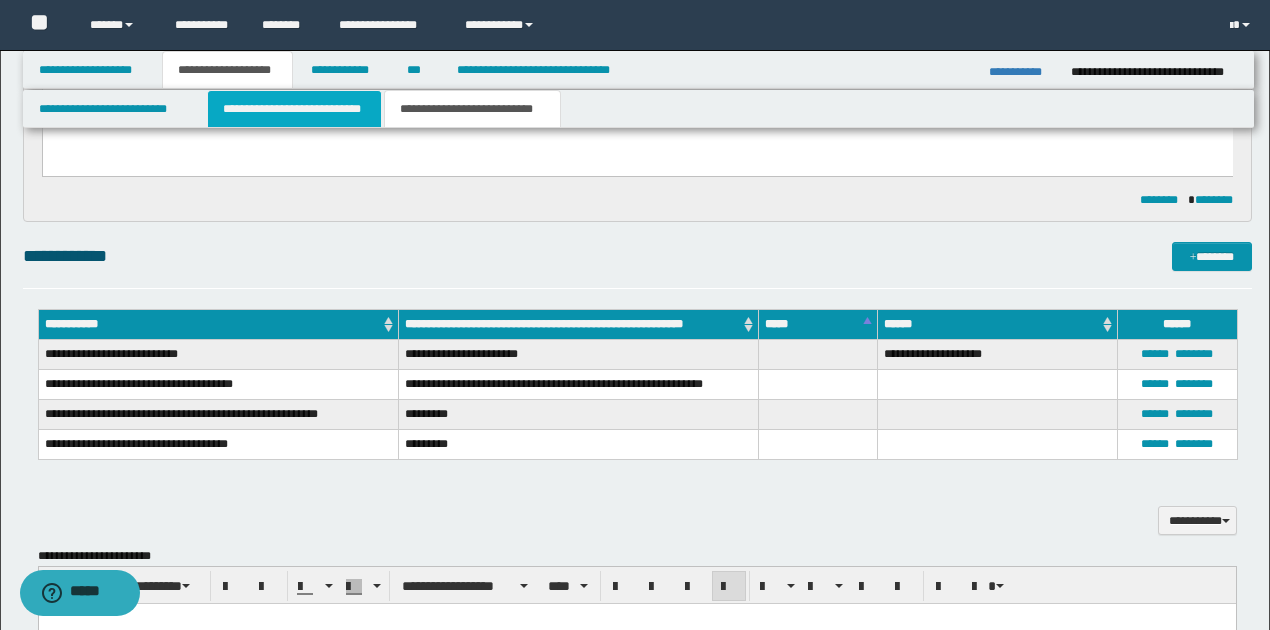 click on "**********" at bounding box center (294, 109) 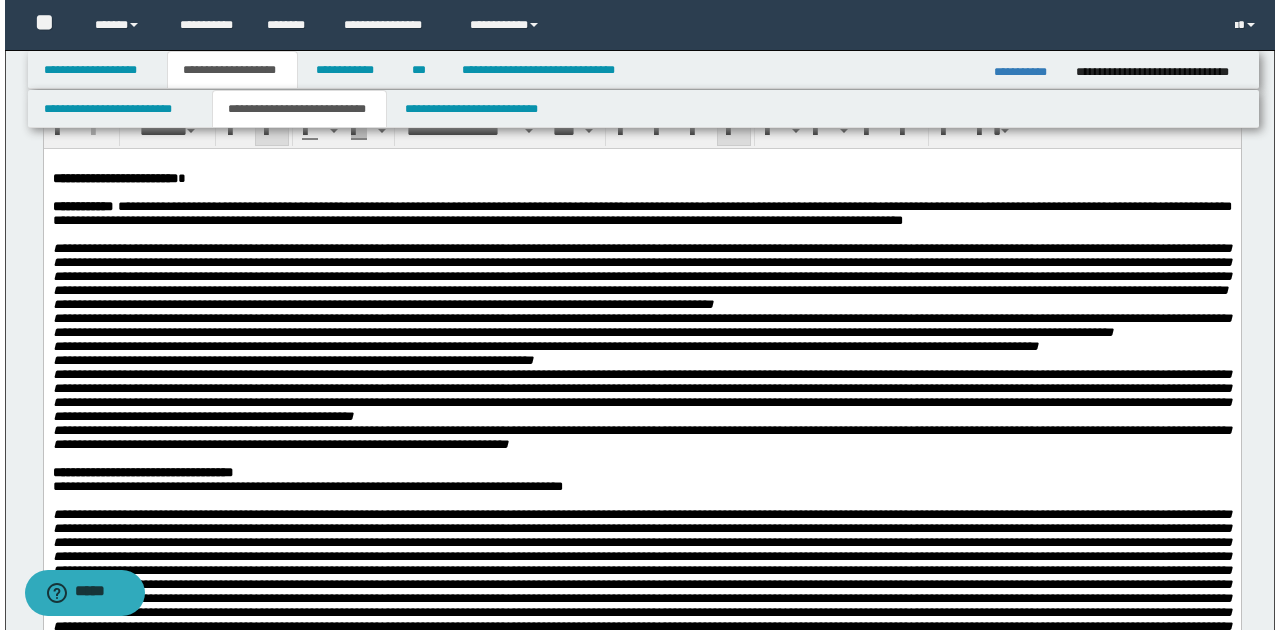 scroll, scrollTop: 66, scrollLeft: 0, axis: vertical 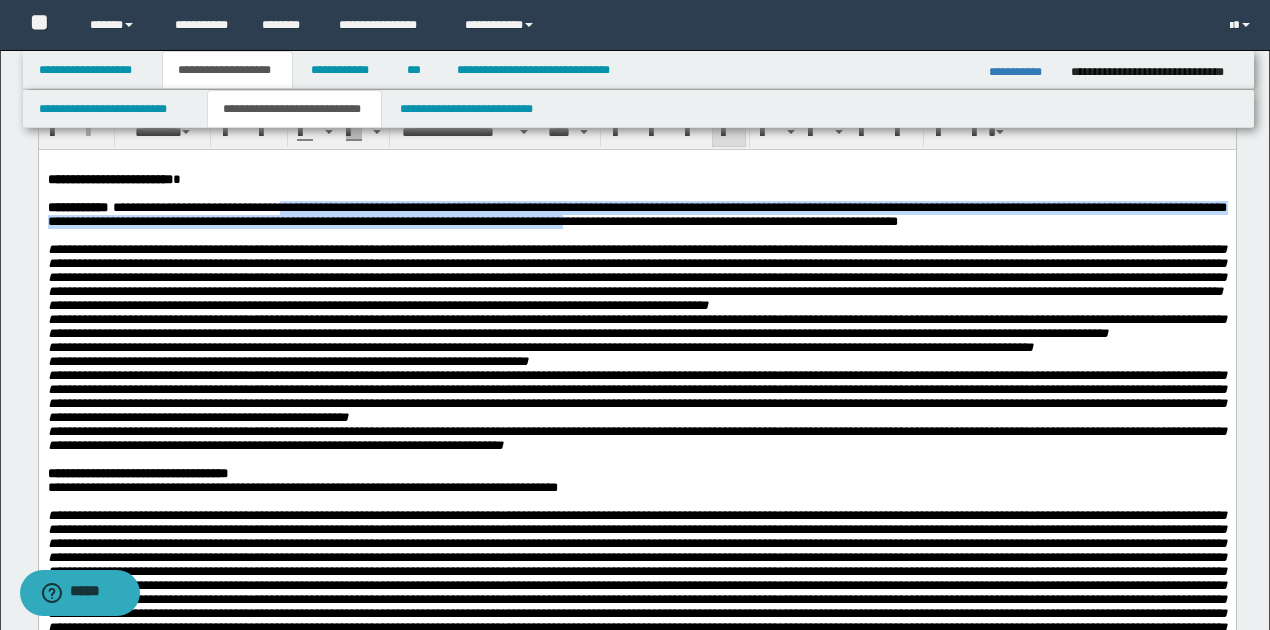 drag, startPoint x: 299, startPoint y: 209, endPoint x: 677, endPoint y: 232, distance: 378.6991 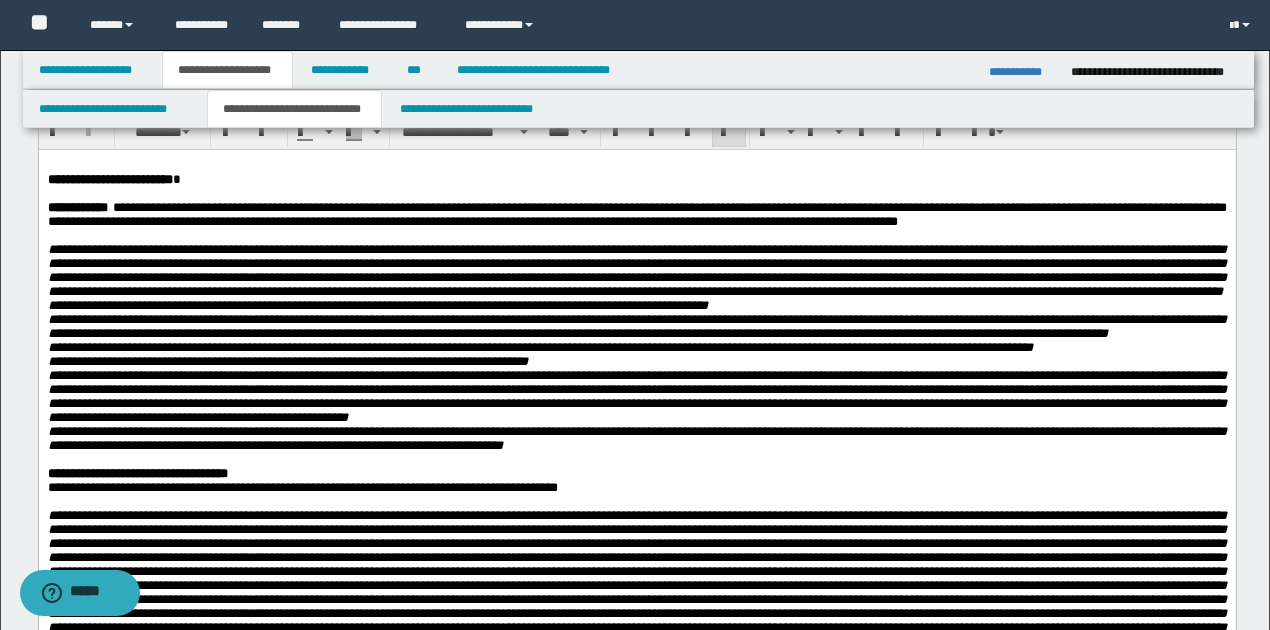 click on "**********" at bounding box center (377, 304) 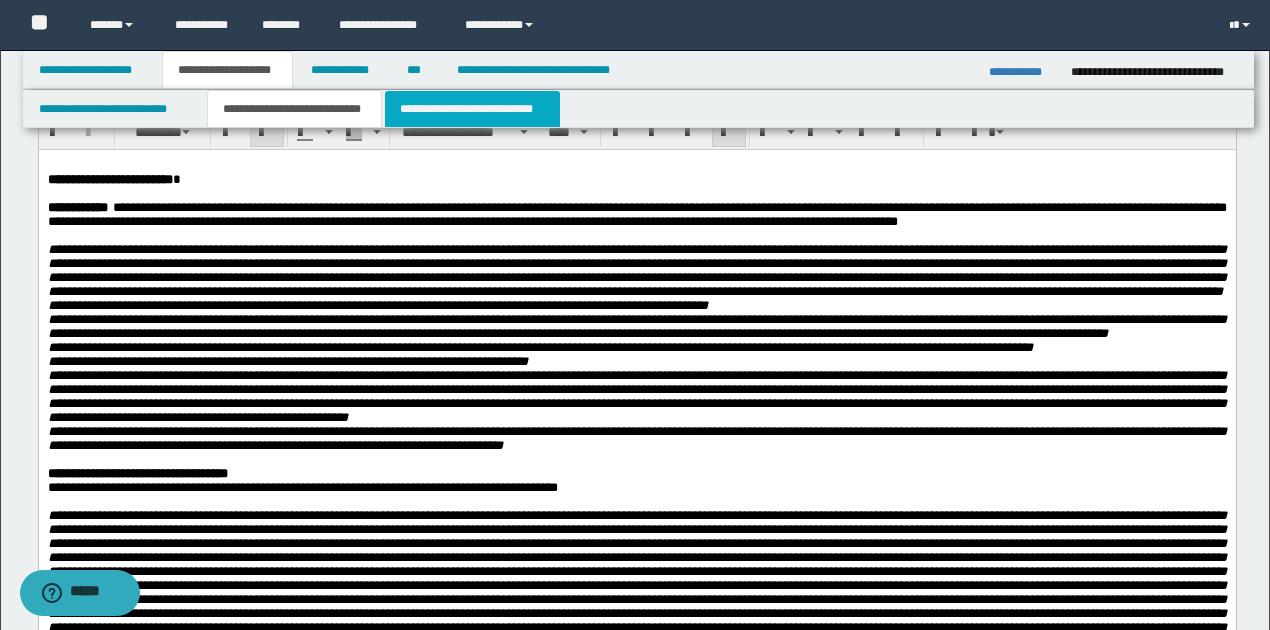 click on "**********" at bounding box center [472, 109] 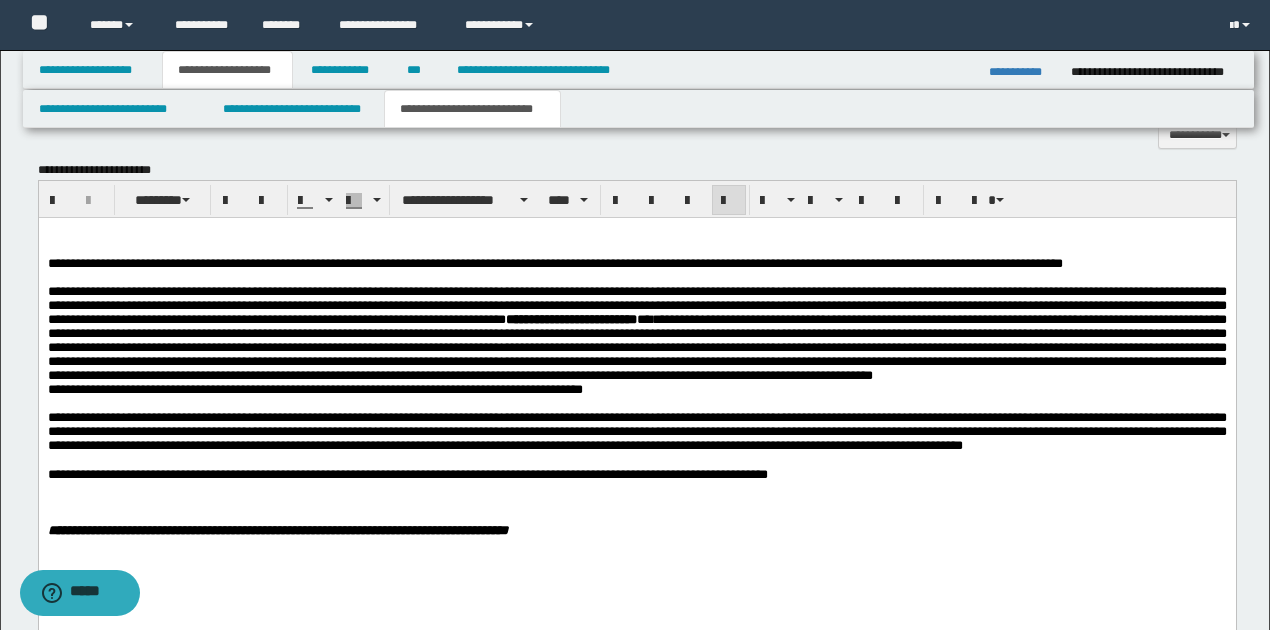 scroll, scrollTop: 1400, scrollLeft: 0, axis: vertical 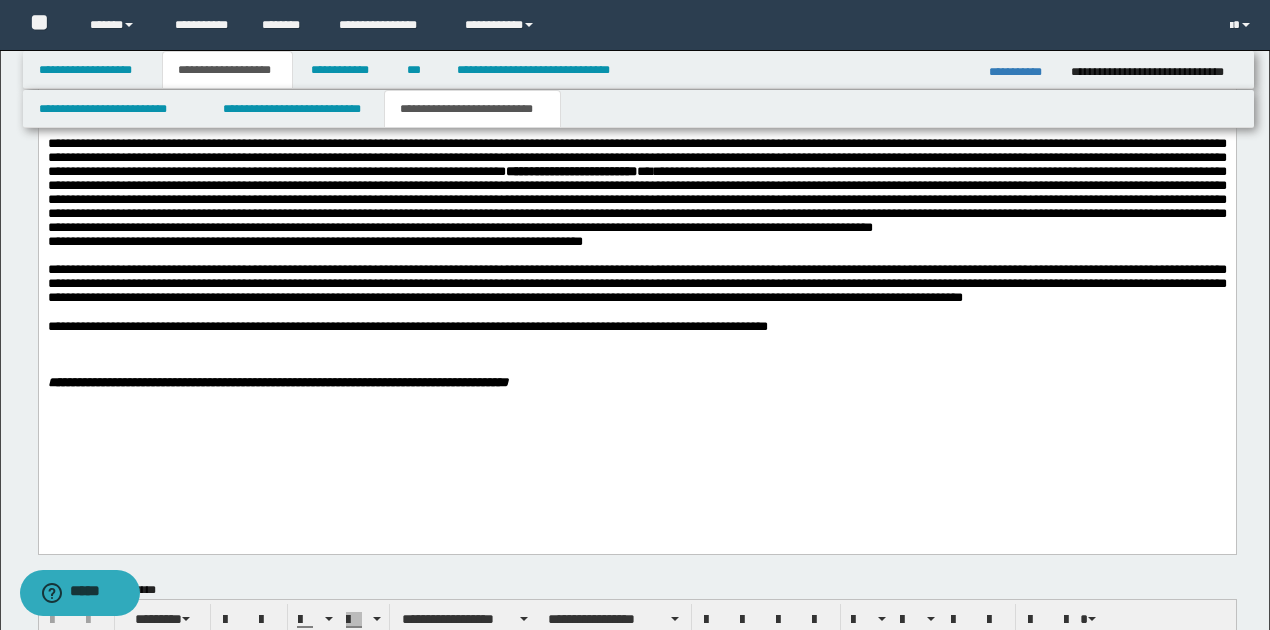 click on "**********" at bounding box center [636, 284] 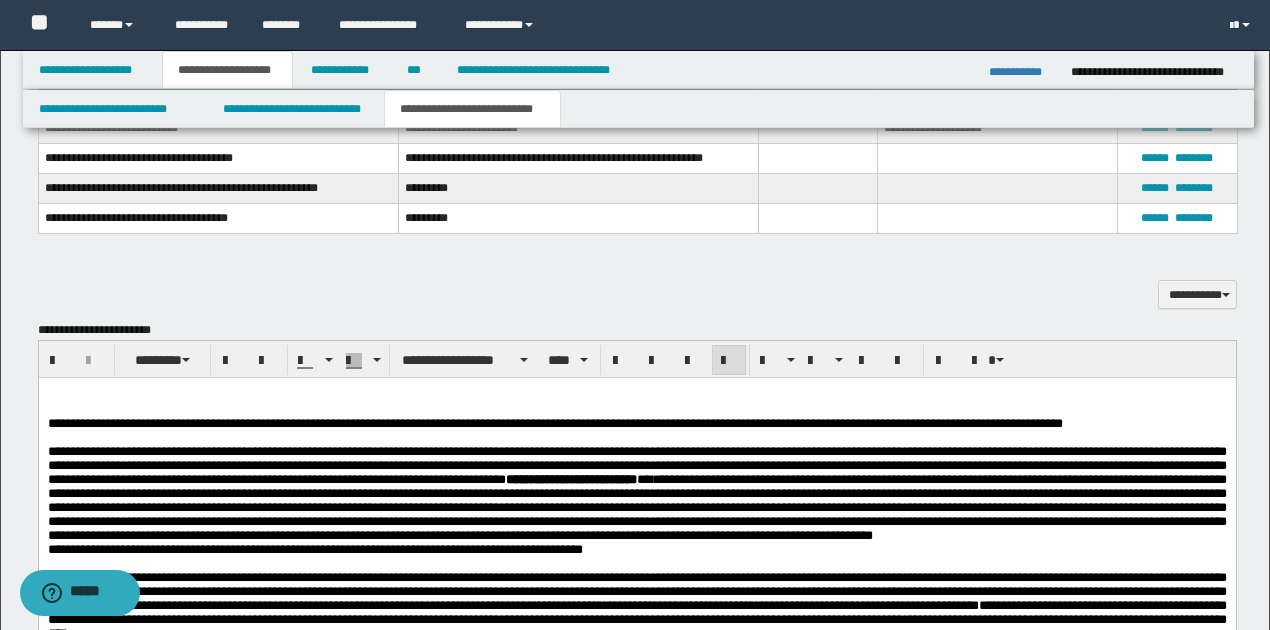 scroll, scrollTop: 1066, scrollLeft: 0, axis: vertical 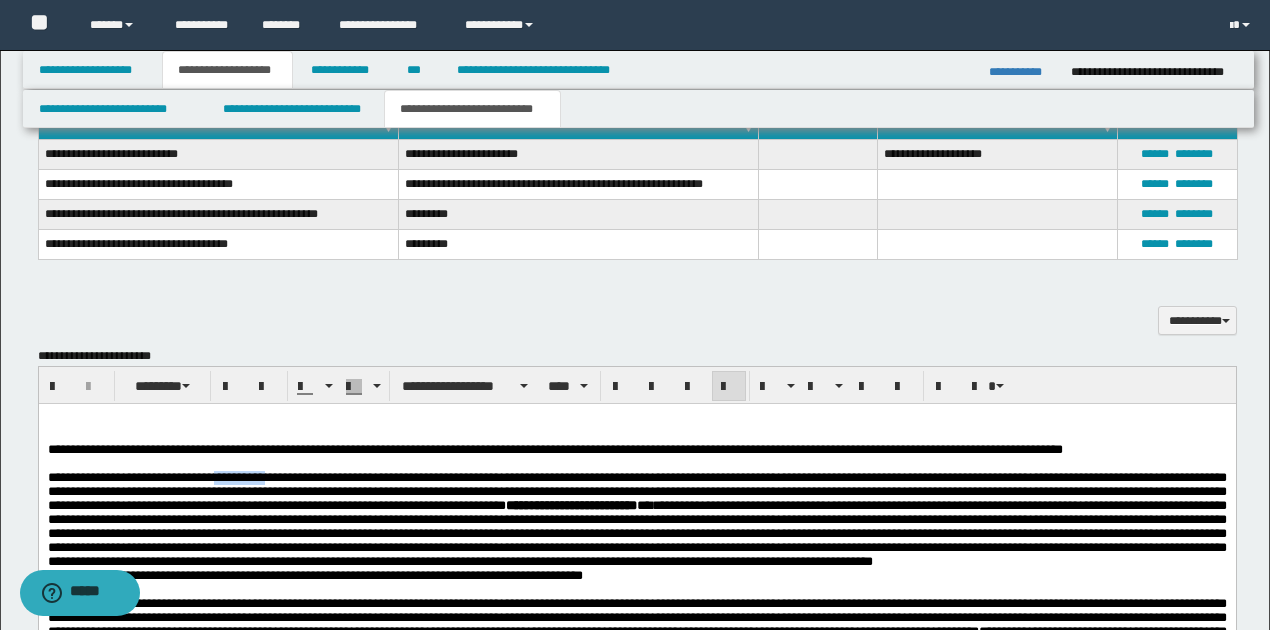 drag, startPoint x: 220, startPoint y: 481, endPoint x: 280, endPoint y: 478, distance: 60.074955 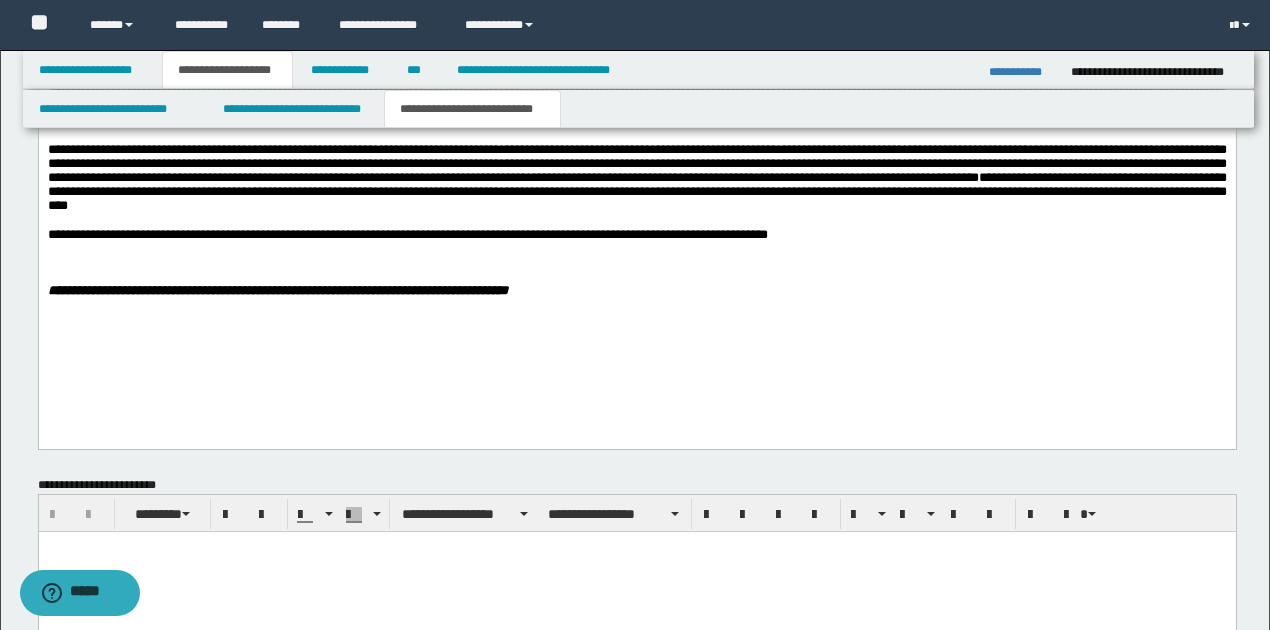 scroll, scrollTop: 1533, scrollLeft: 0, axis: vertical 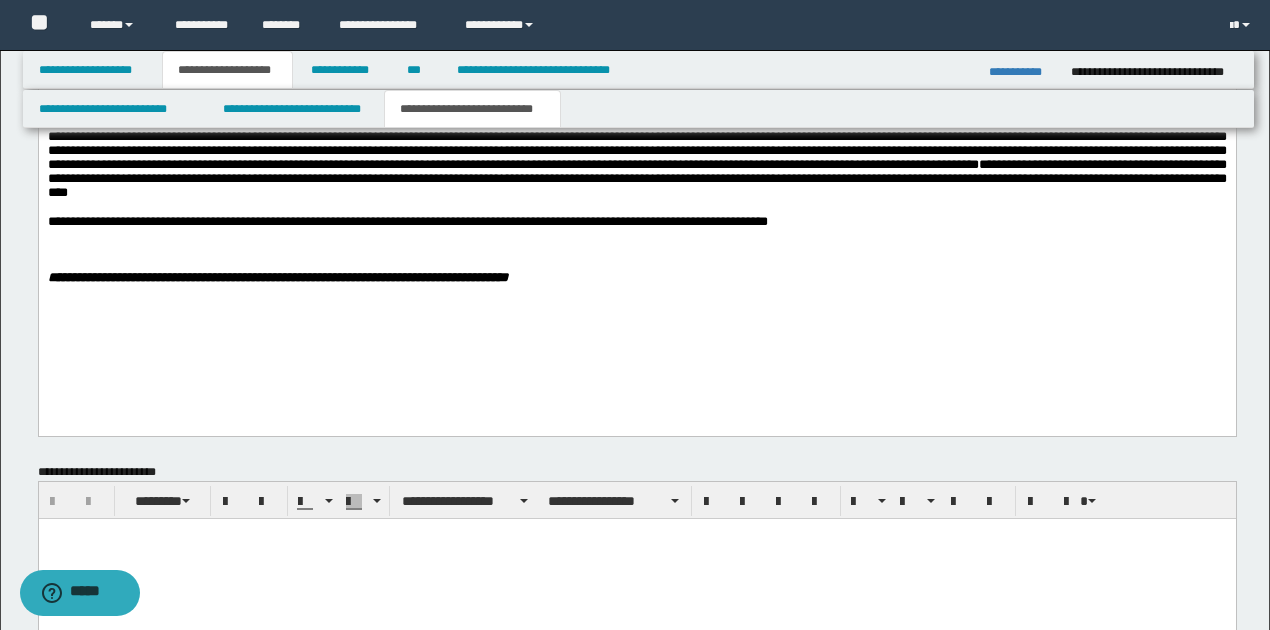 click on "**********" at bounding box center (636, 141) 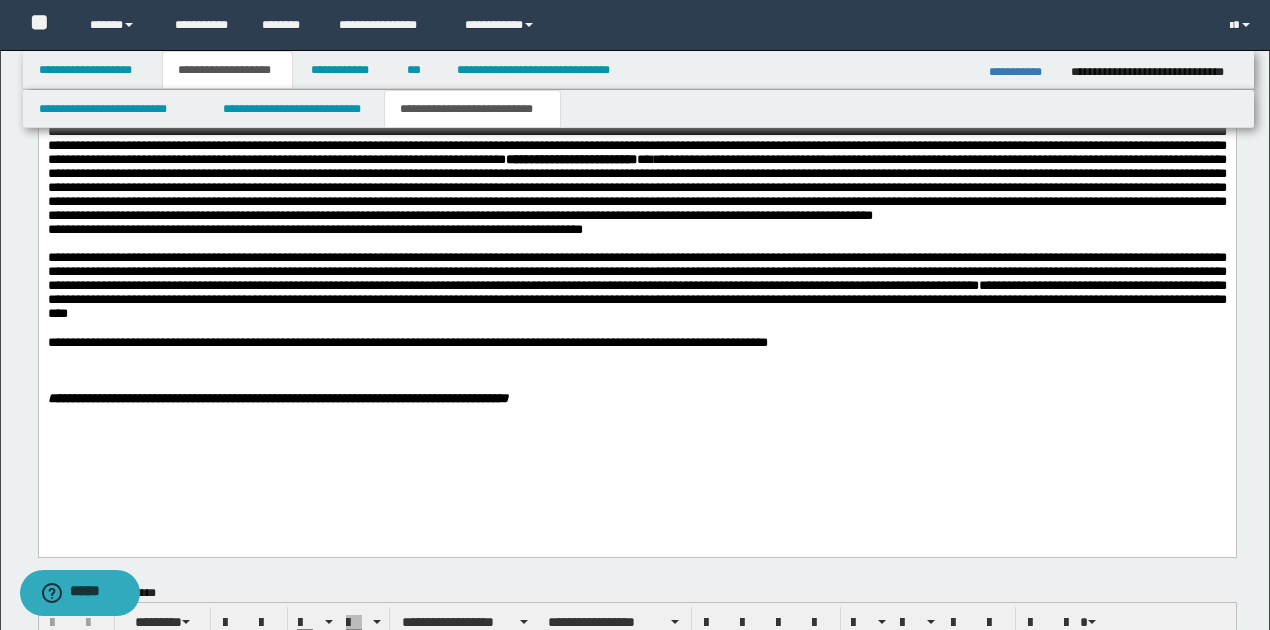 scroll, scrollTop: 1333, scrollLeft: 0, axis: vertical 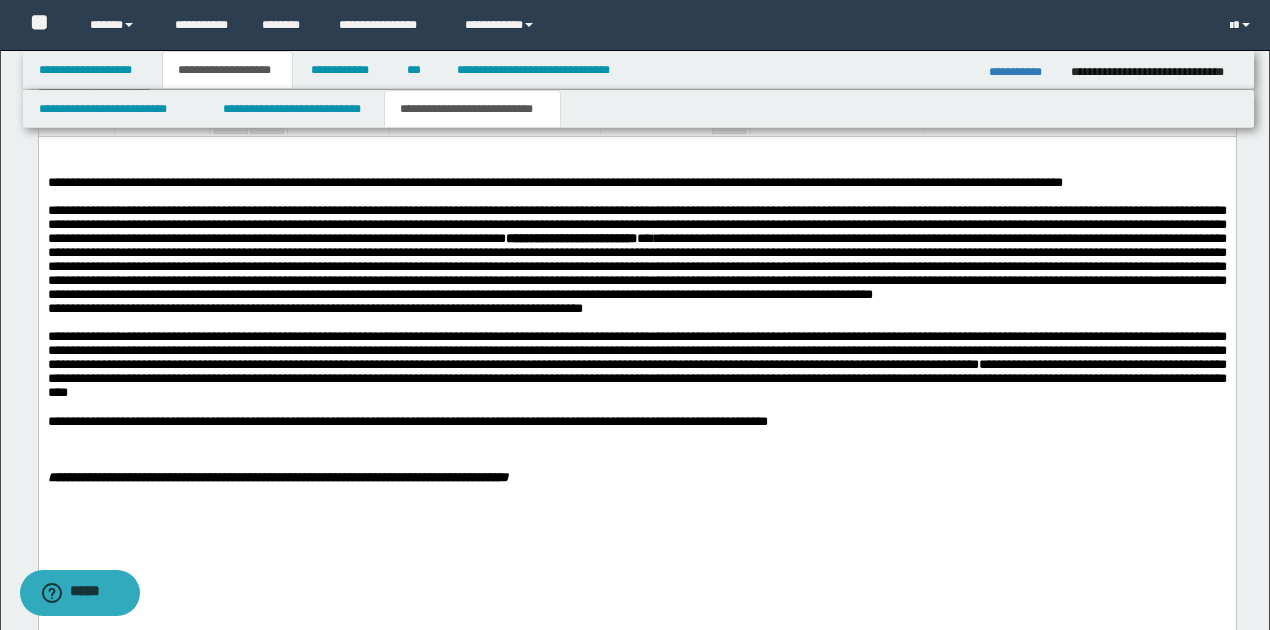 click on "**********" at bounding box center [636, 378] 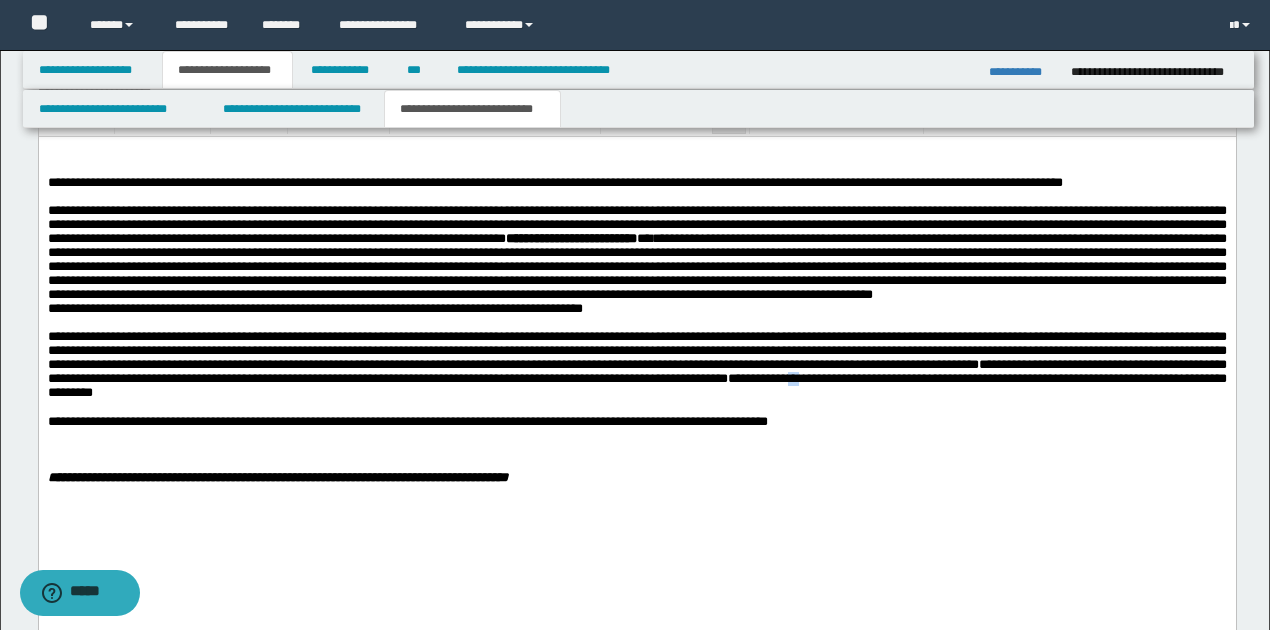 drag, startPoint x: 1188, startPoint y: 412, endPoint x: 1199, endPoint y: 411, distance: 11.045361 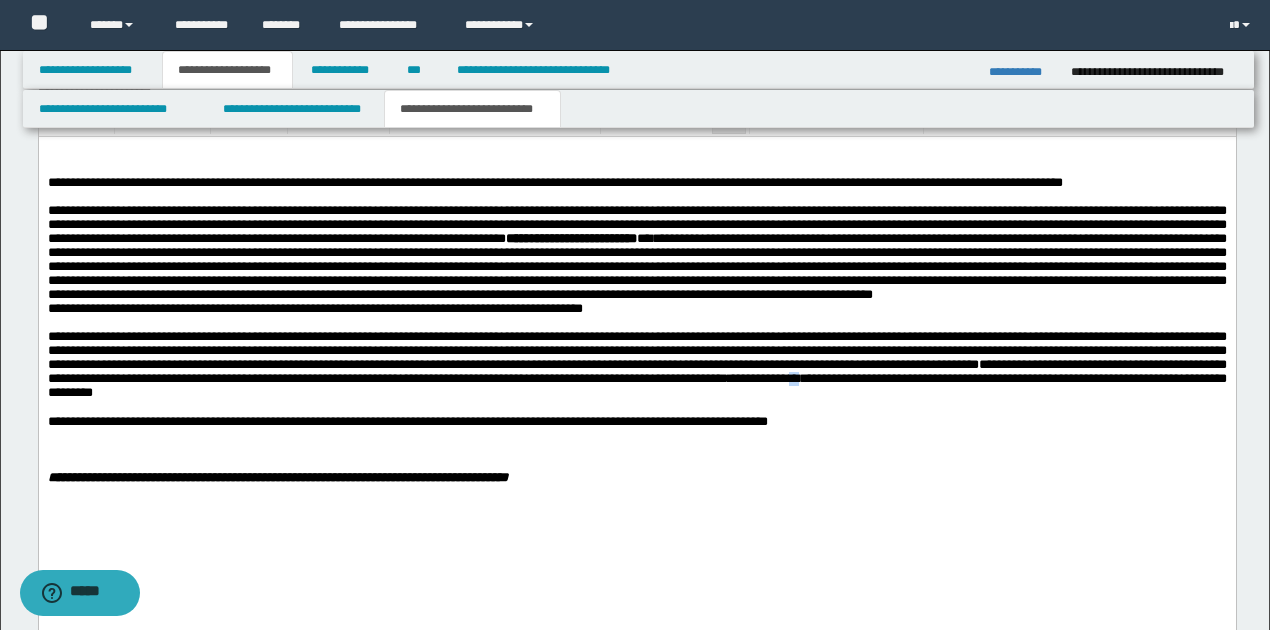 drag, startPoint x: 1182, startPoint y: 414, endPoint x: 1198, endPoint y: 411, distance: 16.27882 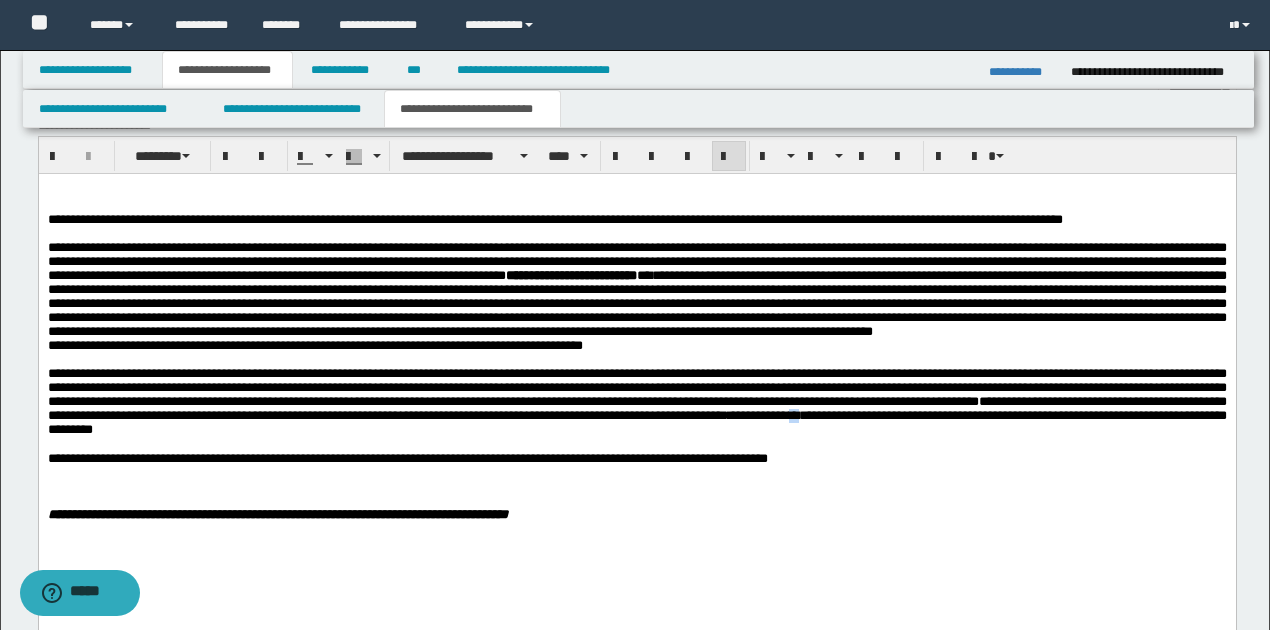 scroll, scrollTop: 1266, scrollLeft: 0, axis: vertical 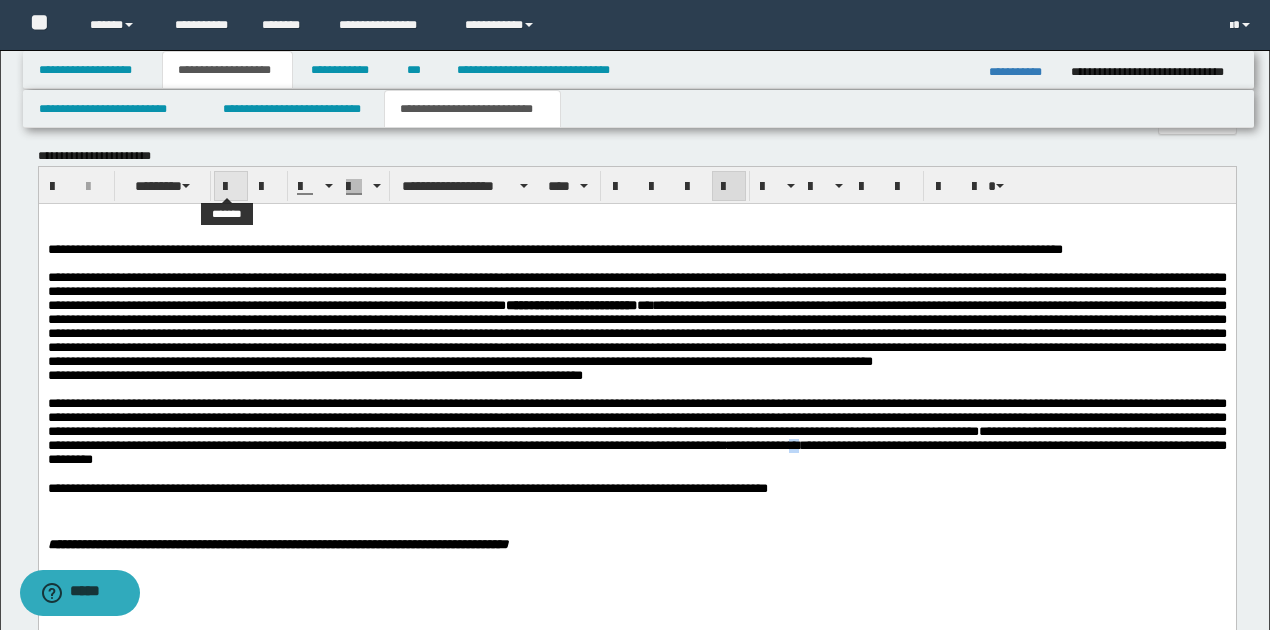 click at bounding box center [231, 187] 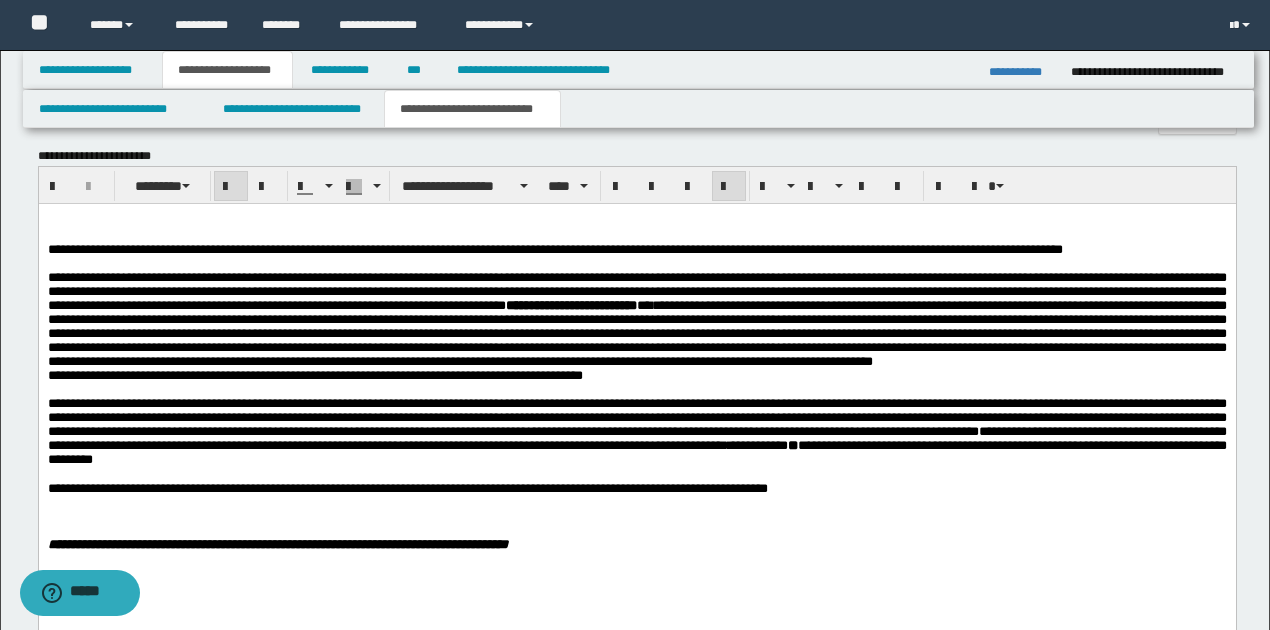 click on "**********" at bounding box center [636, 432] 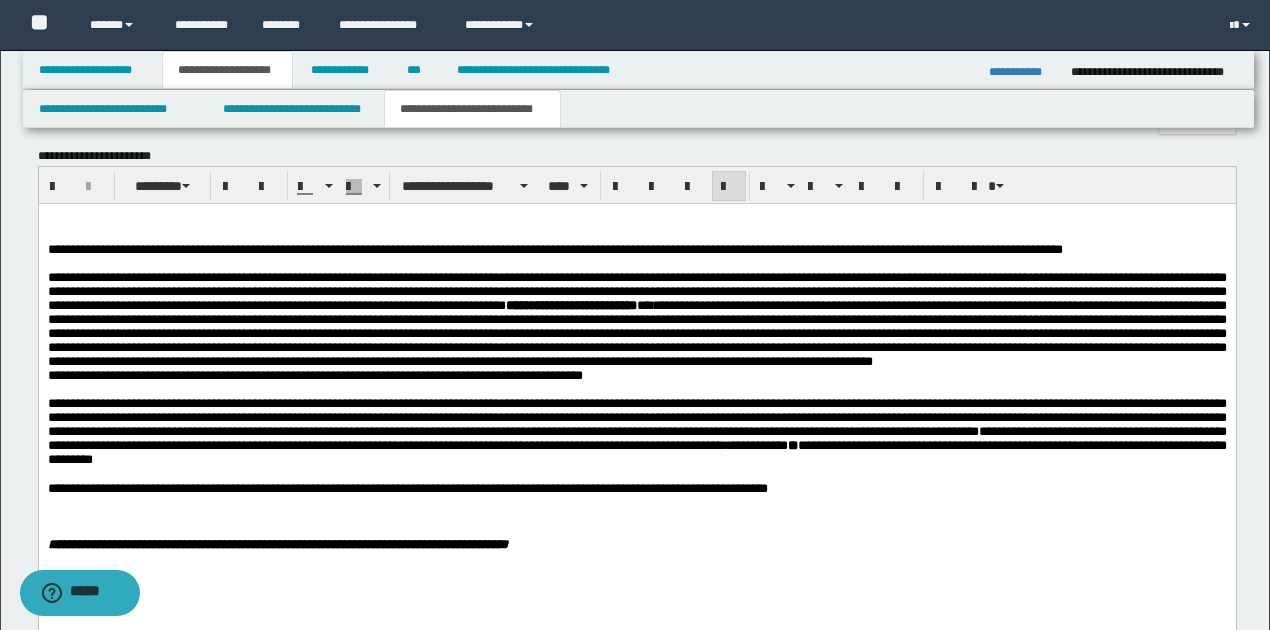 click on "**********" at bounding box center (636, 445) 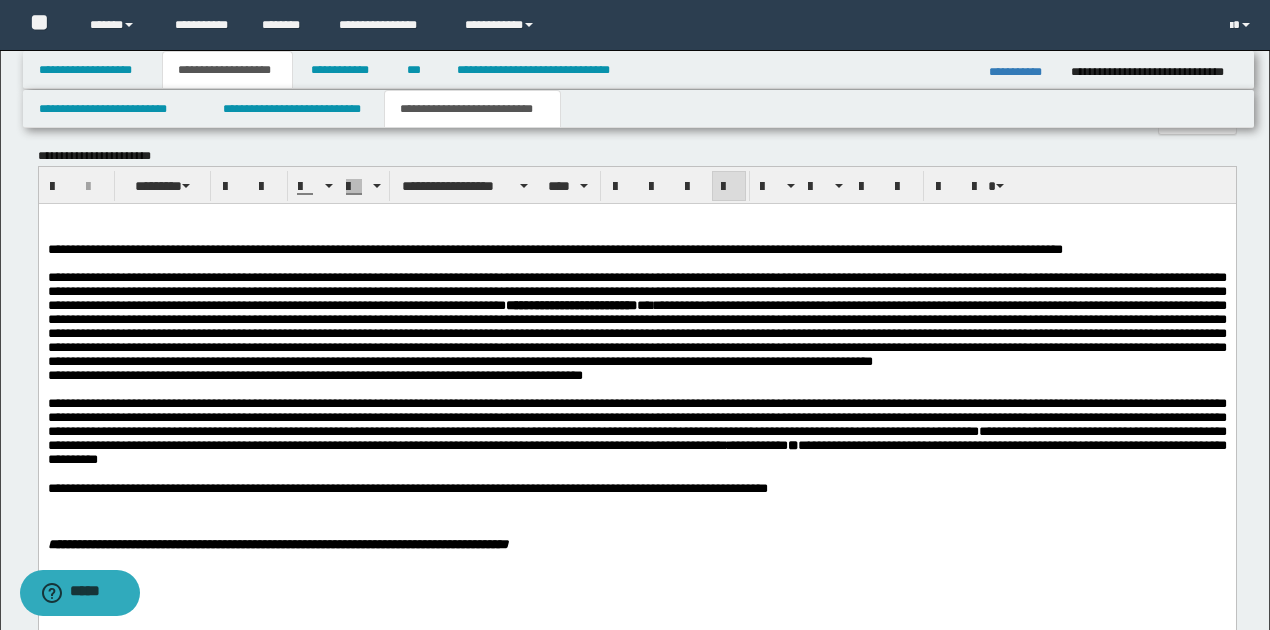 click on "**********" at bounding box center (636, 445) 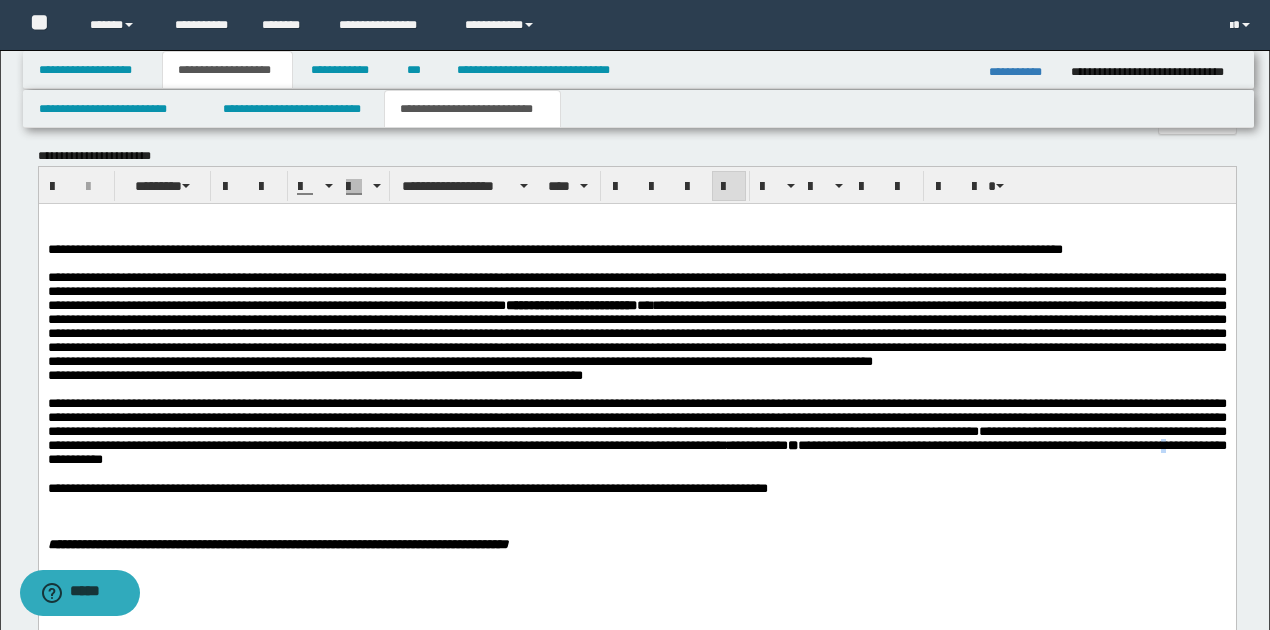 click on "**********" at bounding box center [636, 445] 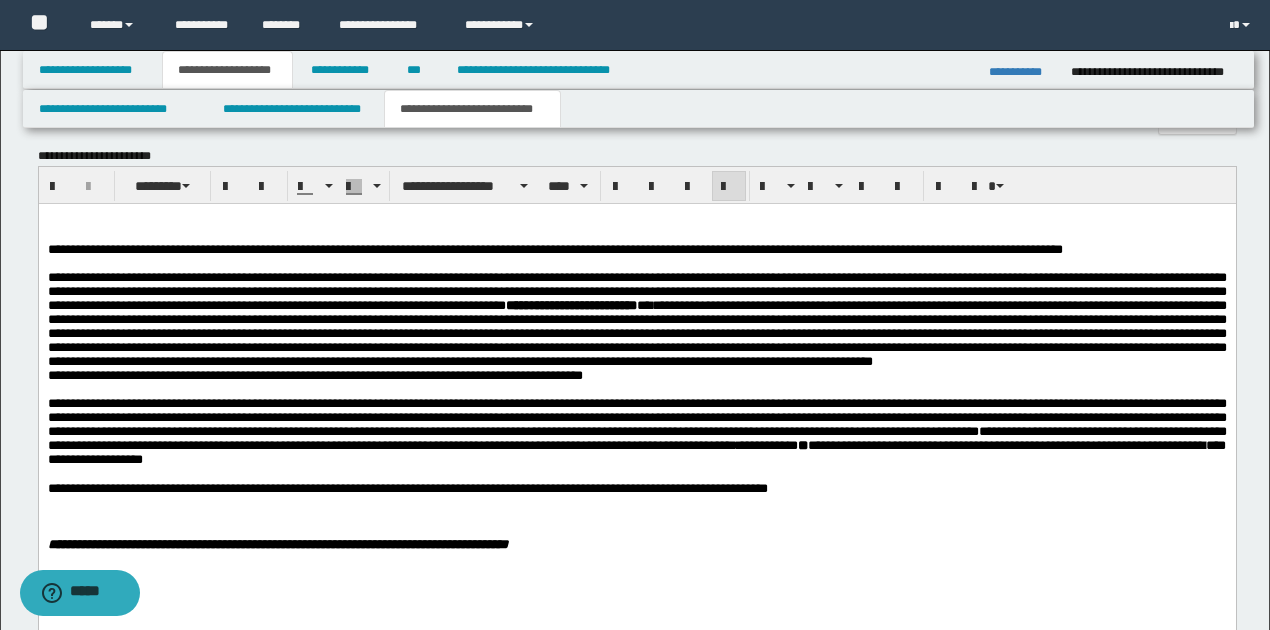 click on "**********" at bounding box center (636, 445) 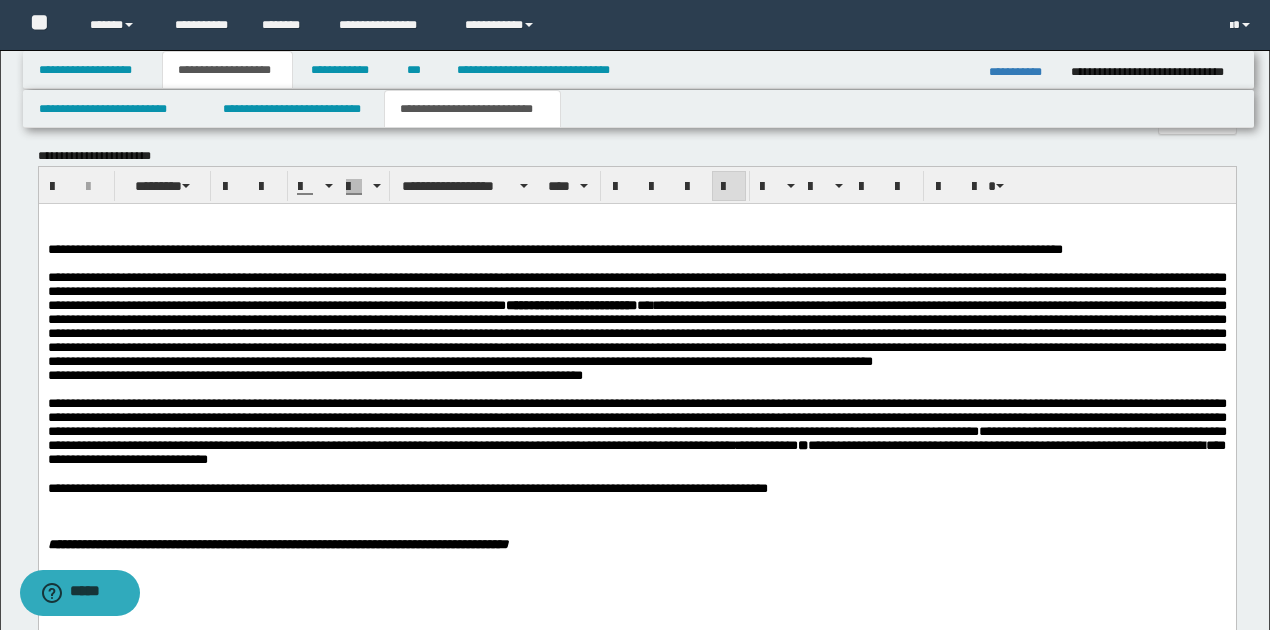 click on "**********" at bounding box center [636, 445] 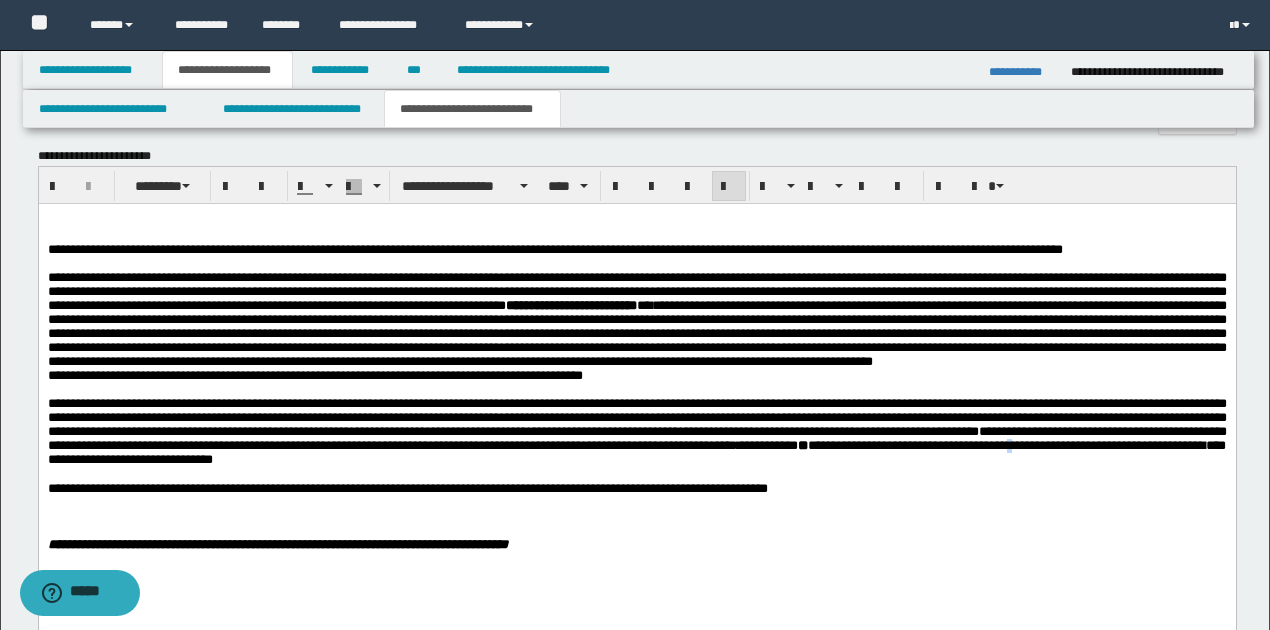 click on "**********" at bounding box center (636, 445) 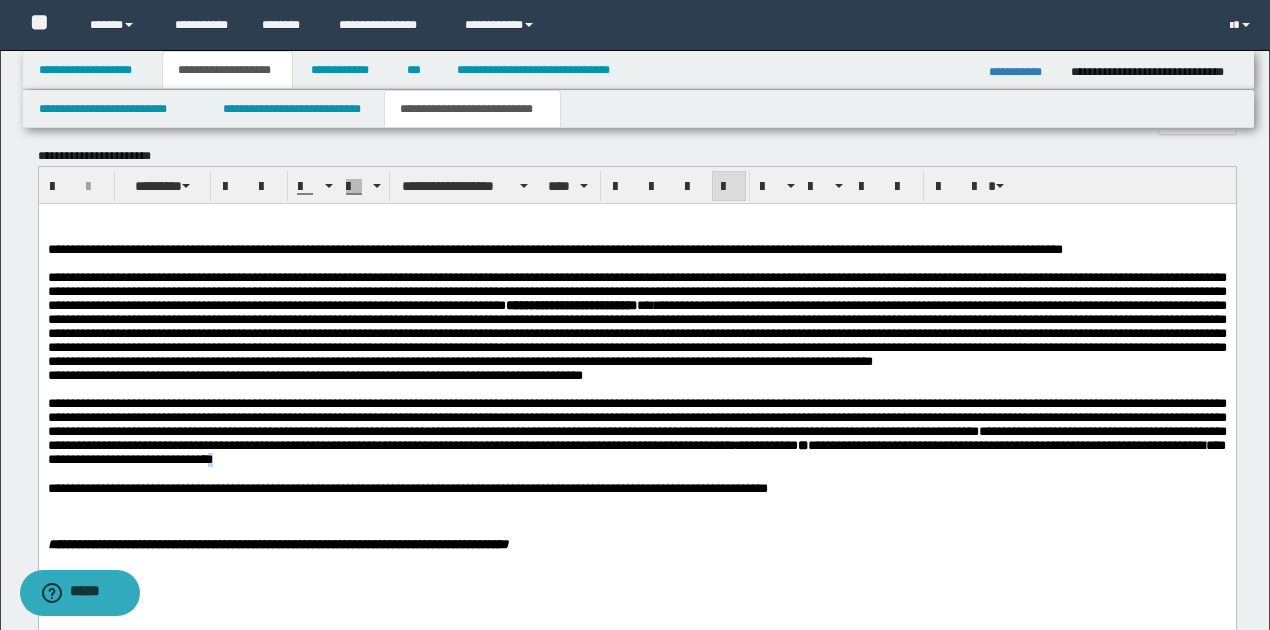 click on "**********" at bounding box center (636, 432) 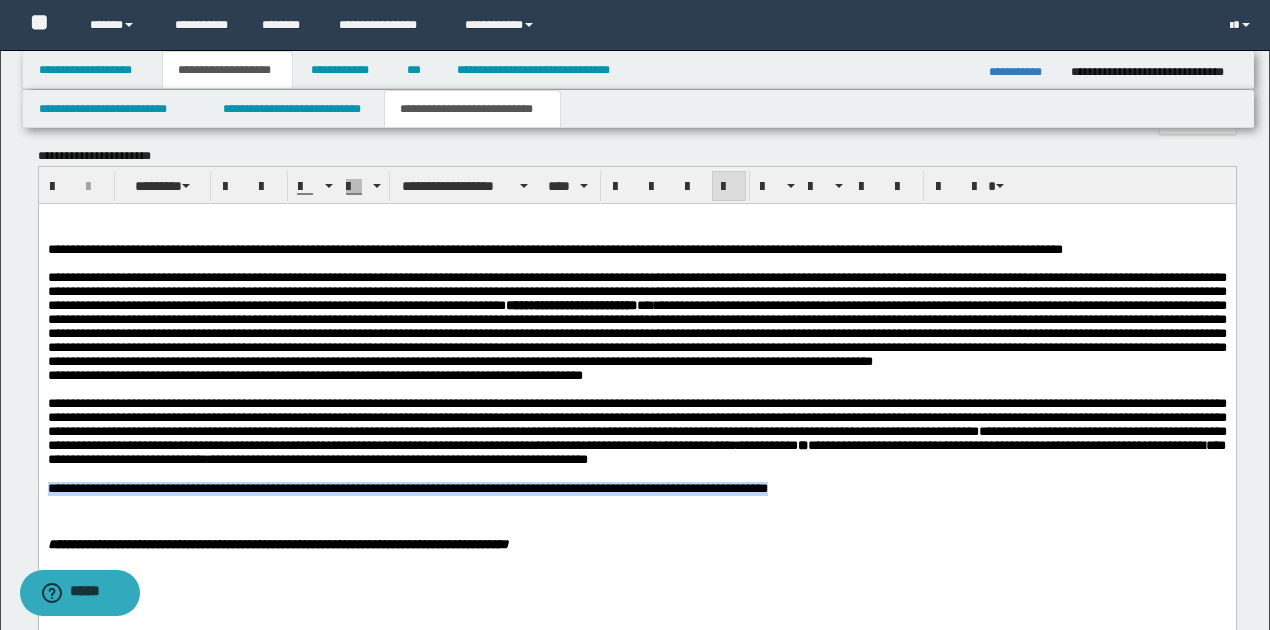 drag, startPoint x: 45, startPoint y: 527, endPoint x: 864, endPoint y: 528, distance: 819.0006 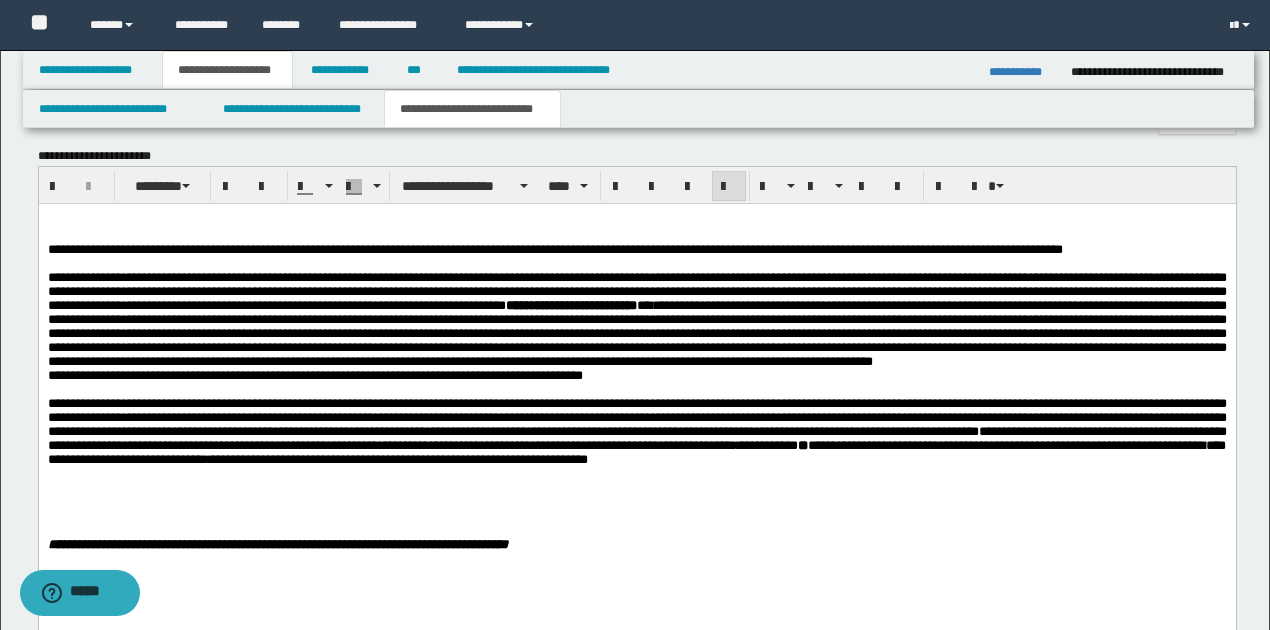 click on "**********" at bounding box center (636, 432) 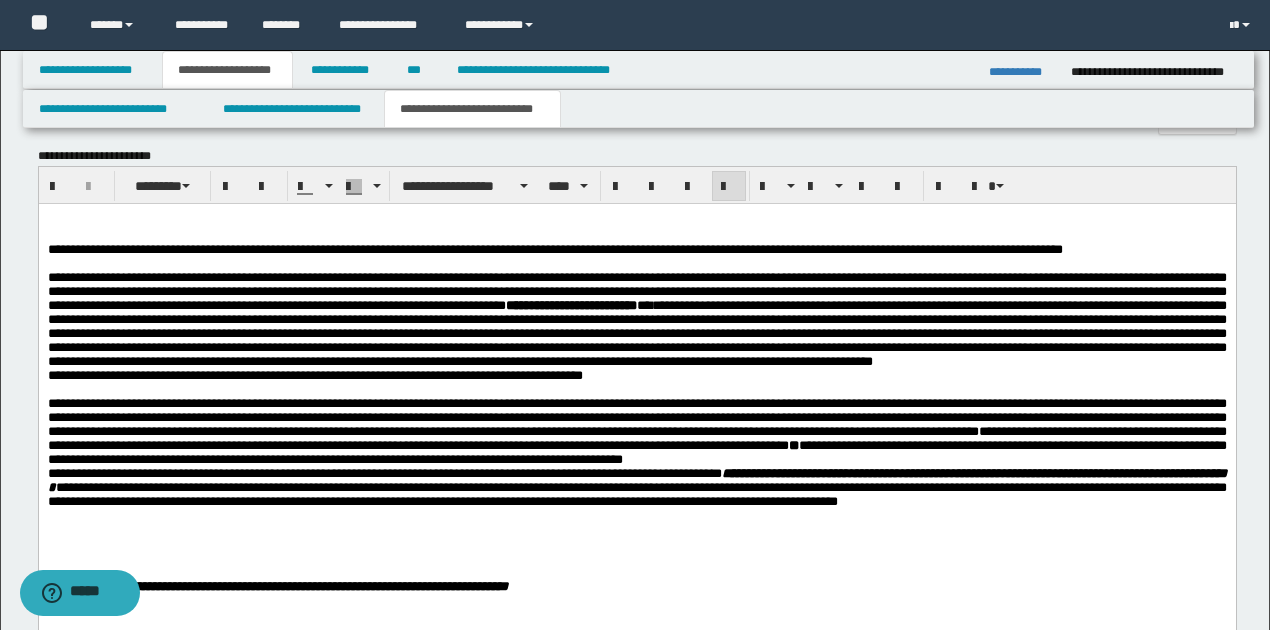 click on "**********" at bounding box center (636, 432) 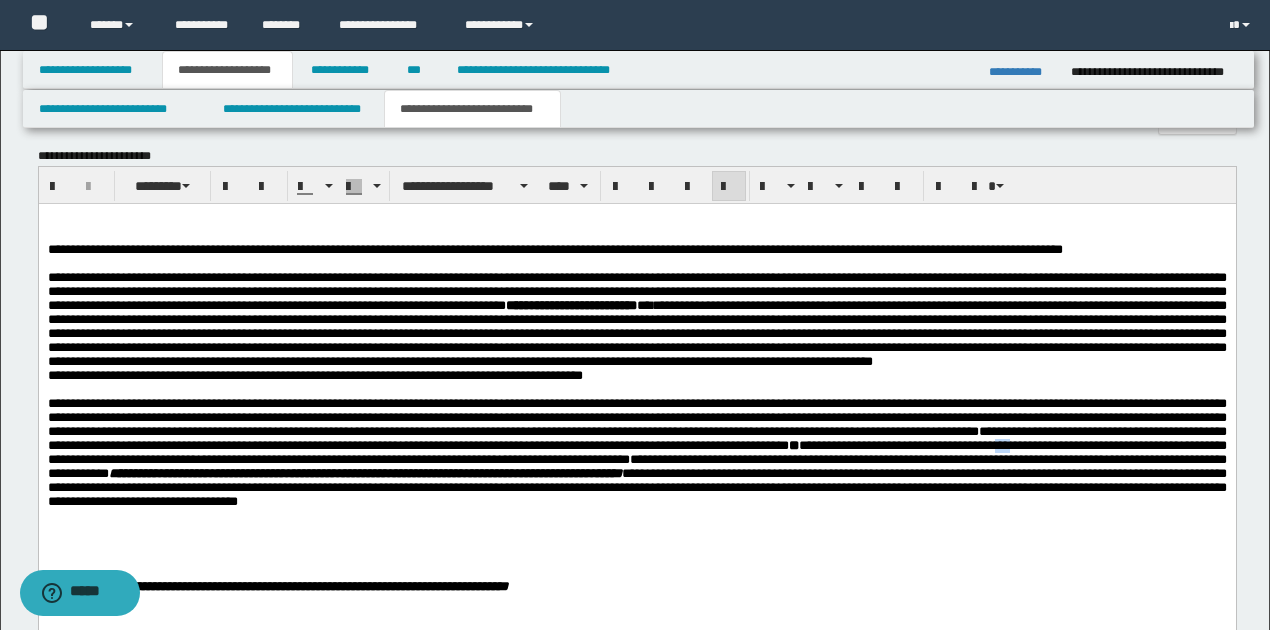 drag, startPoint x: 230, startPoint y: 498, endPoint x: 242, endPoint y: 497, distance: 12.0415945 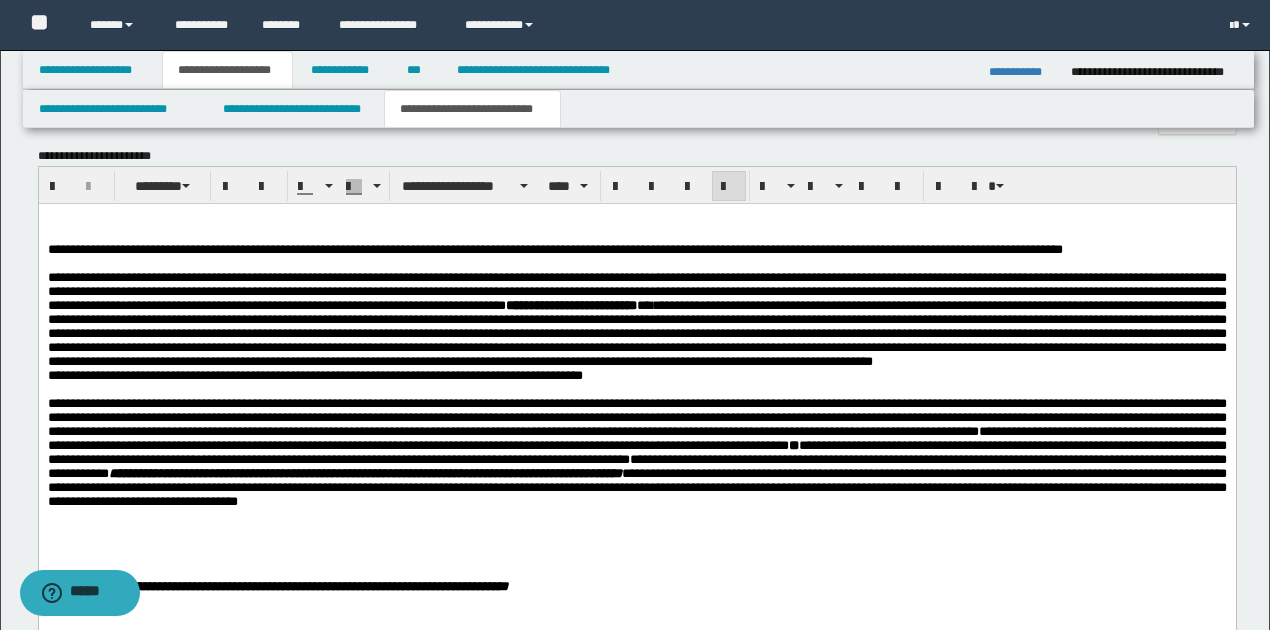 click on "**********" at bounding box center [636, 480] 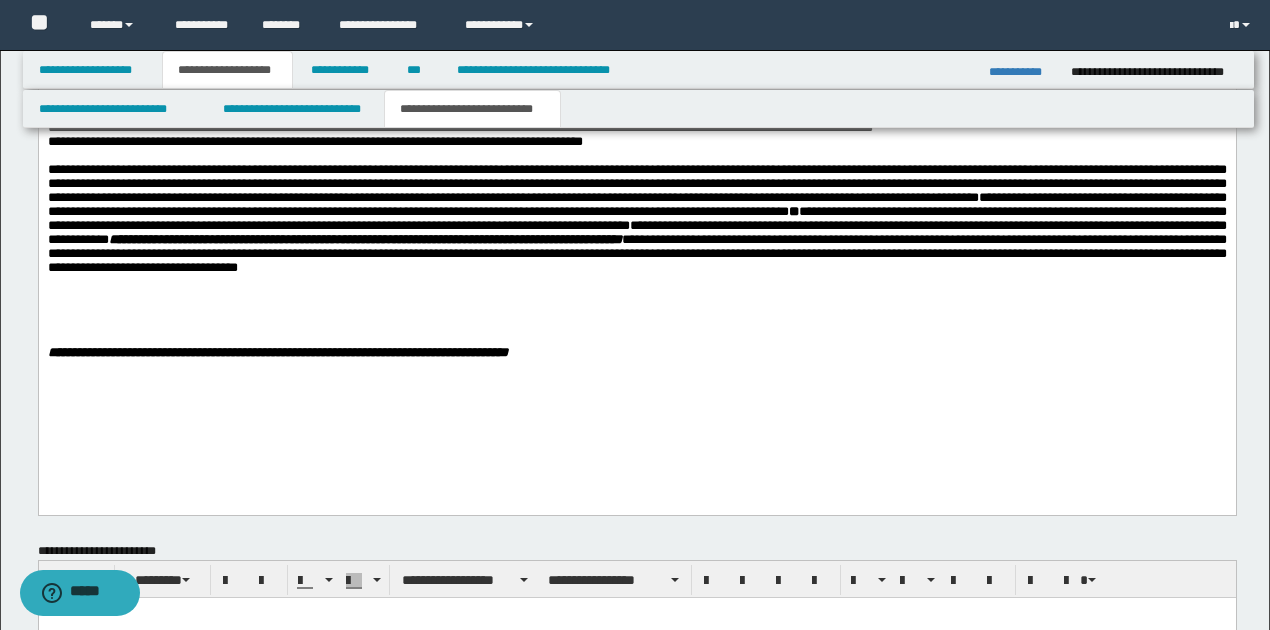 scroll, scrollTop: 1533, scrollLeft: 0, axis: vertical 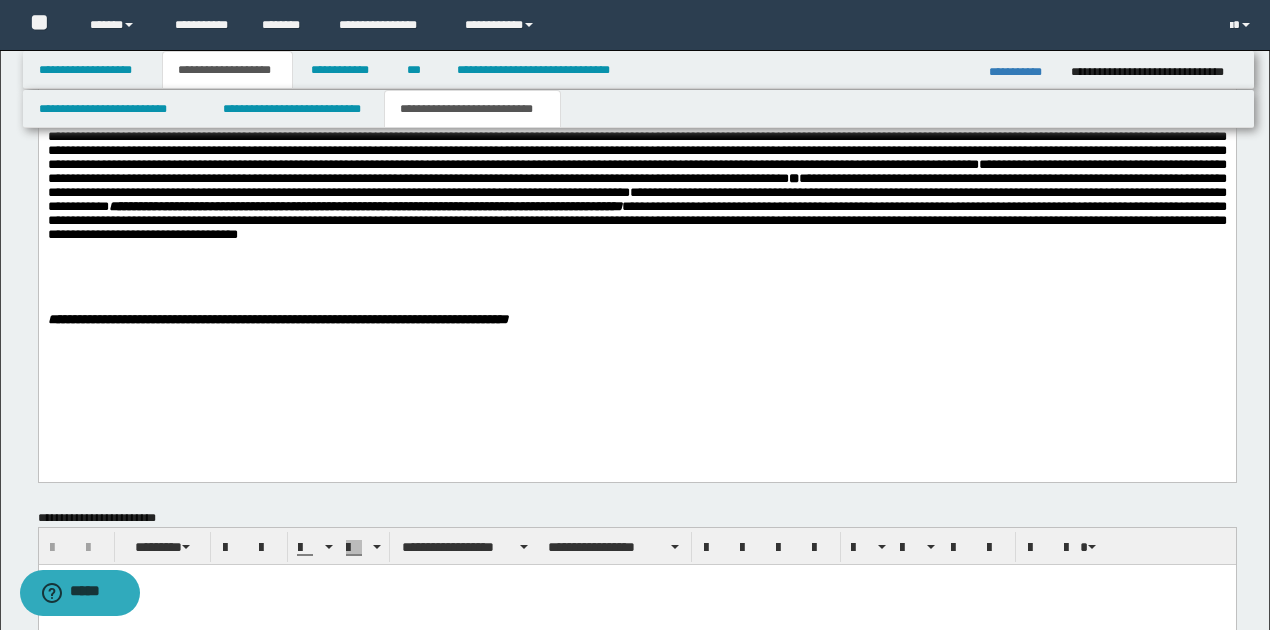 click at bounding box center (637, 250) 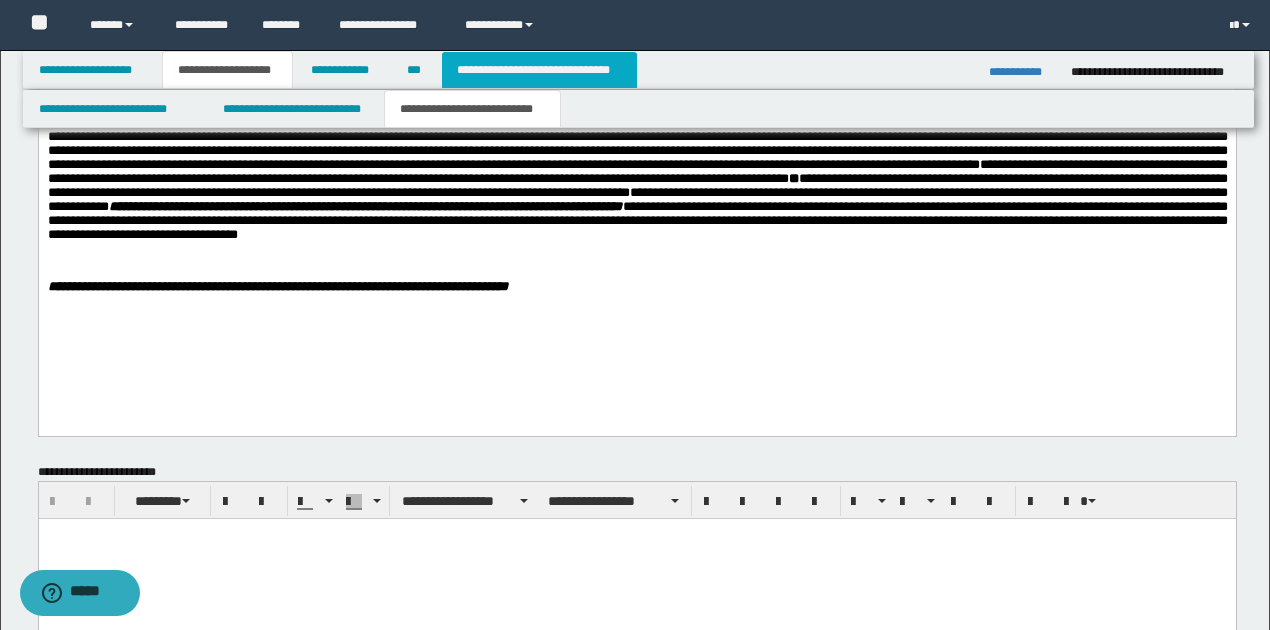 click on "**********" 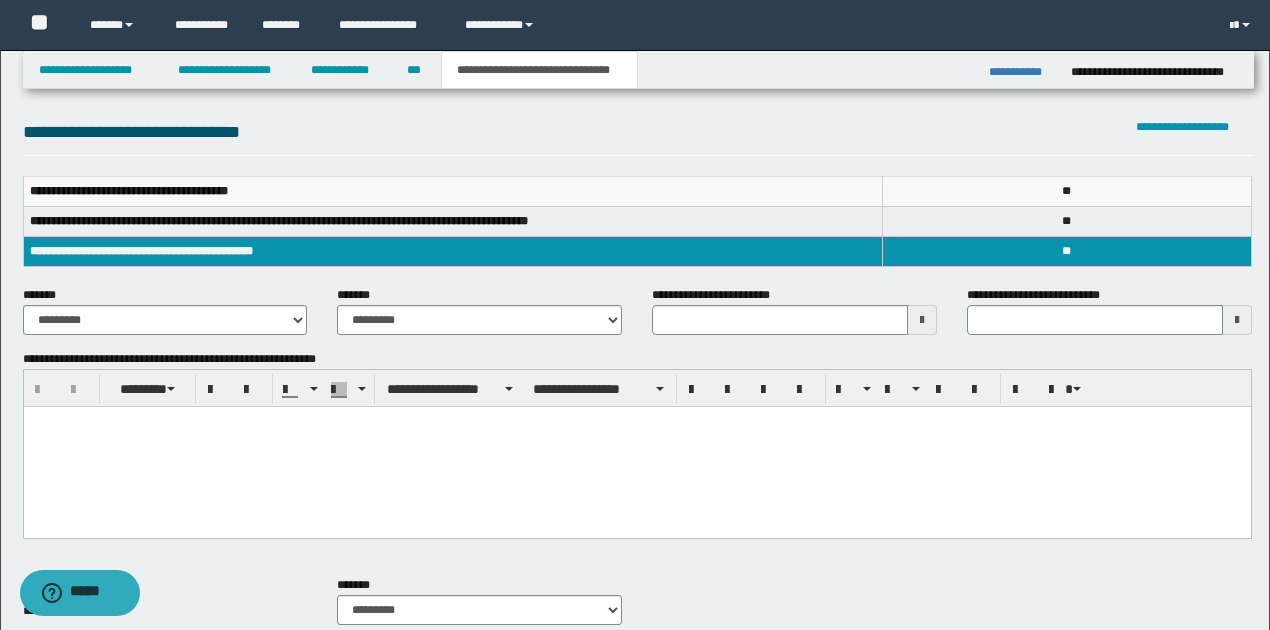 scroll, scrollTop: 200, scrollLeft: 0, axis: vertical 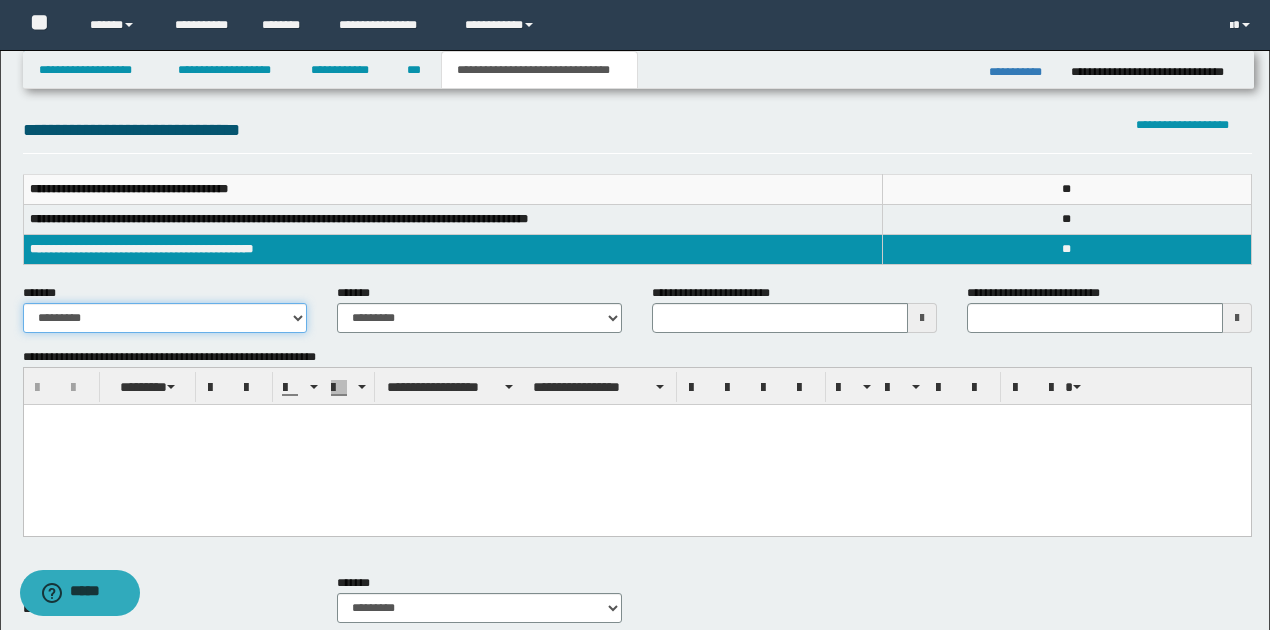 click on "**********" 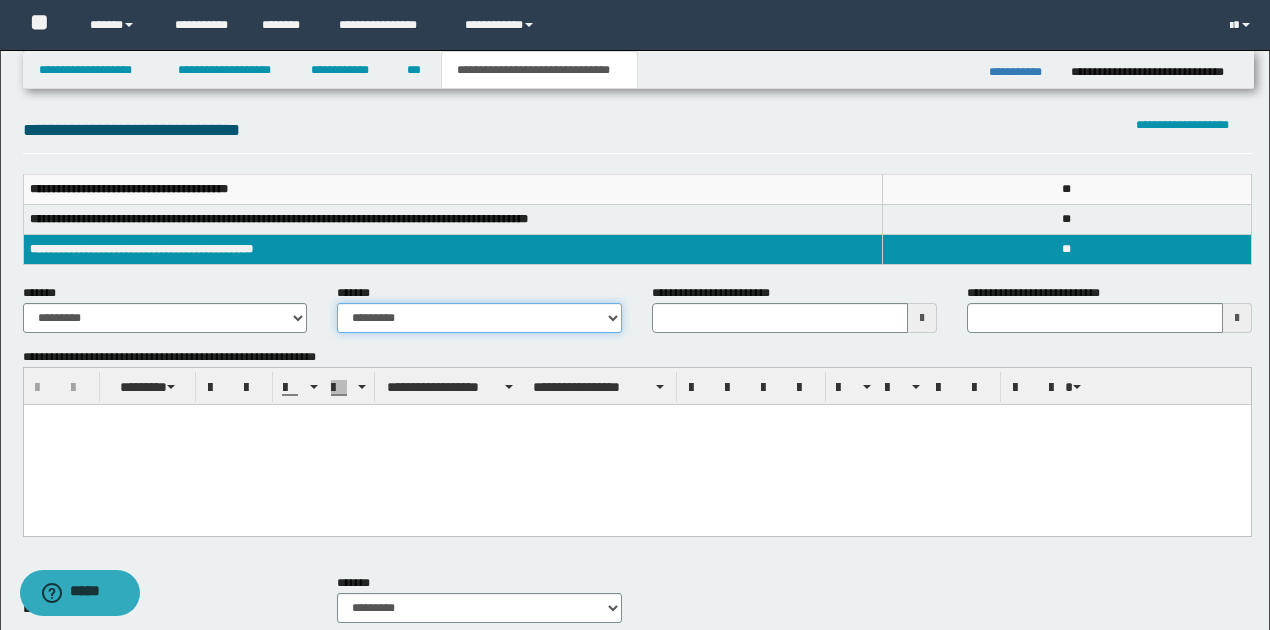click on "**********" 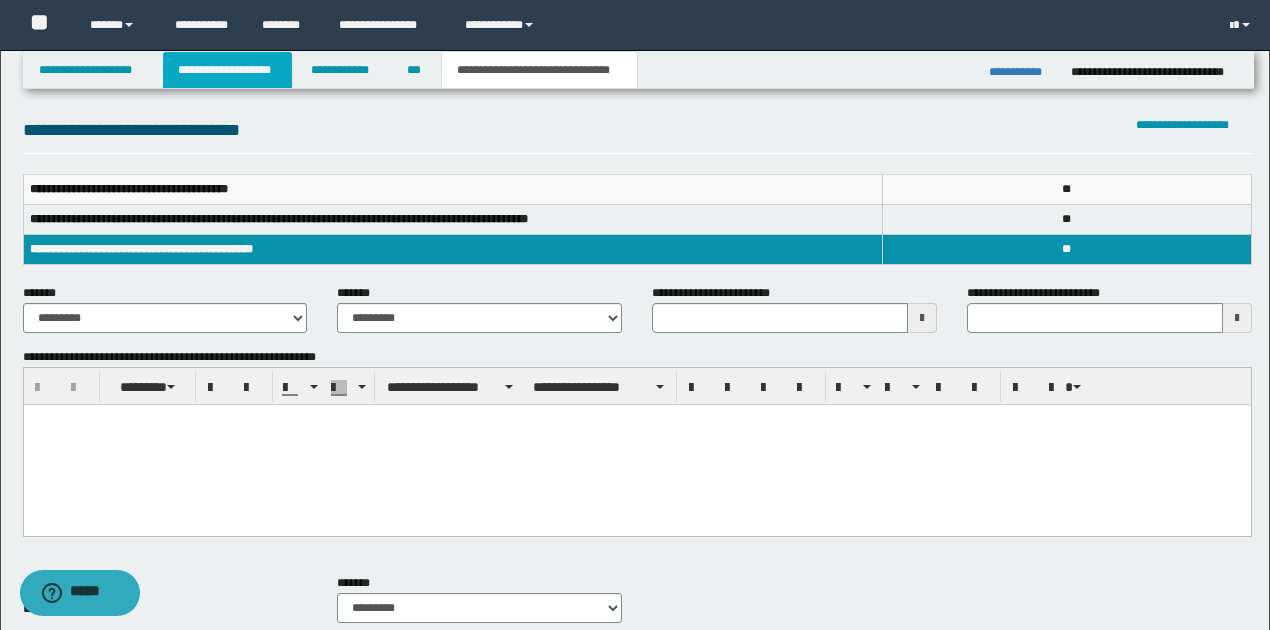 click on "**********" 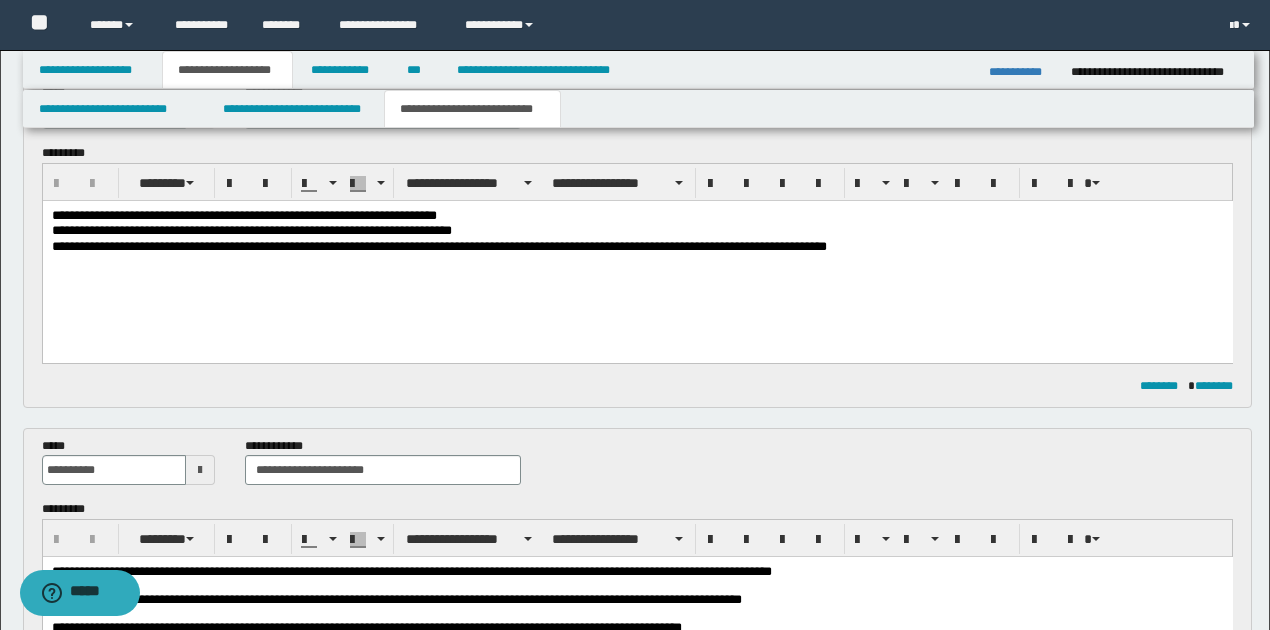 scroll, scrollTop: 0, scrollLeft: 0, axis: both 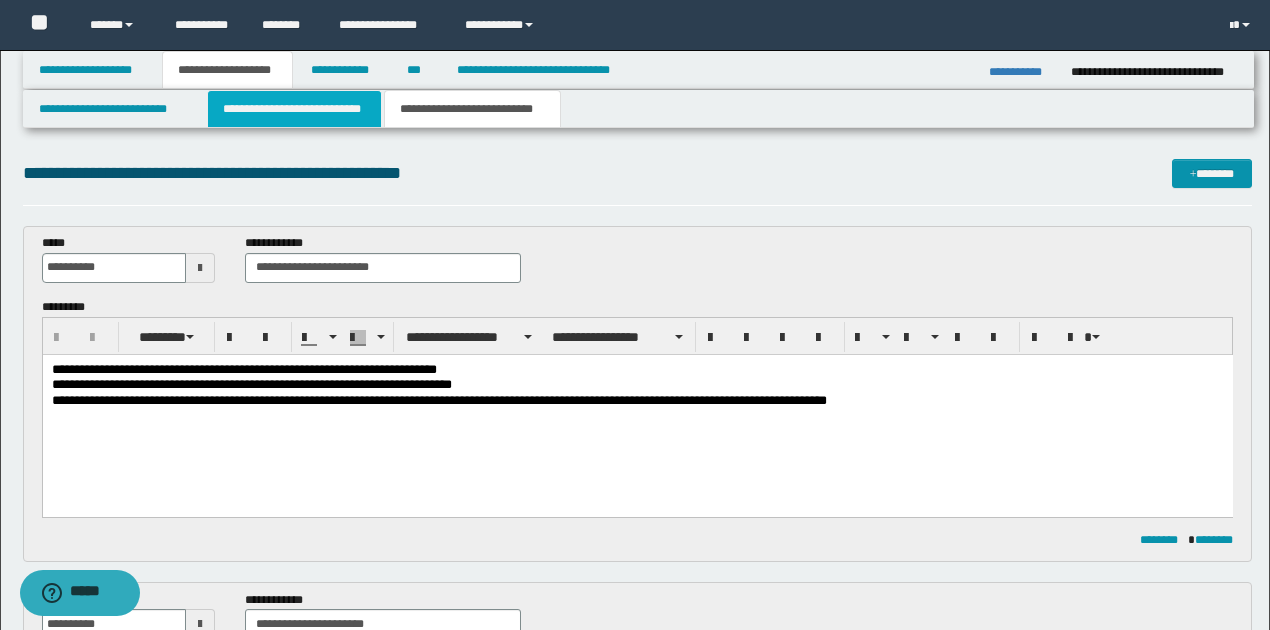 click on "**********" 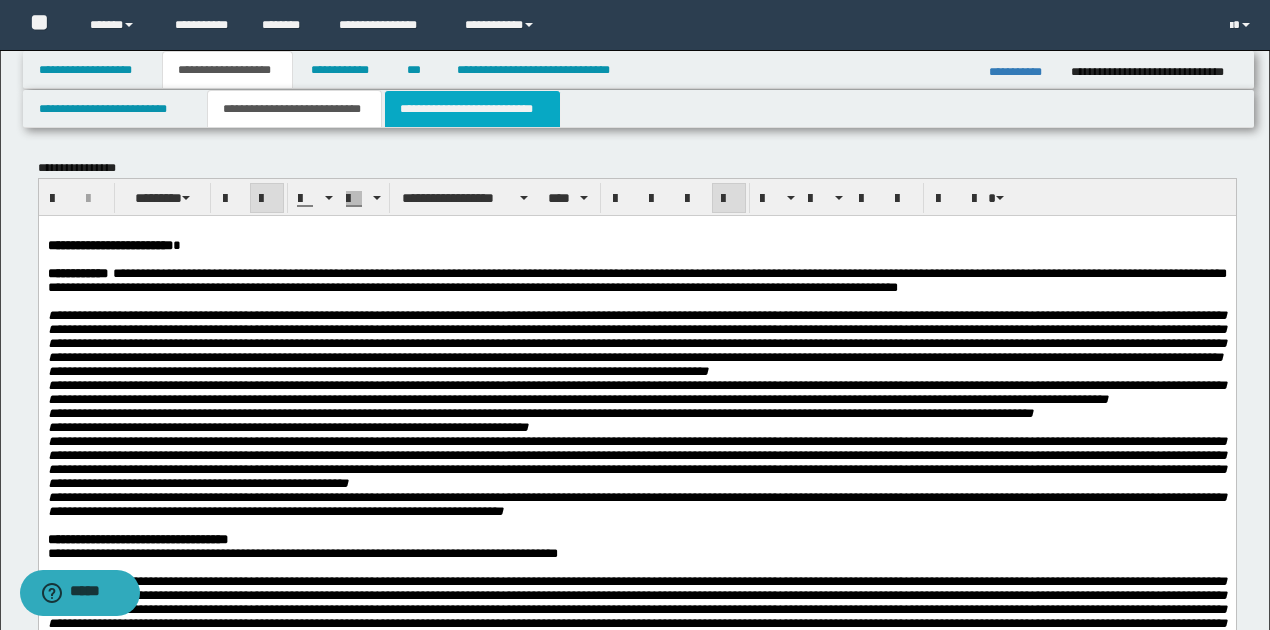 click on "**********" 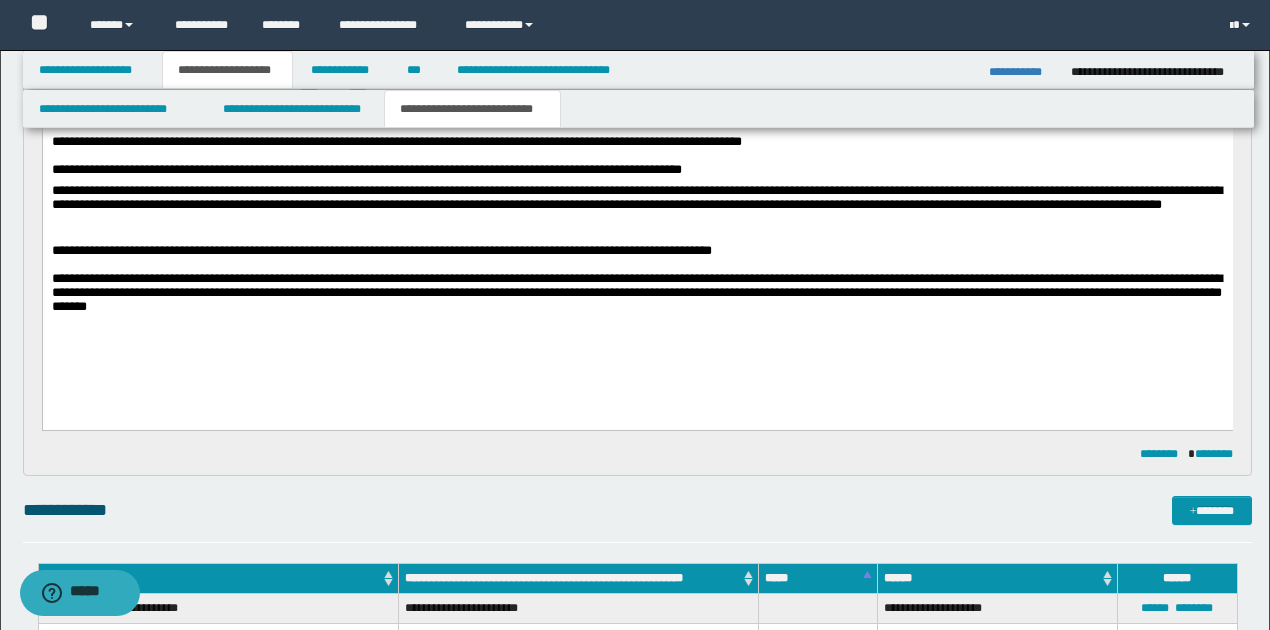 scroll, scrollTop: 733, scrollLeft: 0, axis: vertical 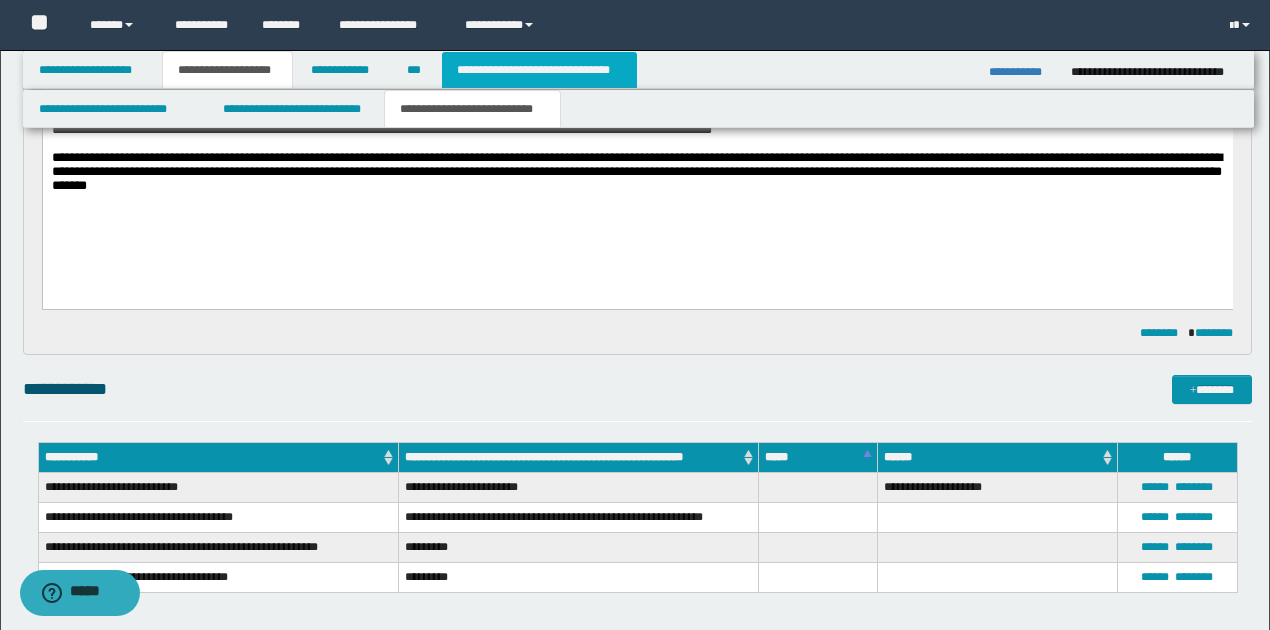 click on "**********" 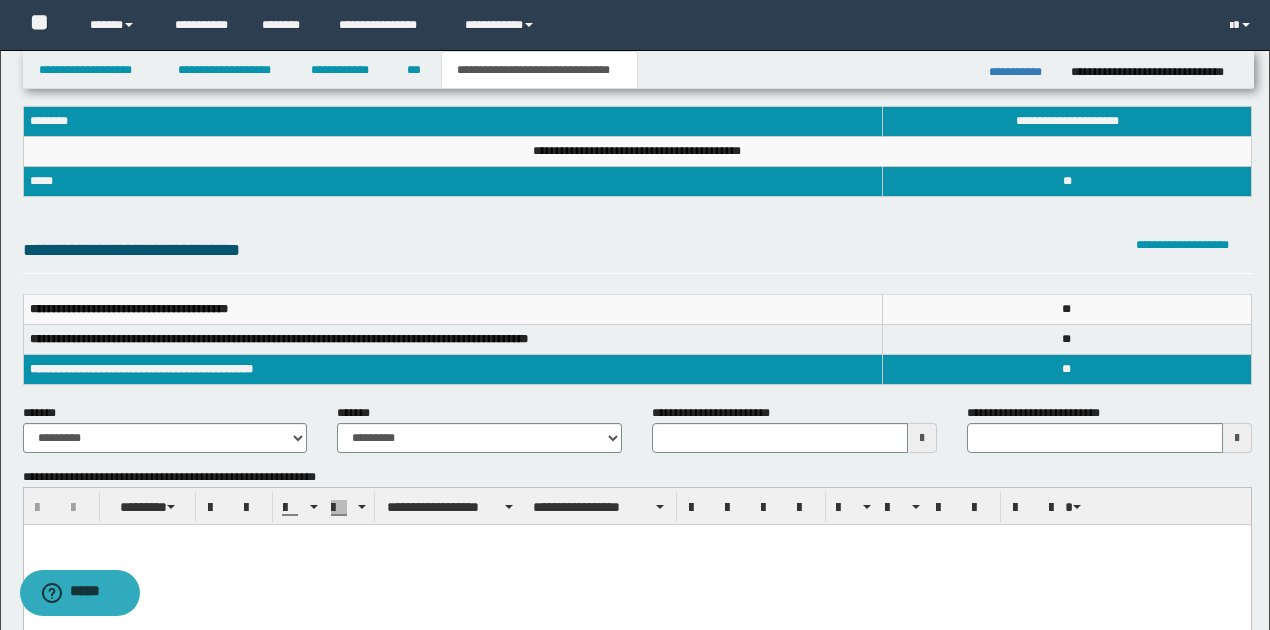 scroll, scrollTop: 266, scrollLeft: 0, axis: vertical 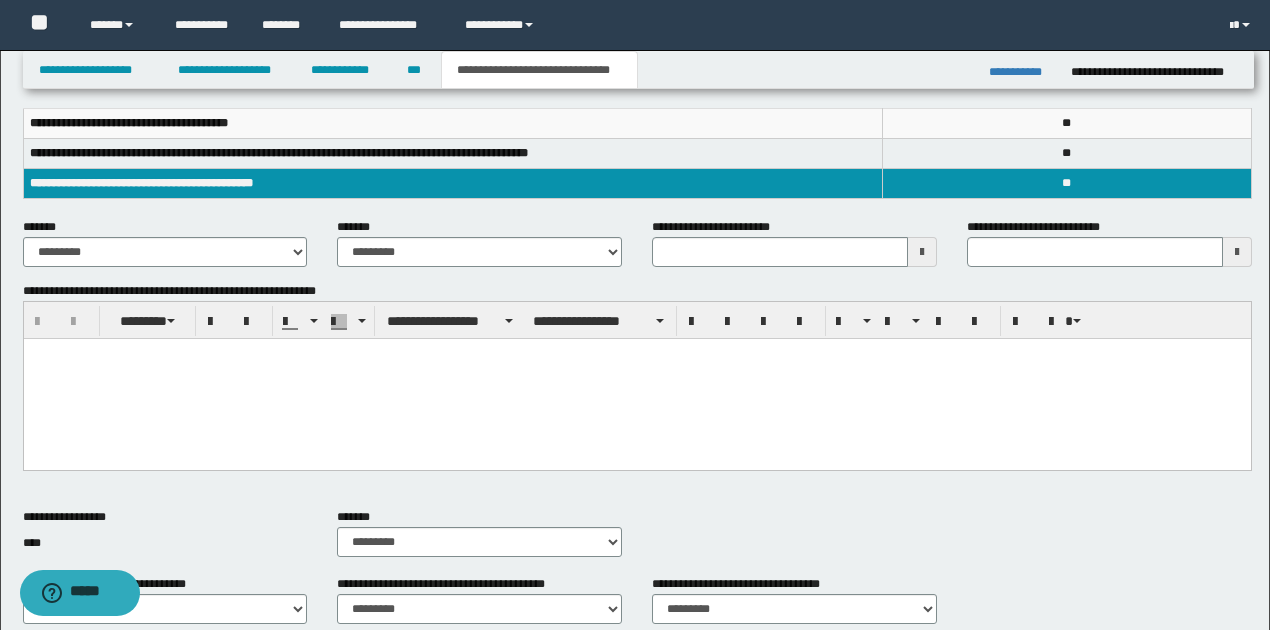 click 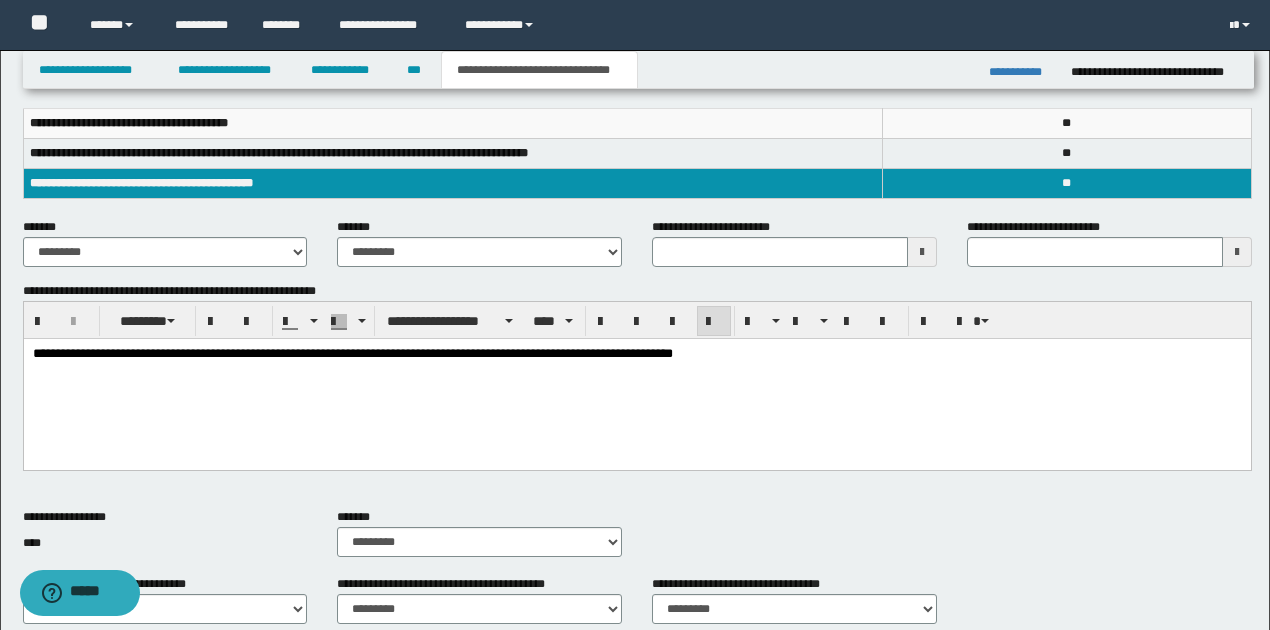 type 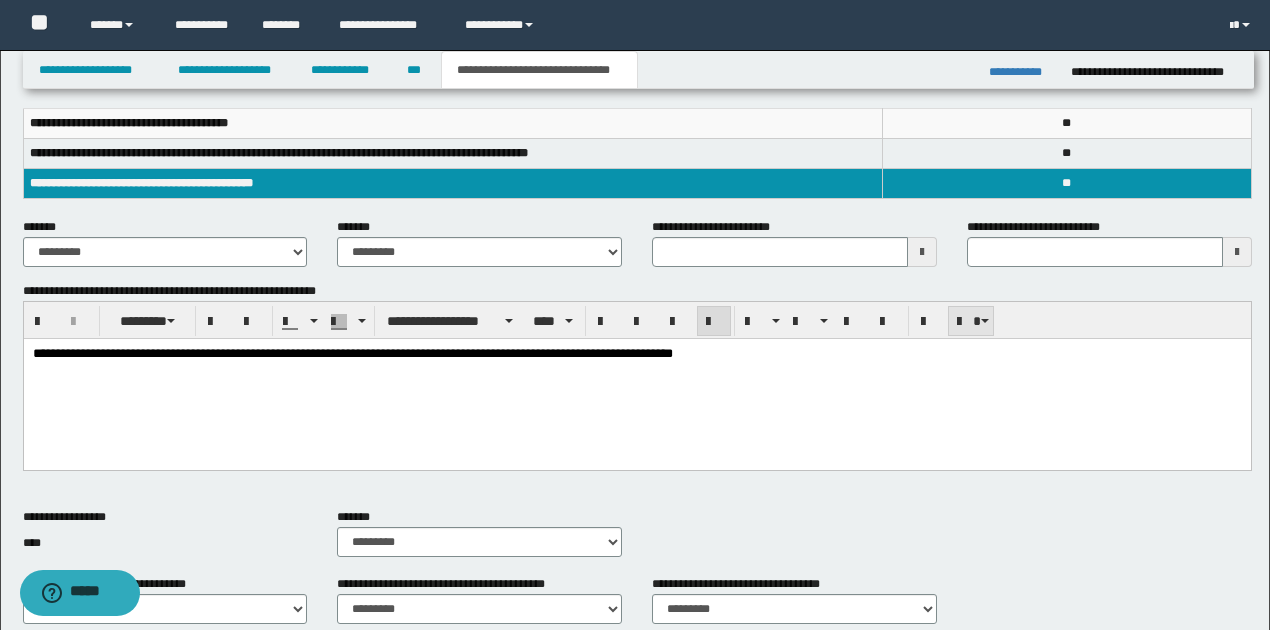 type 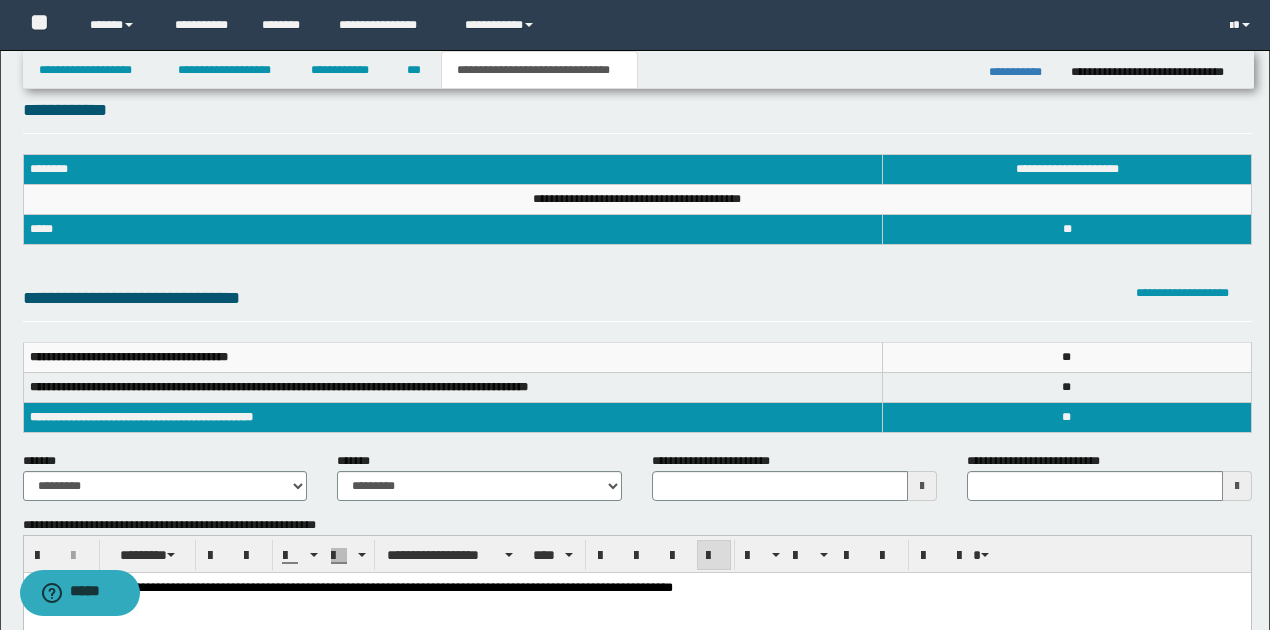 scroll, scrollTop: 0, scrollLeft: 0, axis: both 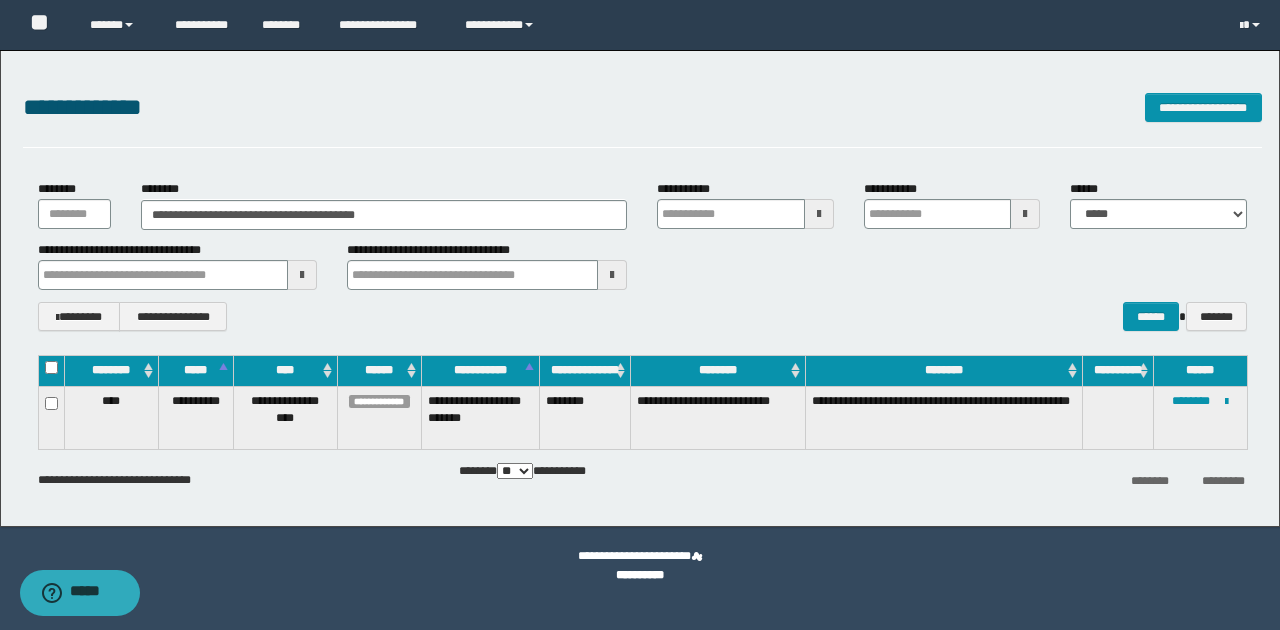 click on "**********" at bounding box center [642, 255] 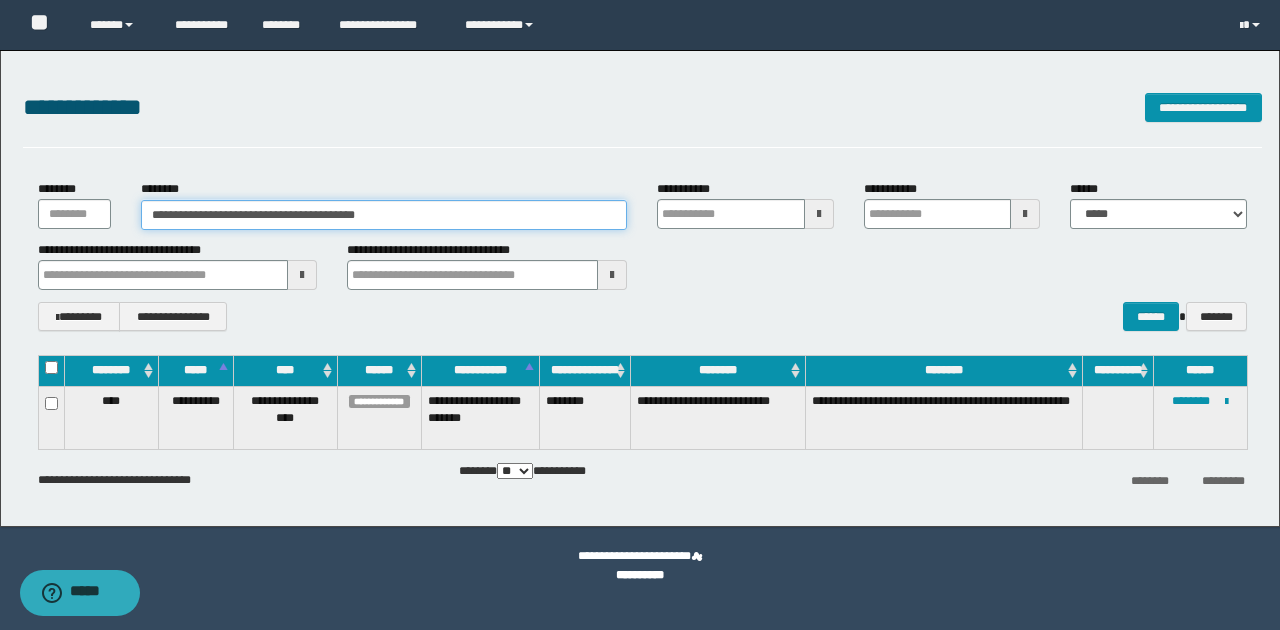 drag, startPoint x: 148, startPoint y: 213, endPoint x: 449, endPoint y: 204, distance: 301.13452 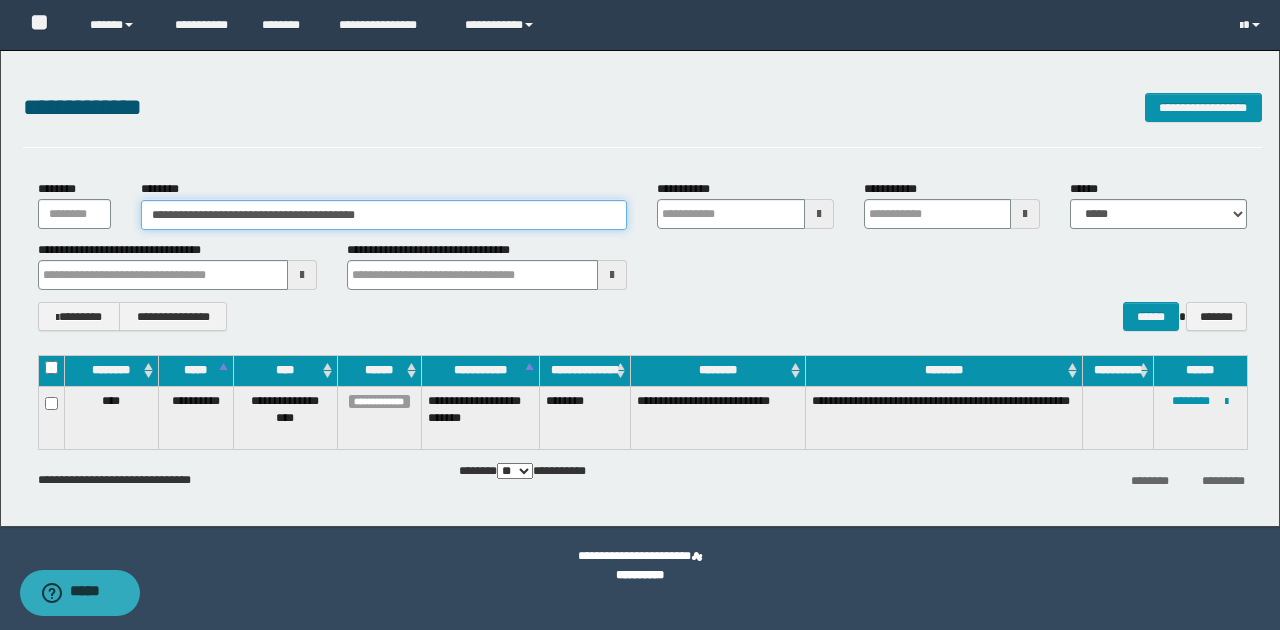 paste 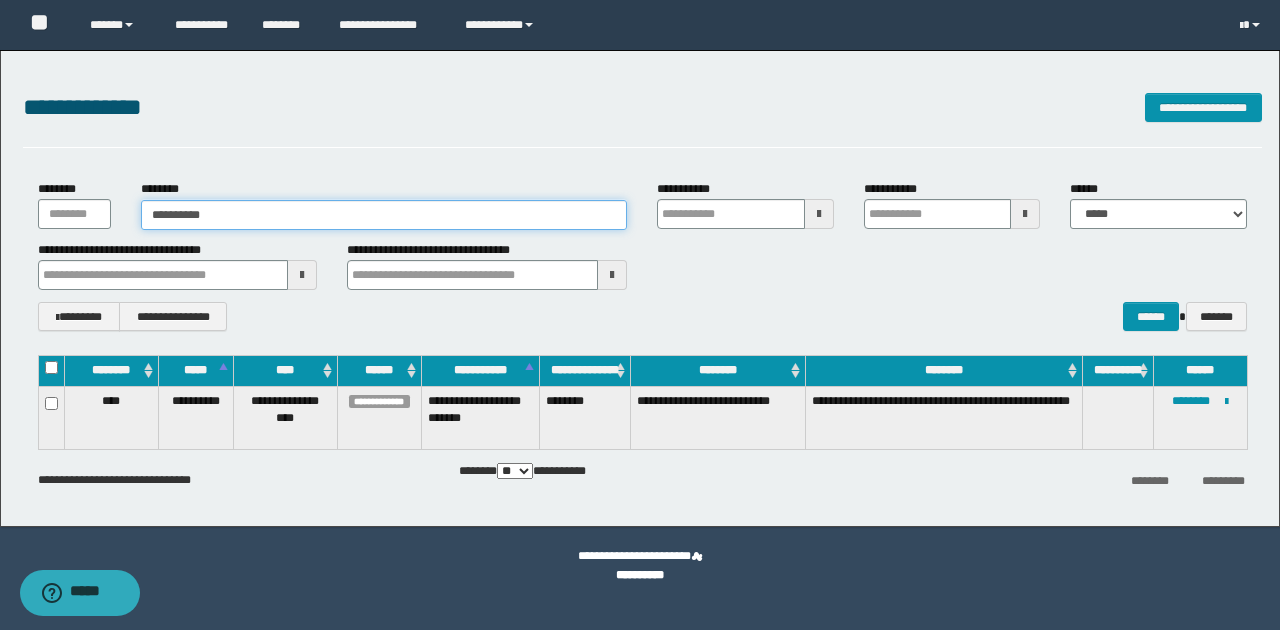 type on "**********" 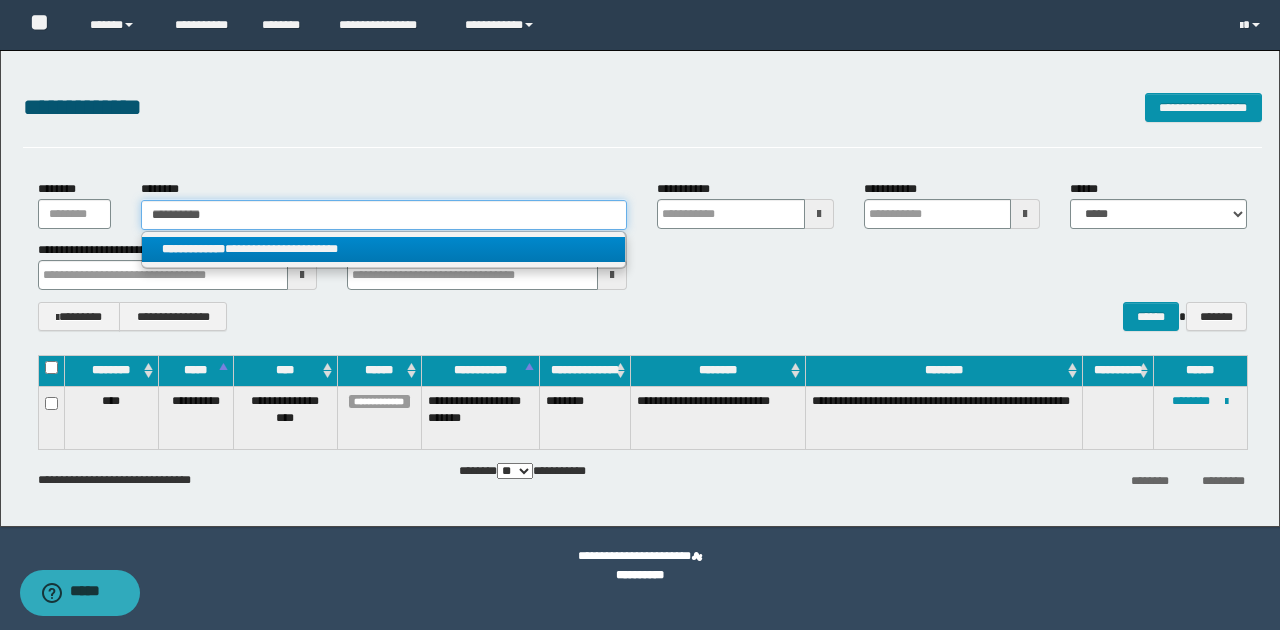 type on "**********" 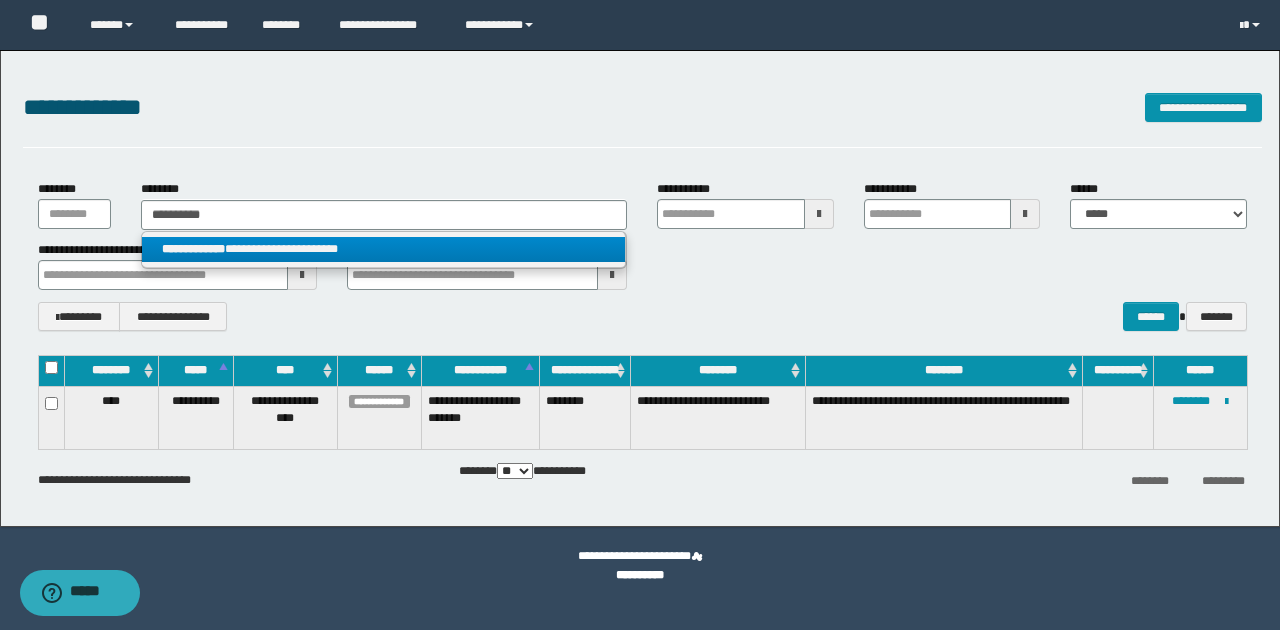 click on "**********" at bounding box center [384, 249] 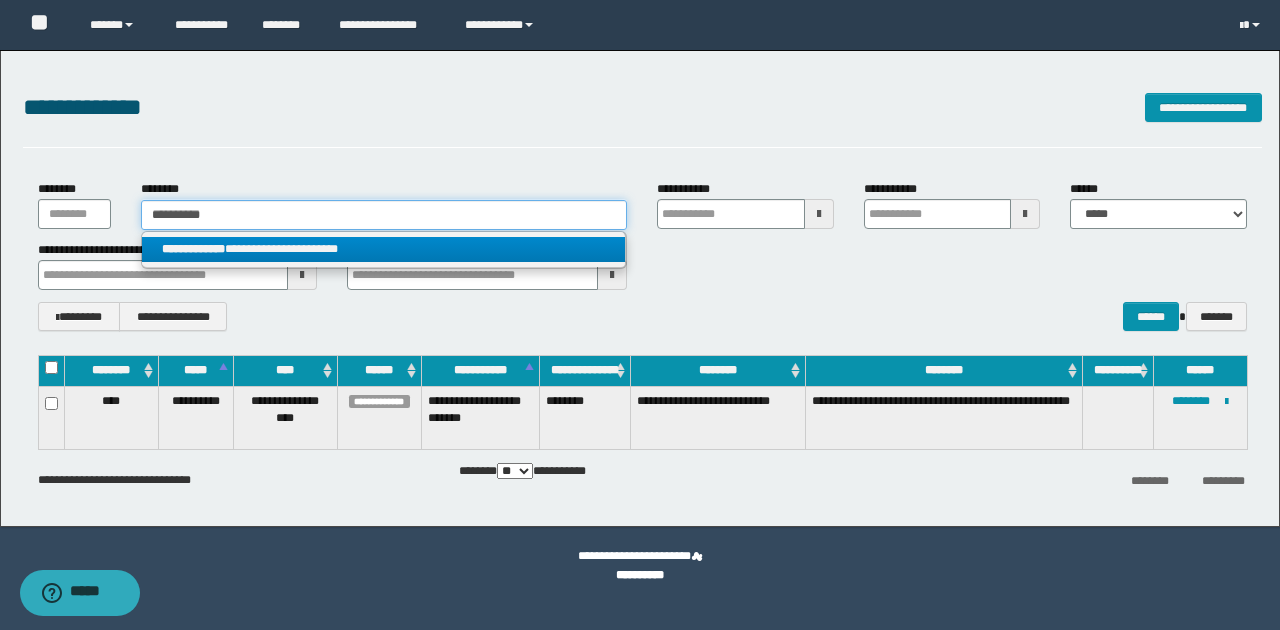 type 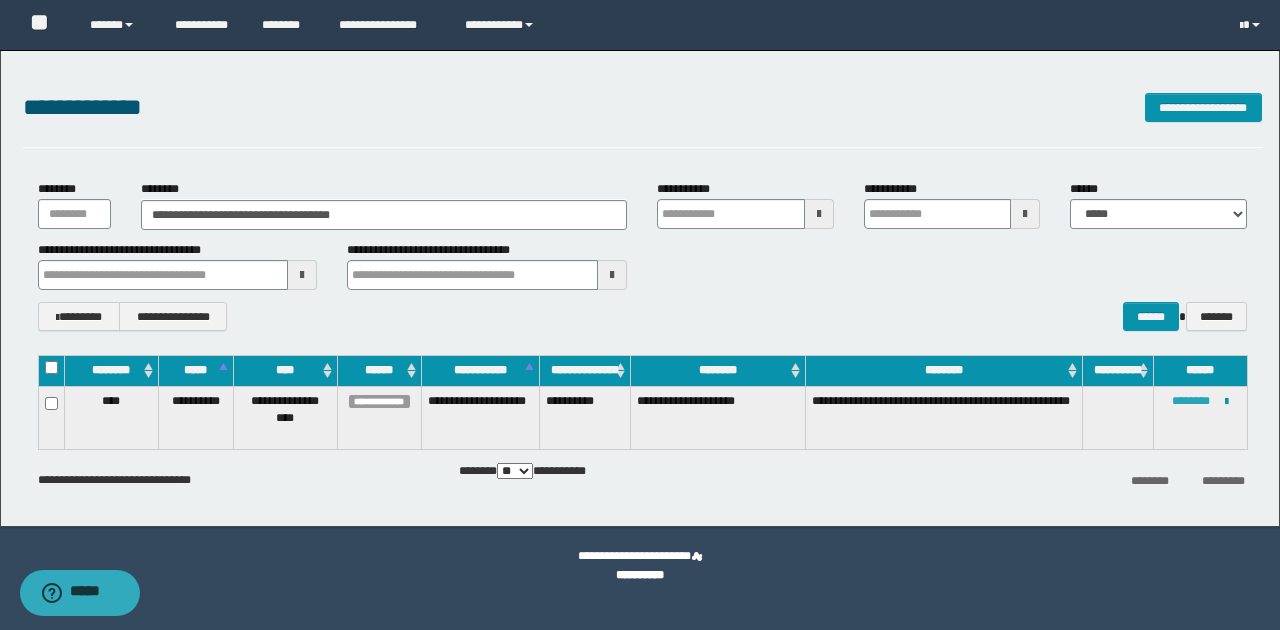 click on "********" at bounding box center [1191, 401] 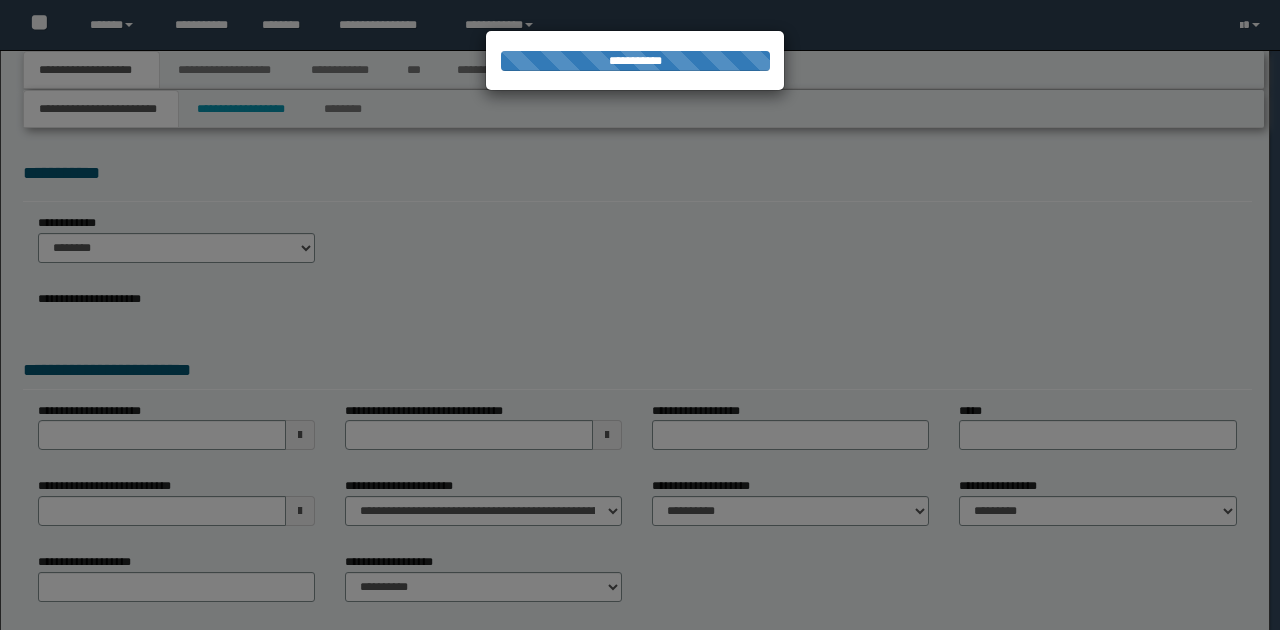 scroll, scrollTop: 0, scrollLeft: 0, axis: both 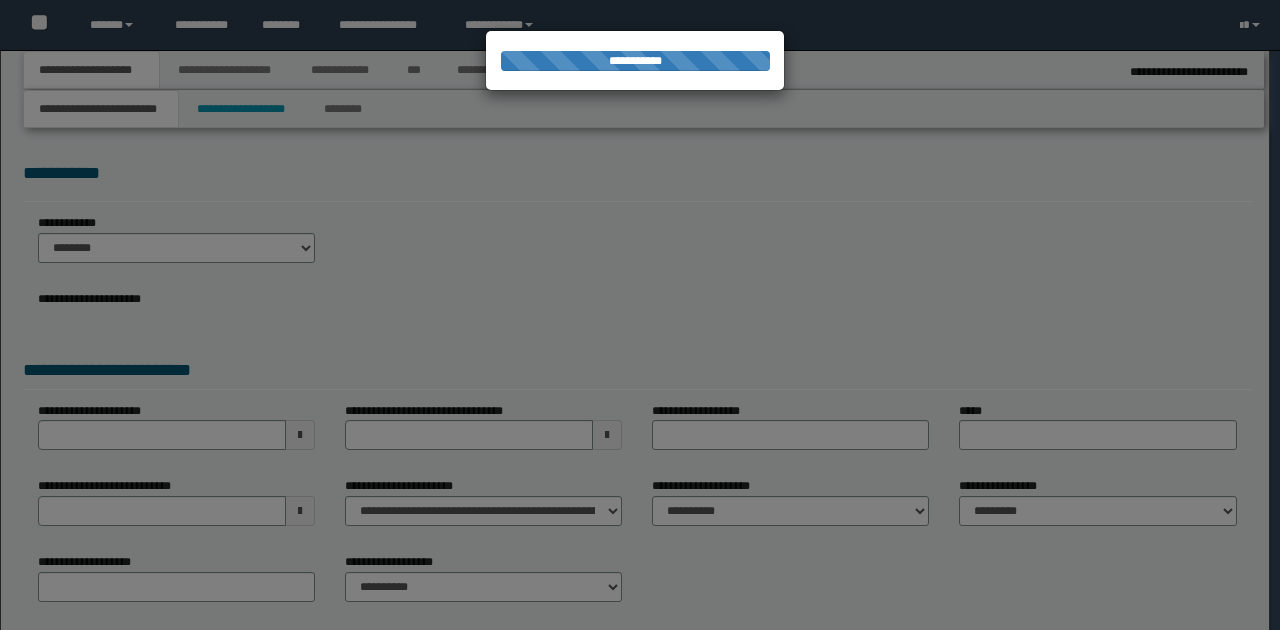 type on "**********" 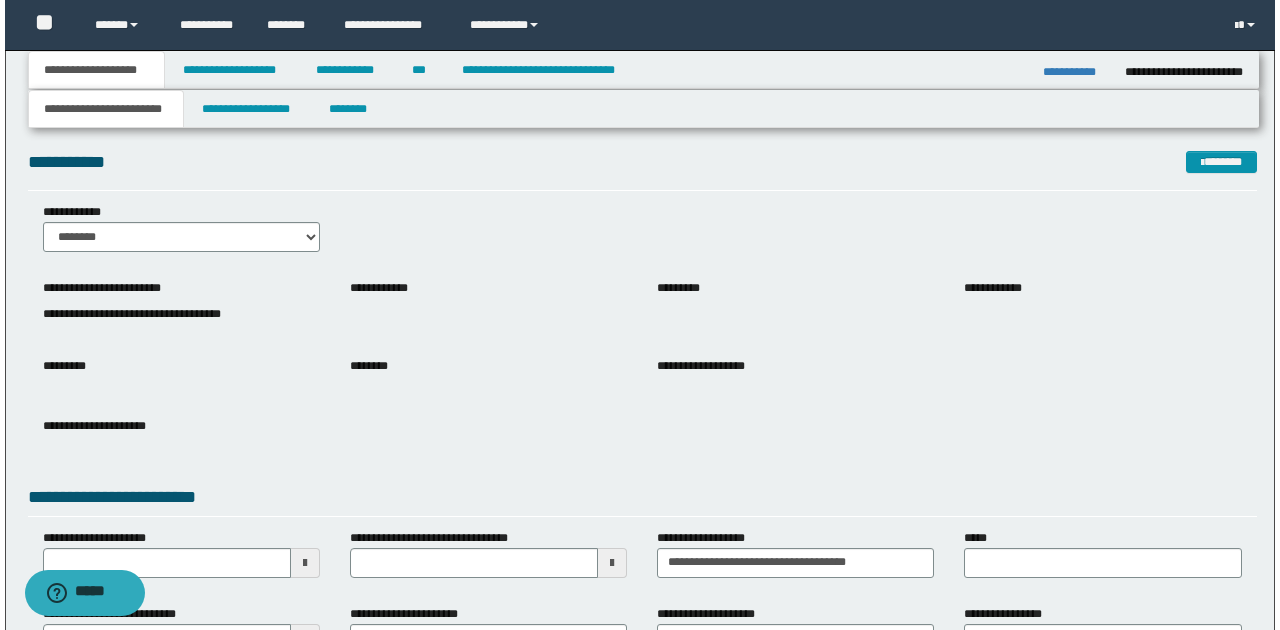 scroll, scrollTop: 0, scrollLeft: 0, axis: both 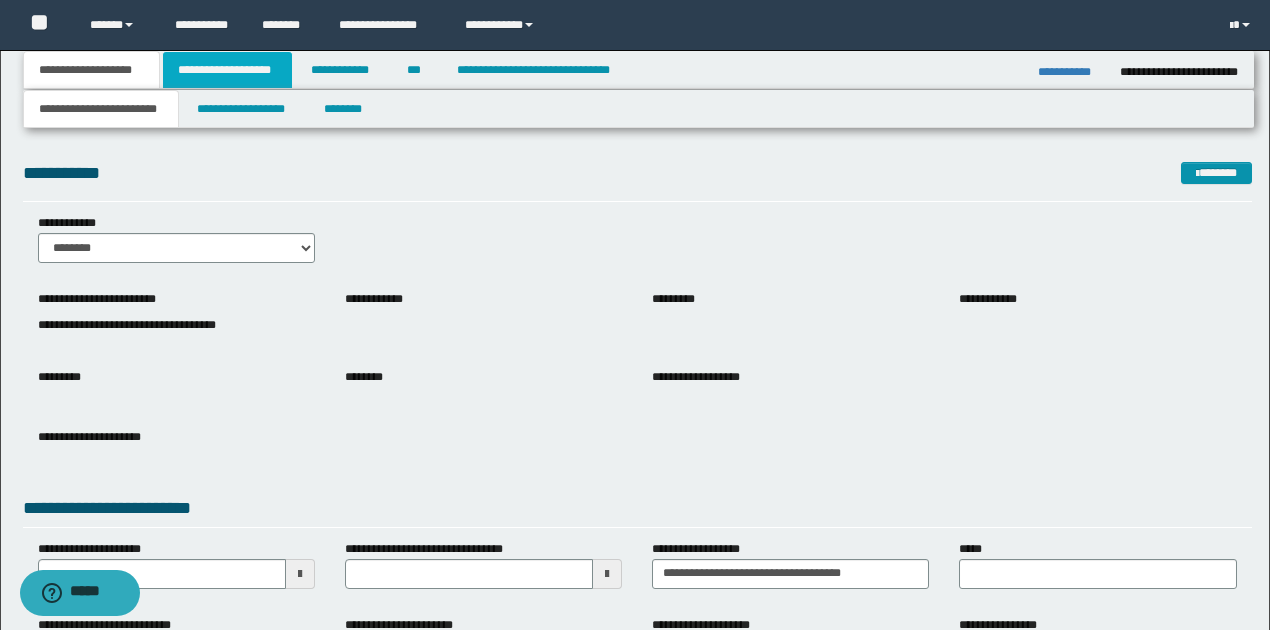 click on "**********" at bounding box center (227, 70) 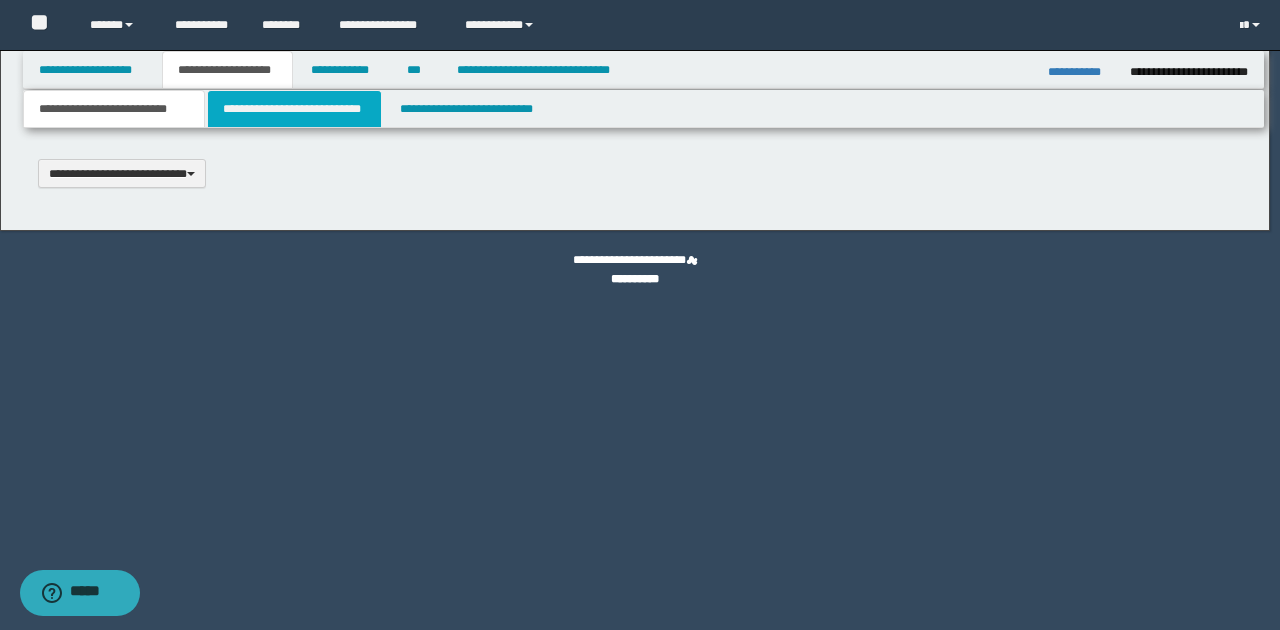 type 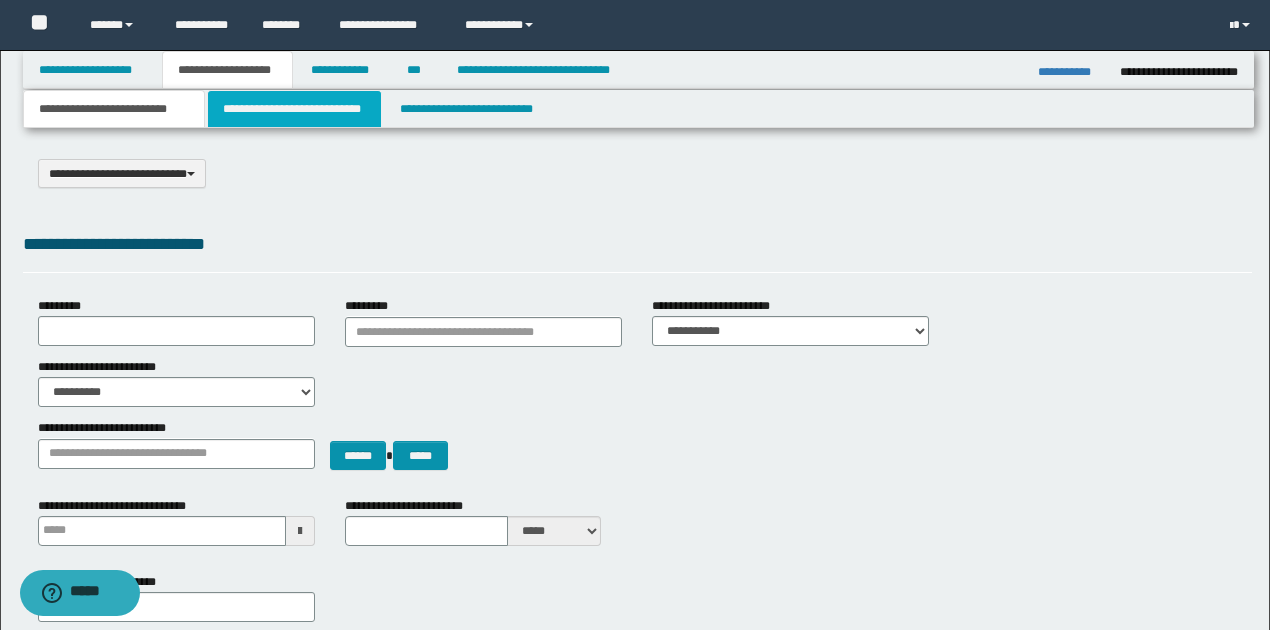 click on "**********" at bounding box center (294, 109) 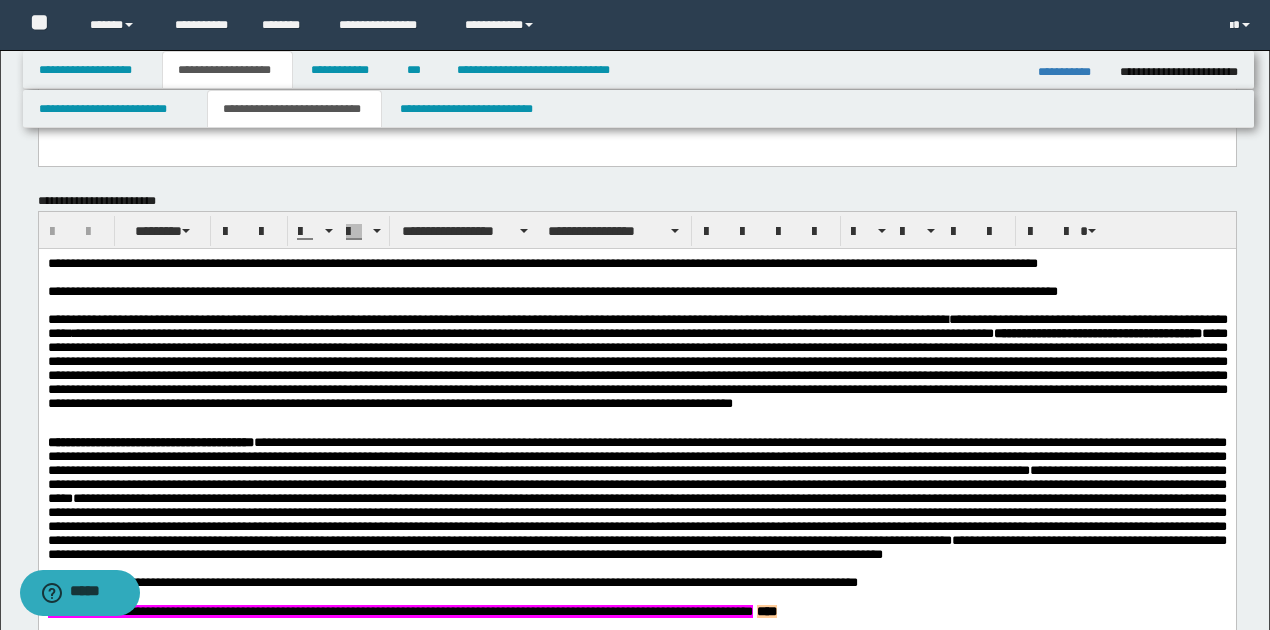 scroll, scrollTop: 333, scrollLeft: 0, axis: vertical 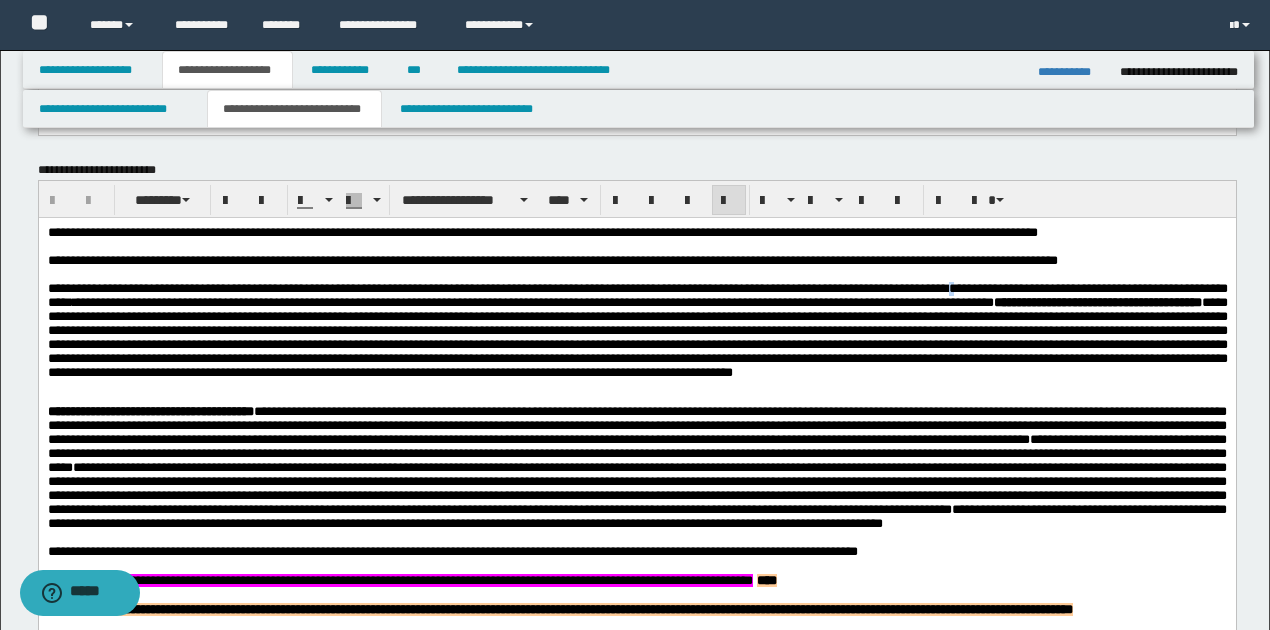 click on "**********" at bounding box center [637, 295] 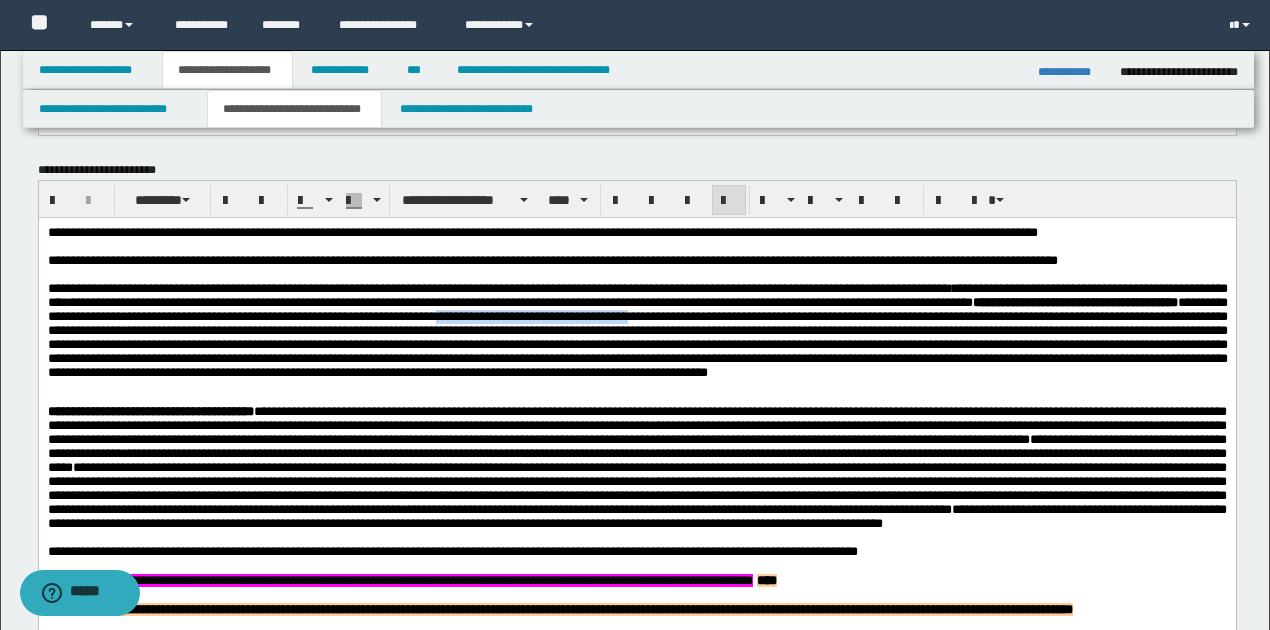 drag, startPoint x: 667, startPoint y: 324, endPoint x: 872, endPoint y: 322, distance: 205.00975 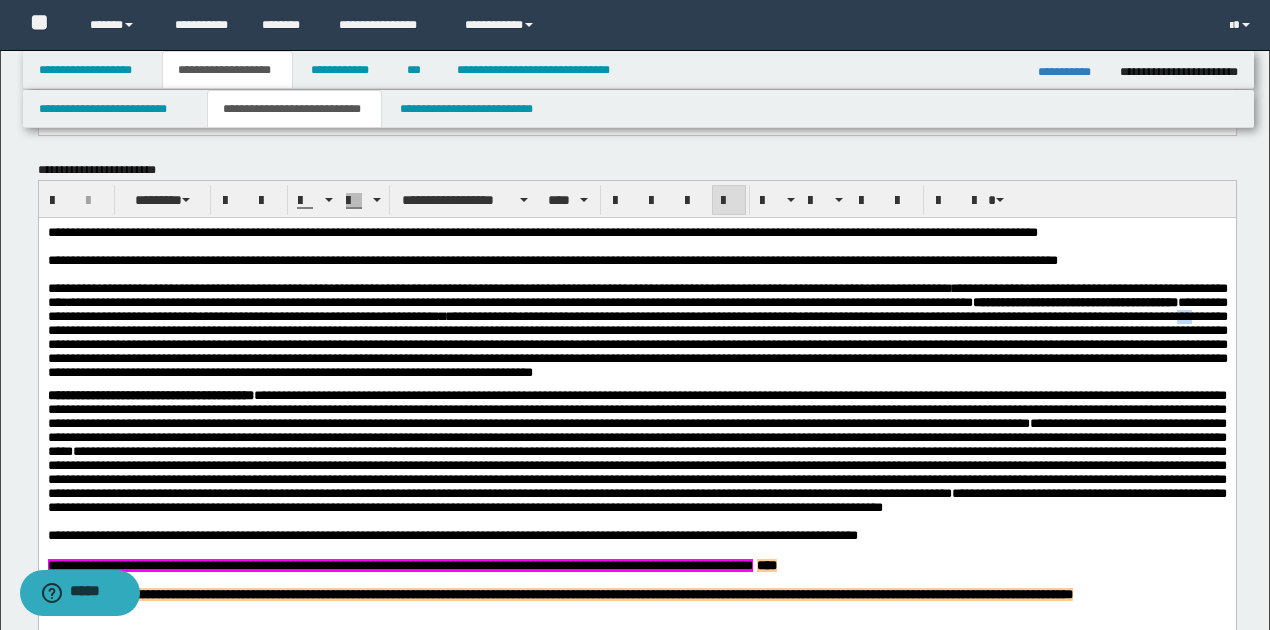 drag, startPoint x: 322, startPoint y: 340, endPoint x: 339, endPoint y: 339, distance: 17.029387 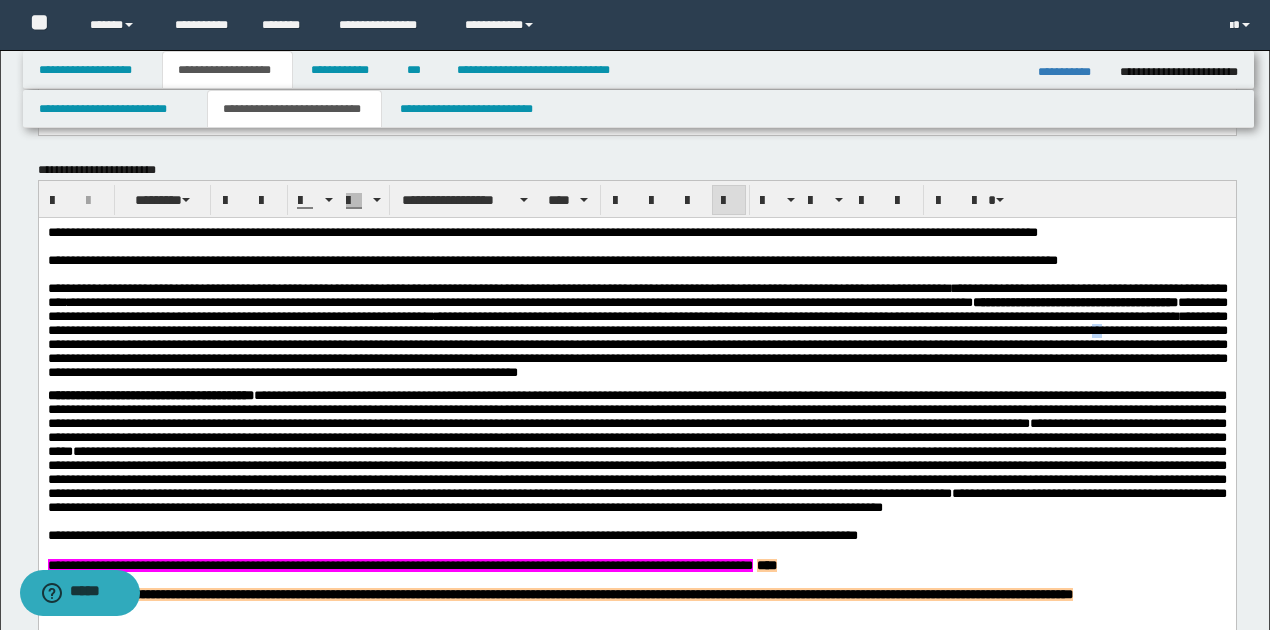 drag, startPoint x: 337, startPoint y: 355, endPoint x: 348, endPoint y: 353, distance: 11.18034 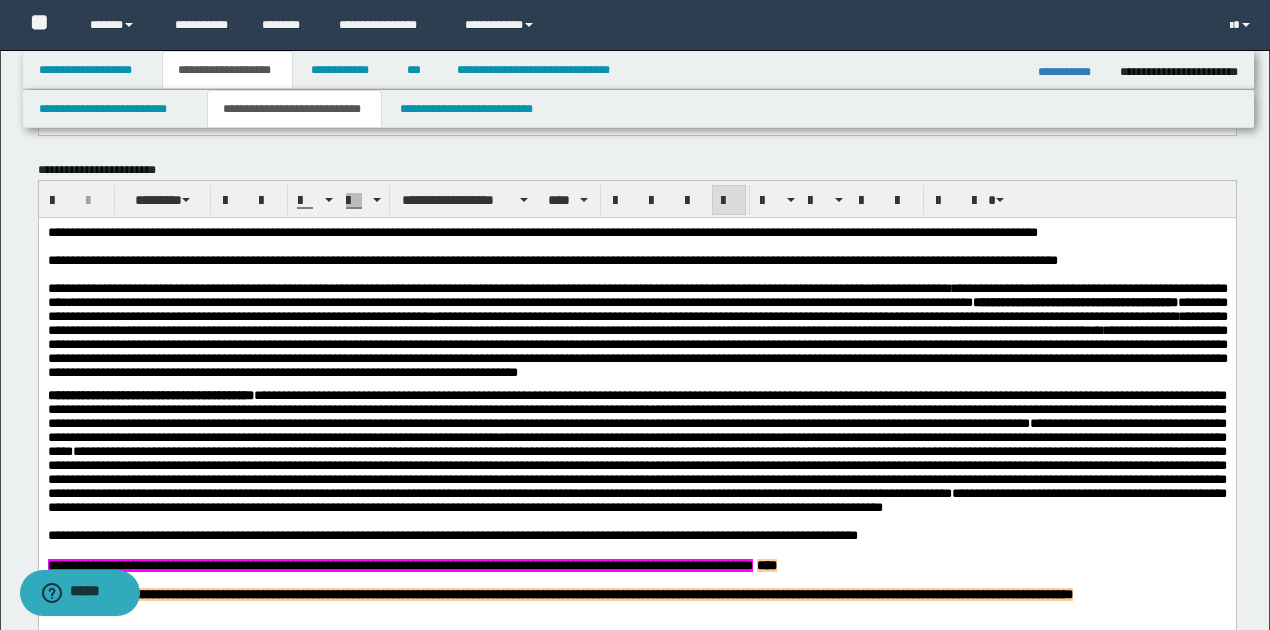 click on "**********" at bounding box center [637, 337] 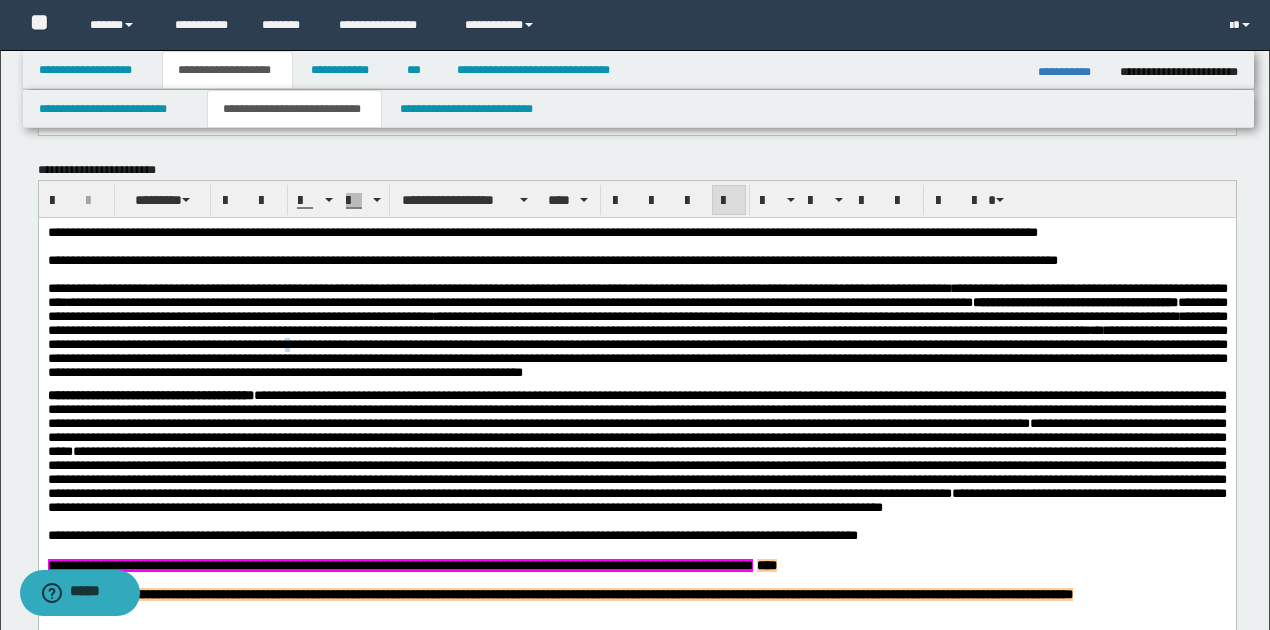 click on "**********" at bounding box center [637, 337] 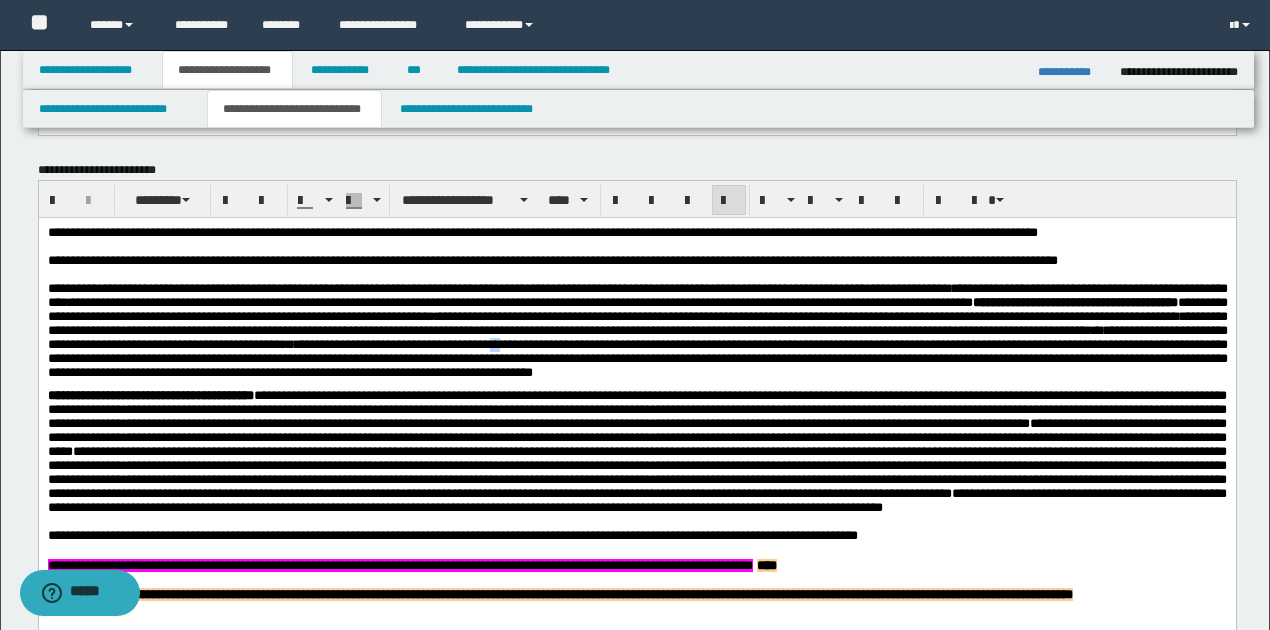 drag, startPoint x: 976, startPoint y: 353, endPoint x: 988, endPoint y: 354, distance: 12.0415945 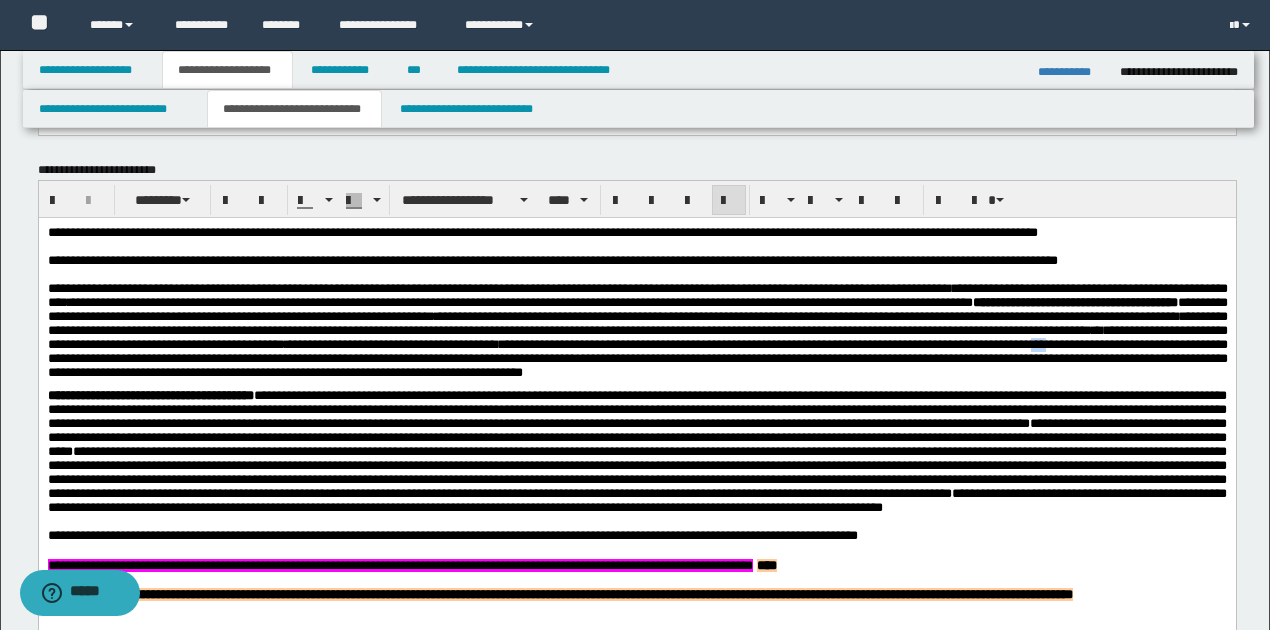 drag, startPoint x: 405, startPoint y: 369, endPoint x: 420, endPoint y: 368, distance: 15.033297 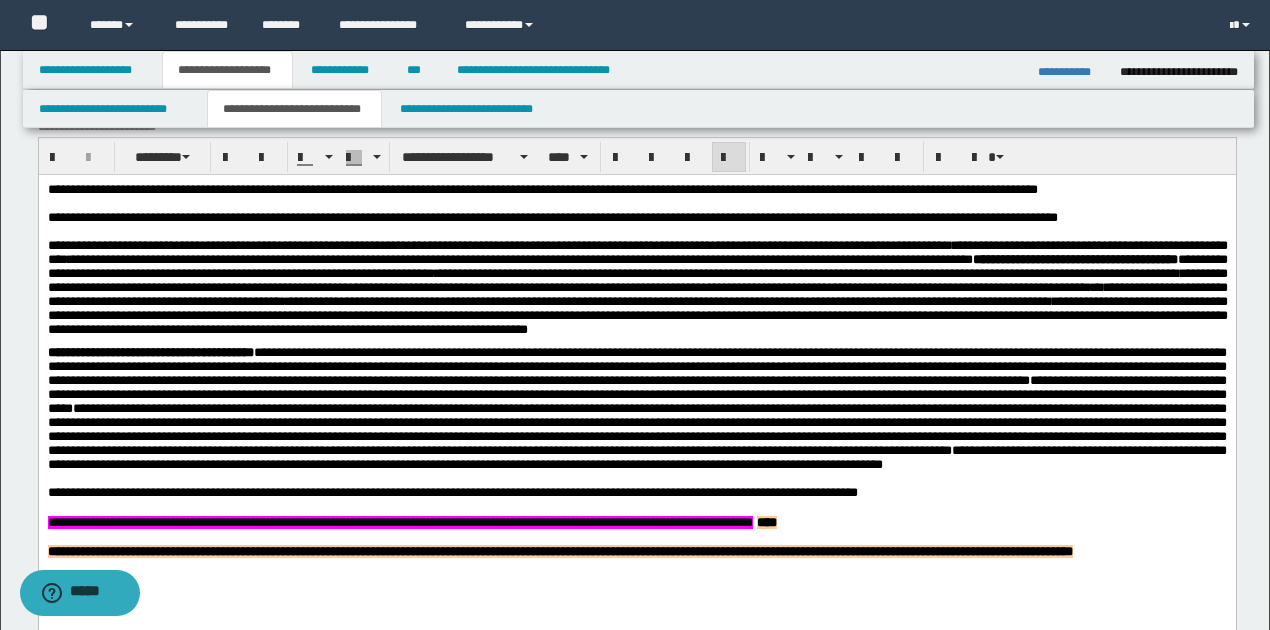 scroll, scrollTop: 400, scrollLeft: 0, axis: vertical 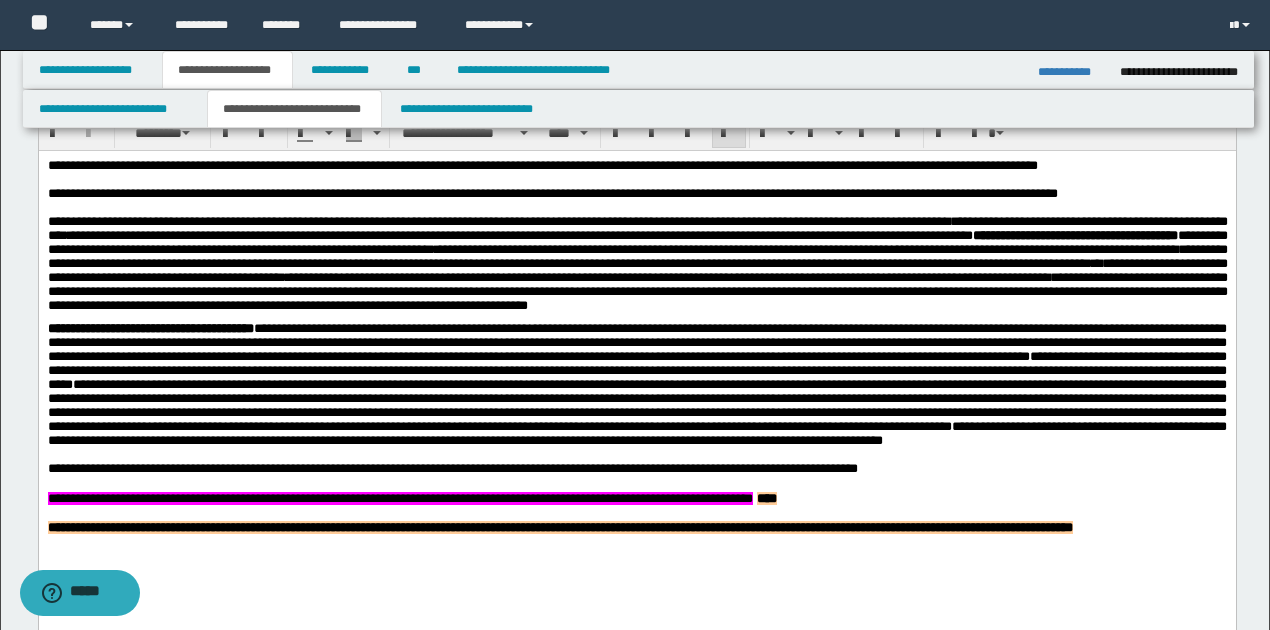 click on "**********" at bounding box center (637, 270) 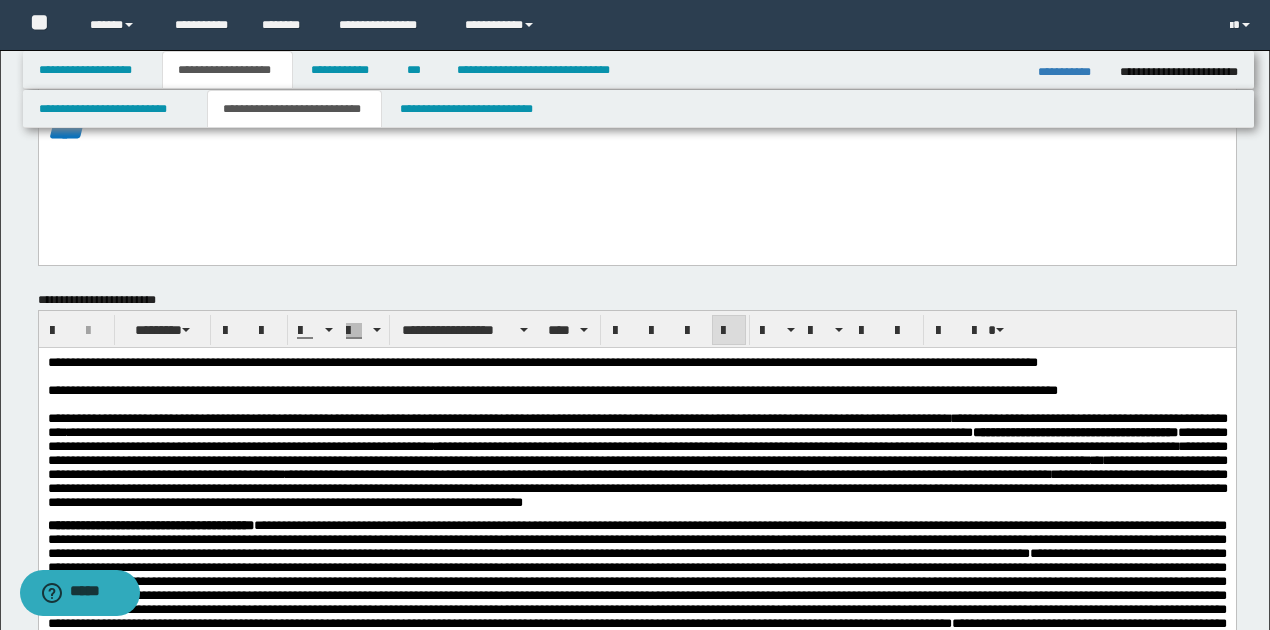 scroll, scrollTop: 200, scrollLeft: 0, axis: vertical 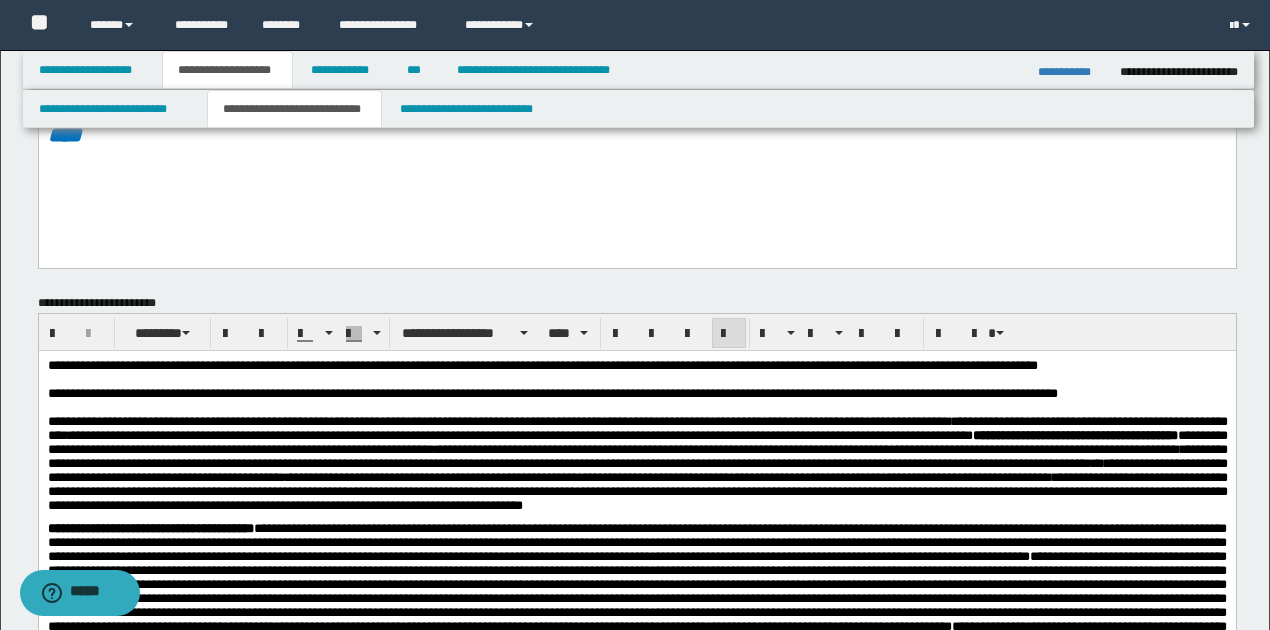 click on "**********" at bounding box center [1071, 72] 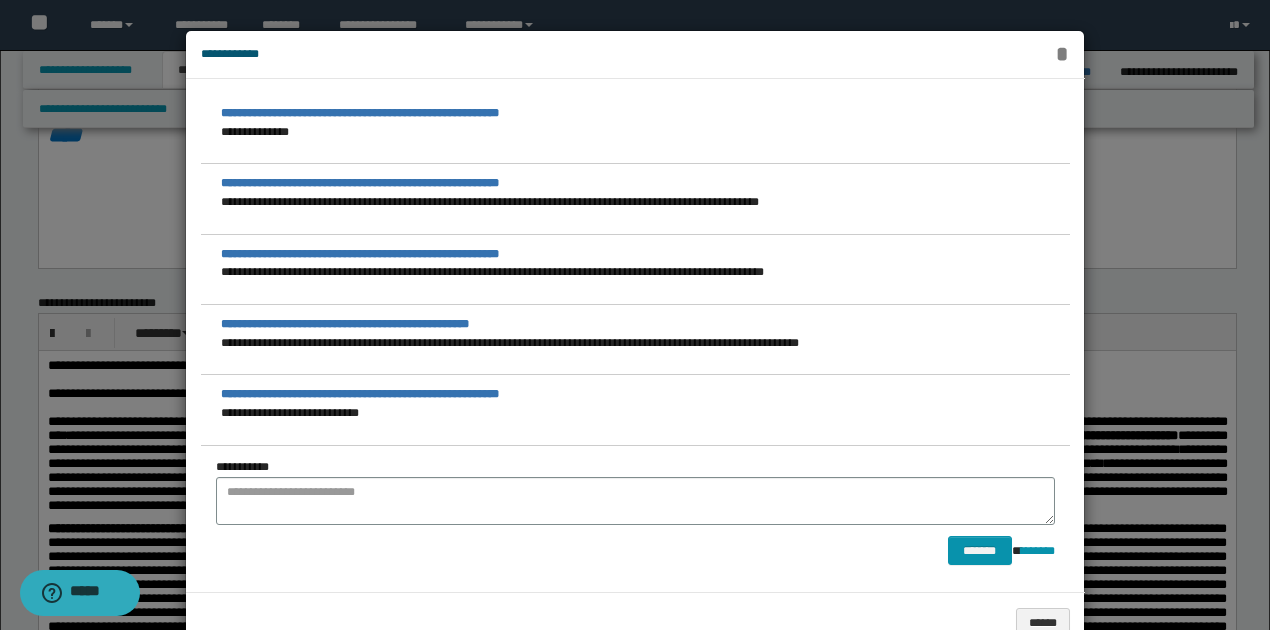 click on "*" at bounding box center [1062, 54] 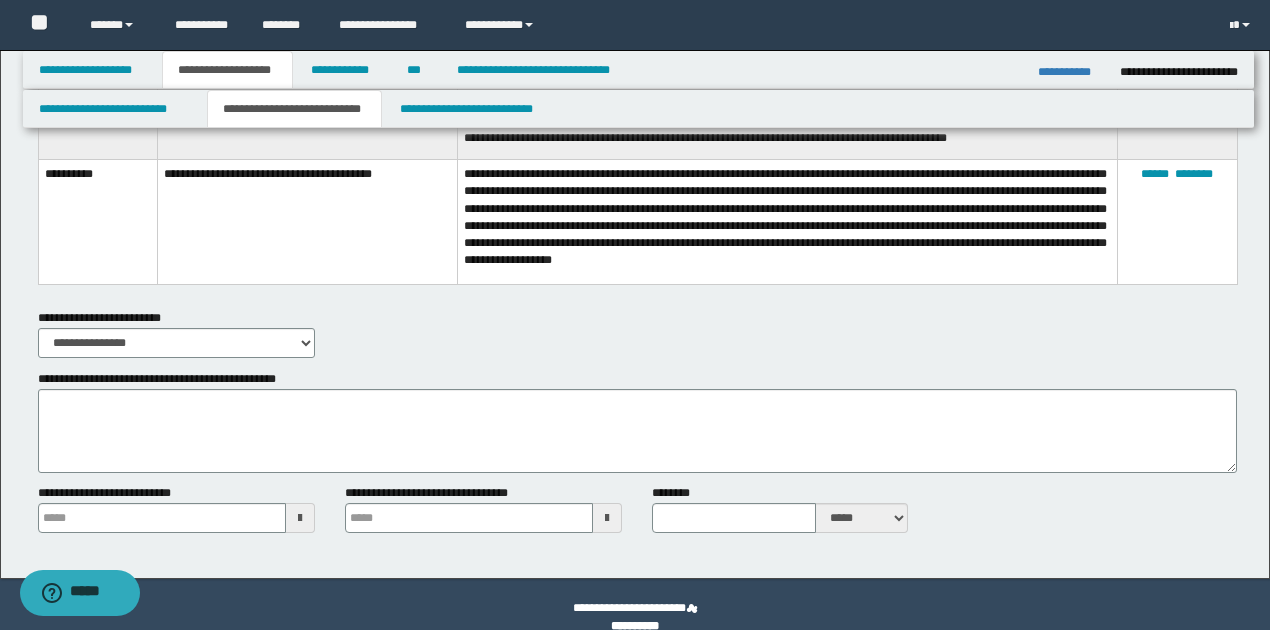 scroll, scrollTop: 2882, scrollLeft: 0, axis: vertical 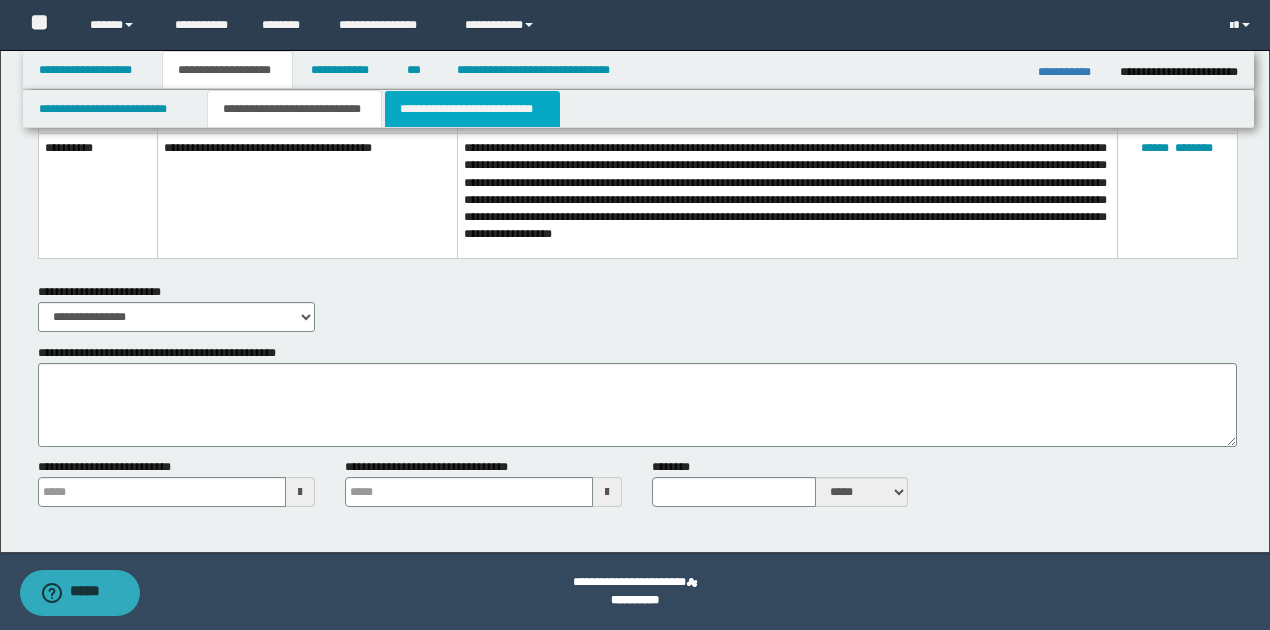 click on "**********" at bounding box center (472, 109) 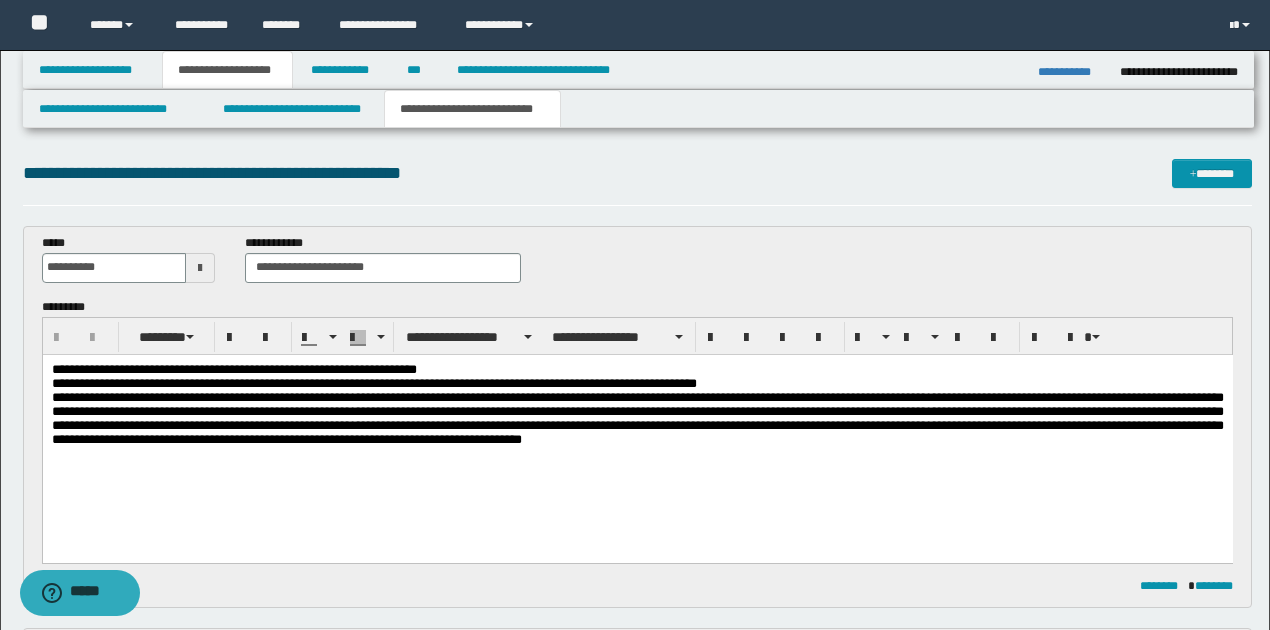 scroll, scrollTop: 0, scrollLeft: 0, axis: both 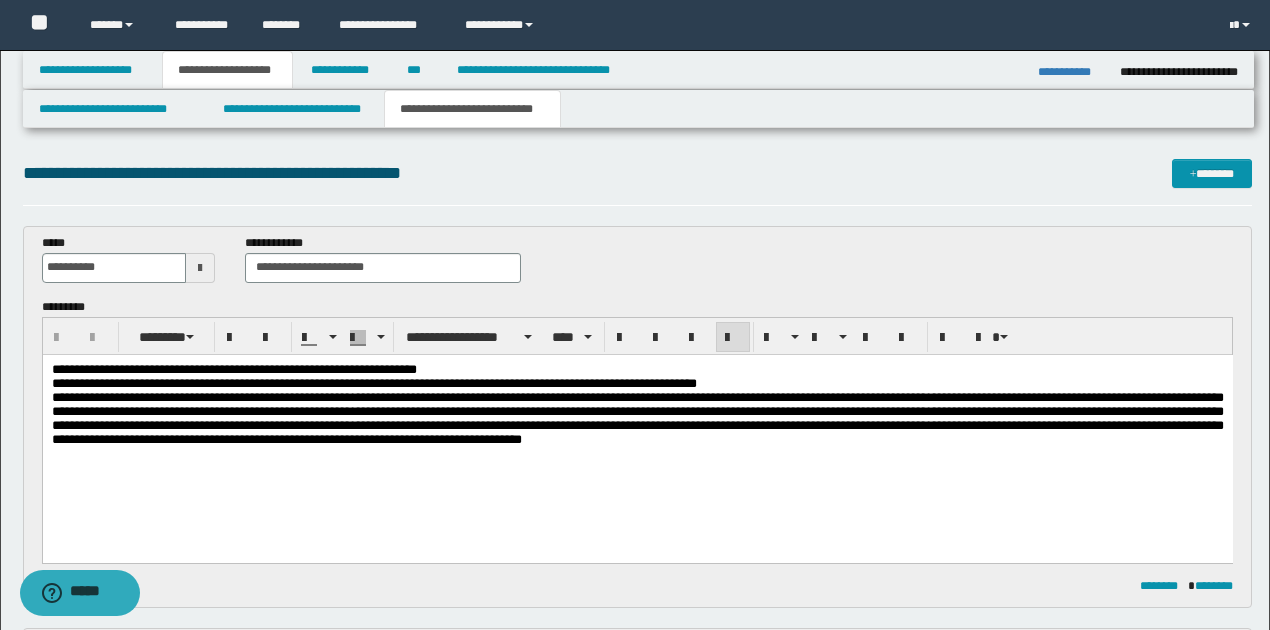 click on "**********" at bounding box center [637, 417] 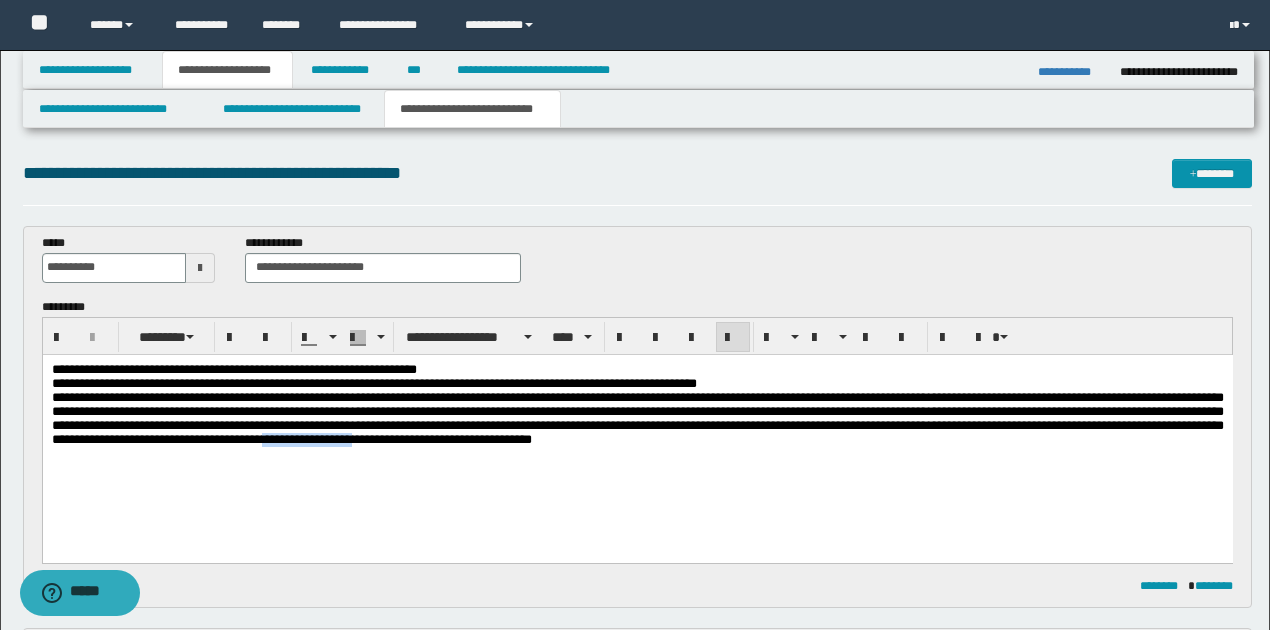 drag, startPoint x: 505, startPoint y: 448, endPoint x: 597, endPoint y: 446, distance: 92.021736 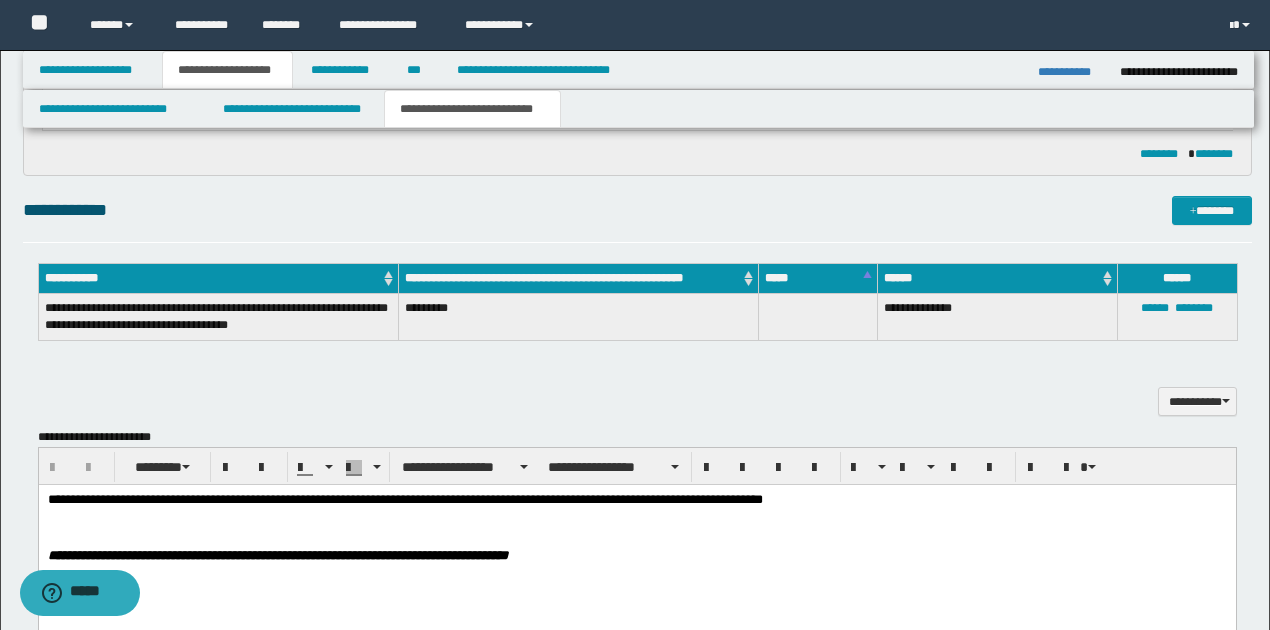 scroll, scrollTop: 1000, scrollLeft: 0, axis: vertical 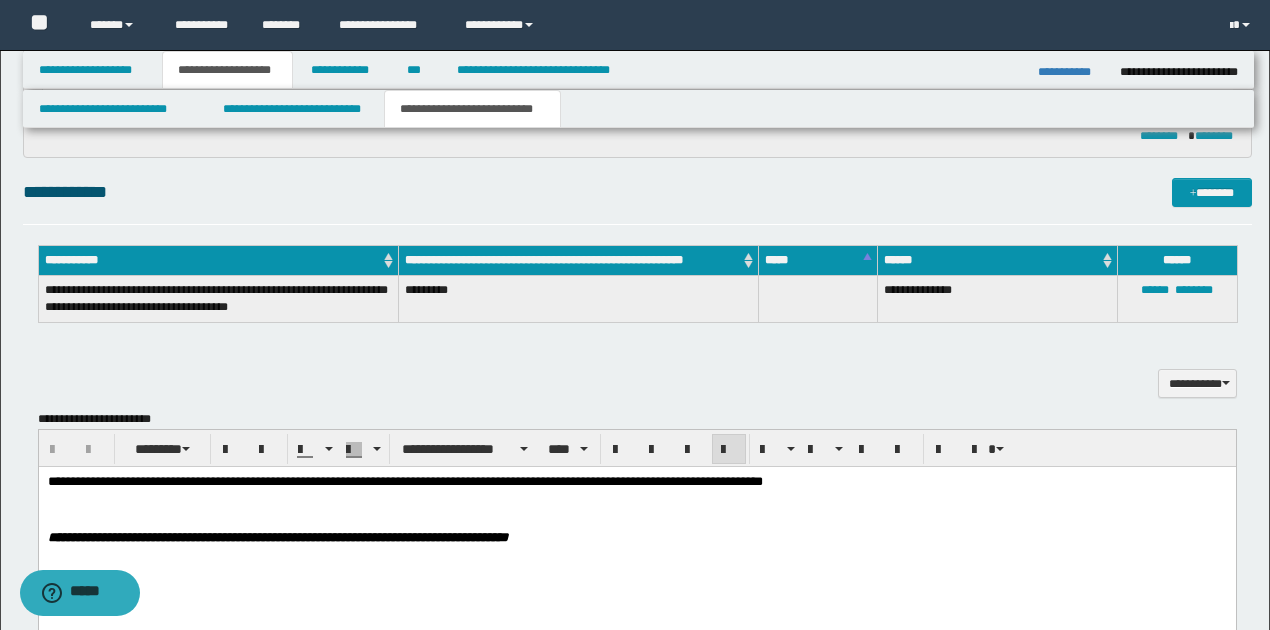 click on "**********" at bounding box center [404, 480] 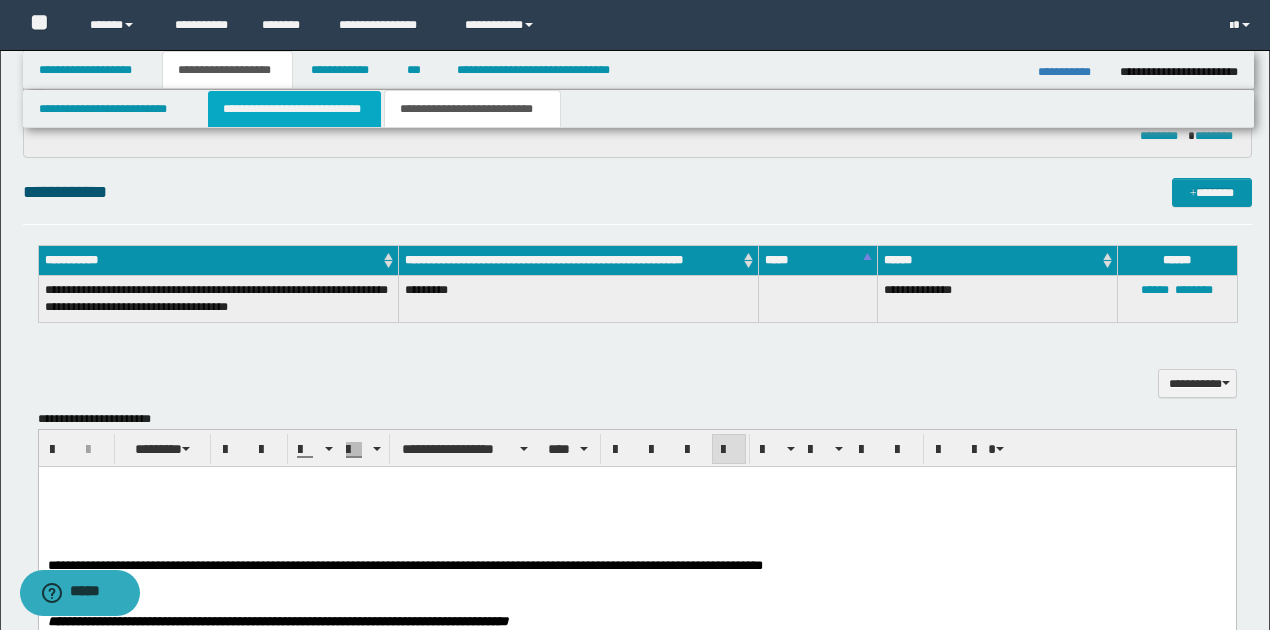 click on "**********" at bounding box center (294, 109) 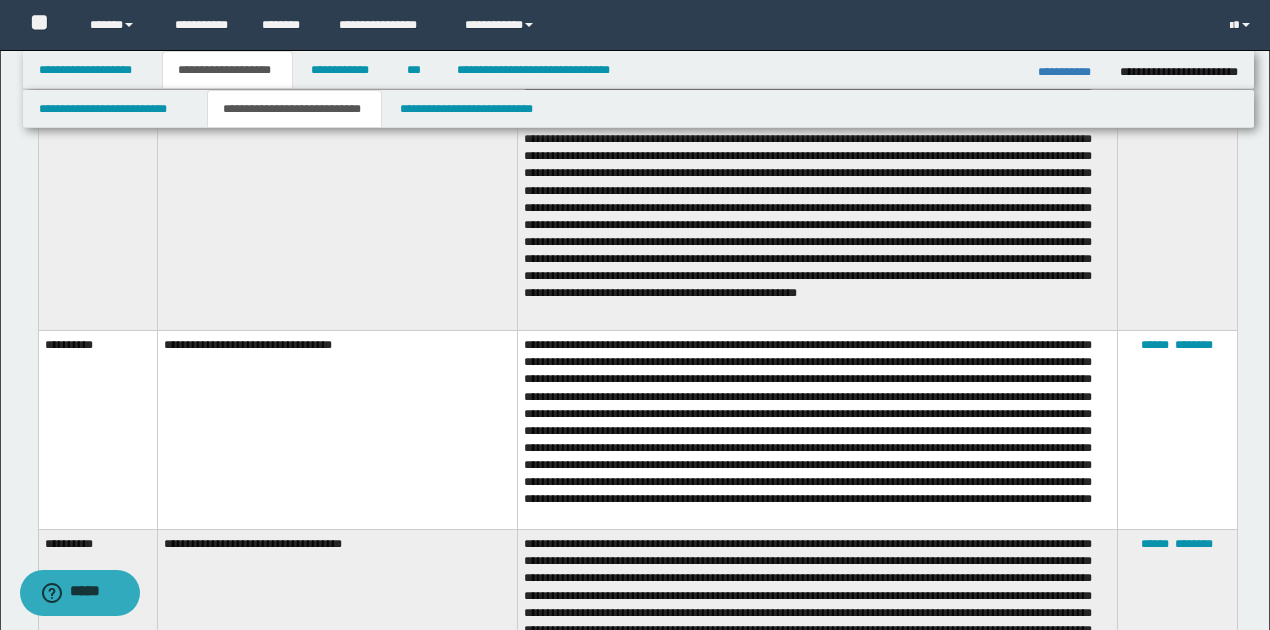 scroll, scrollTop: 1266, scrollLeft: 0, axis: vertical 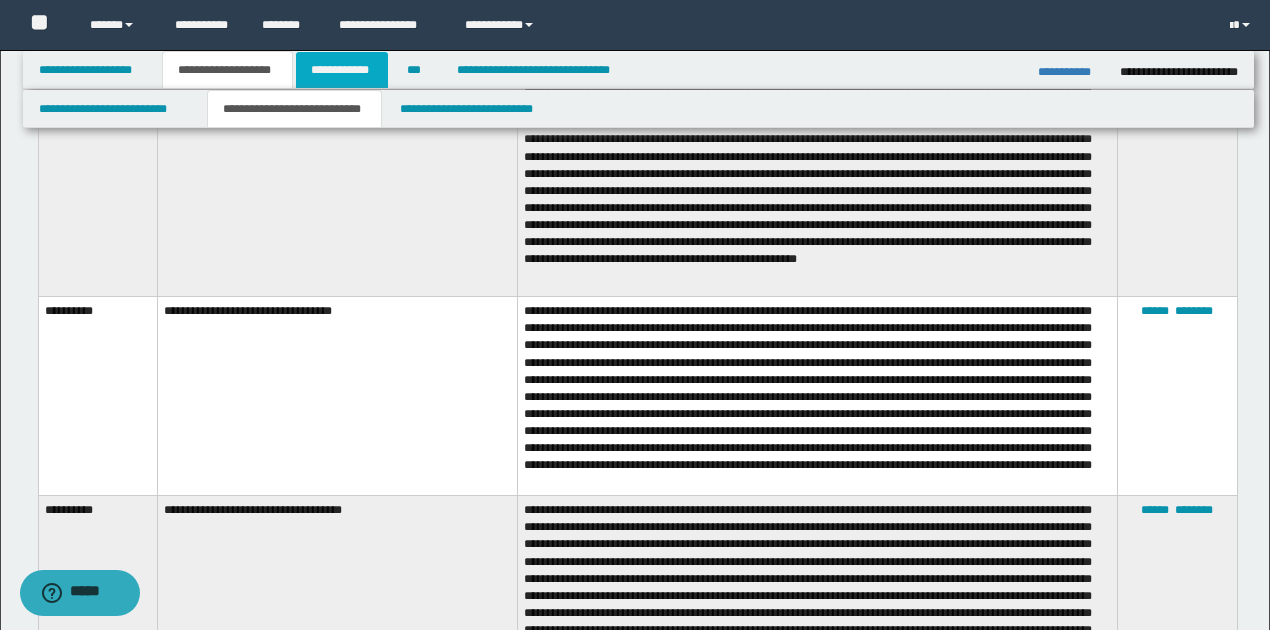 click on "**********" at bounding box center [342, 70] 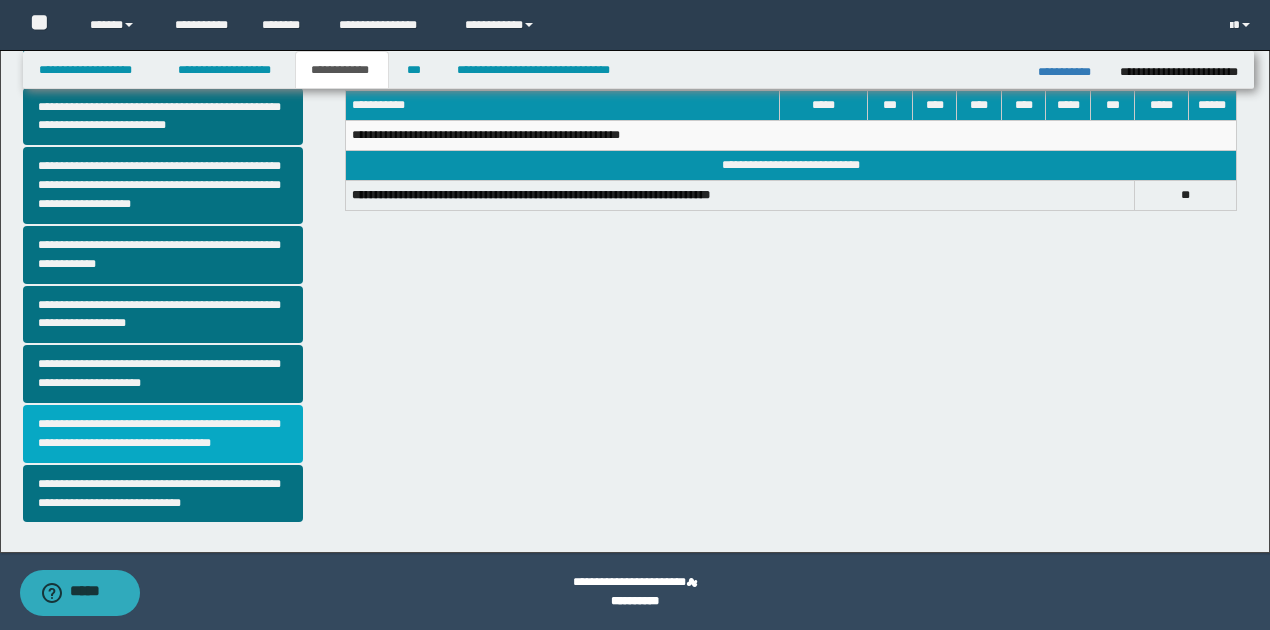click on "**********" at bounding box center (163, 434) 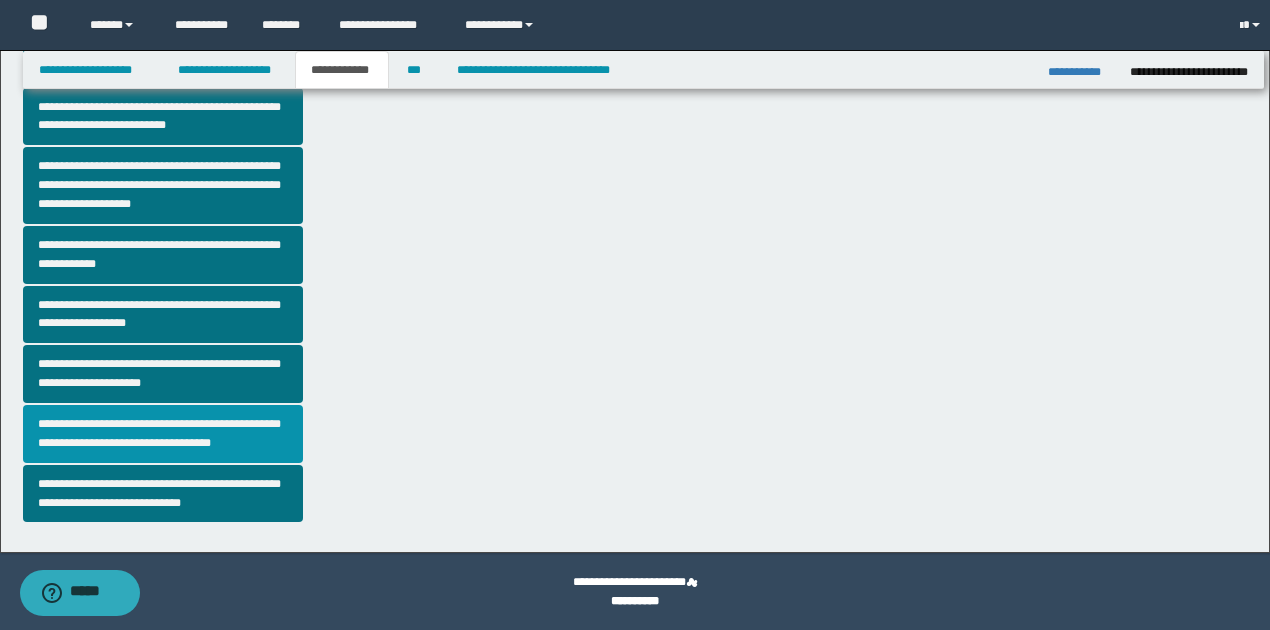 scroll, scrollTop: 0, scrollLeft: 0, axis: both 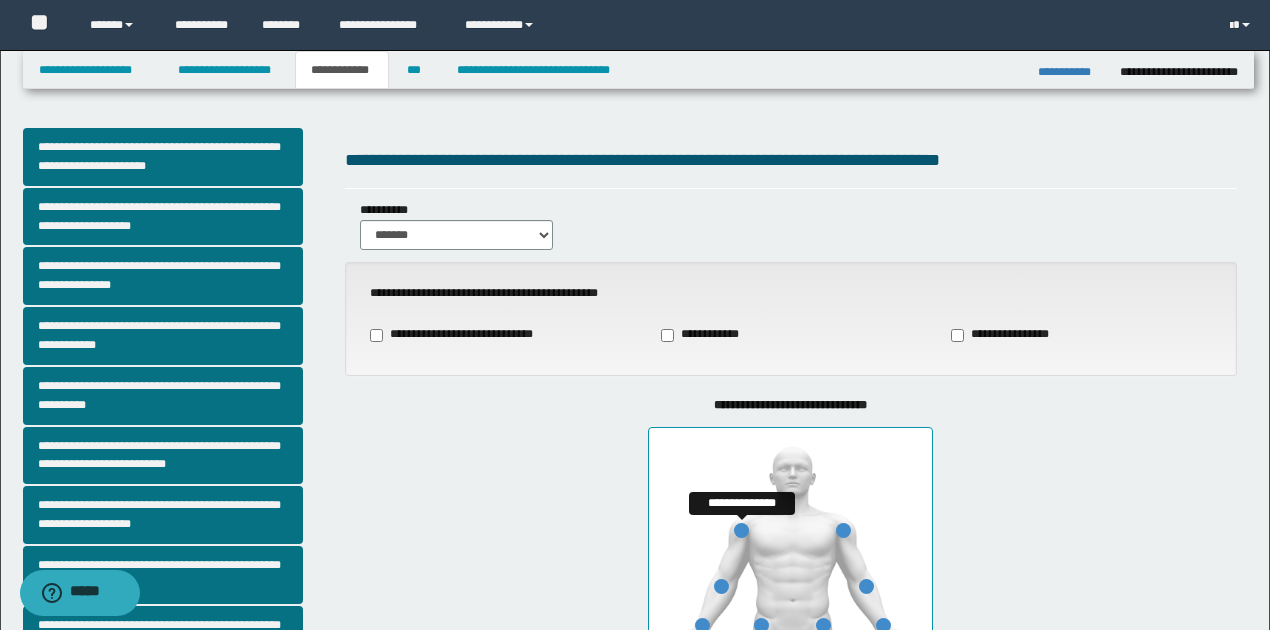 click at bounding box center [741, 530] 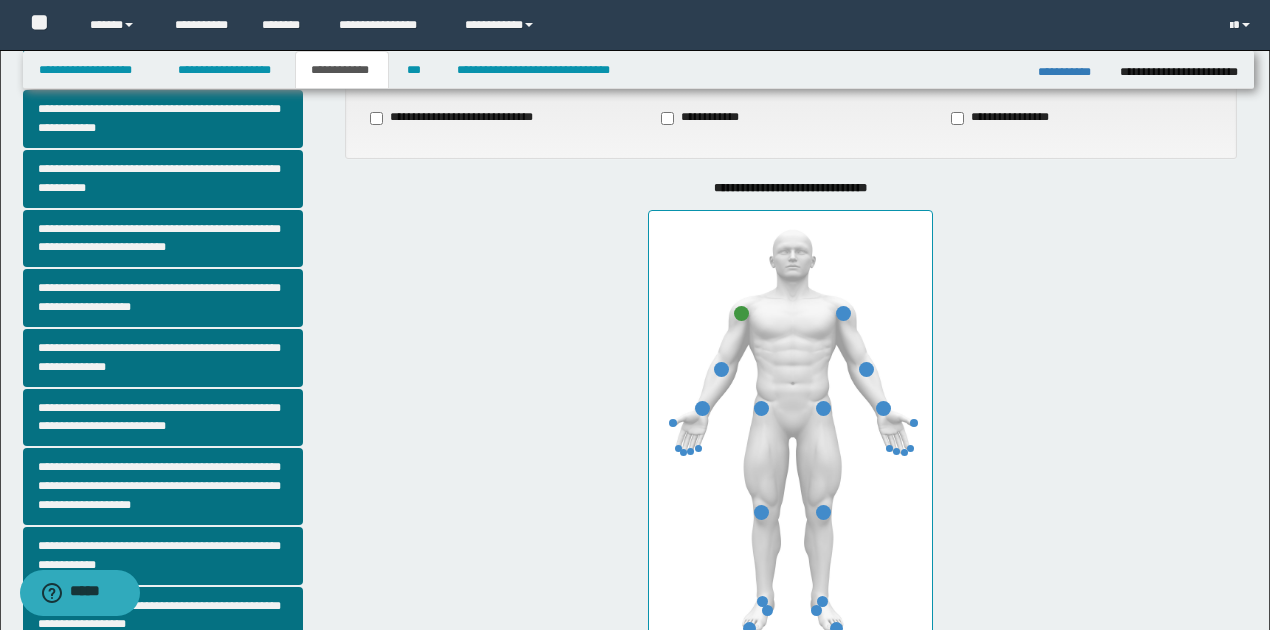scroll, scrollTop: 200, scrollLeft: 0, axis: vertical 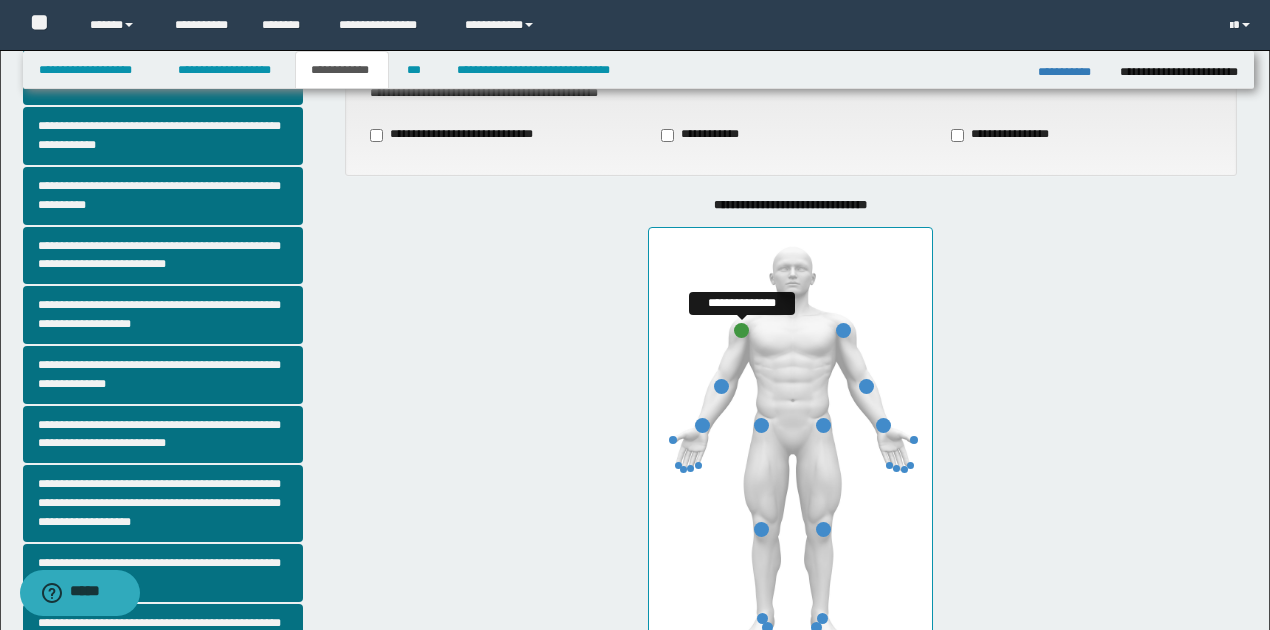 click at bounding box center (741, 330) 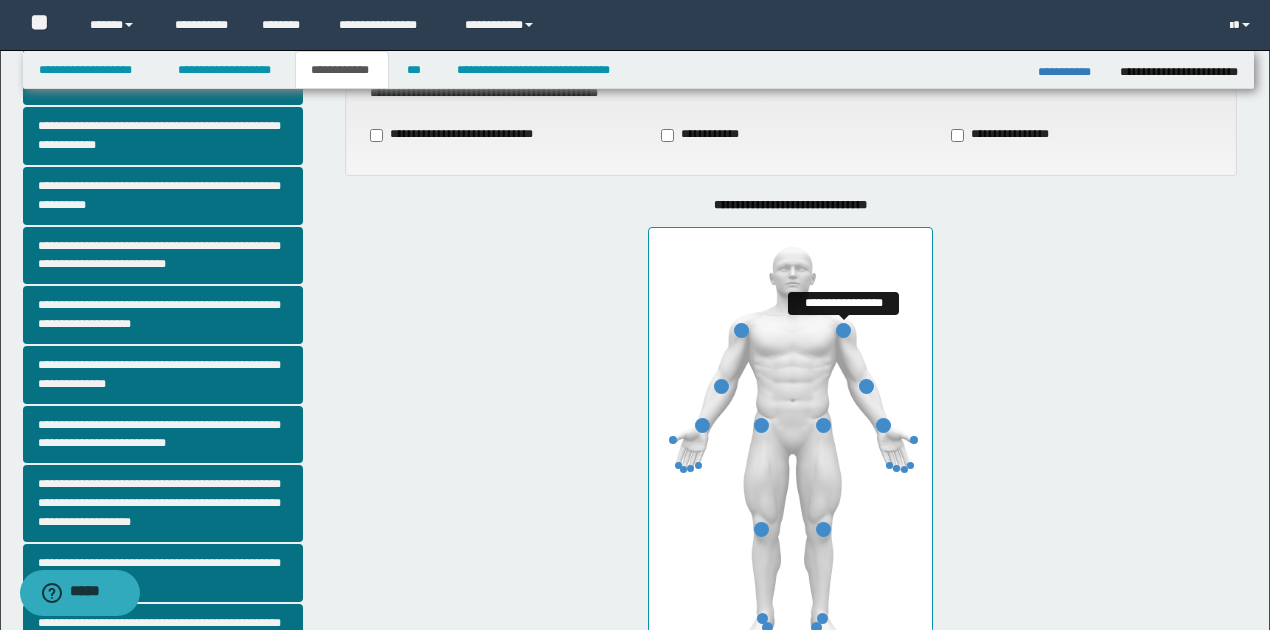 click at bounding box center (843, 330) 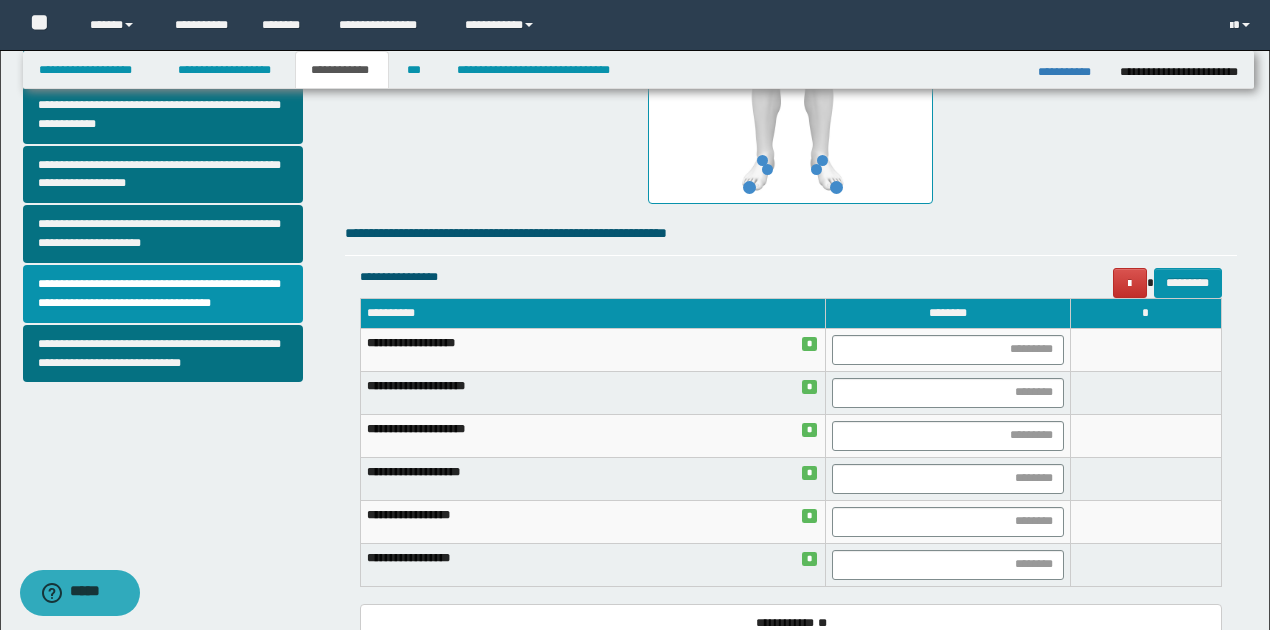 scroll, scrollTop: 666, scrollLeft: 0, axis: vertical 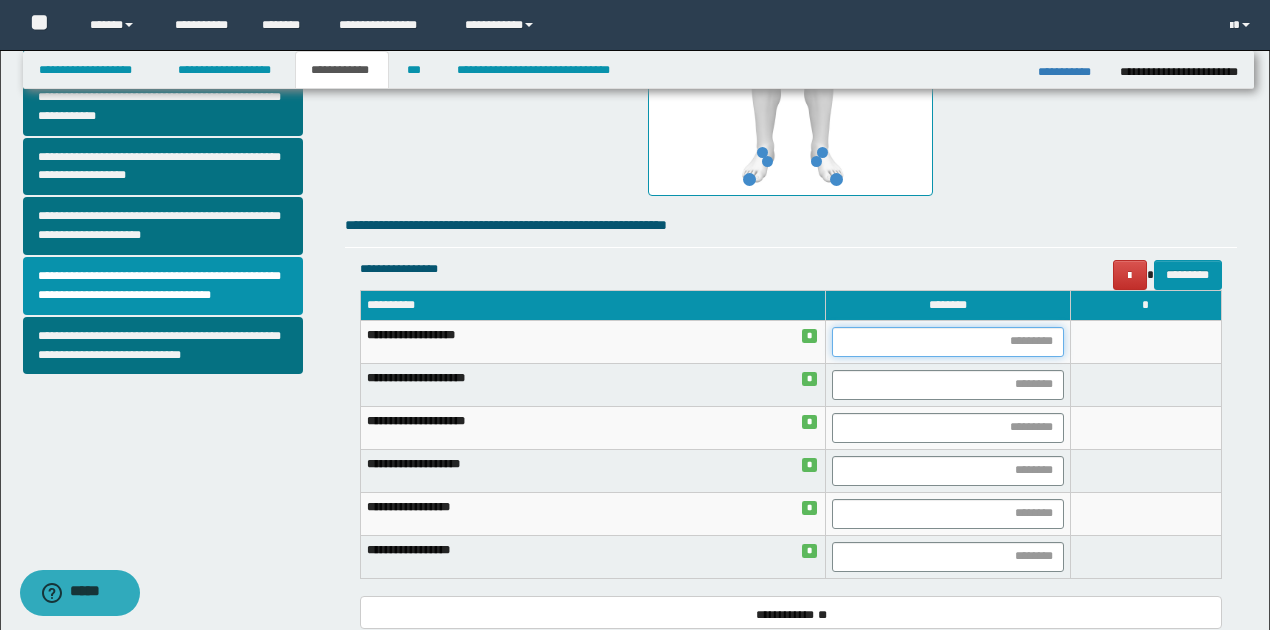 click at bounding box center (947, 342) 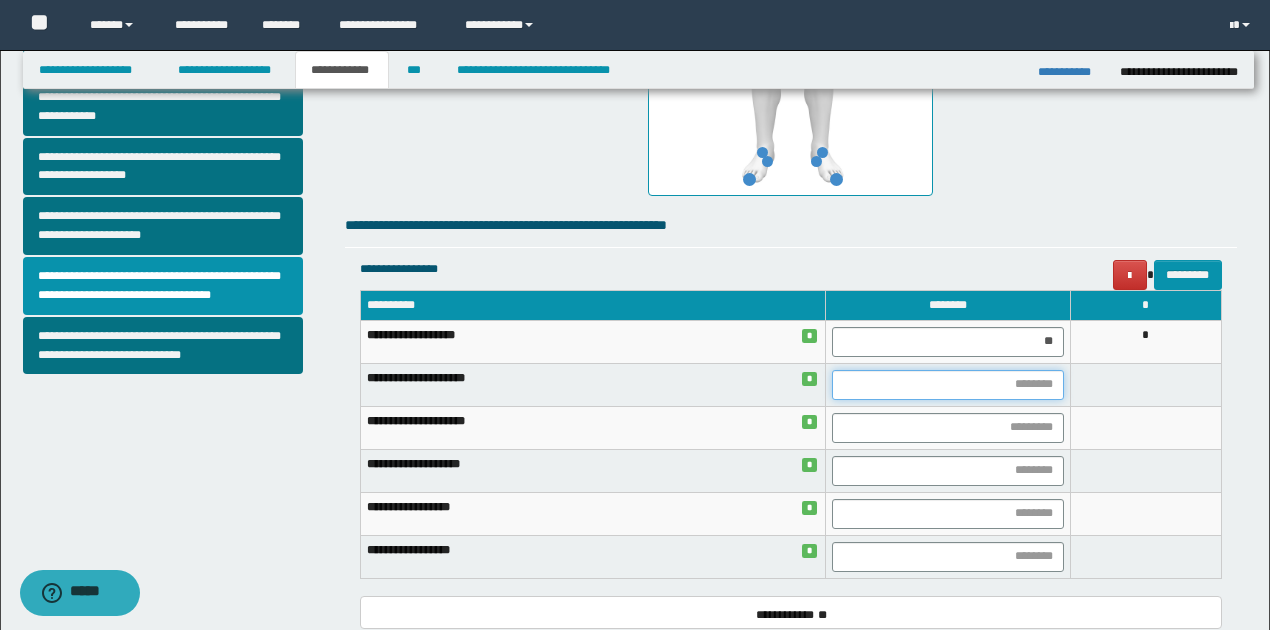 click at bounding box center (947, 385) 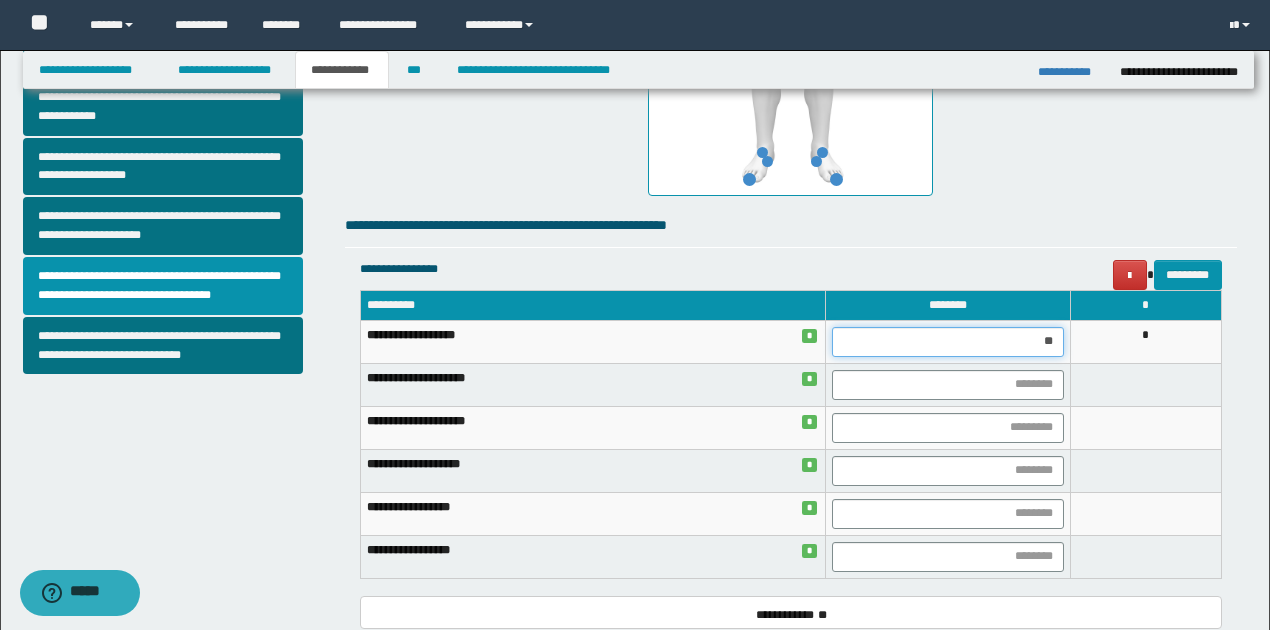 click on "**" at bounding box center [947, 342] 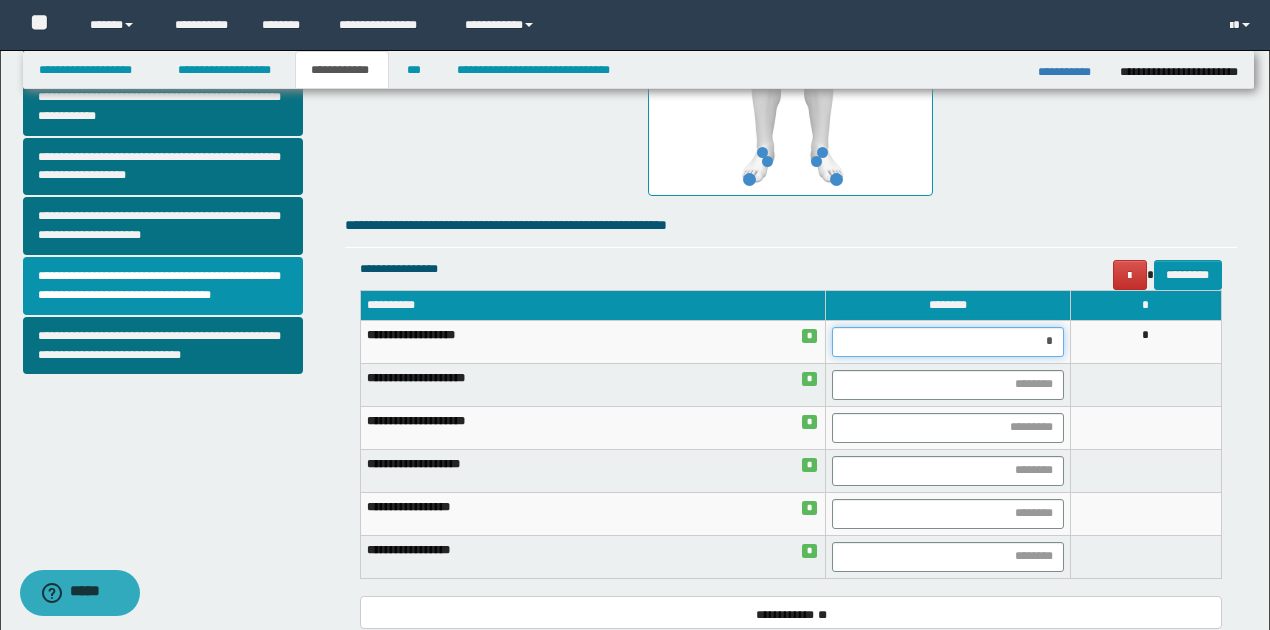 type on "**" 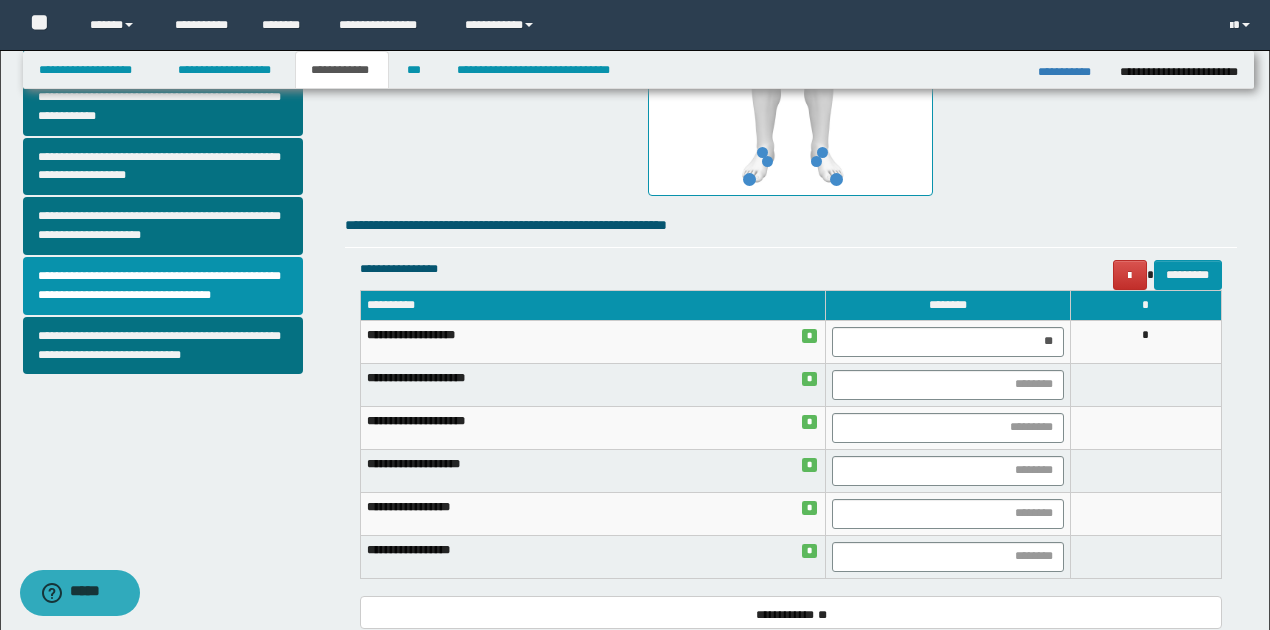 click on "*" at bounding box center [1145, 341] 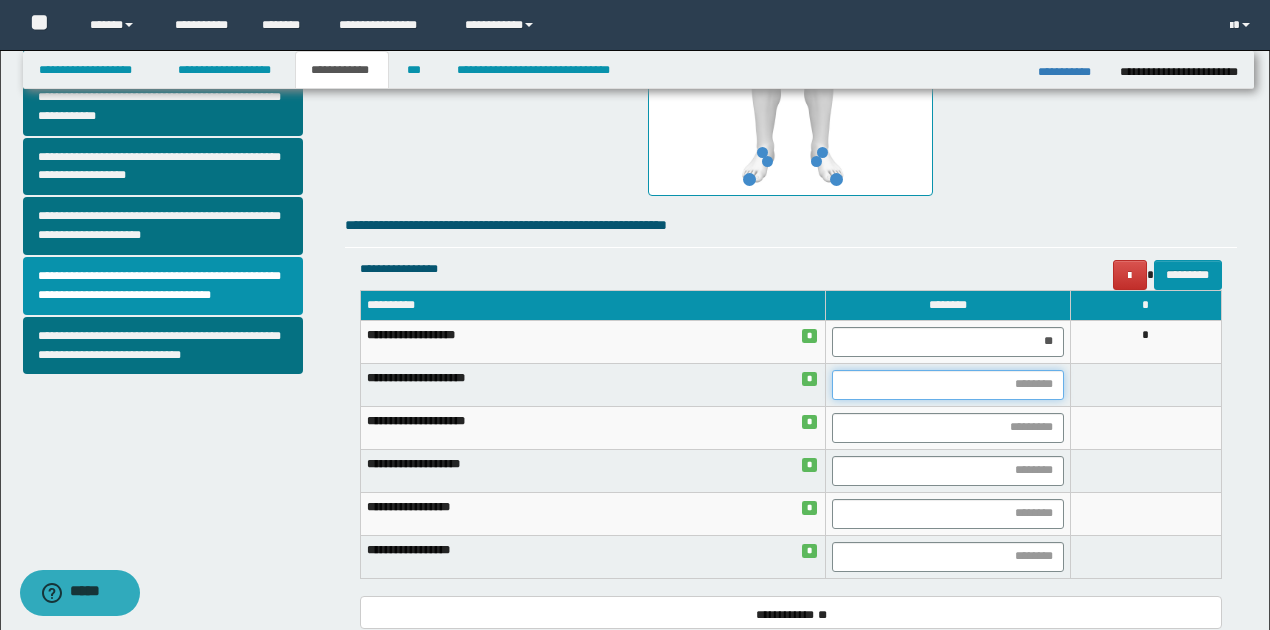 click at bounding box center [947, 385] 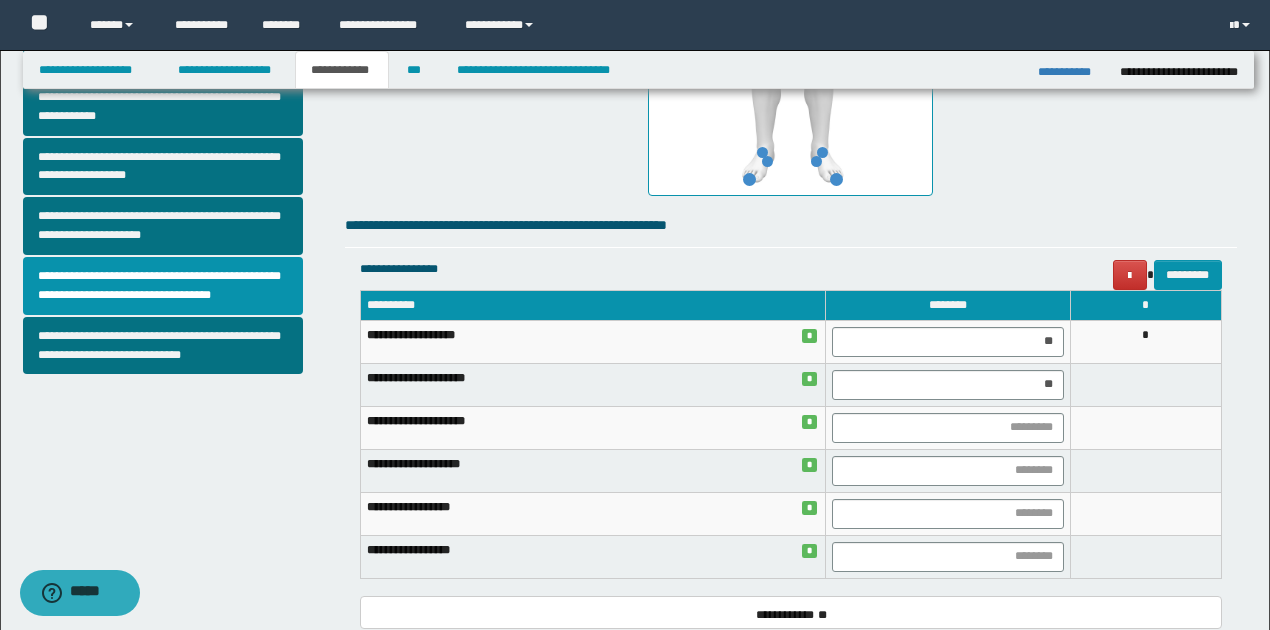 click at bounding box center (1145, 427) 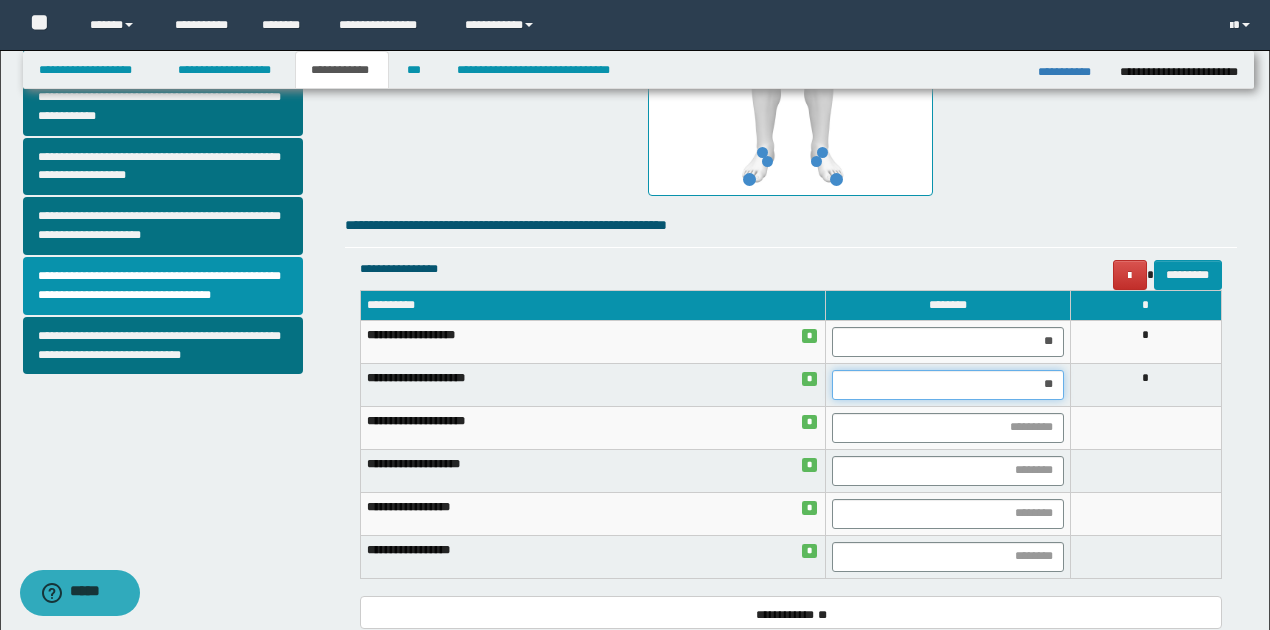 drag, startPoint x: 1040, startPoint y: 384, endPoint x: 1057, endPoint y: 383, distance: 17.029387 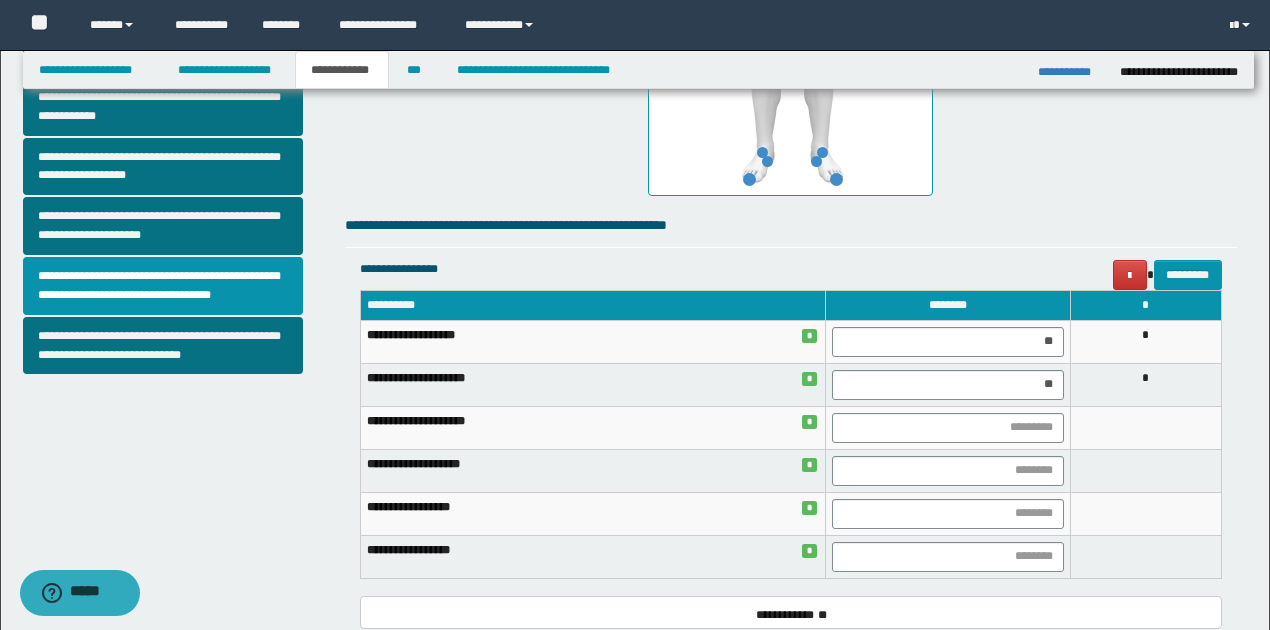 click on "*" at bounding box center [1145, 384] 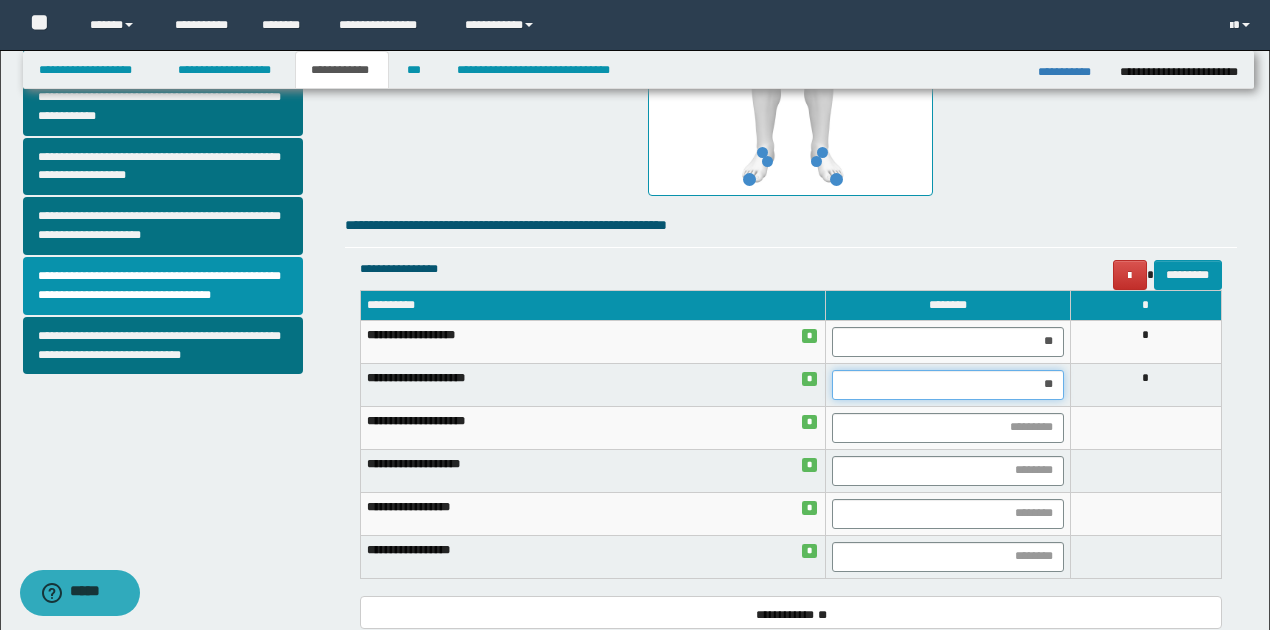 drag, startPoint x: 1039, startPoint y: 383, endPoint x: 1064, endPoint y: 384, distance: 25.019993 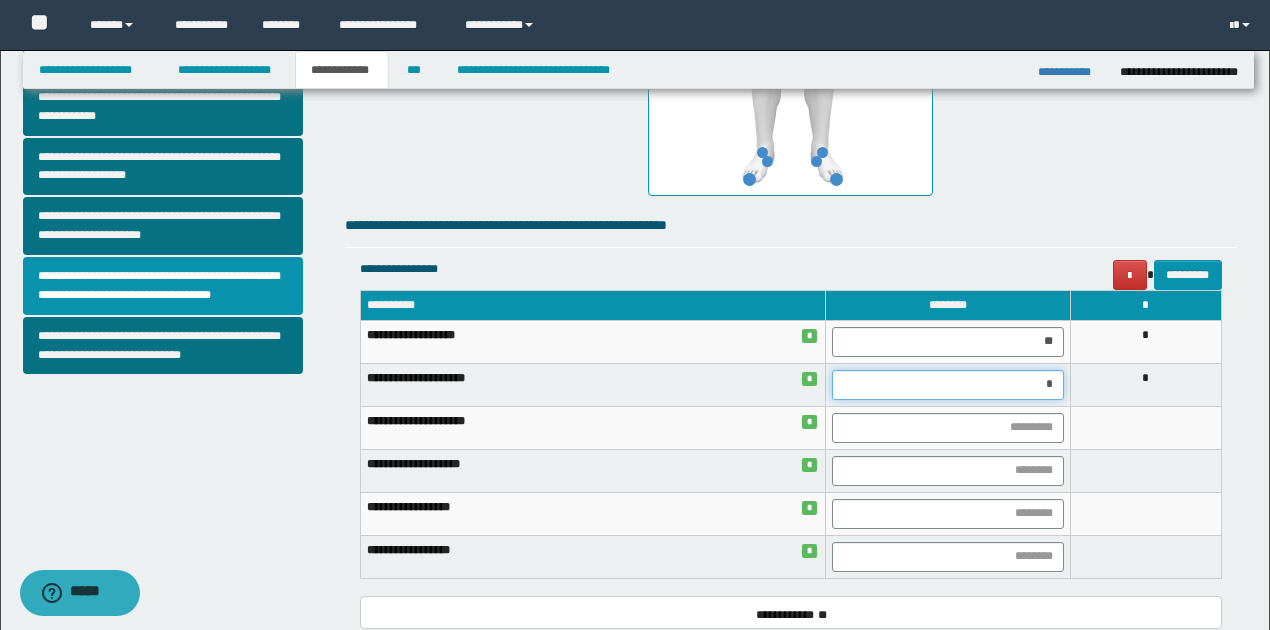 type on "**" 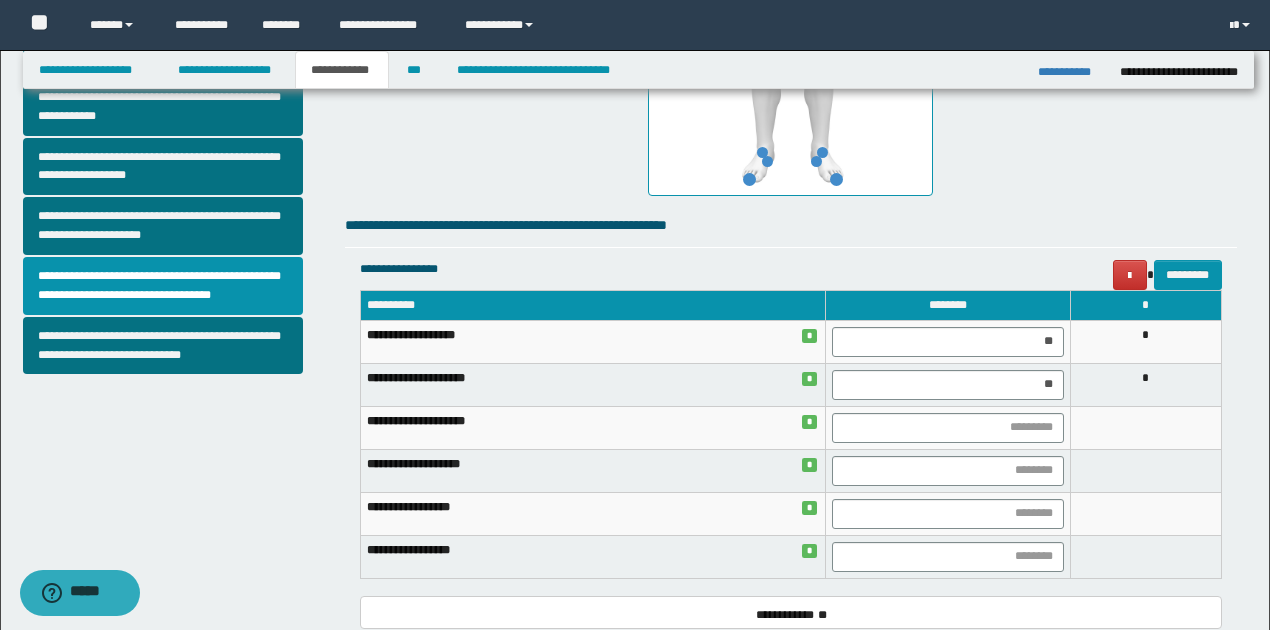 click on "*" at bounding box center (1145, 384) 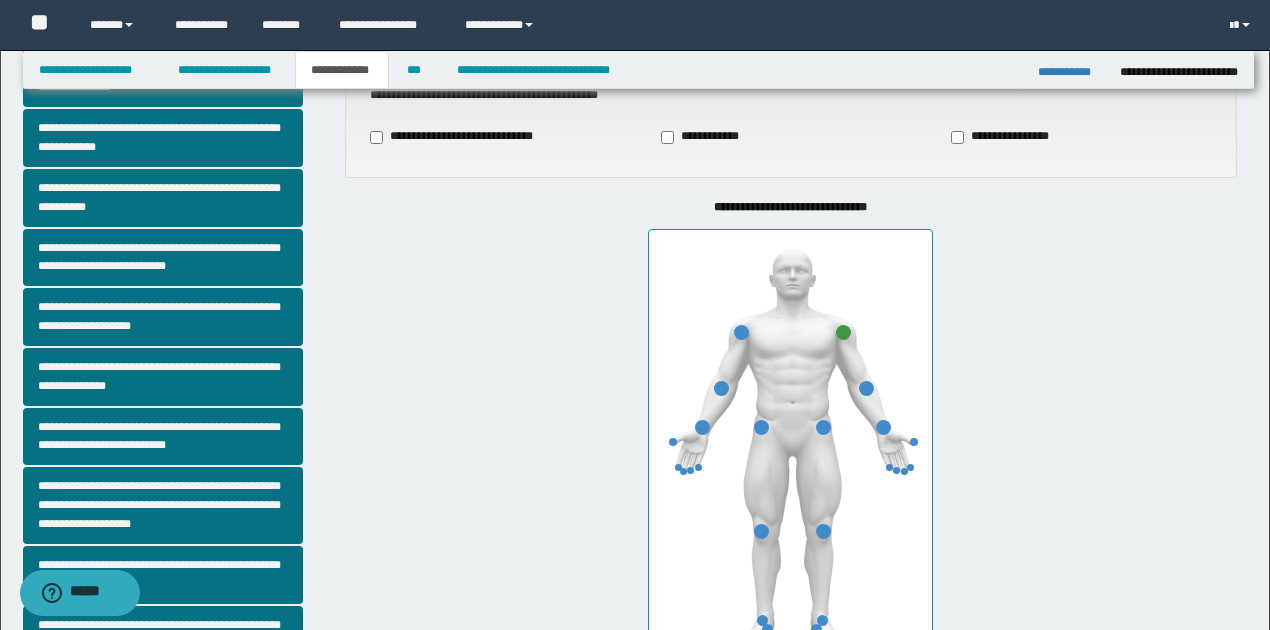 scroll, scrollTop: 200, scrollLeft: 0, axis: vertical 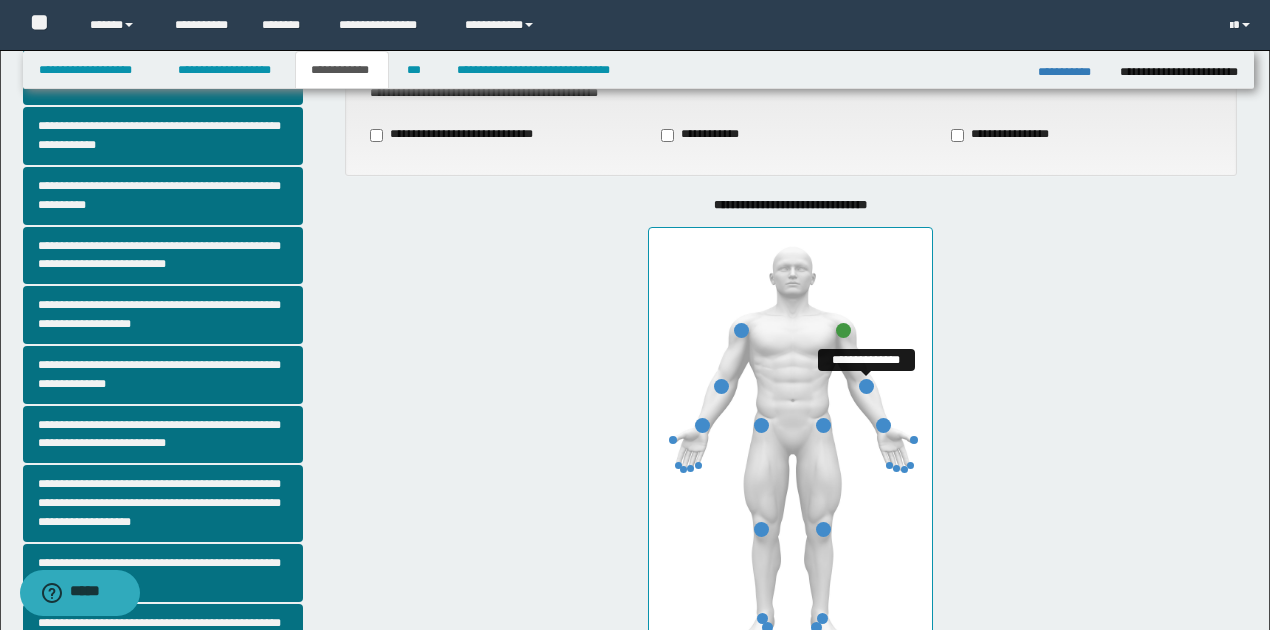 click at bounding box center (866, 386) 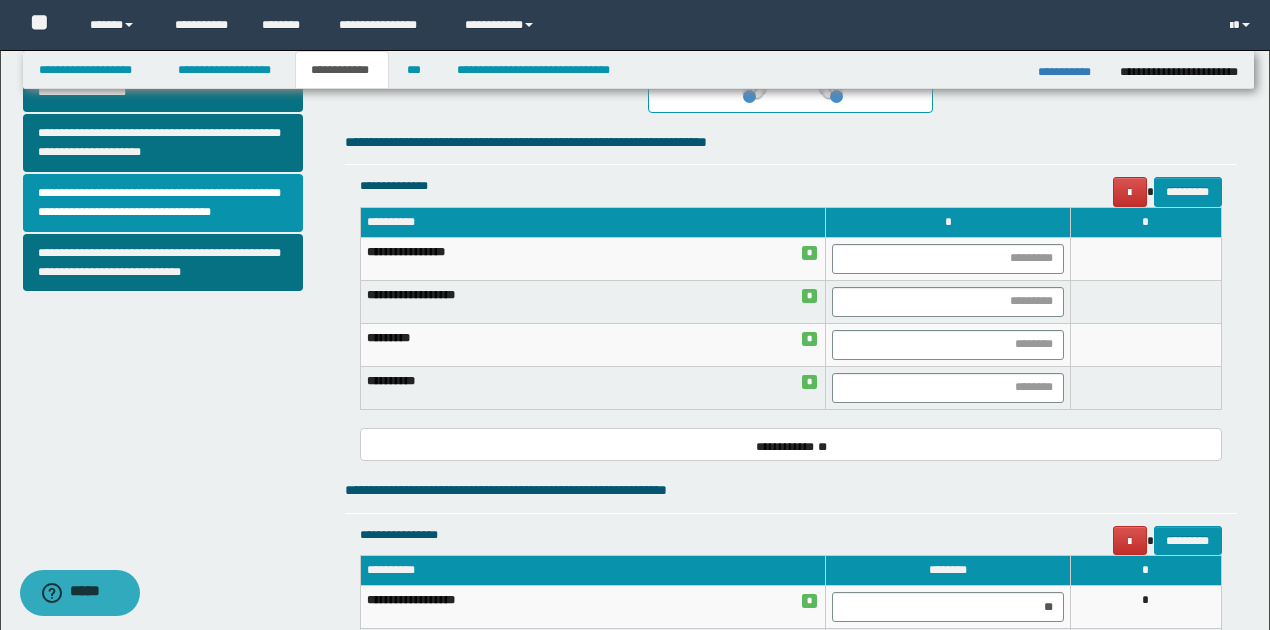 scroll, scrollTop: 600, scrollLeft: 0, axis: vertical 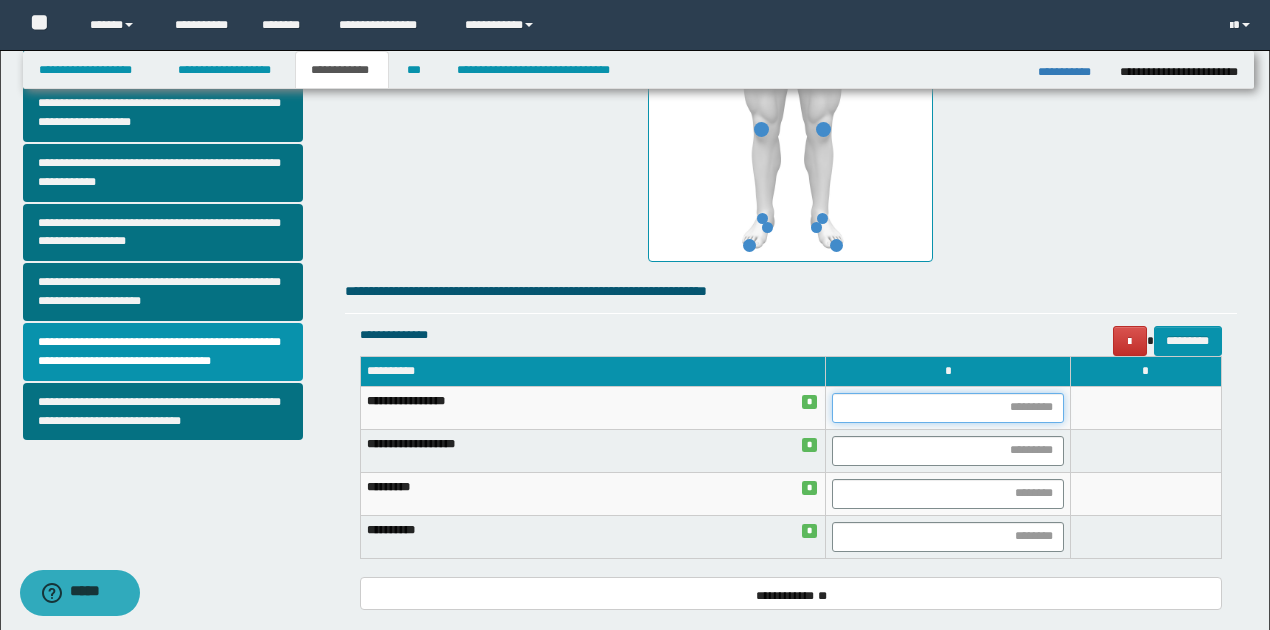 click at bounding box center (947, 408) 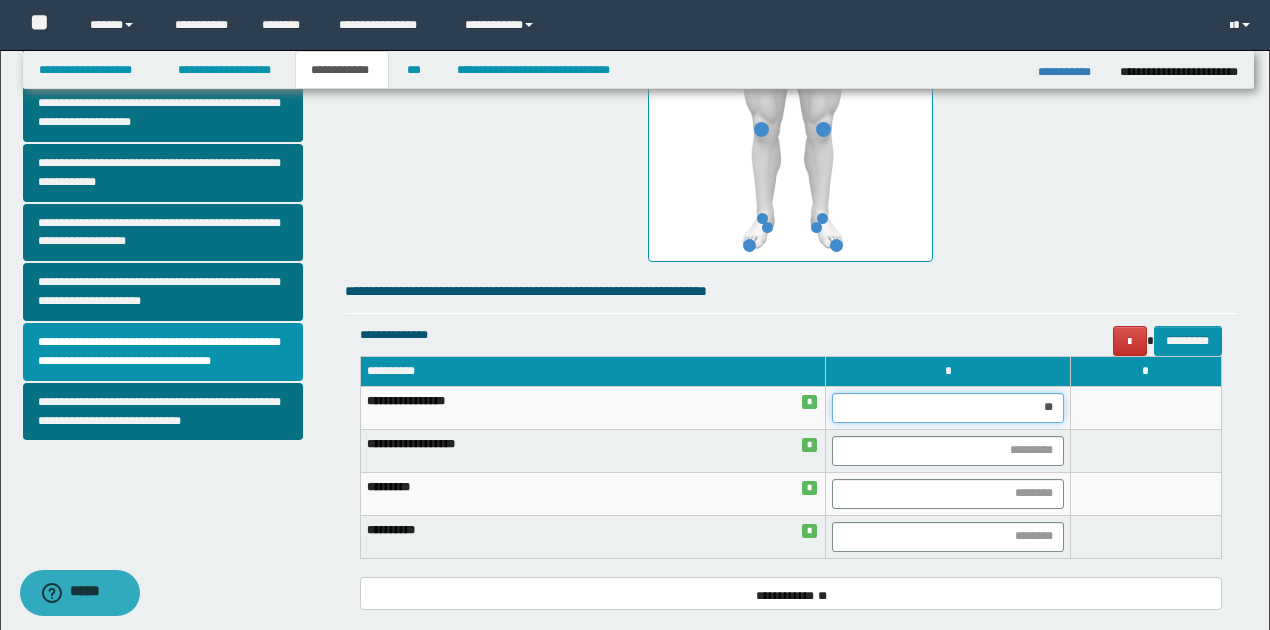 type on "***" 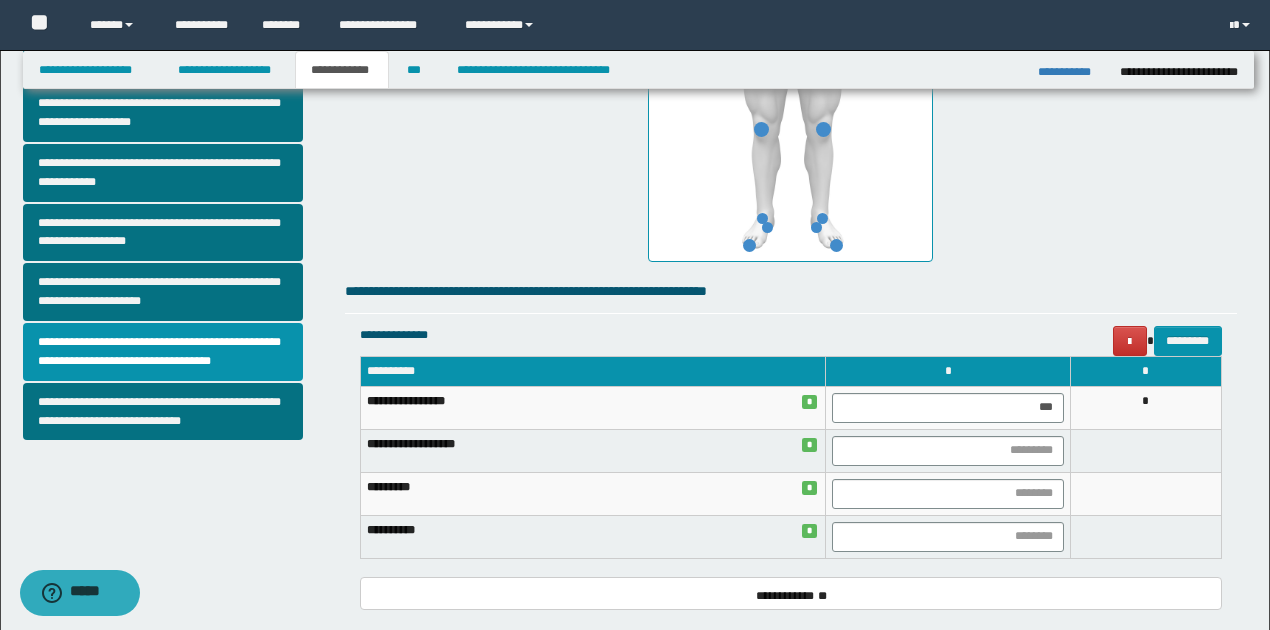 click on "*" at bounding box center (1145, 407) 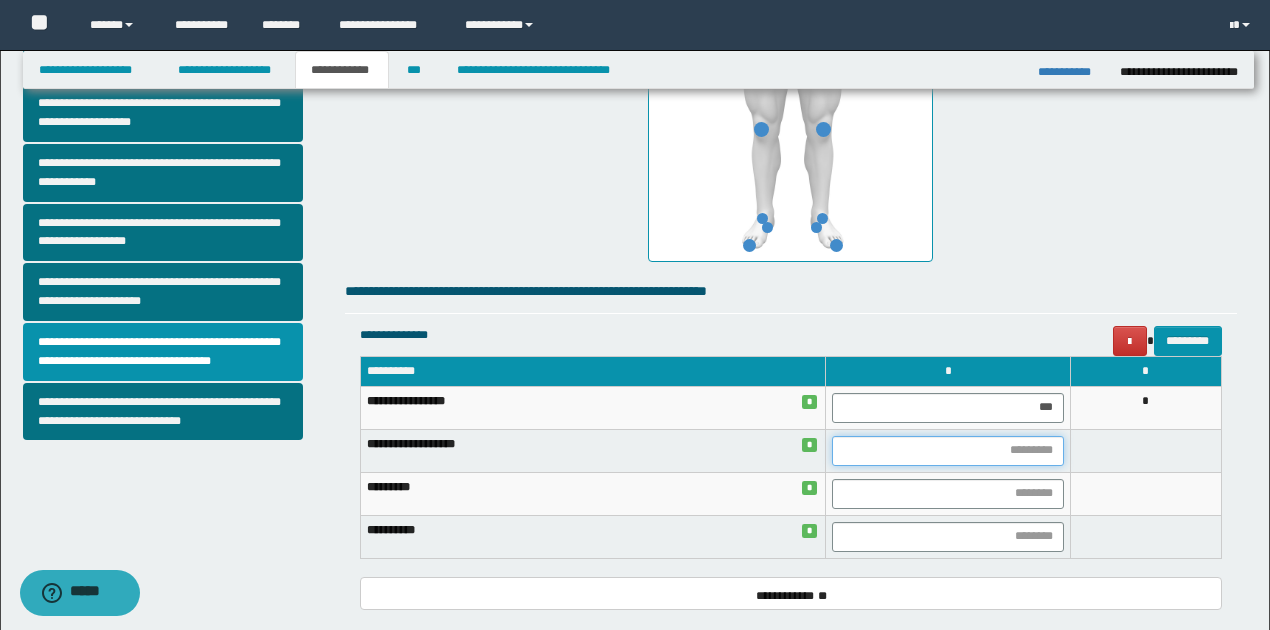 click at bounding box center (947, 451) 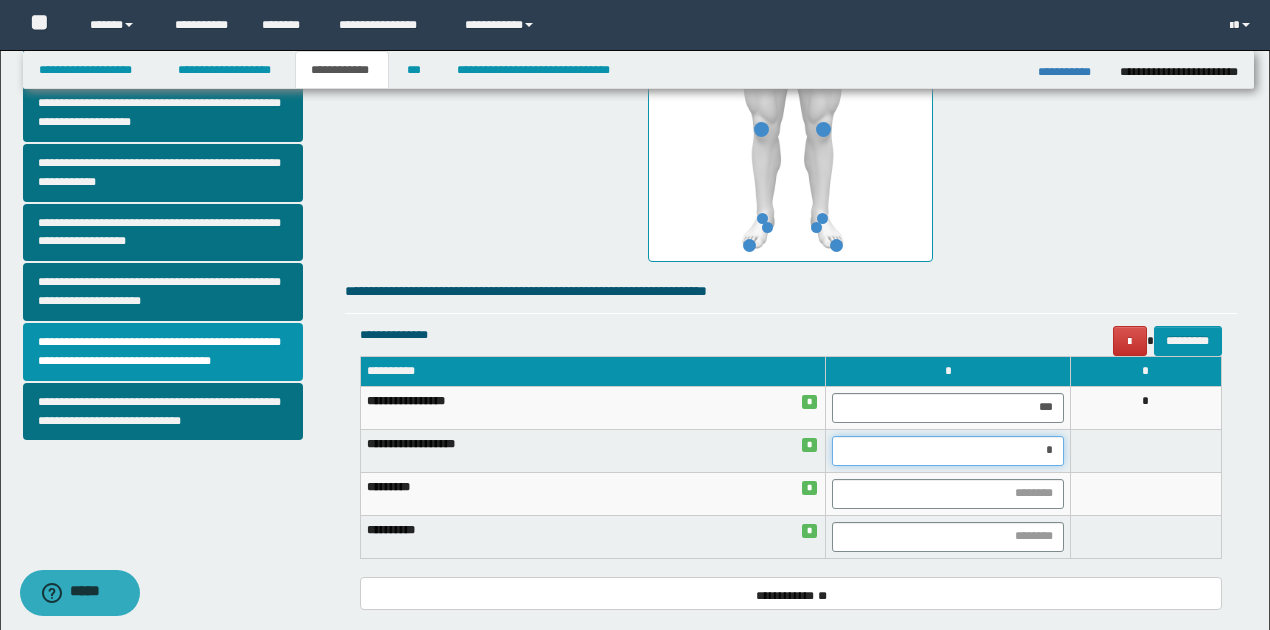 type on "**" 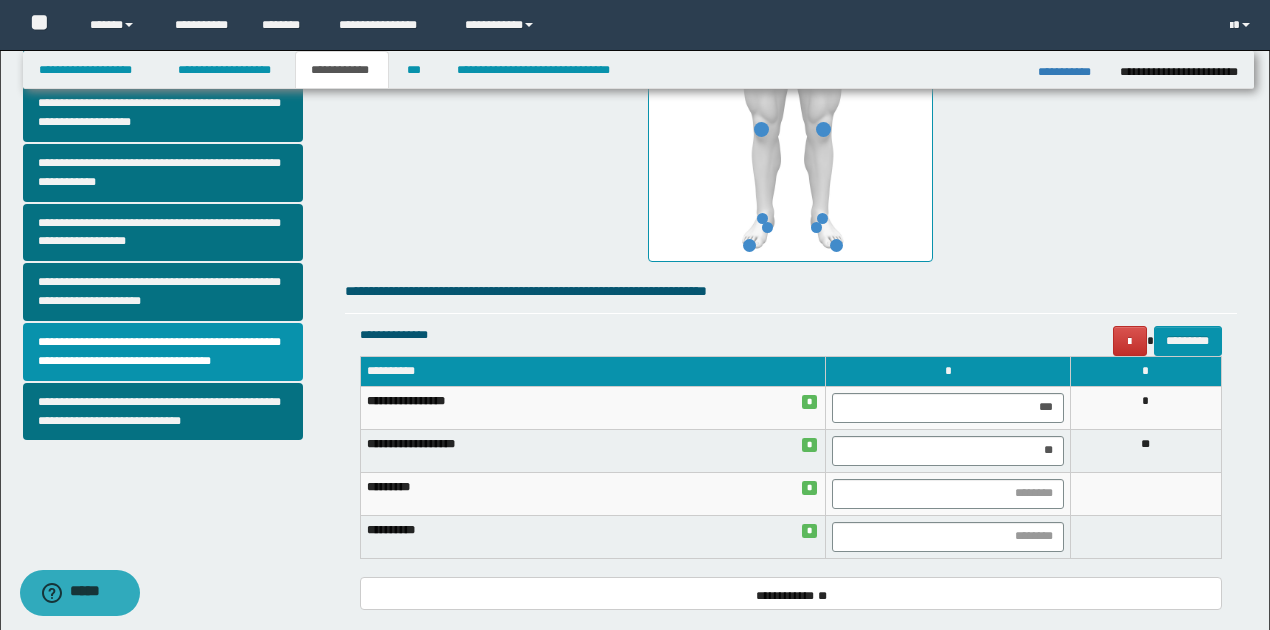 click on "**" at bounding box center [1145, 450] 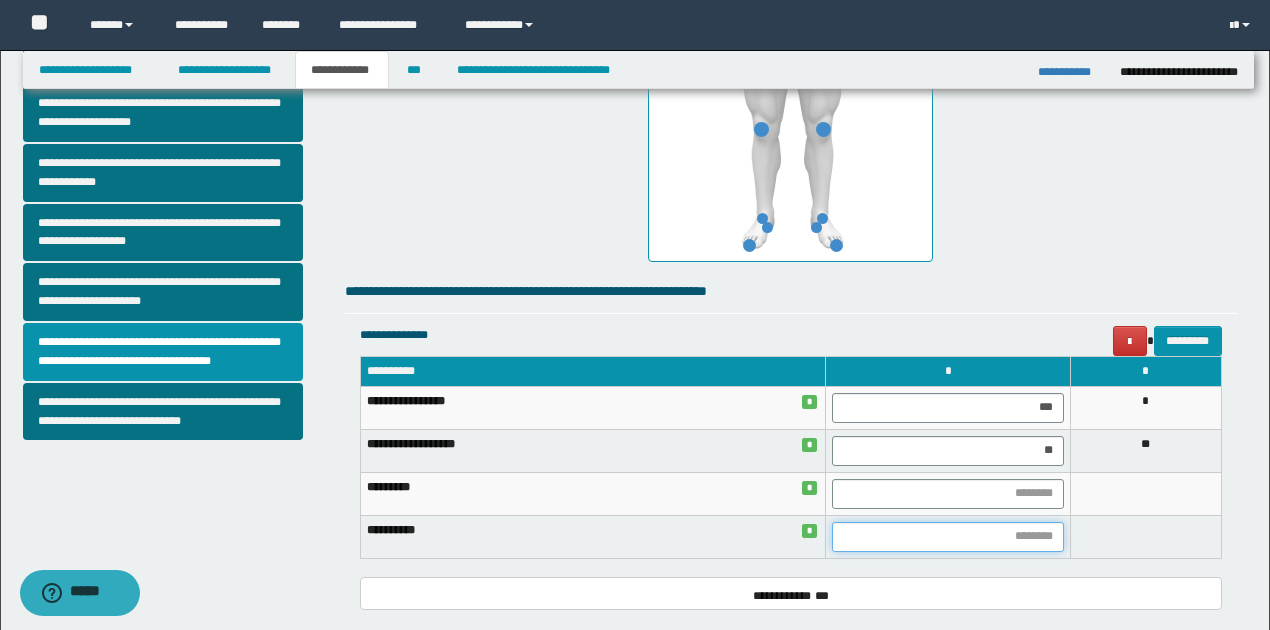 click at bounding box center [947, 537] 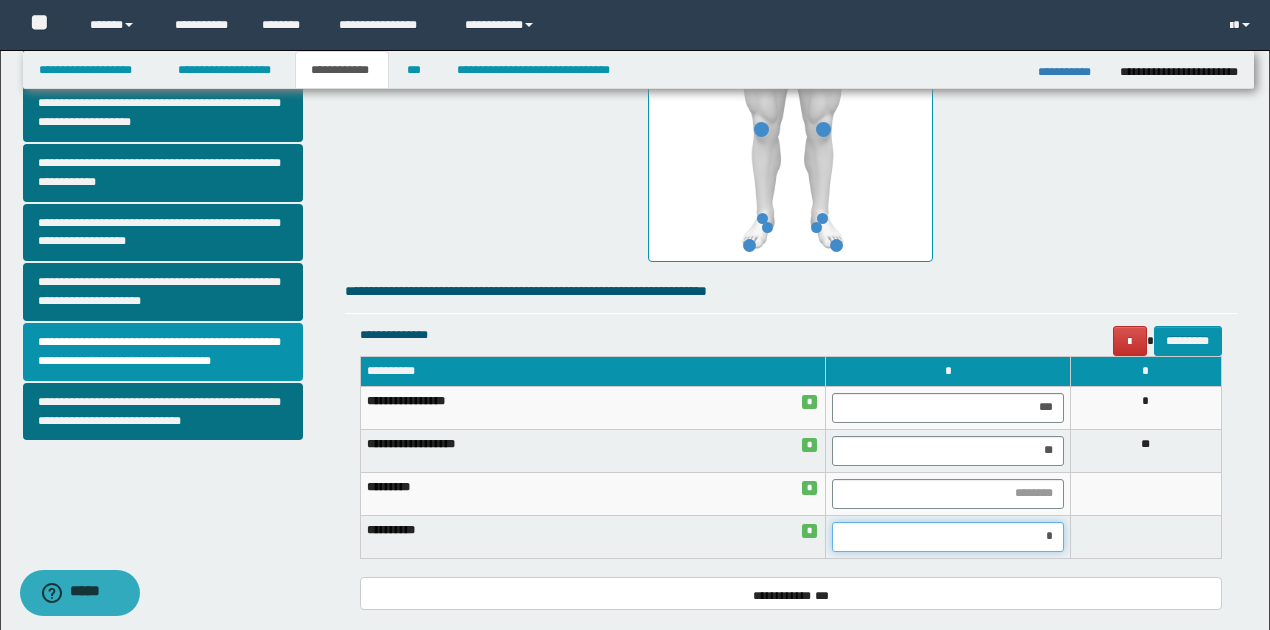 type on "**" 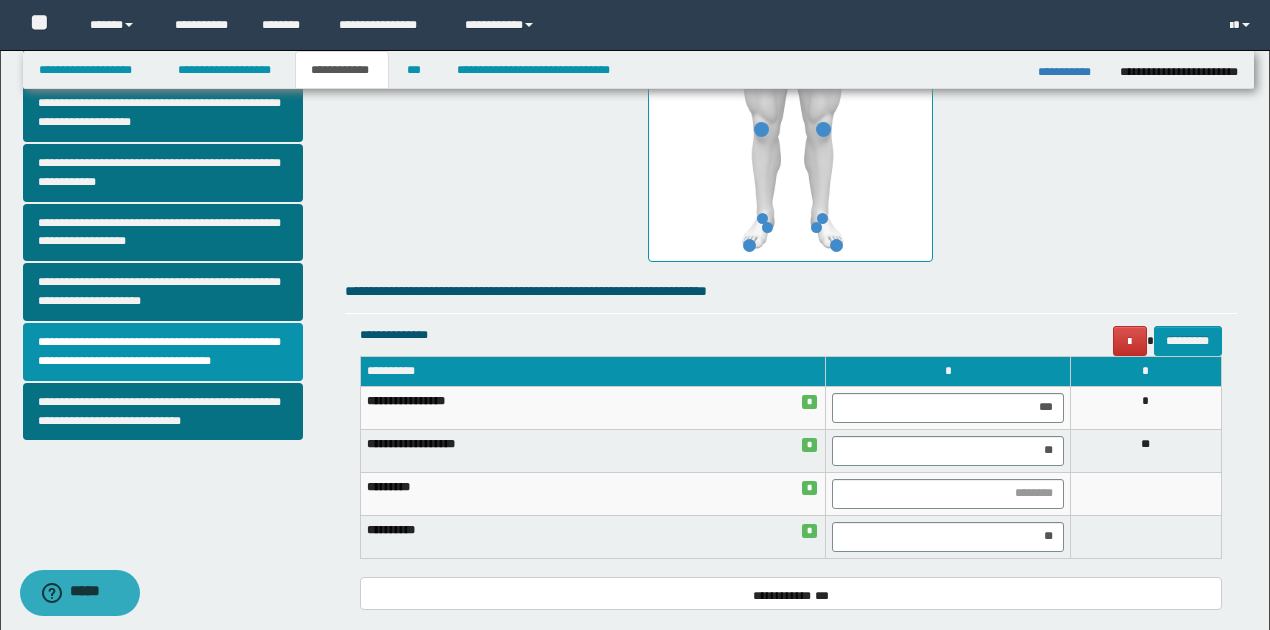 click at bounding box center (1145, 536) 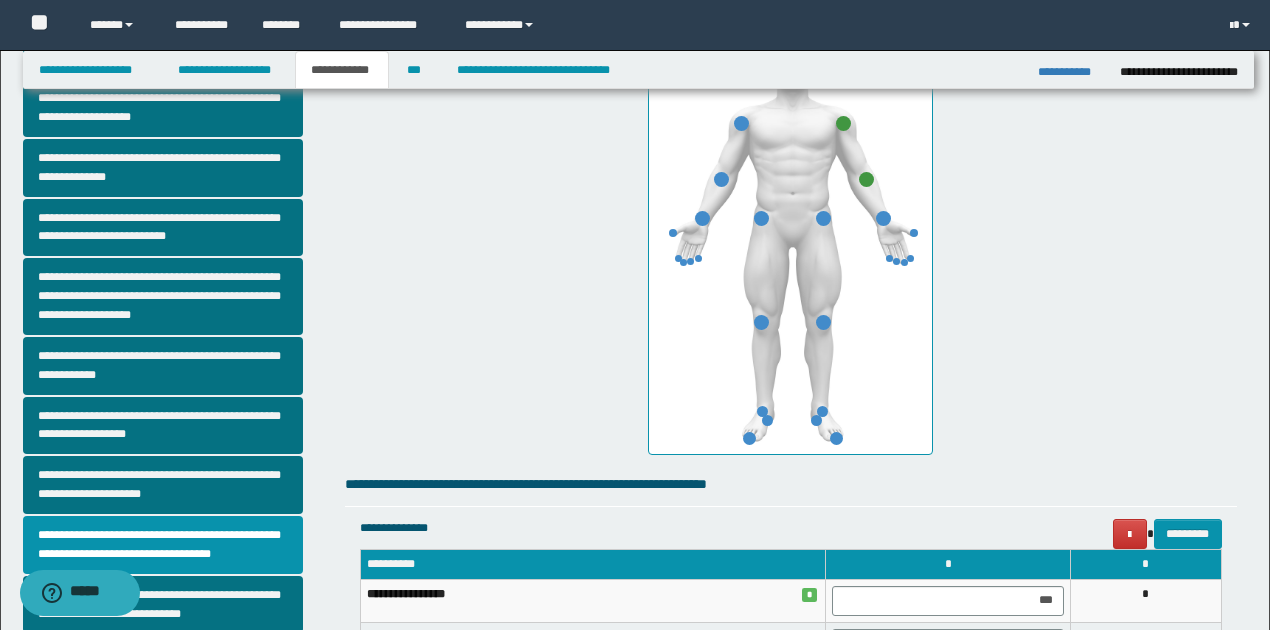 scroll, scrollTop: 382, scrollLeft: 0, axis: vertical 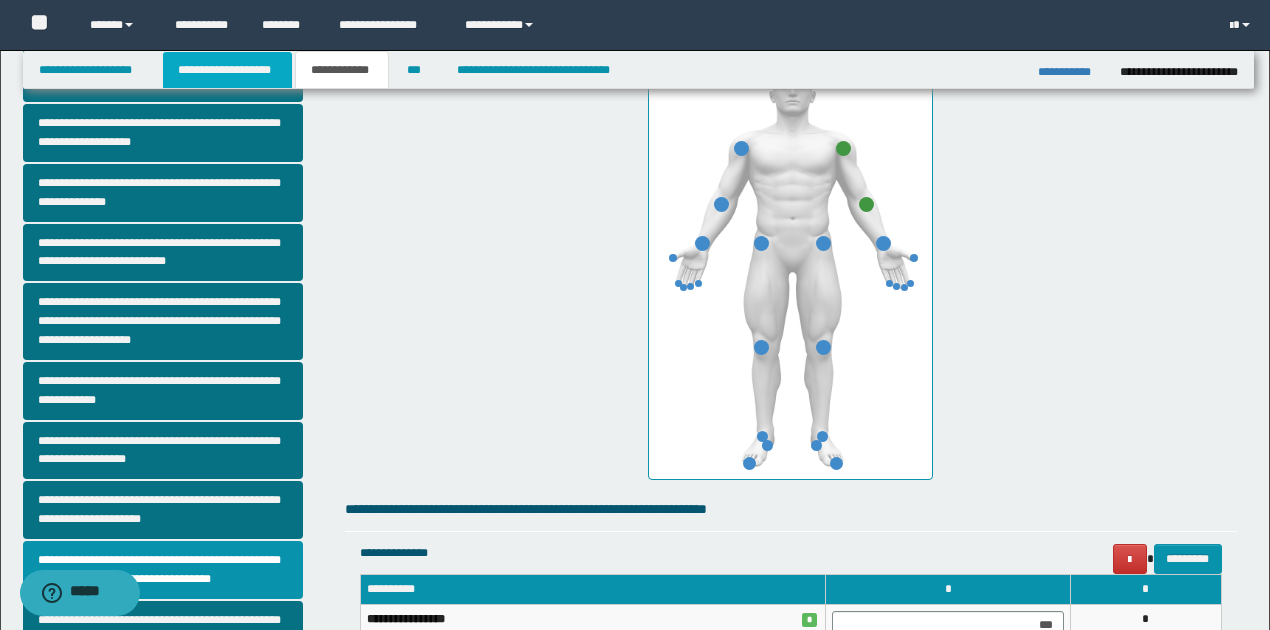 click on "**********" at bounding box center [227, 70] 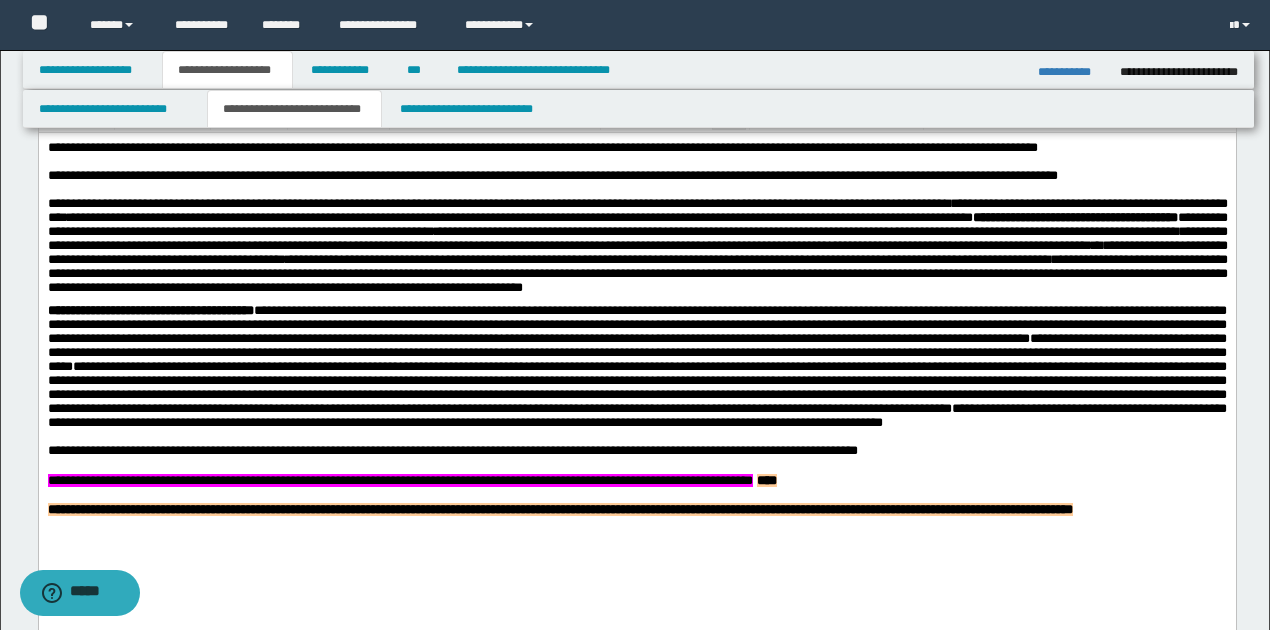 scroll, scrollTop: 412, scrollLeft: 0, axis: vertical 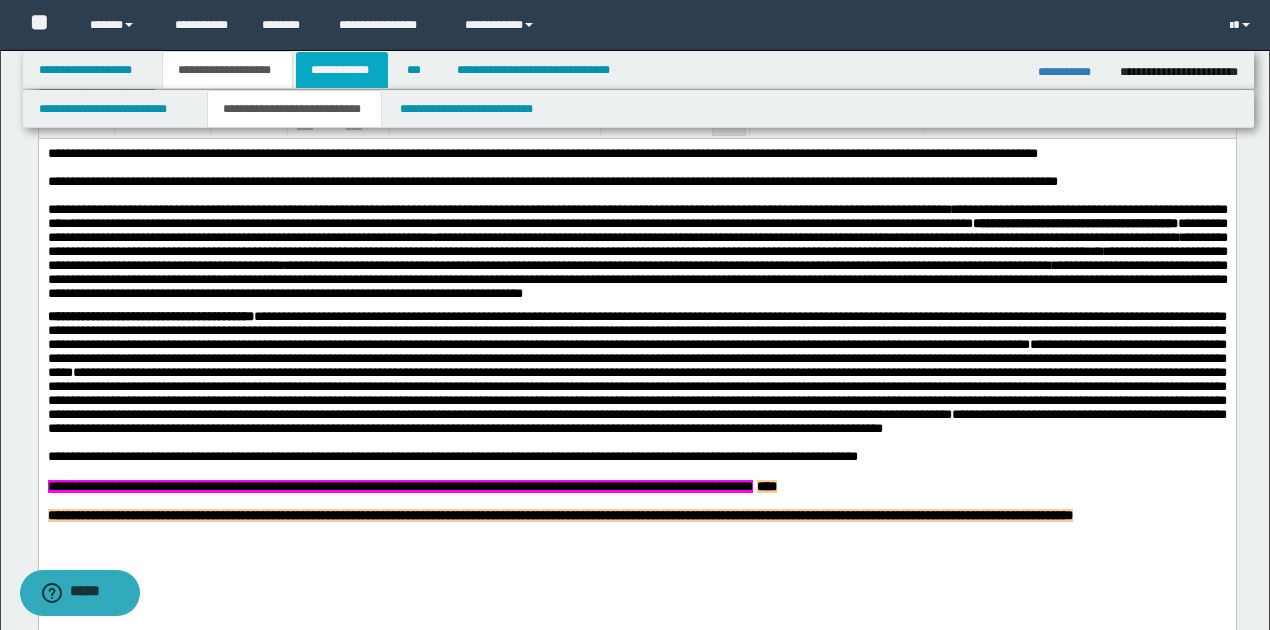 click on "**********" at bounding box center [342, 70] 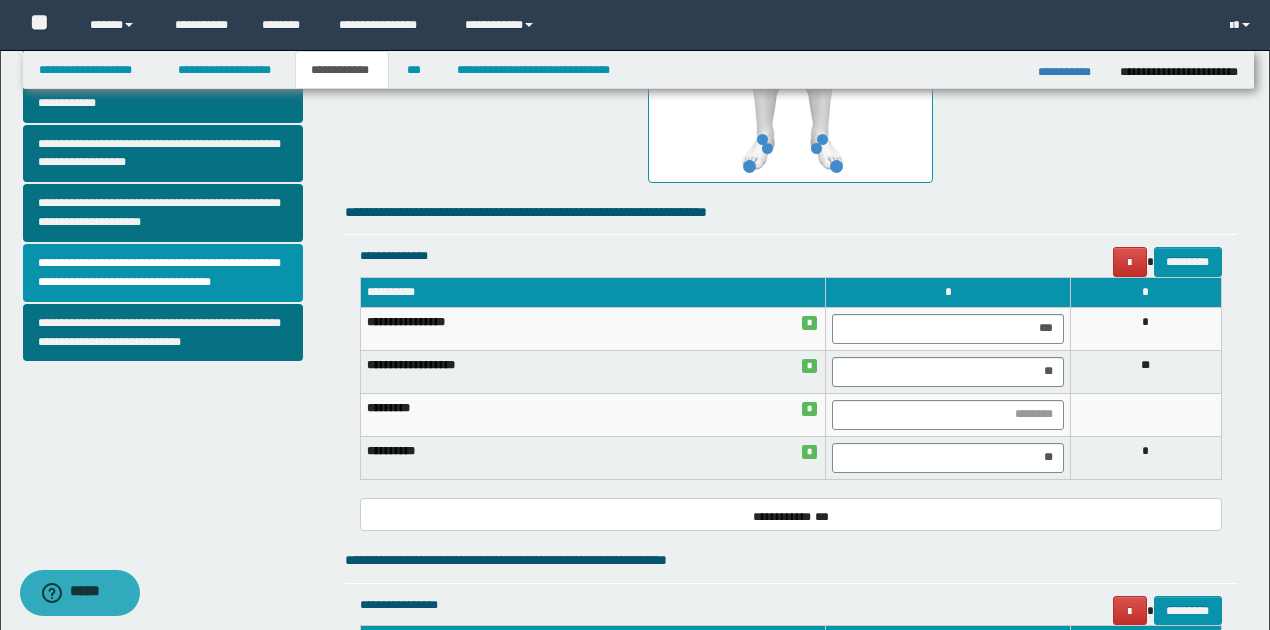 scroll, scrollTop: 648, scrollLeft: 0, axis: vertical 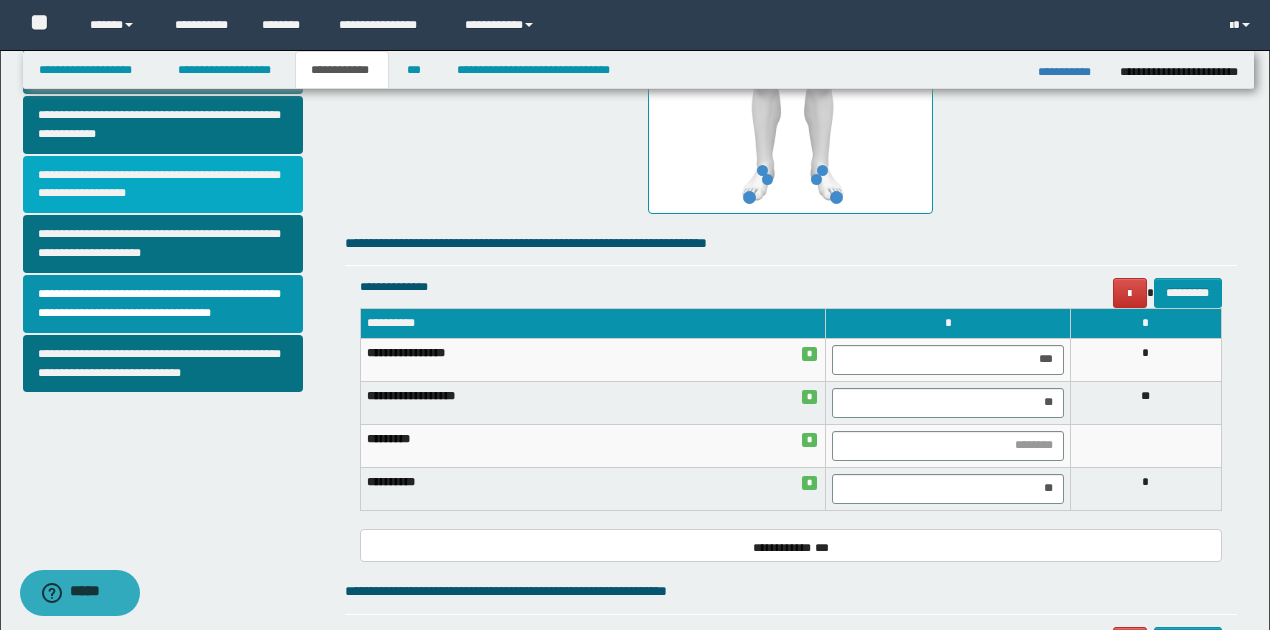 click on "**********" at bounding box center [163, 185] 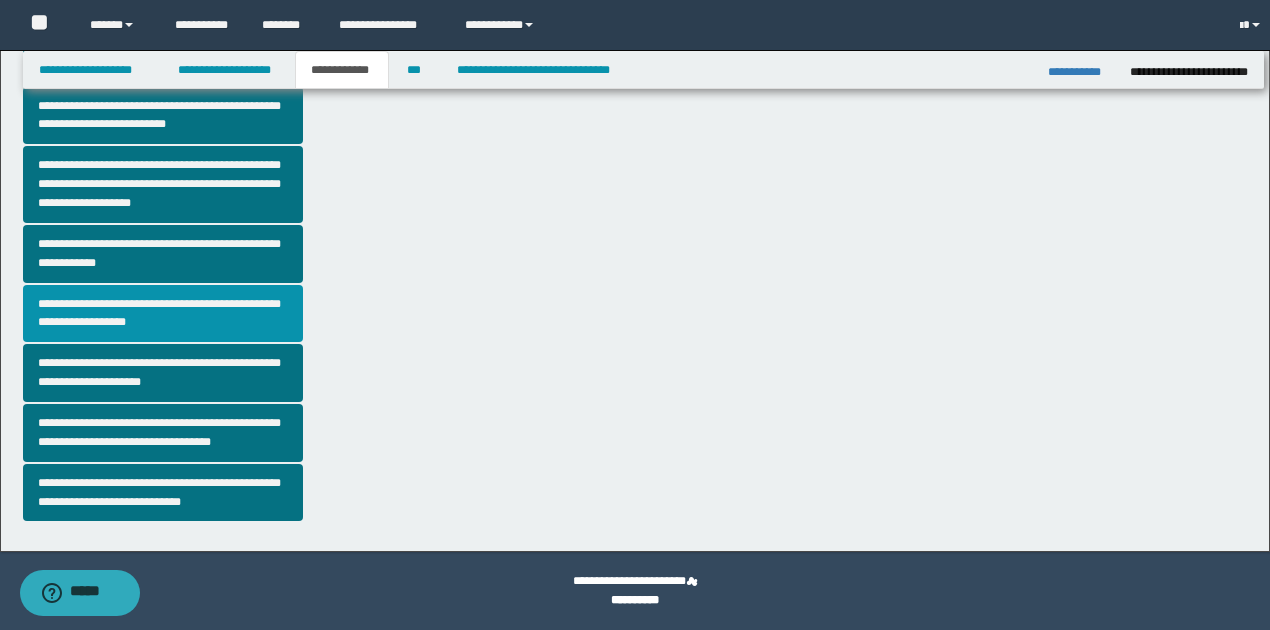 scroll, scrollTop: 0, scrollLeft: 0, axis: both 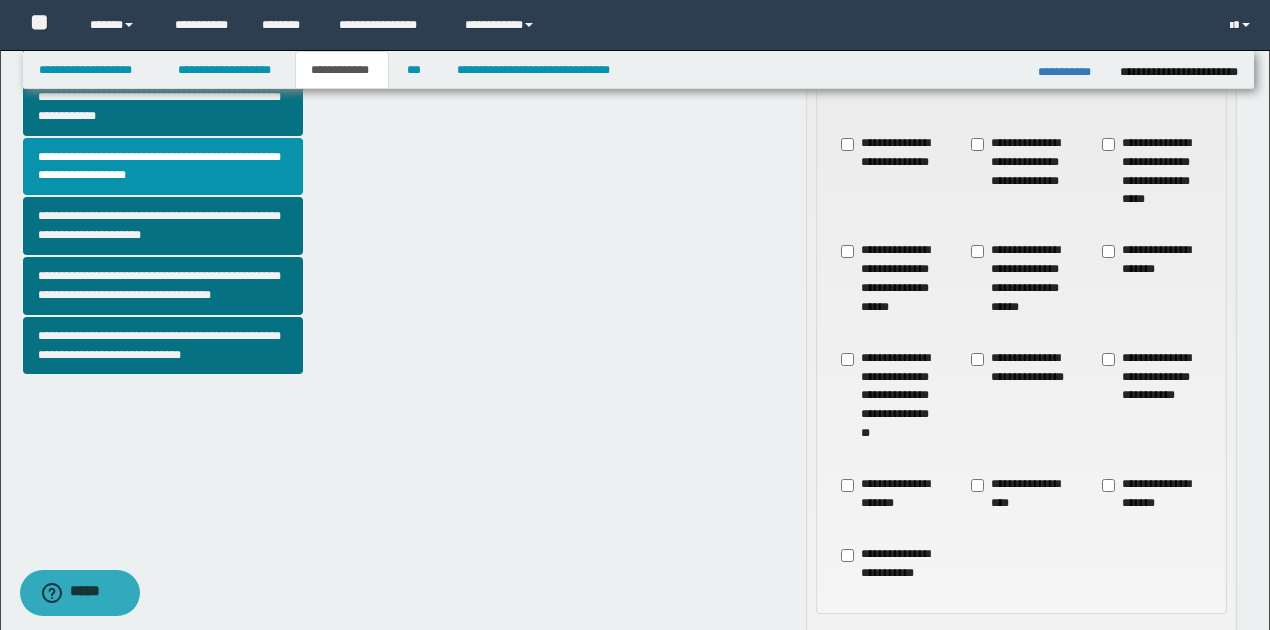 click on "**********" at bounding box center [1152, 494] 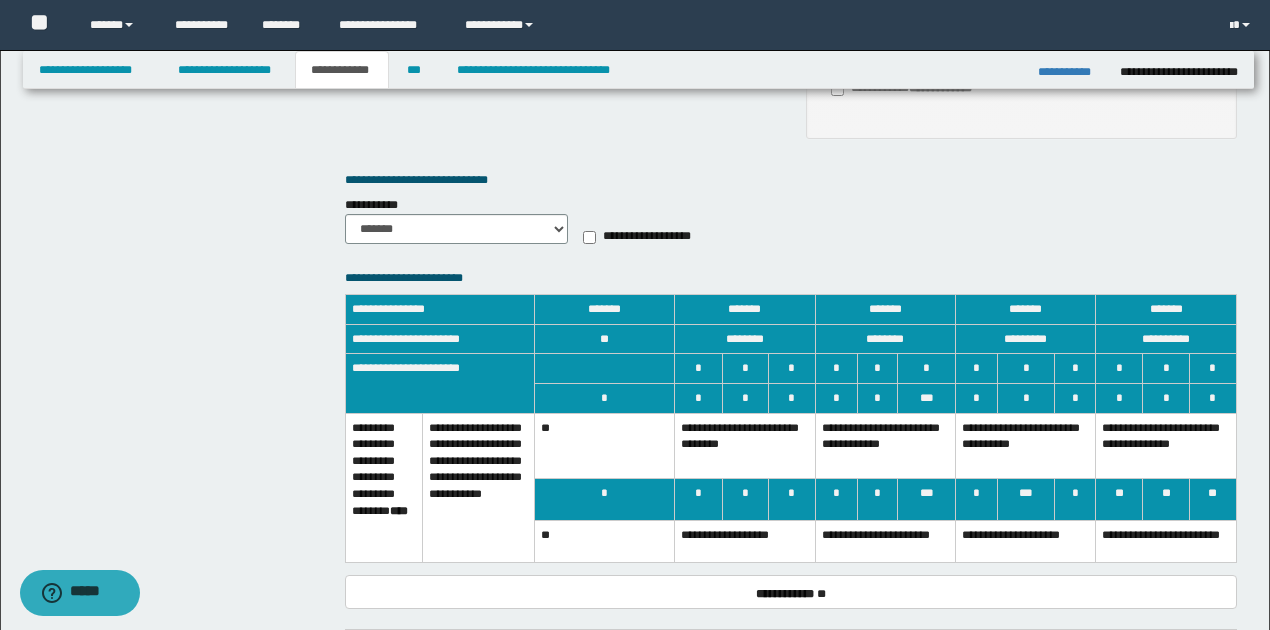 scroll, scrollTop: 1400, scrollLeft: 0, axis: vertical 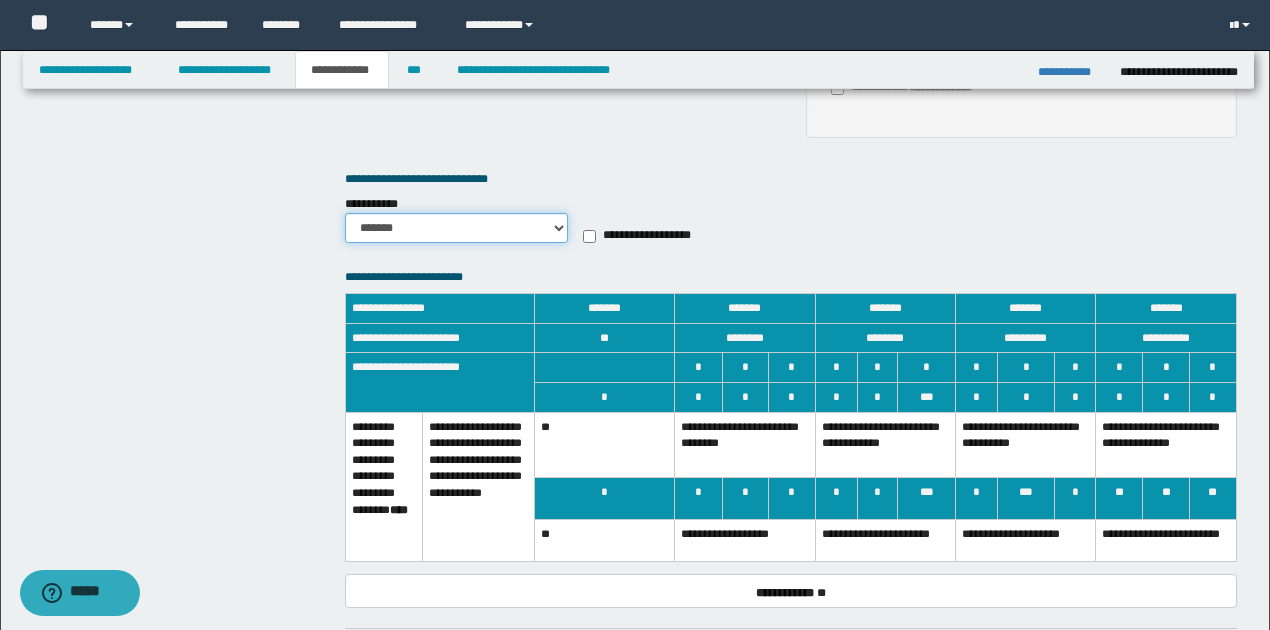 click on "*******
*********" at bounding box center [456, 228] 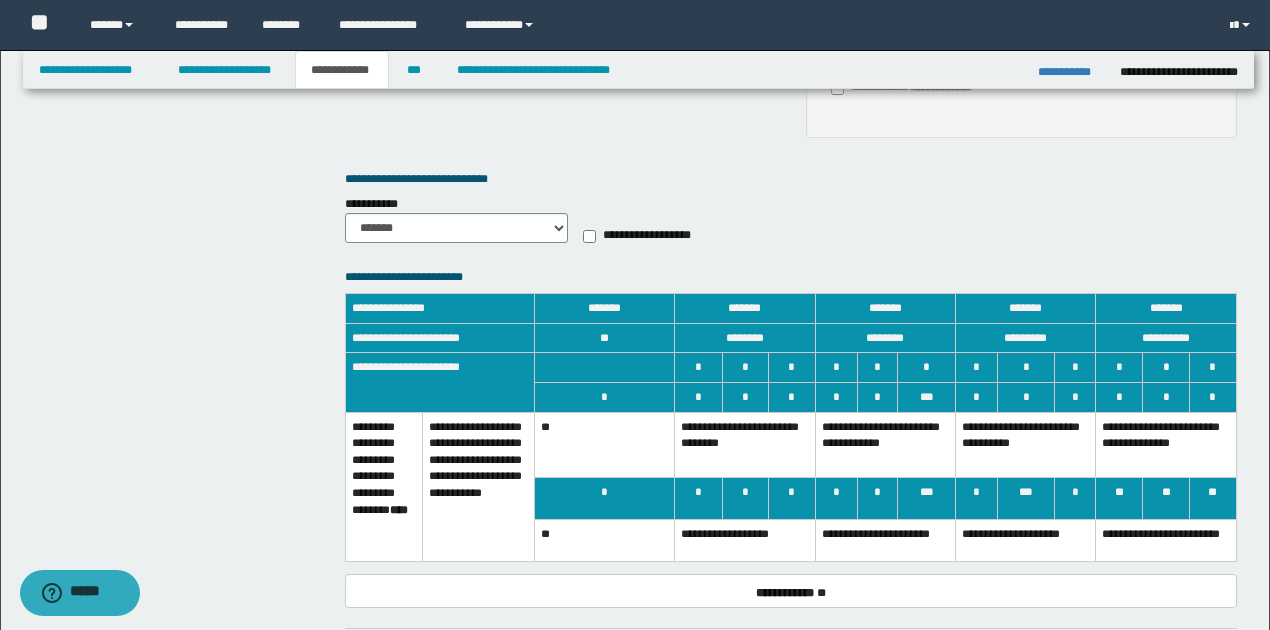click on "**********" at bounding box center (885, 541) 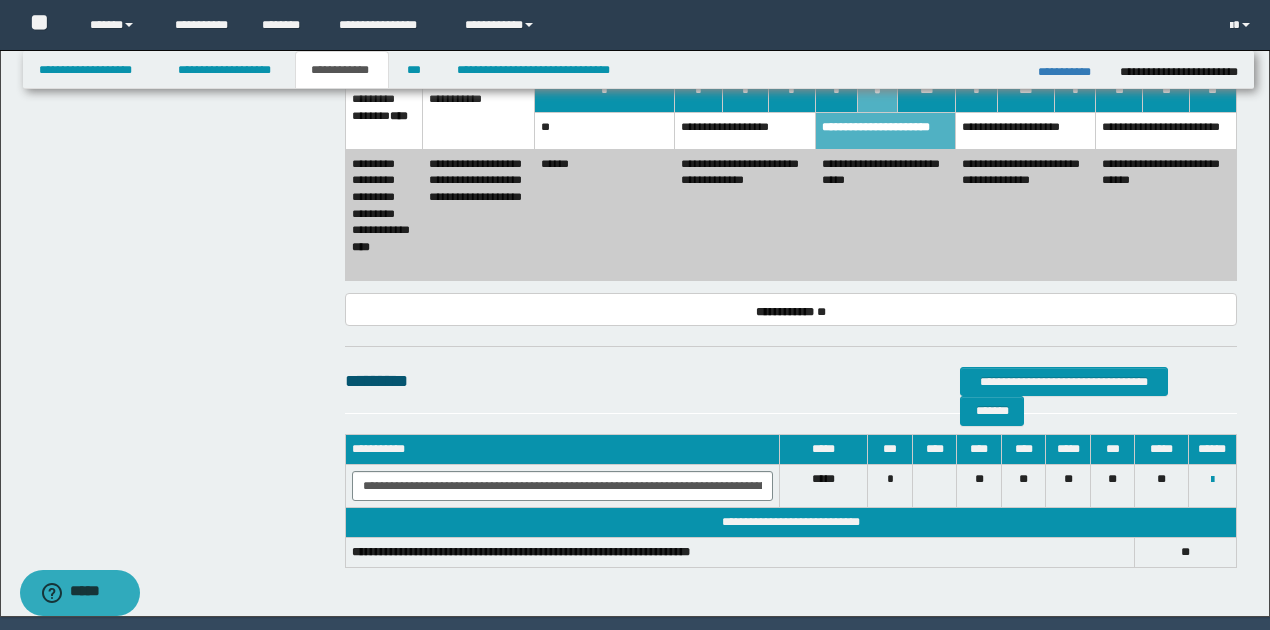 scroll, scrollTop: 1800, scrollLeft: 0, axis: vertical 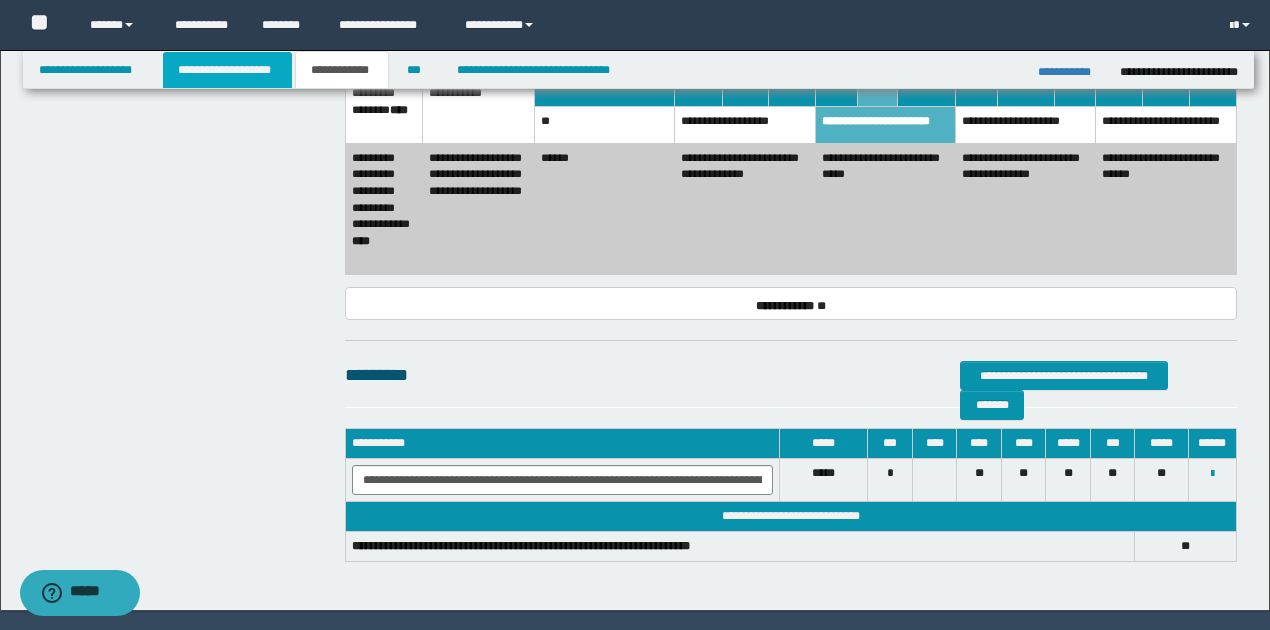 click on "**********" at bounding box center [227, 70] 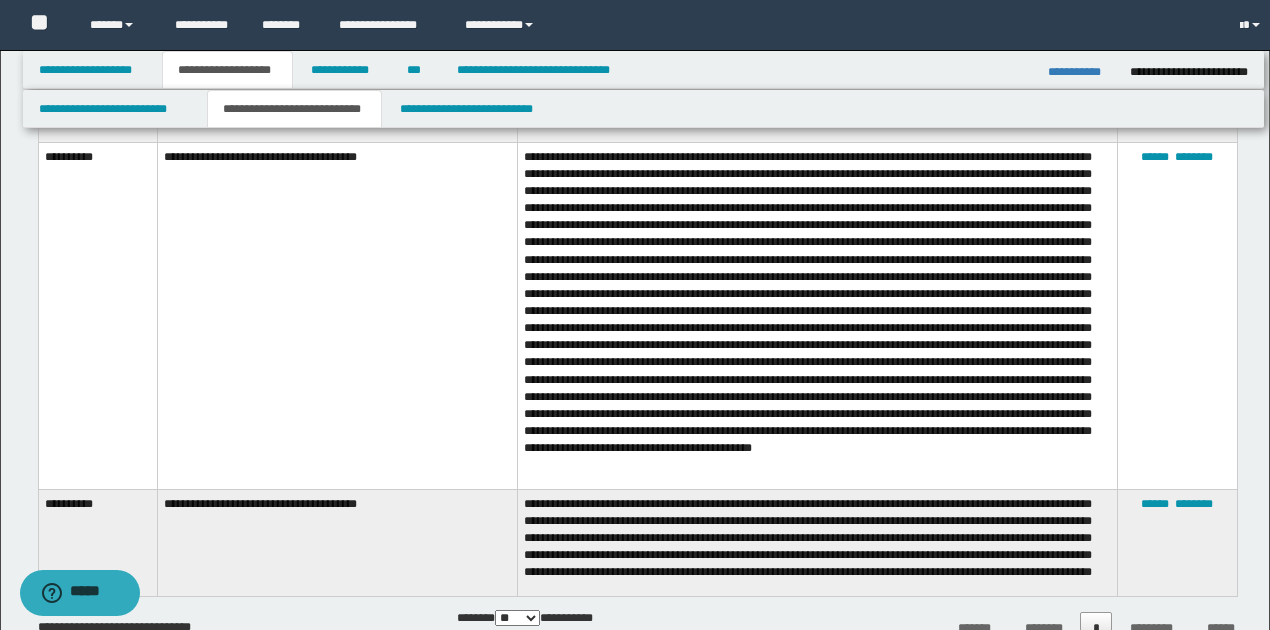scroll, scrollTop: 1830, scrollLeft: 0, axis: vertical 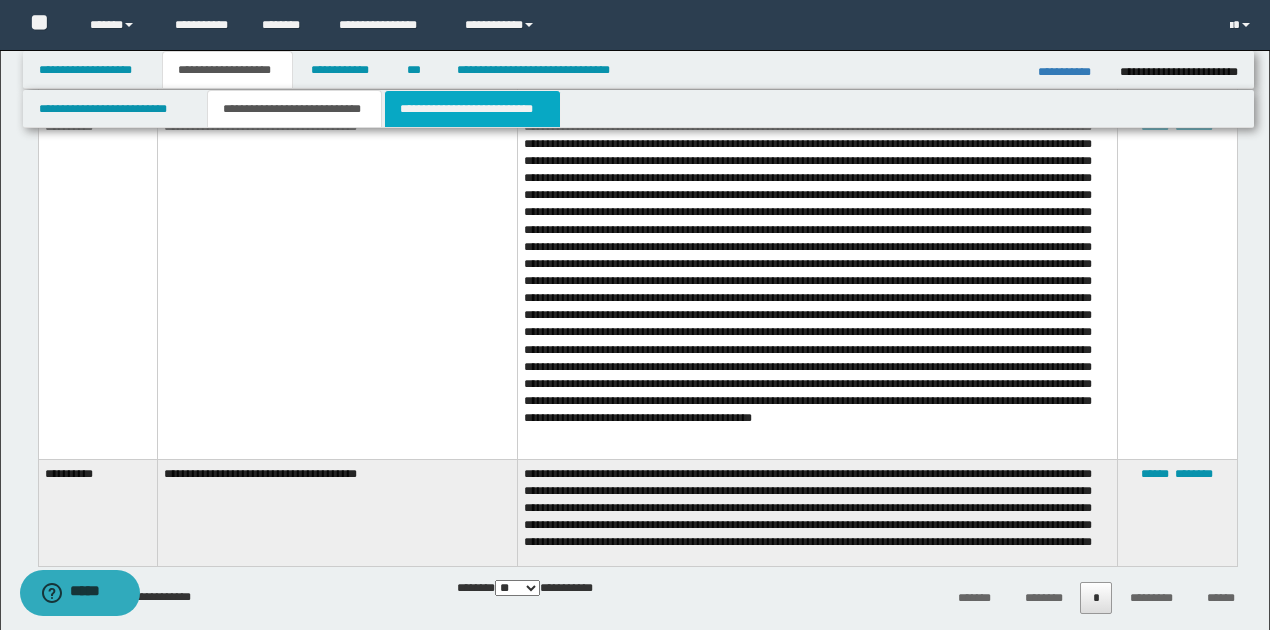 click on "**********" at bounding box center [472, 109] 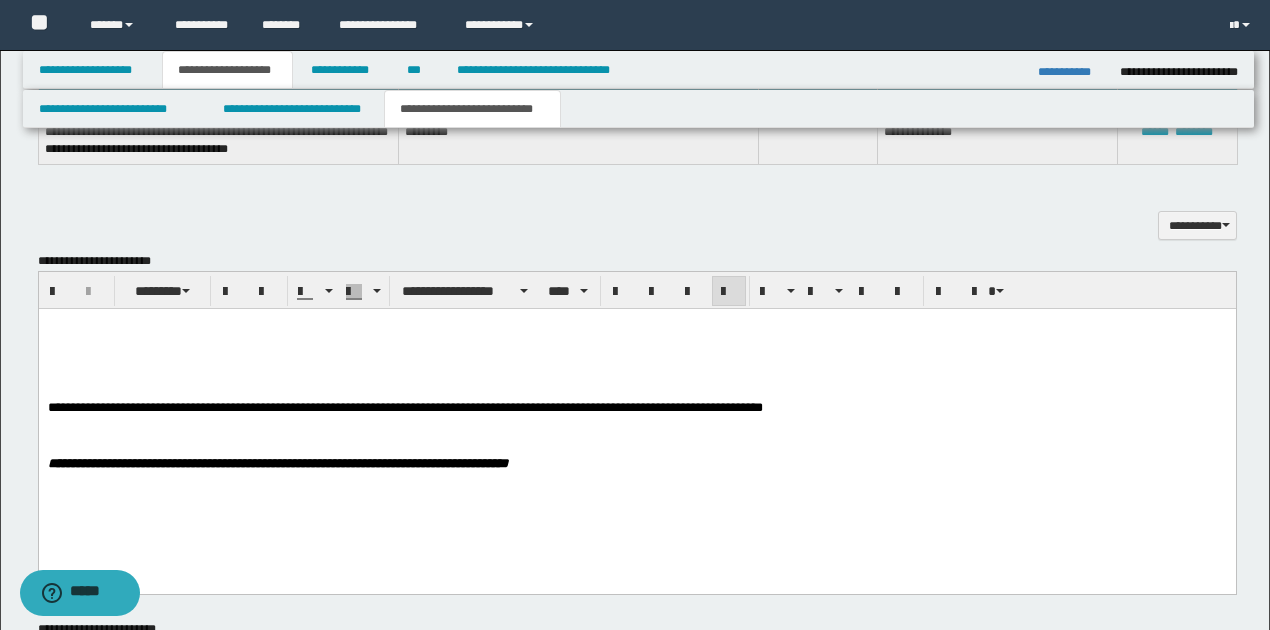scroll, scrollTop: 1157, scrollLeft: 0, axis: vertical 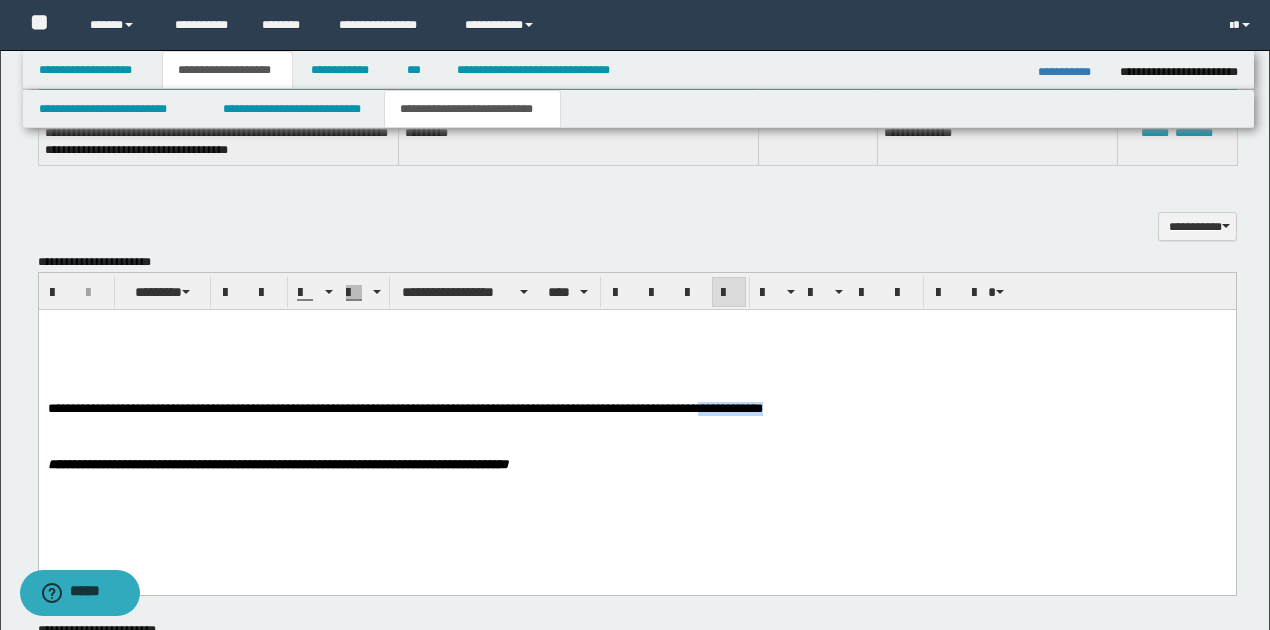 drag, startPoint x: 736, startPoint y: 418, endPoint x: 818, endPoint y: 420, distance: 82.02438 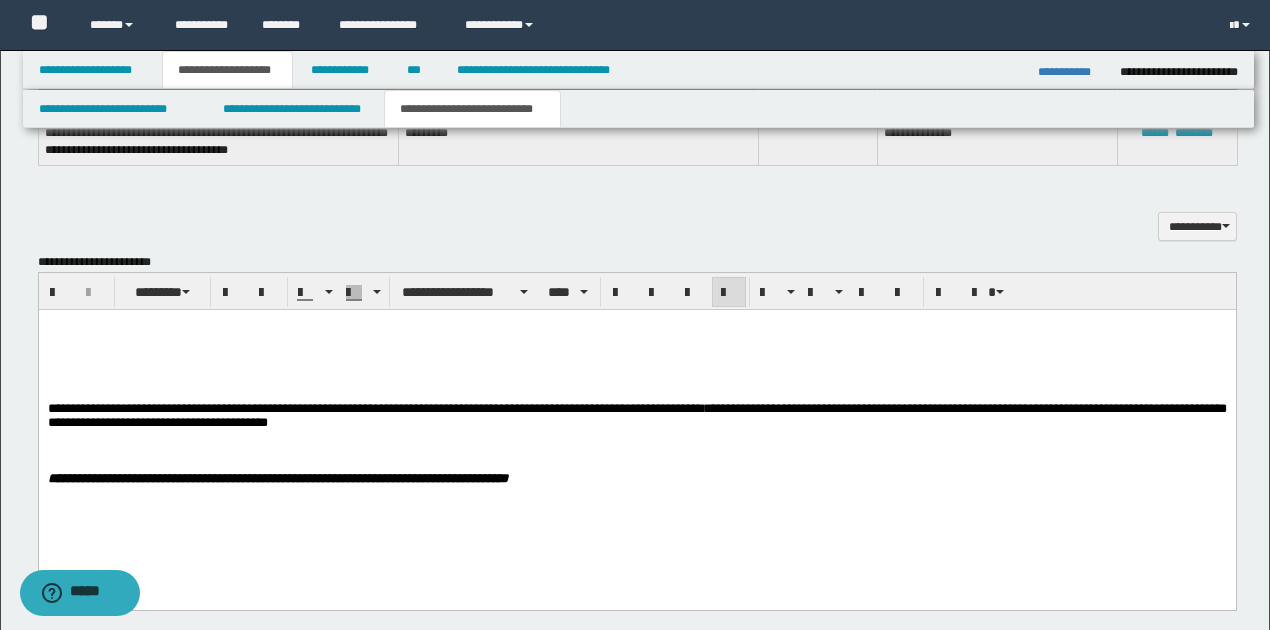 click on "**********" at bounding box center [636, 414] 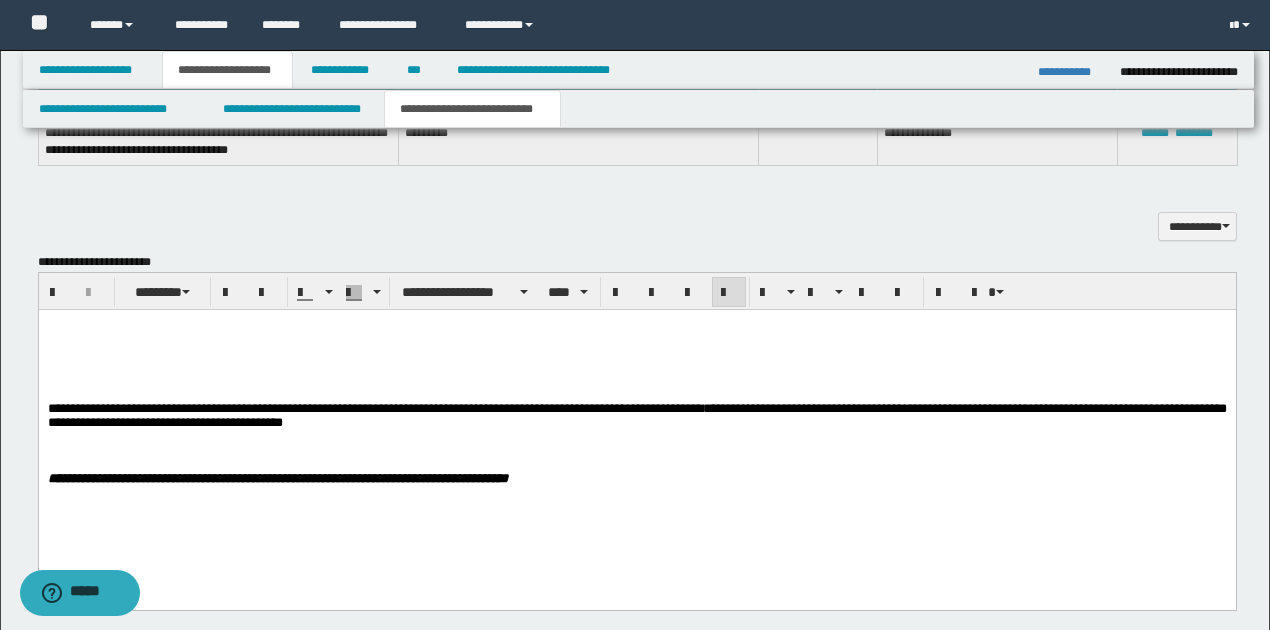 click on "**********" at bounding box center (636, 415) 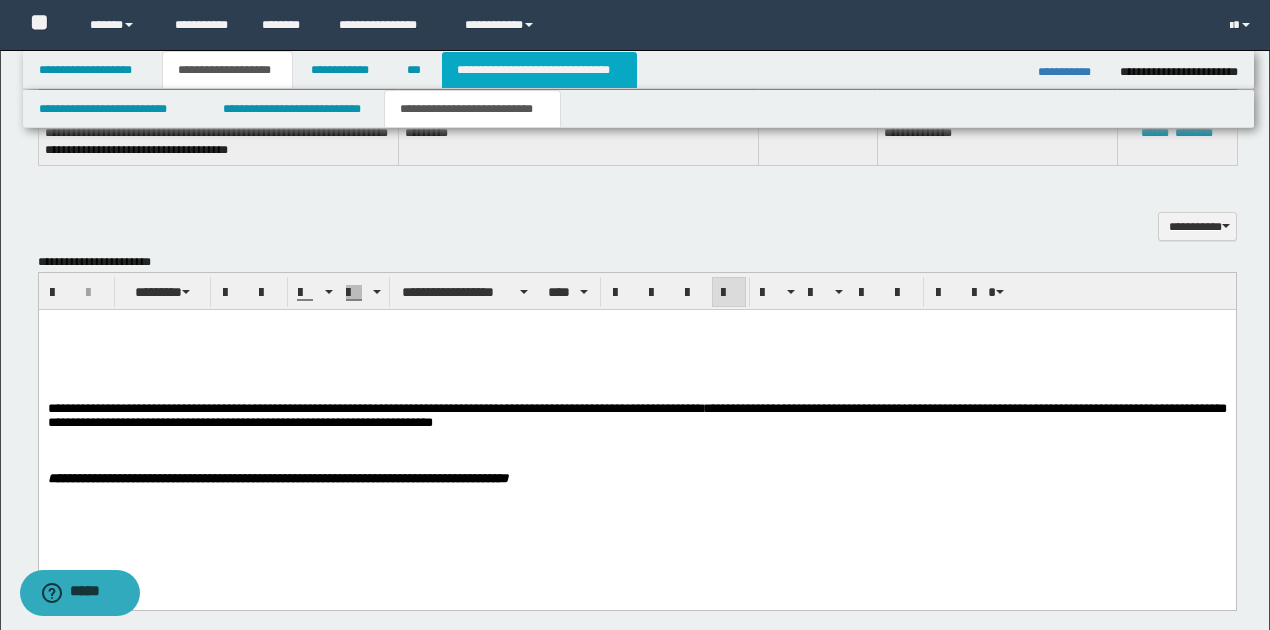 click on "**********" at bounding box center (539, 70) 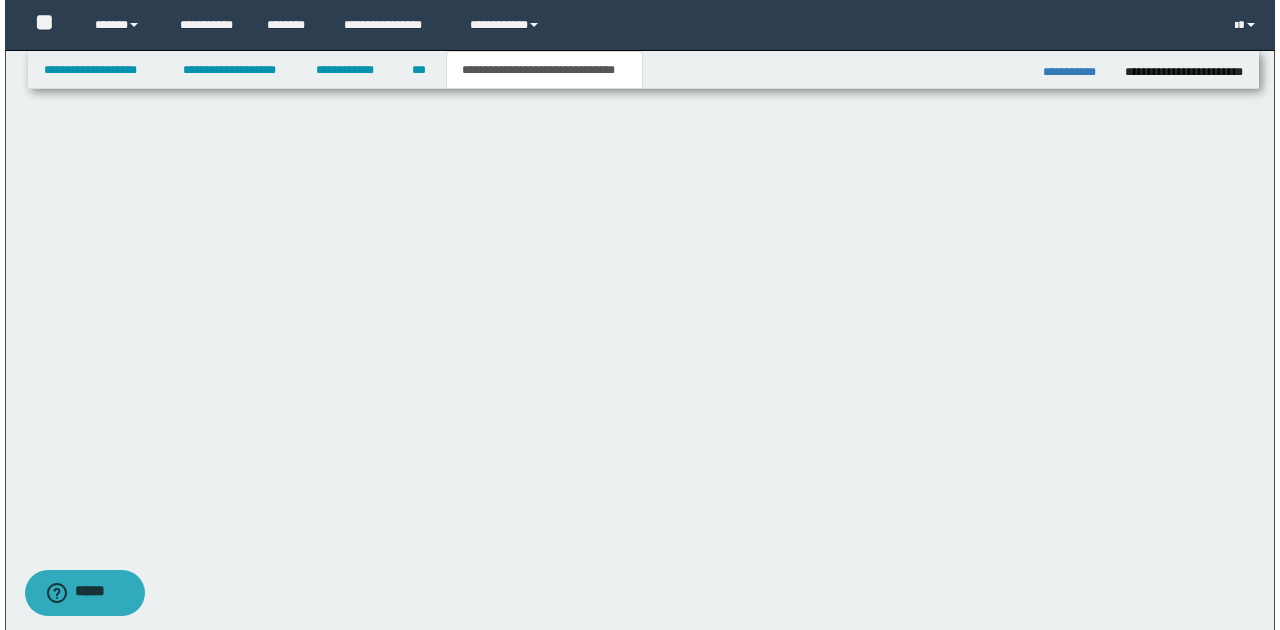 scroll, scrollTop: 0, scrollLeft: 0, axis: both 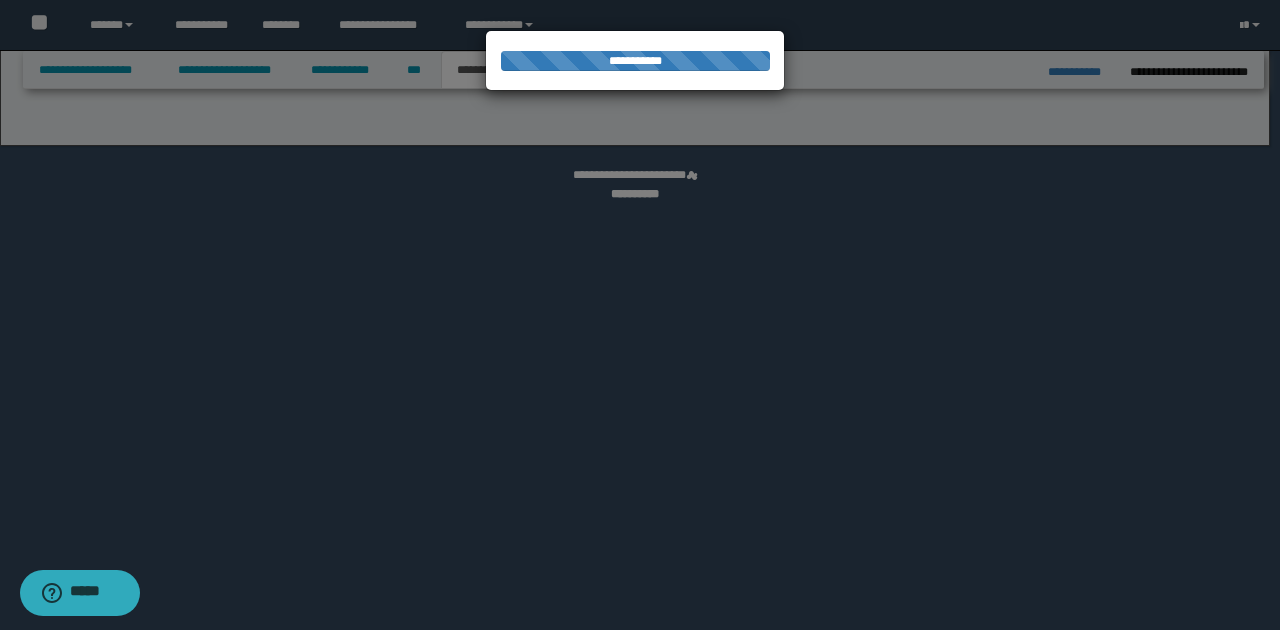 select on "*" 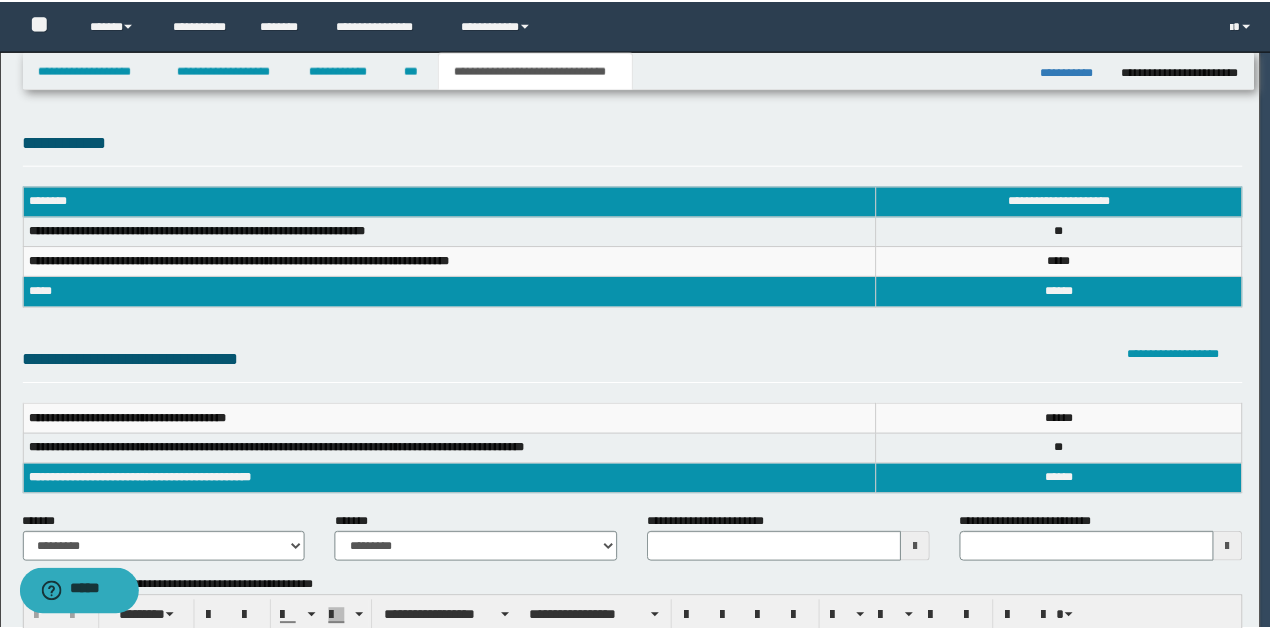 scroll, scrollTop: 0, scrollLeft: 0, axis: both 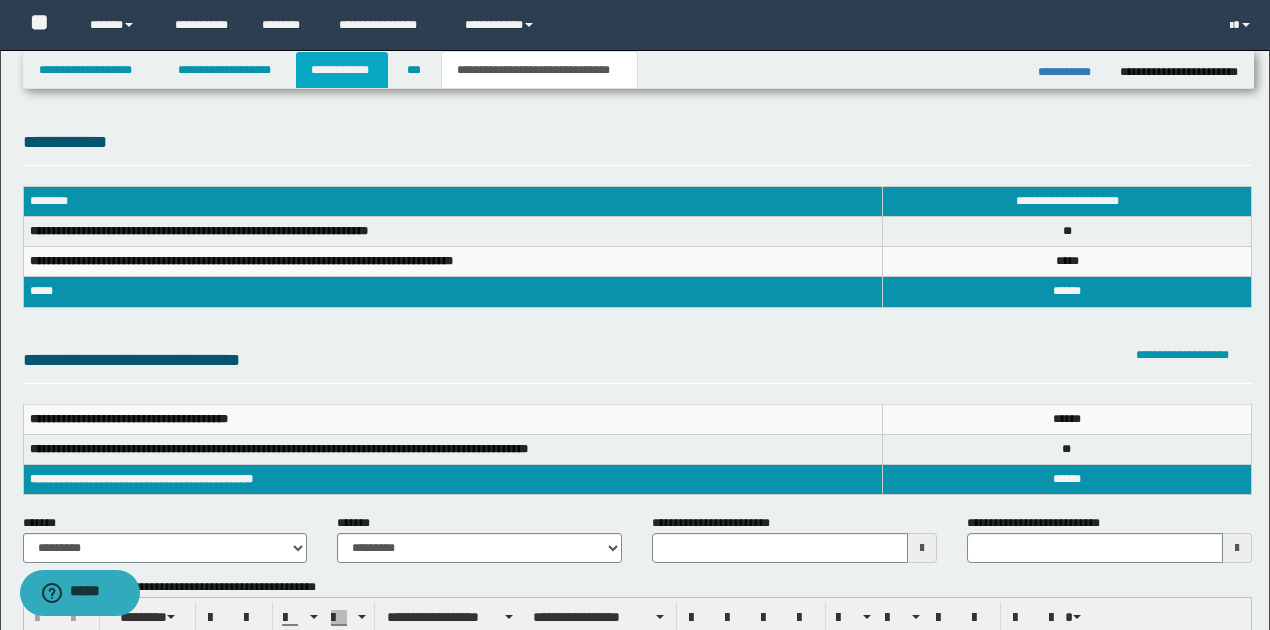 click on "**********" at bounding box center (342, 70) 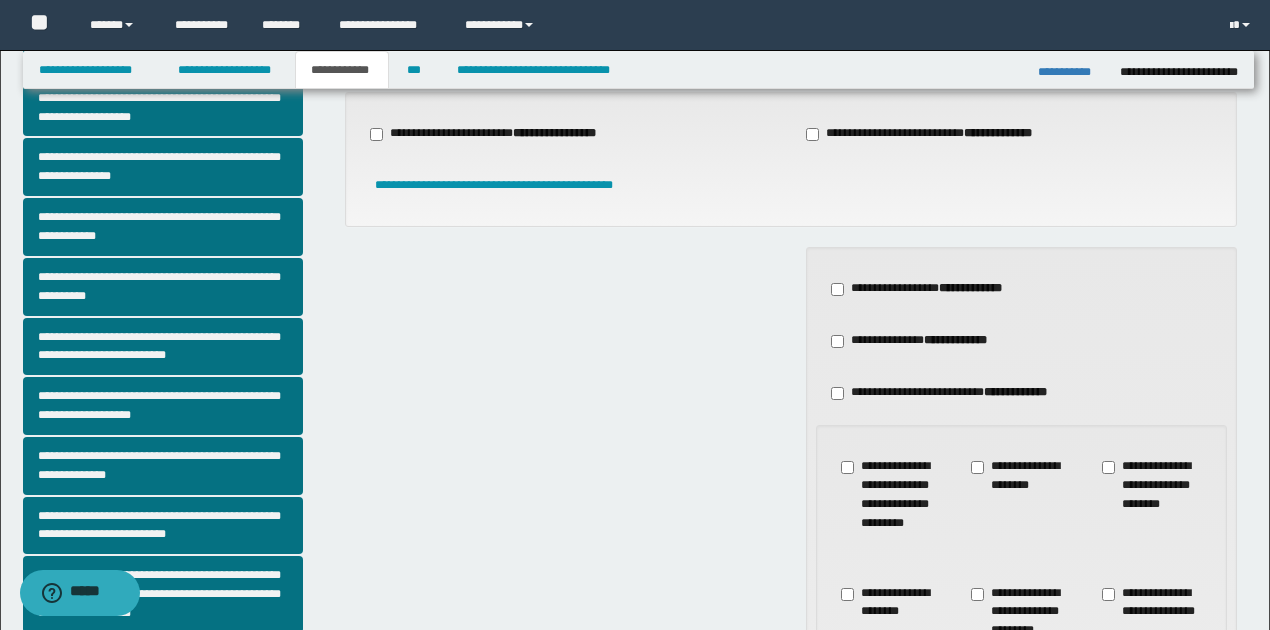 scroll, scrollTop: 133, scrollLeft: 0, axis: vertical 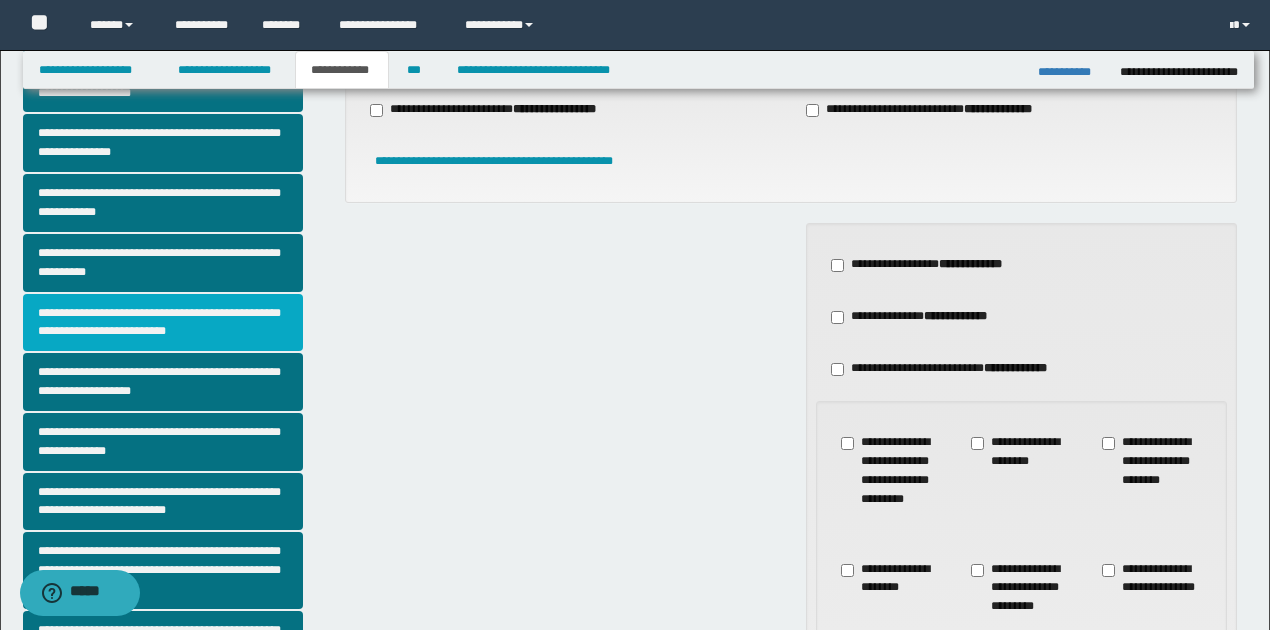click on "**********" at bounding box center [163, 323] 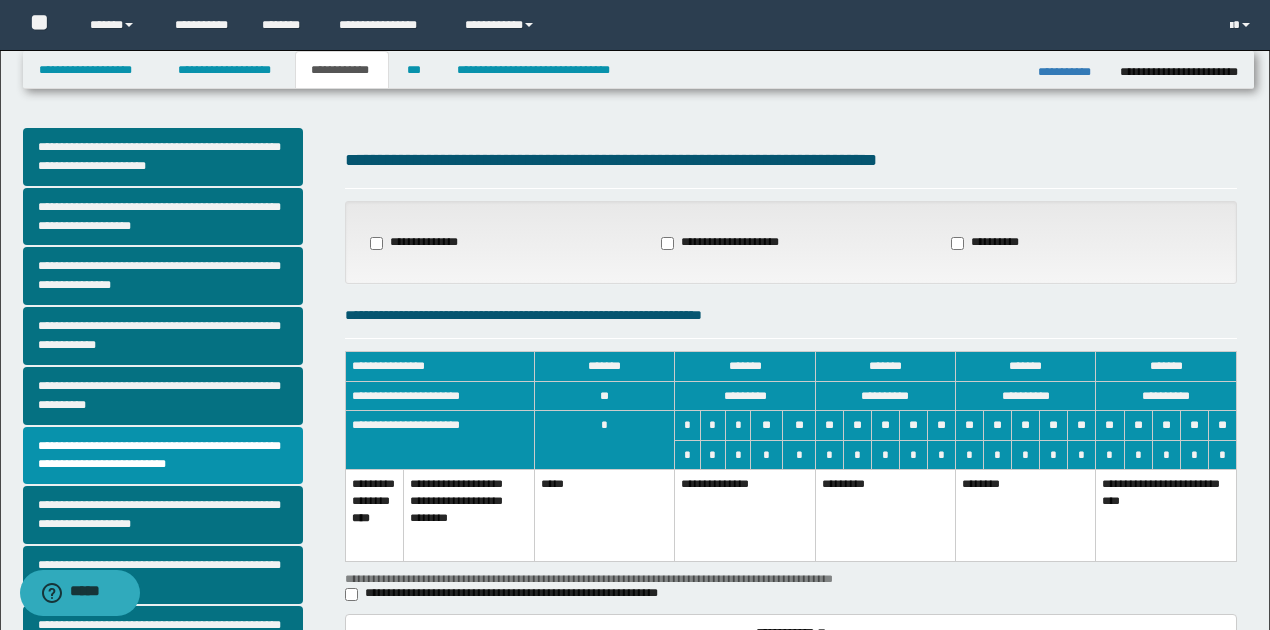 click on "**********" at bounding box center [745, 515] 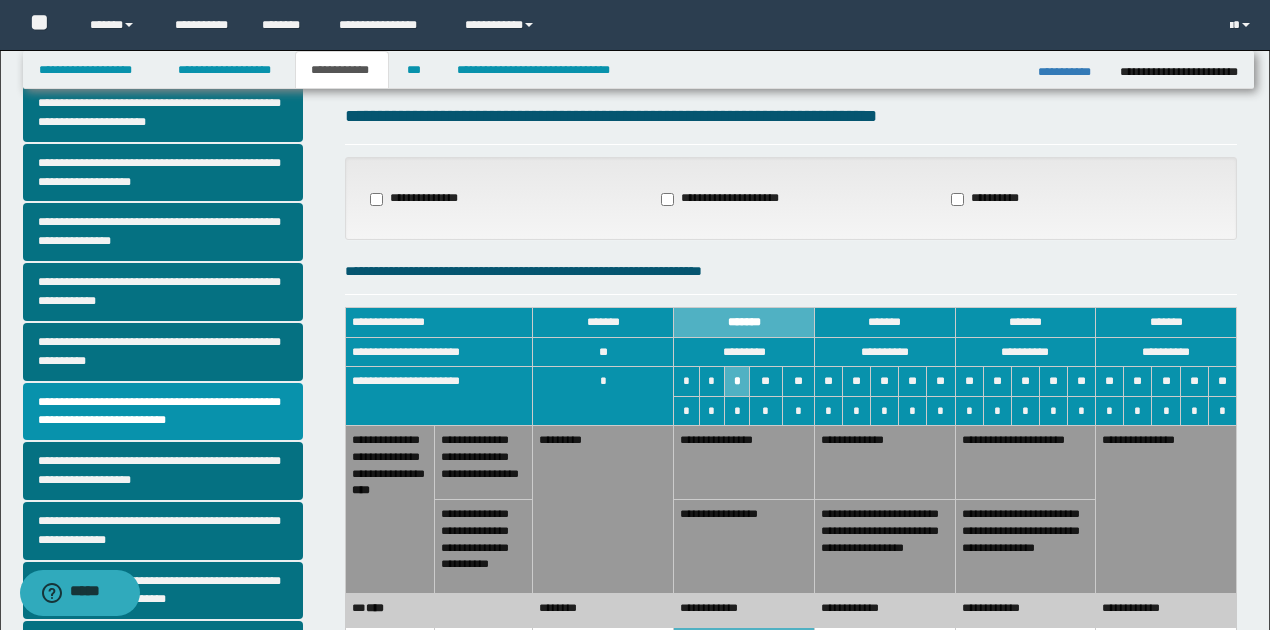 scroll, scrollTop: 133, scrollLeft: 0, axis: vertical 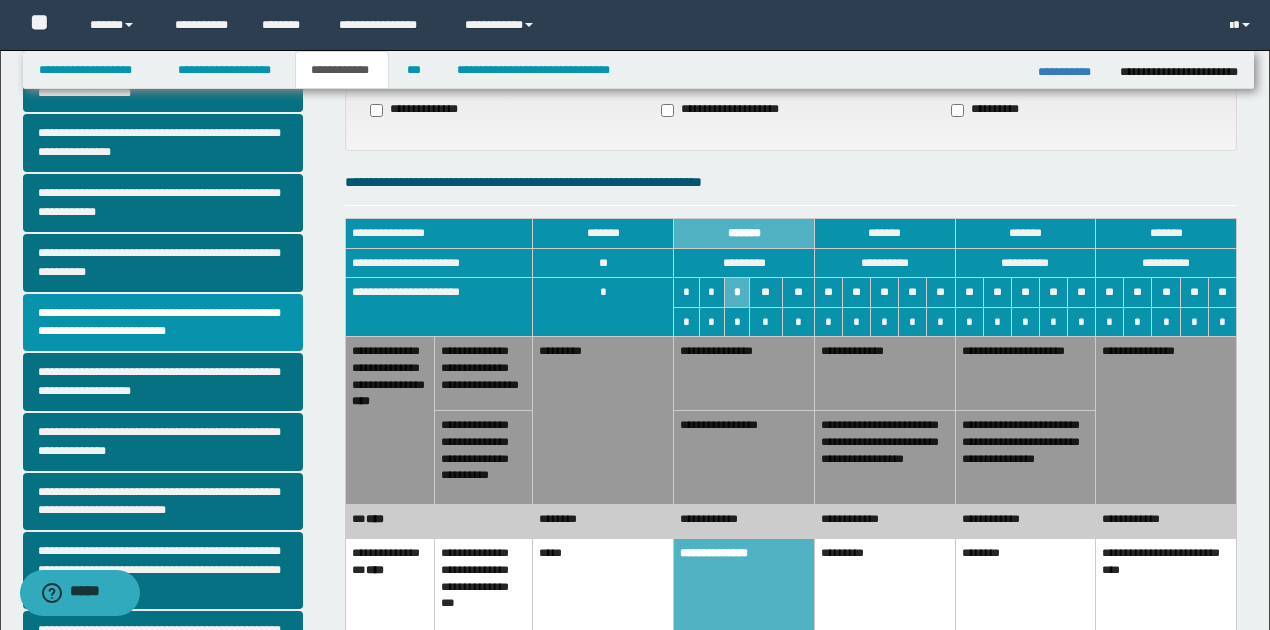 click on "********" at bounding box center (603, 521) 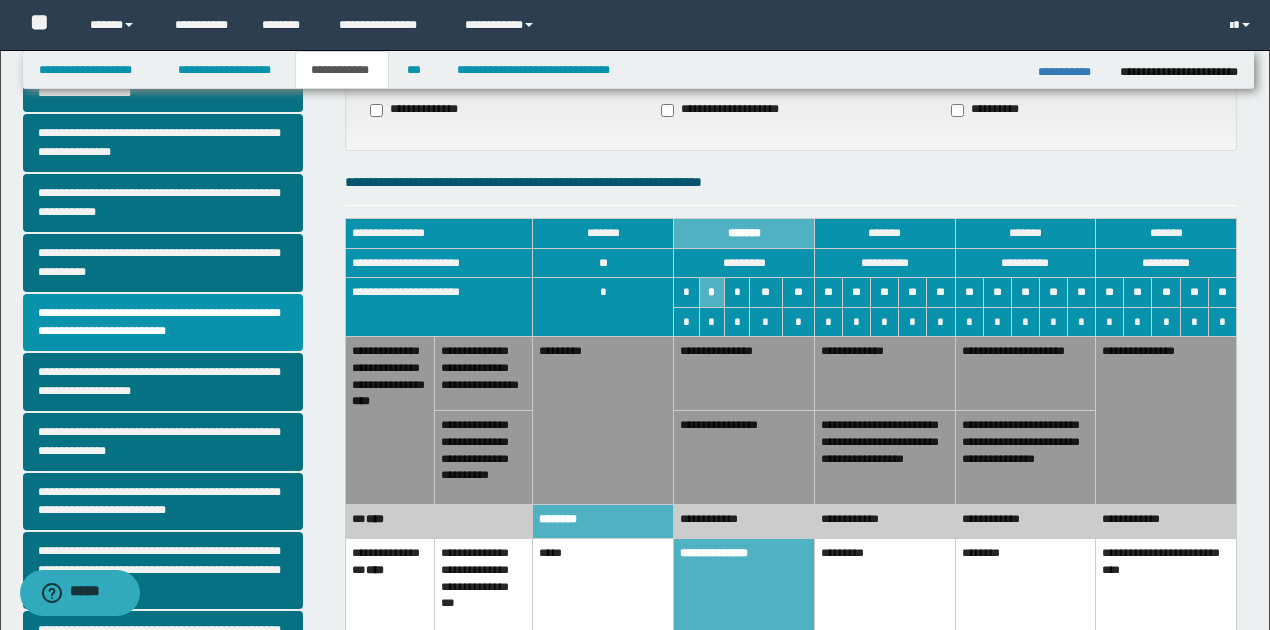 click on "**********" at bounding box center (744, 457) 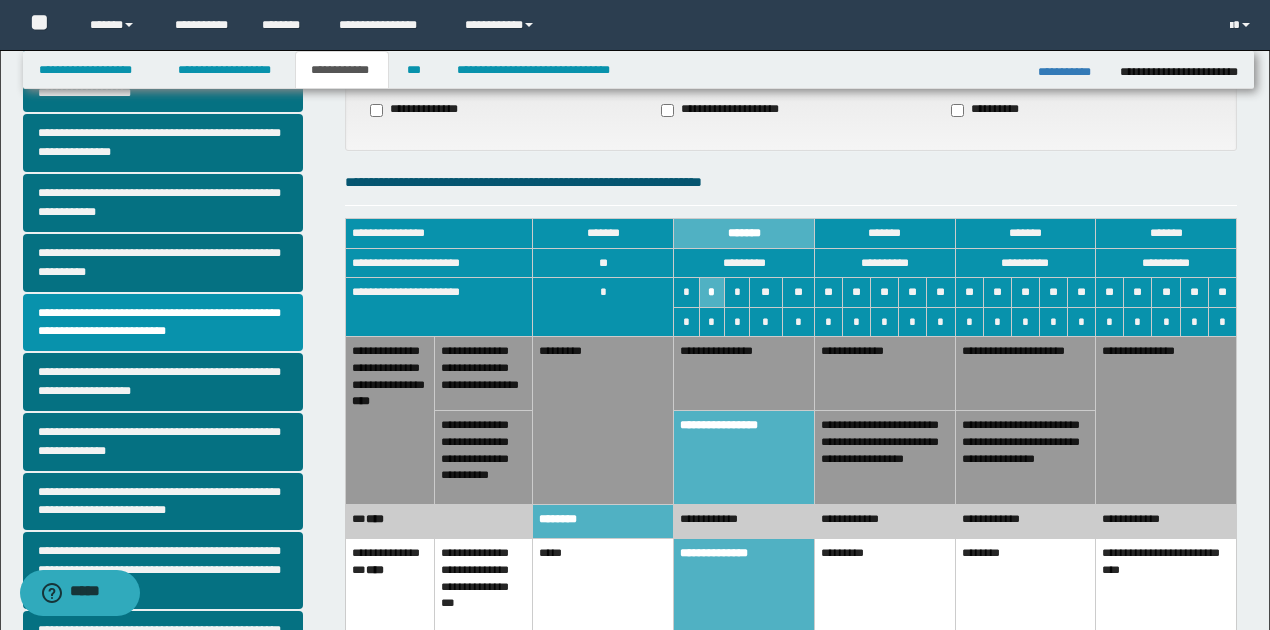 click on "**********" at bounding box center (744, 374) 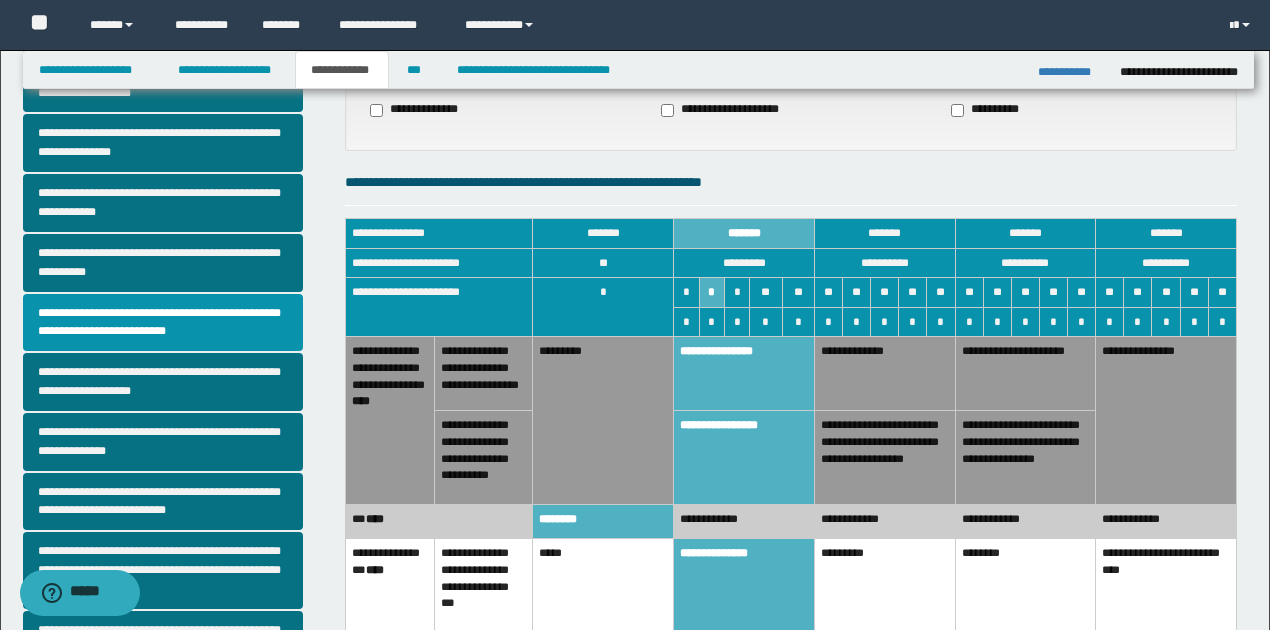 click on "**********" at bounding box center [744, 521] 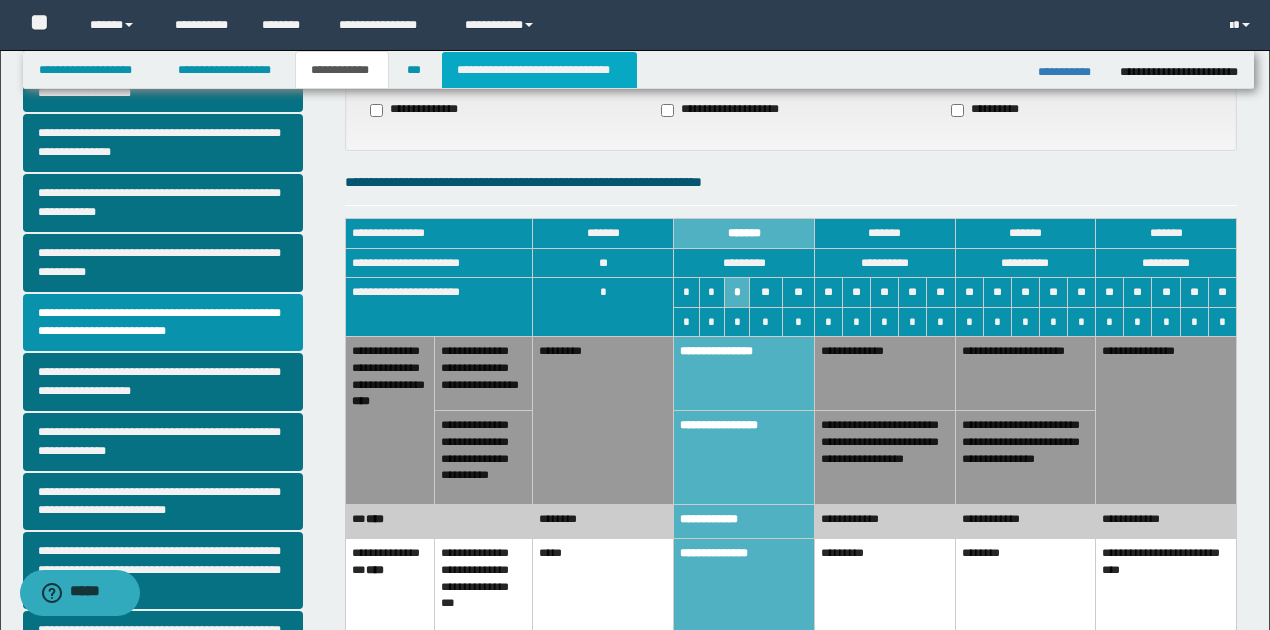 click on "**********" at bounding box center (539, 70) 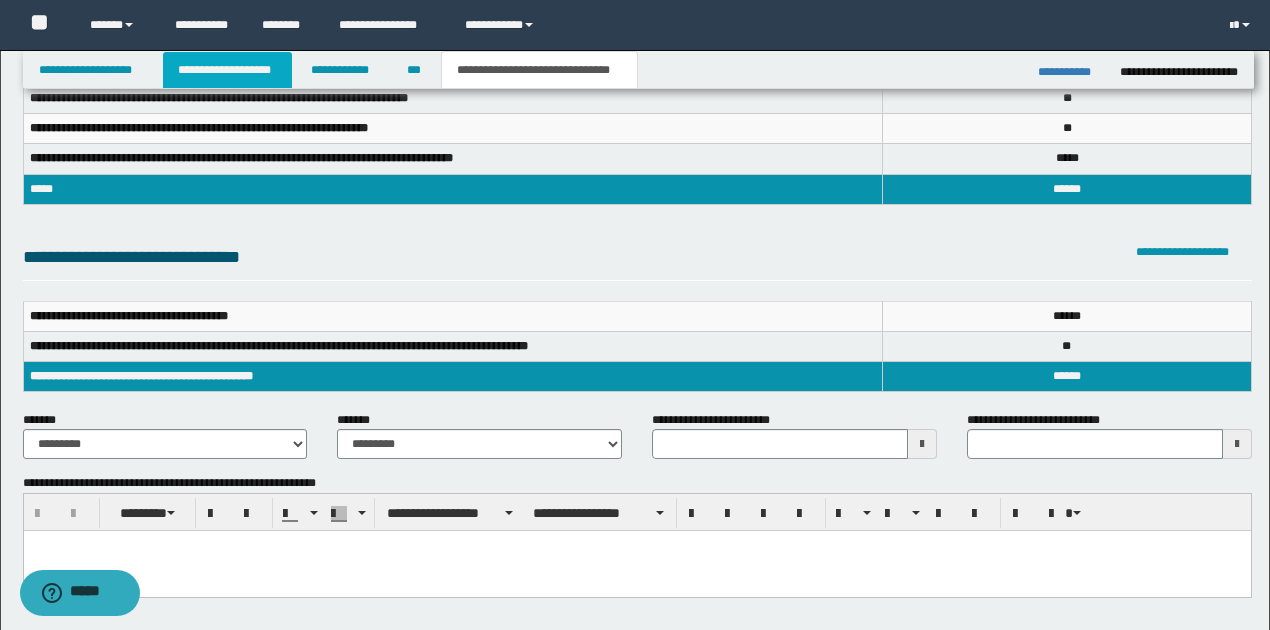 click on "**********" at bounding box center [227, 70] 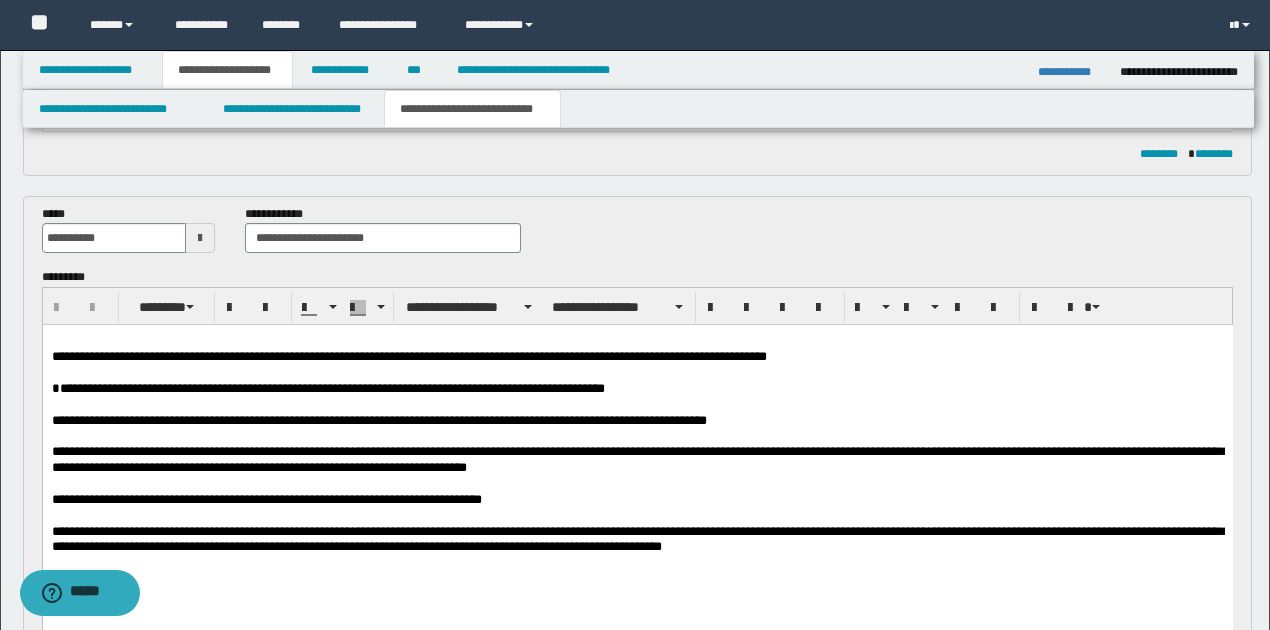 scroll, scrollTop: 430, scrollLeft: 0, axis: vertical 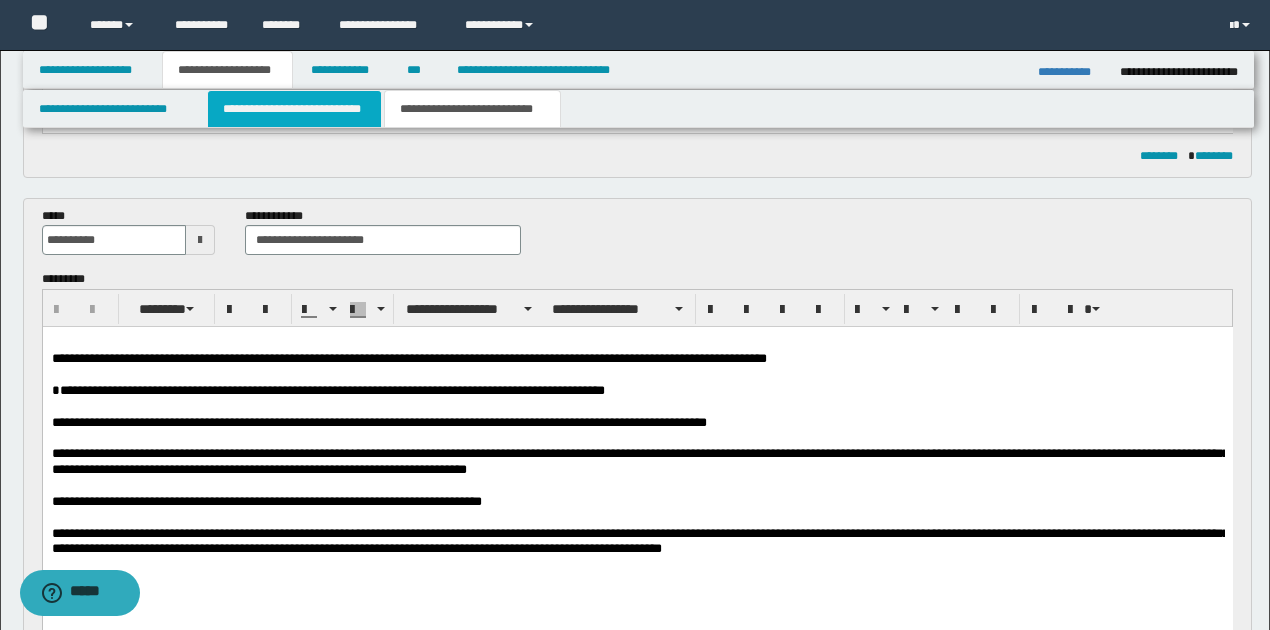 click on "**********" at bounding box center [294, 109] 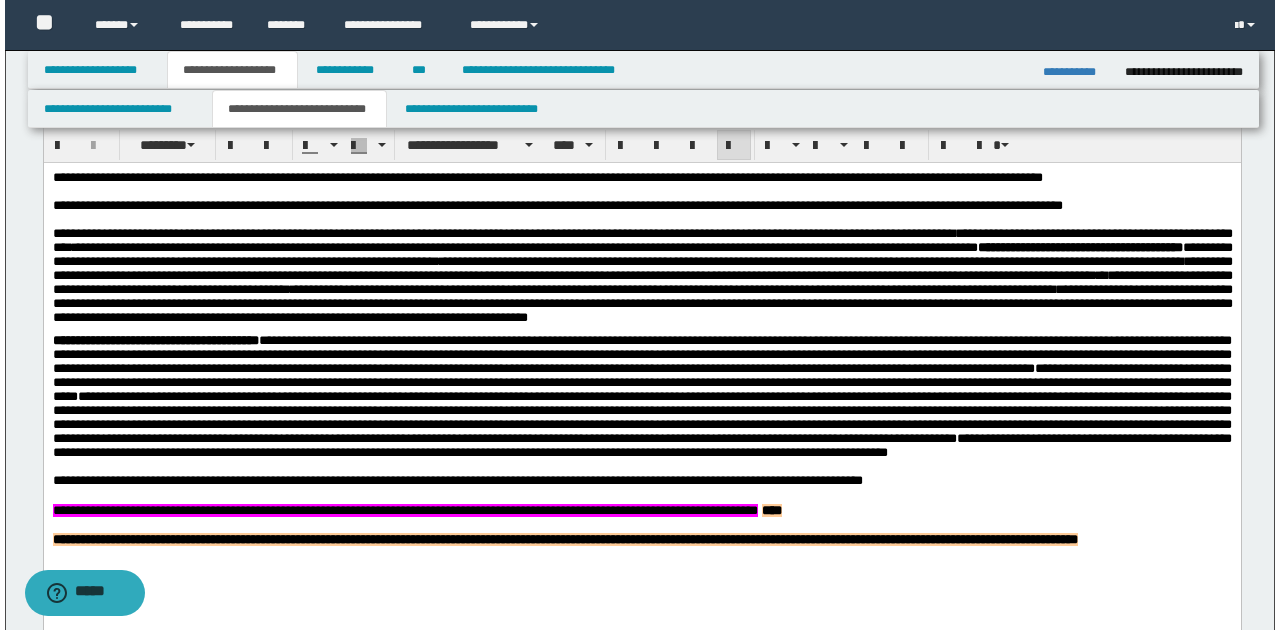 scroll, scrollTop: 364, scrollLeft: 0, axis: vertical 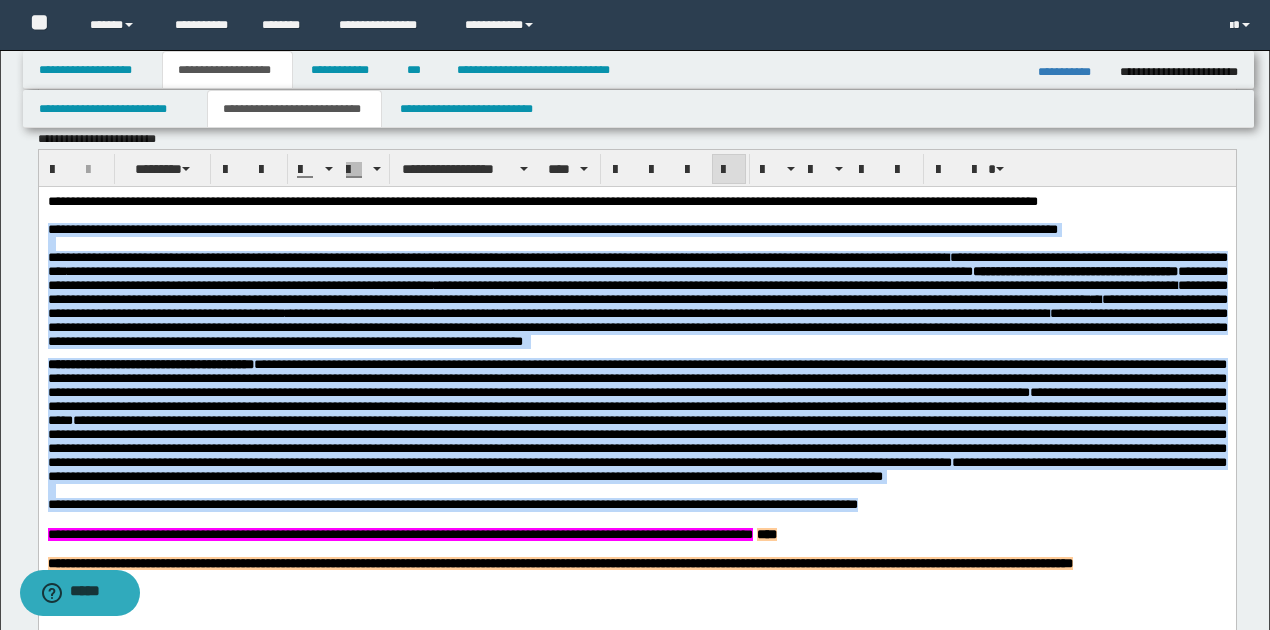drag, startPoint x: 46, startPoint y: 232, endPoint x: 980, endPoint y: 538, distance: 982.84894 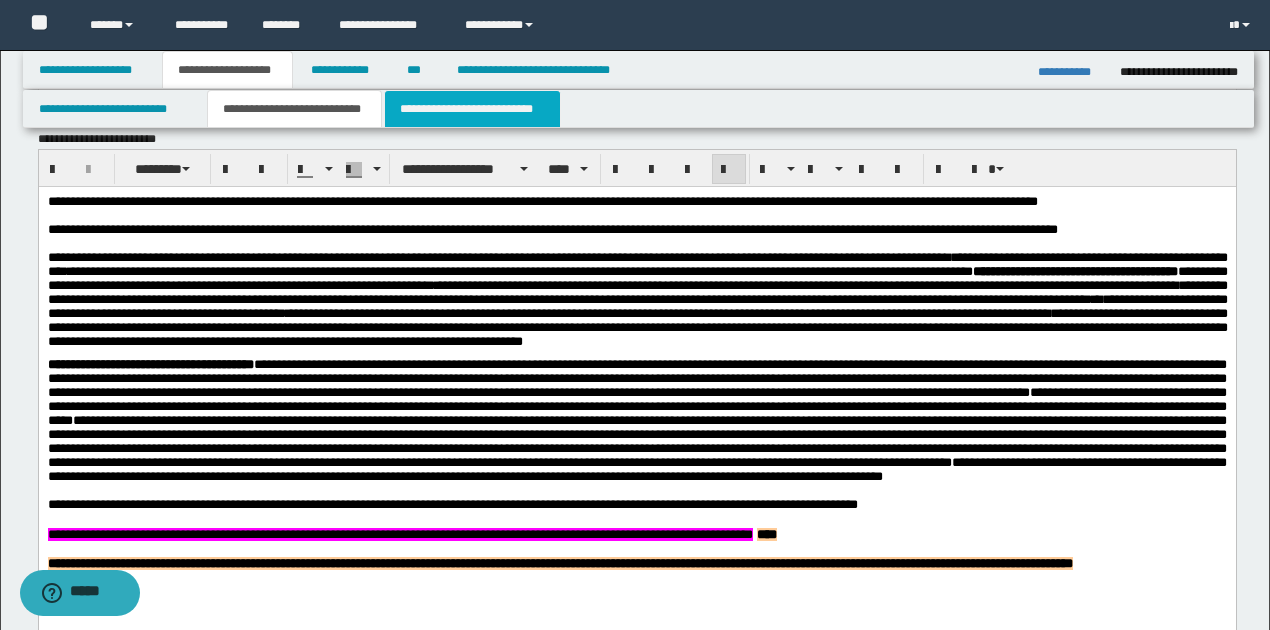 click on "**********" at bounding box center (472, 109) 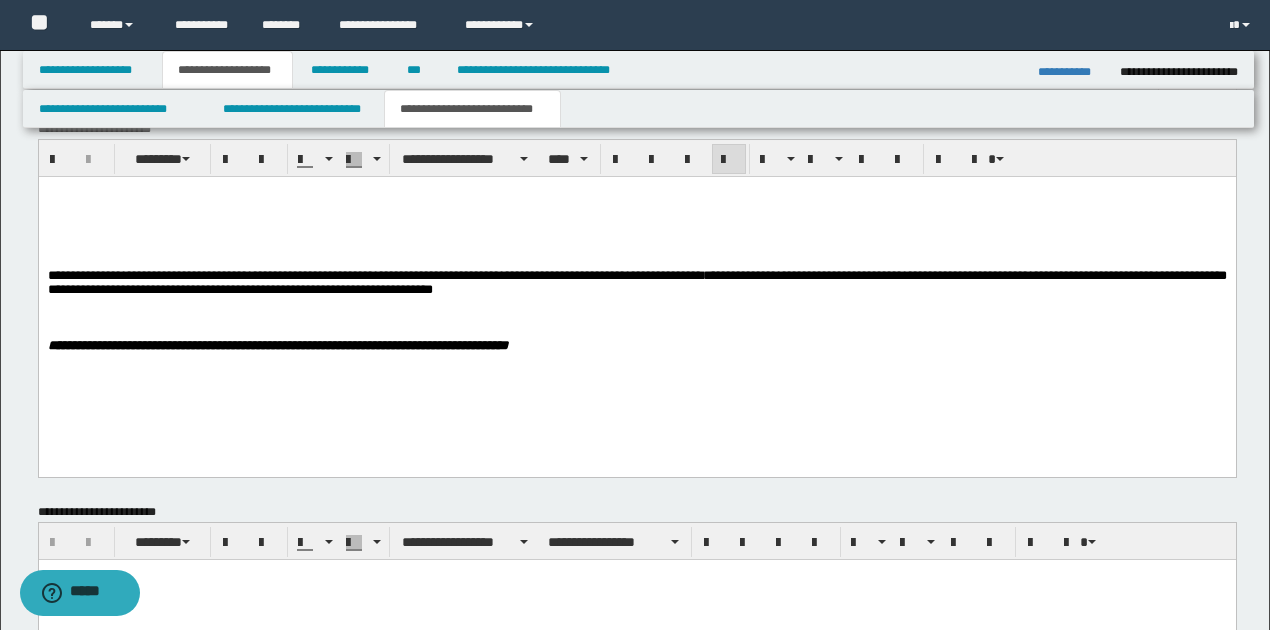 scroll, scrollTop: 1297, scrollLeft: 0, axis: vertical 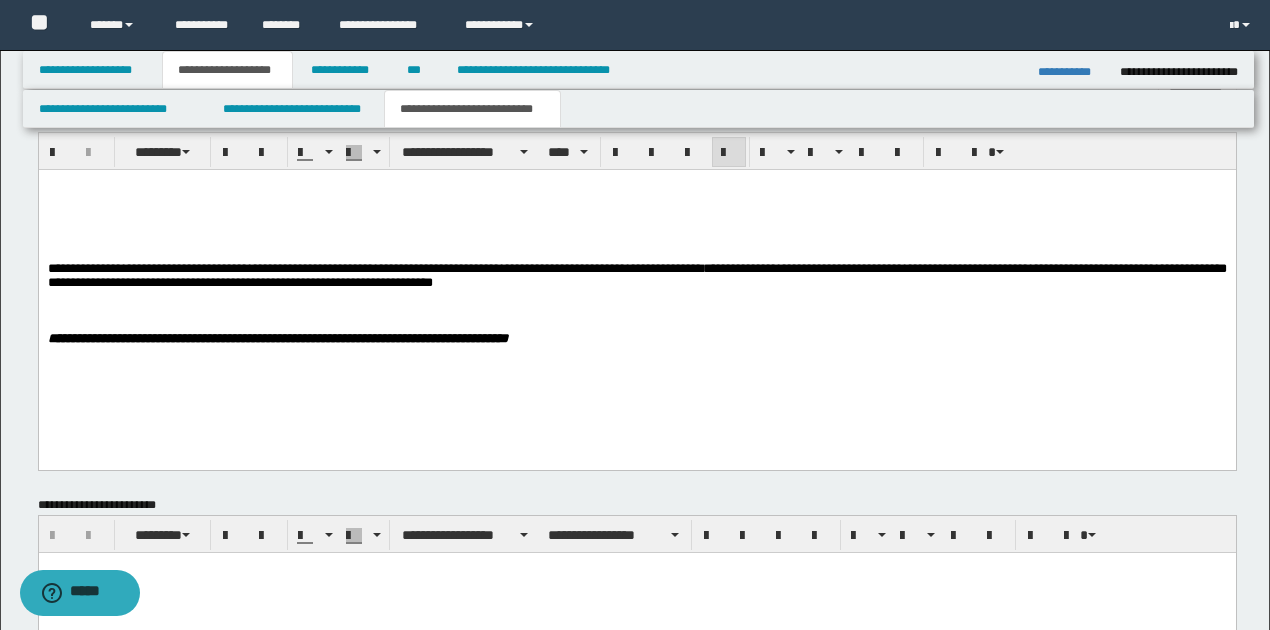 click at bounding box center (636, 212) 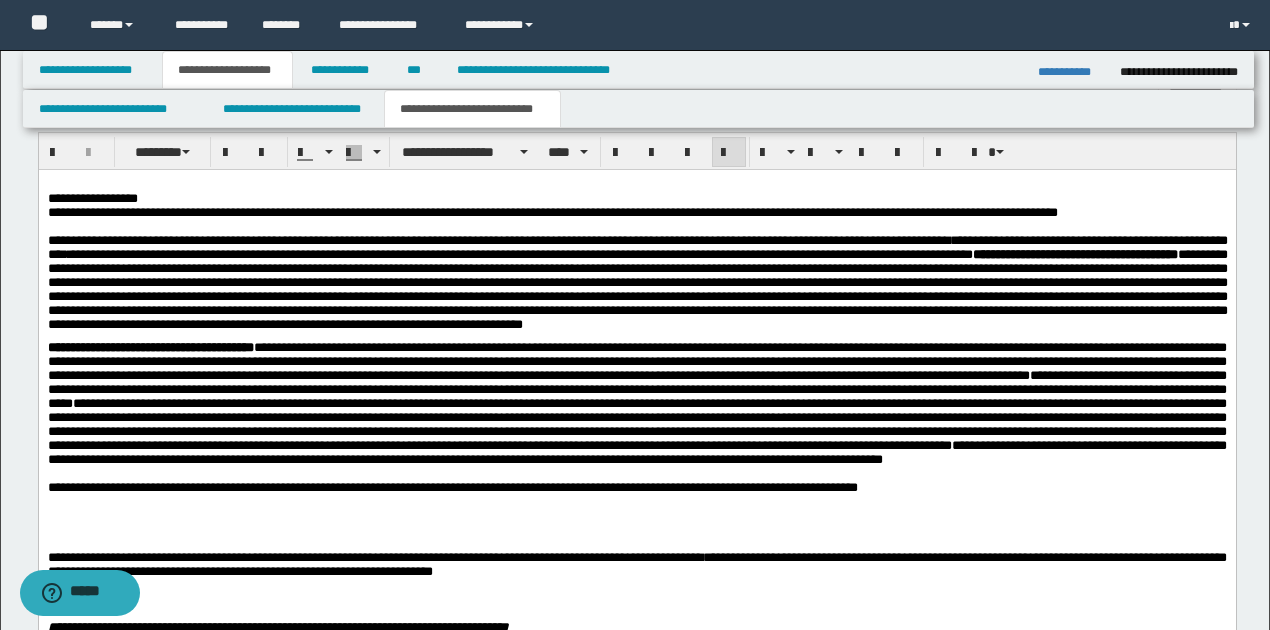click on "**********" at bounding box center [636, 198] 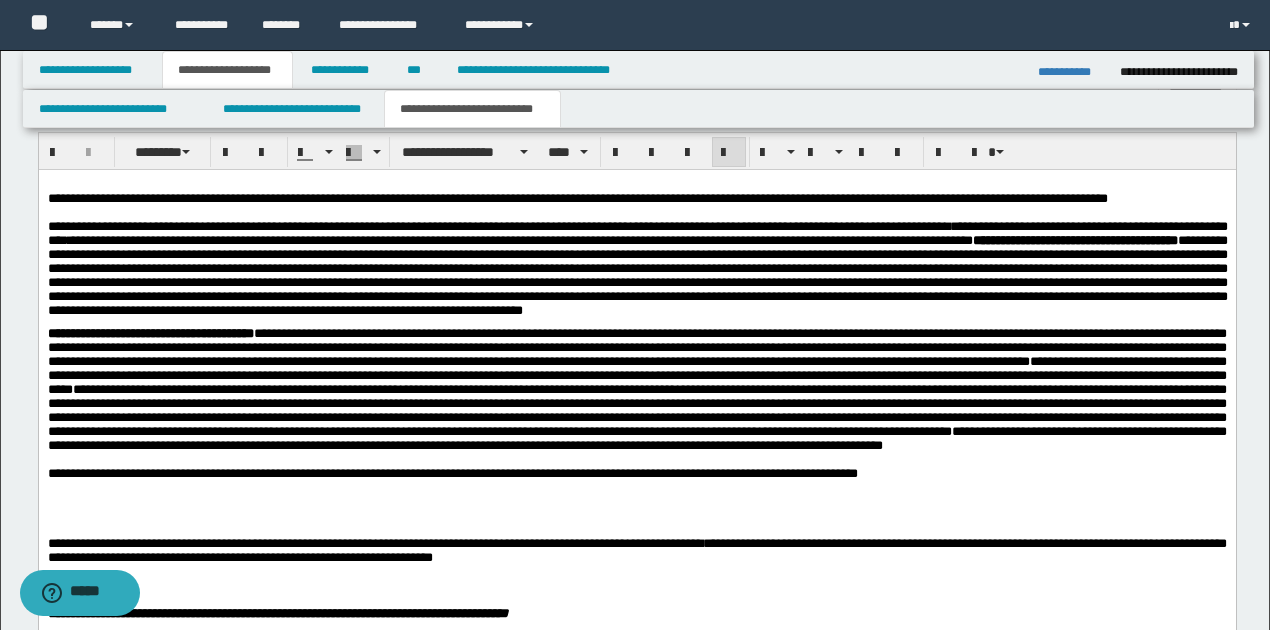 click on "**********" at bounding box center (636, 198) 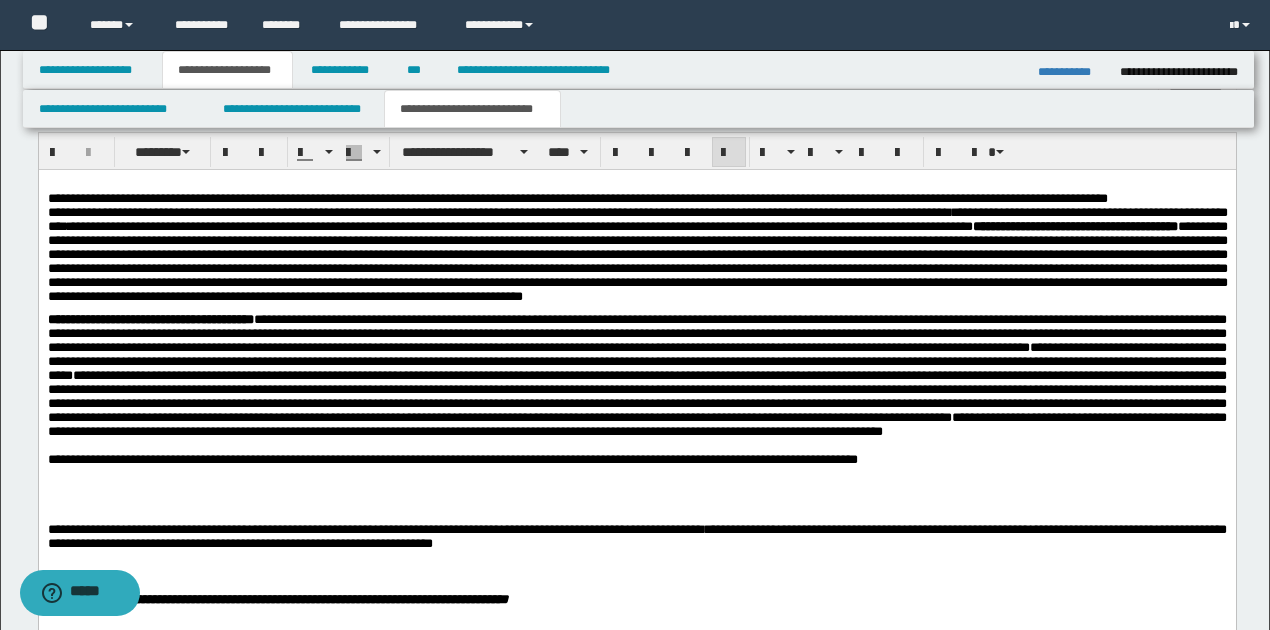 click on "**********" at bounding box center (636, 375) 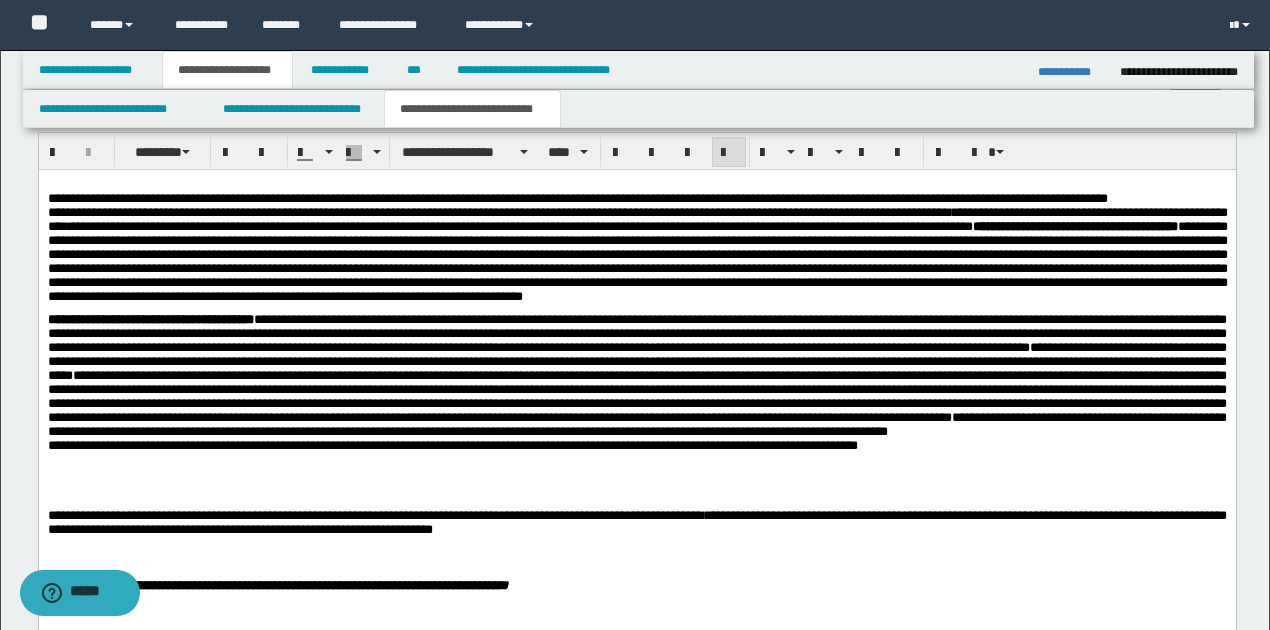 click on "**********" at bounding box center [636, 445] 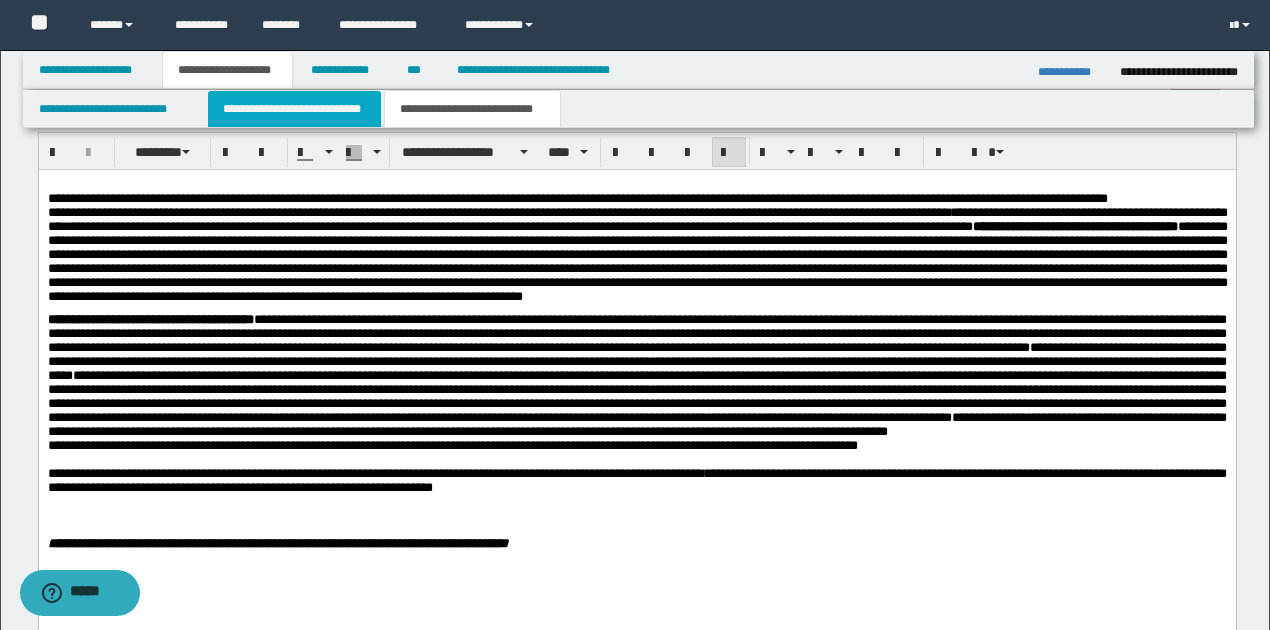 click on "**********" at bounding box center (294, 109) 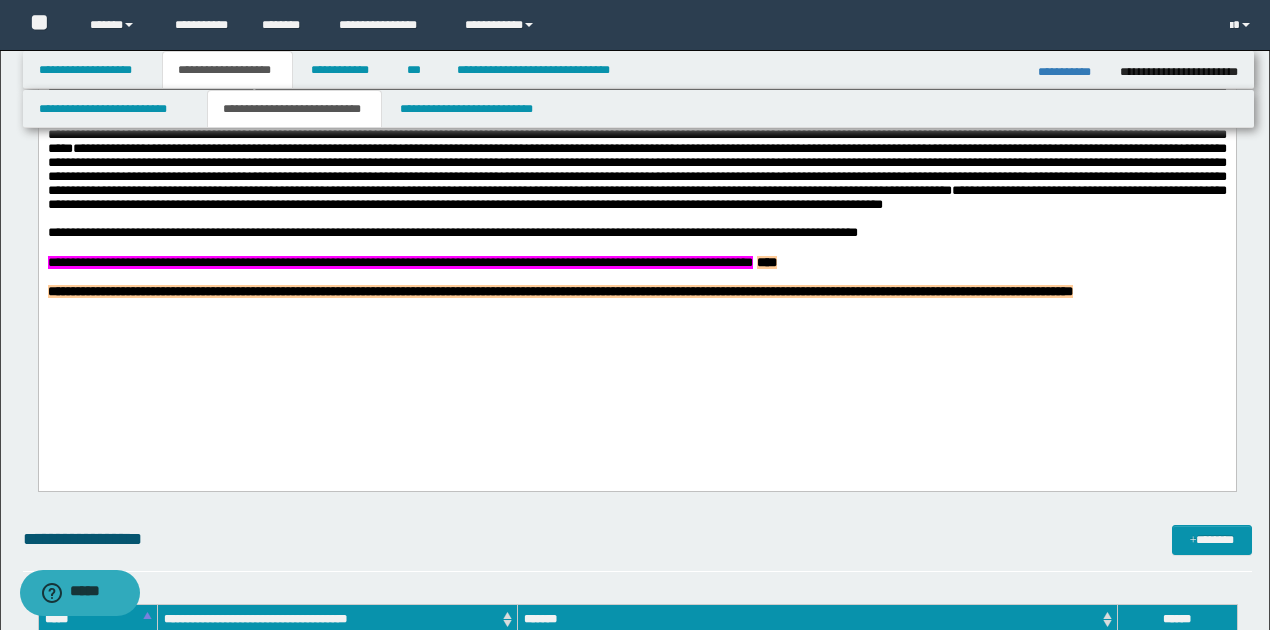scroll, scrollTop: 630, scrollLeft: 0, axis: vertical 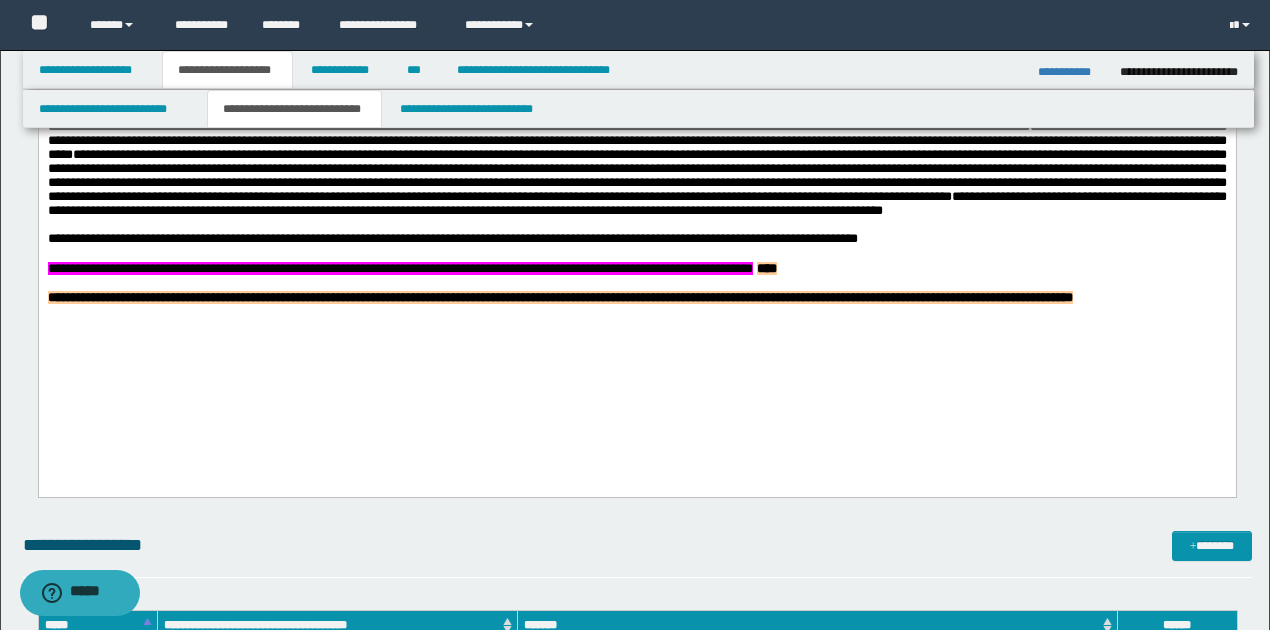click on "**********" at bounding box center (636, 299) 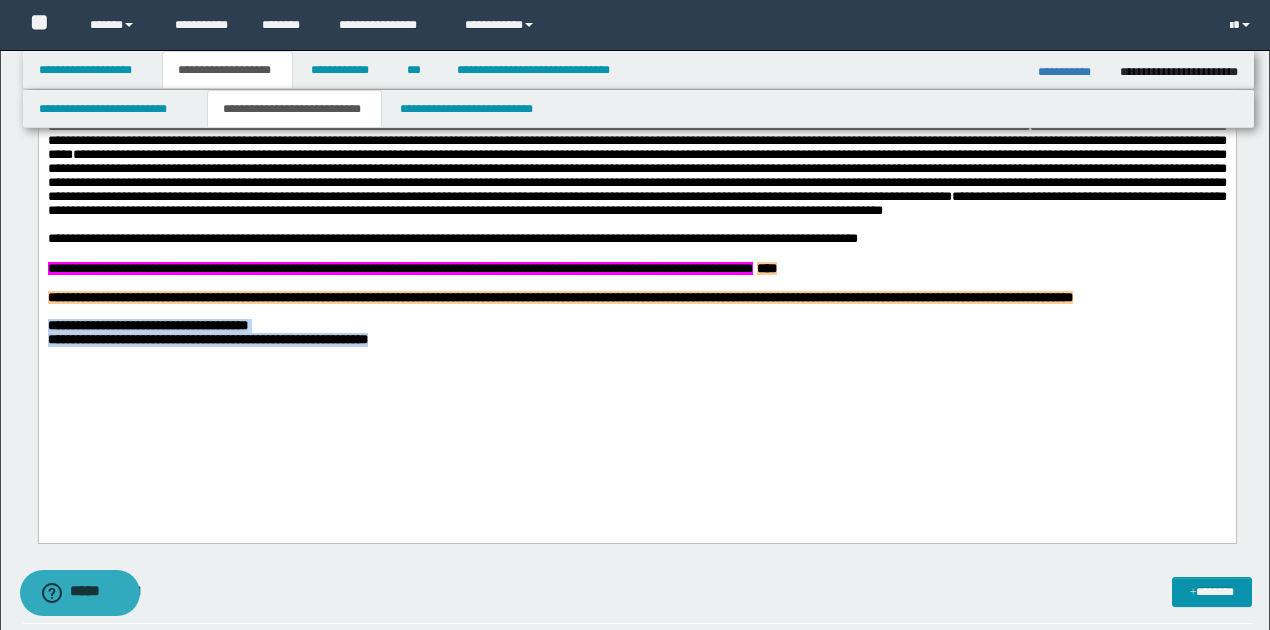 drag, startPoint x: 46, startPoint y: 385, endPoint x: 578, endPoint y: 401, distance: 532.24054 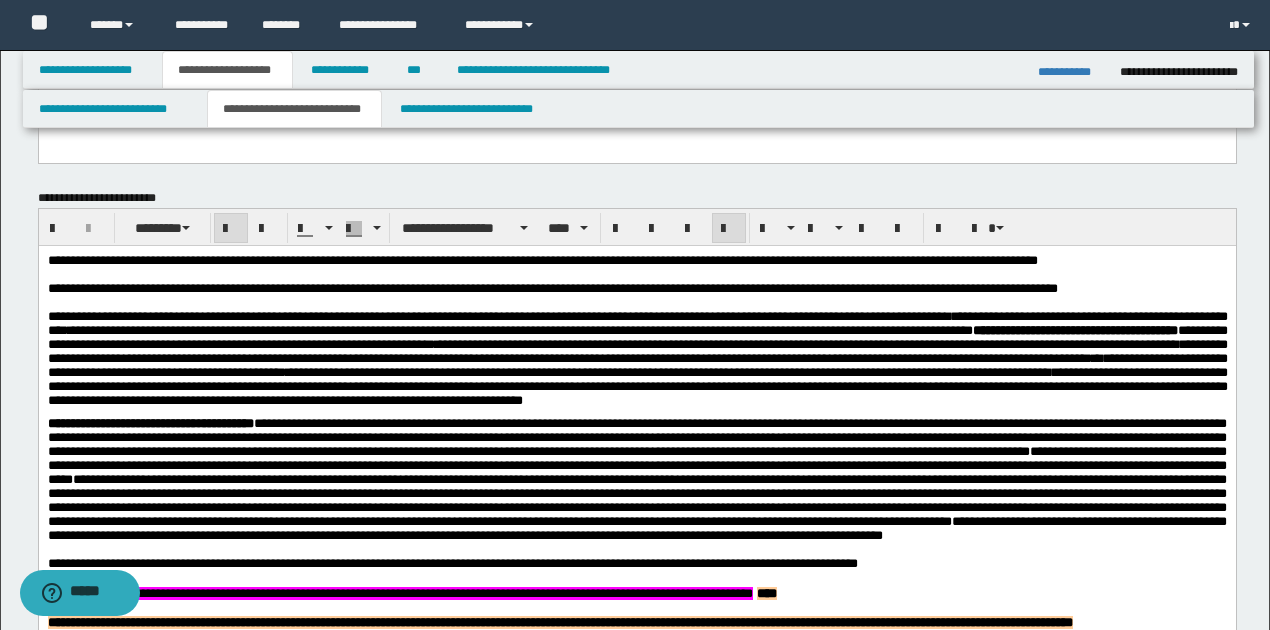 scroll, scrollTop: 297, scrollLeft: 0, axis: vertical 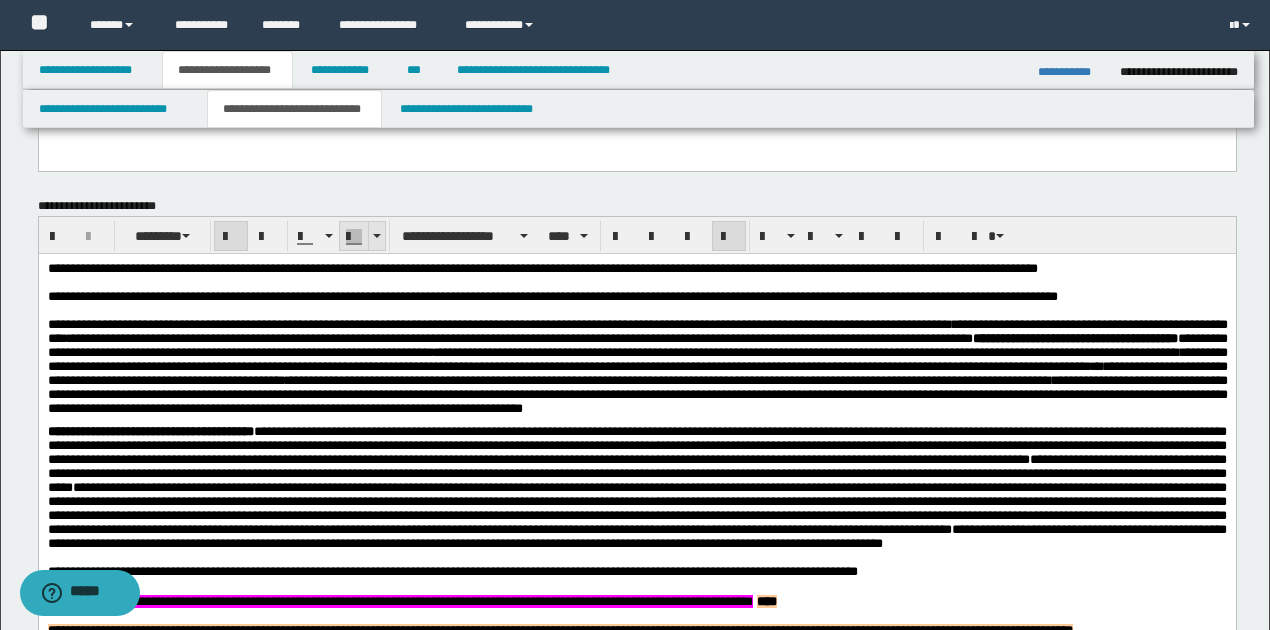 click at bounding box center (376, 236) 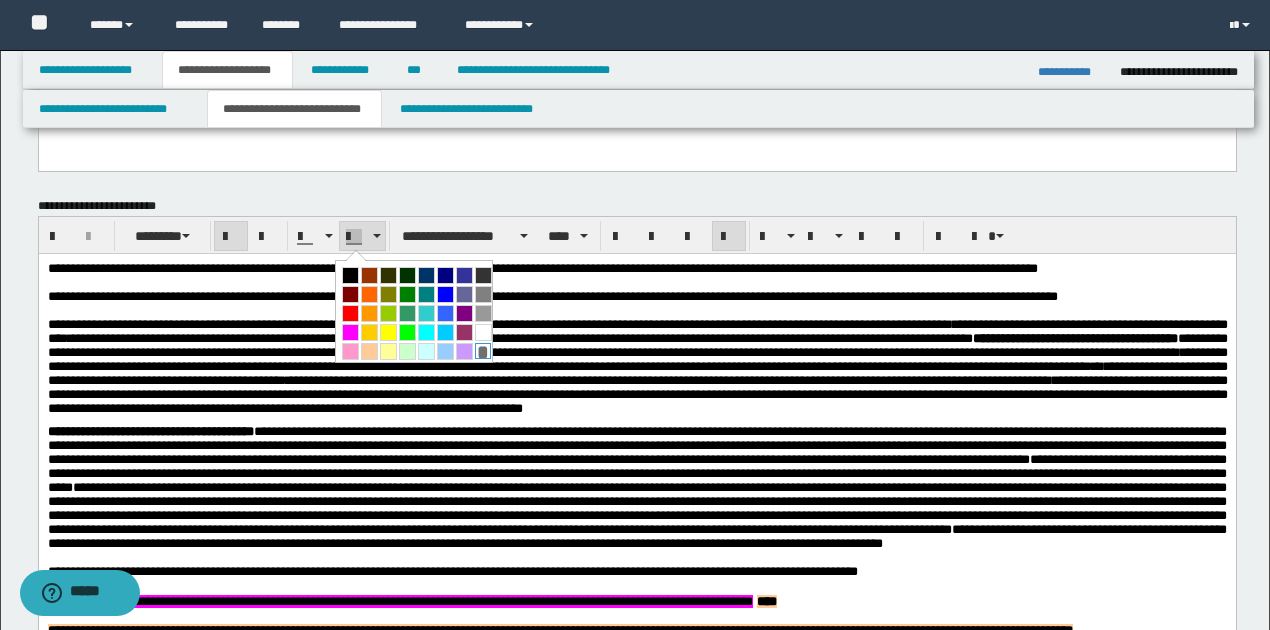 click on "*" at bounding box center (483, 351) 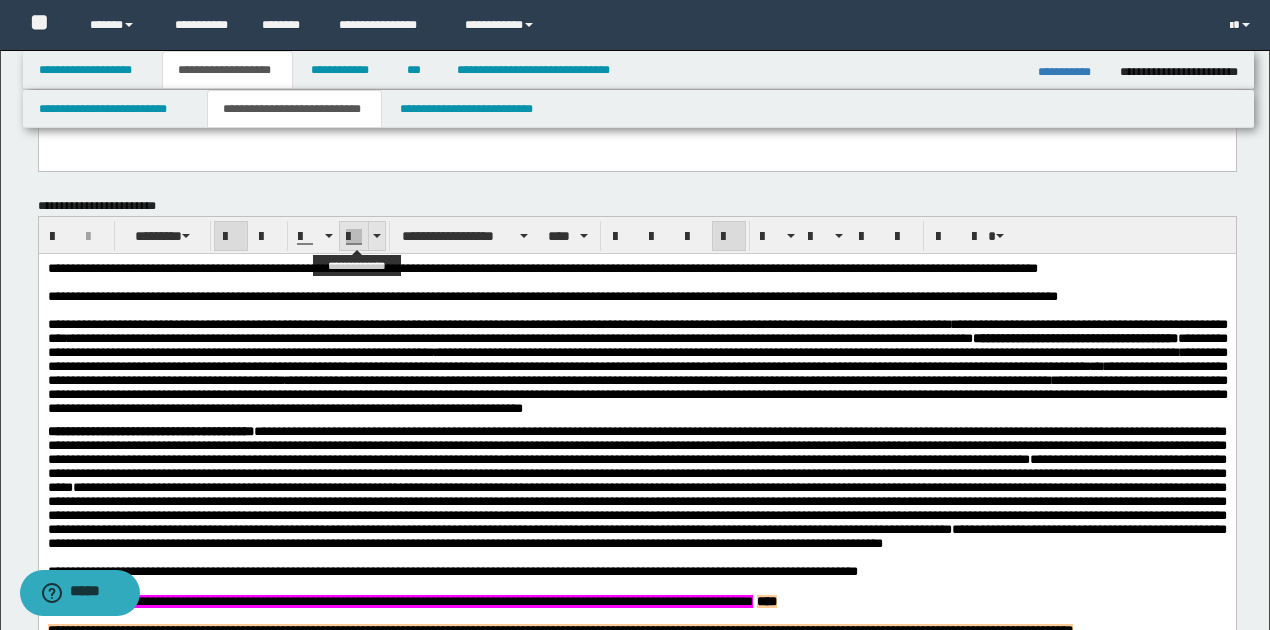 click at bounding box center (376, 236) 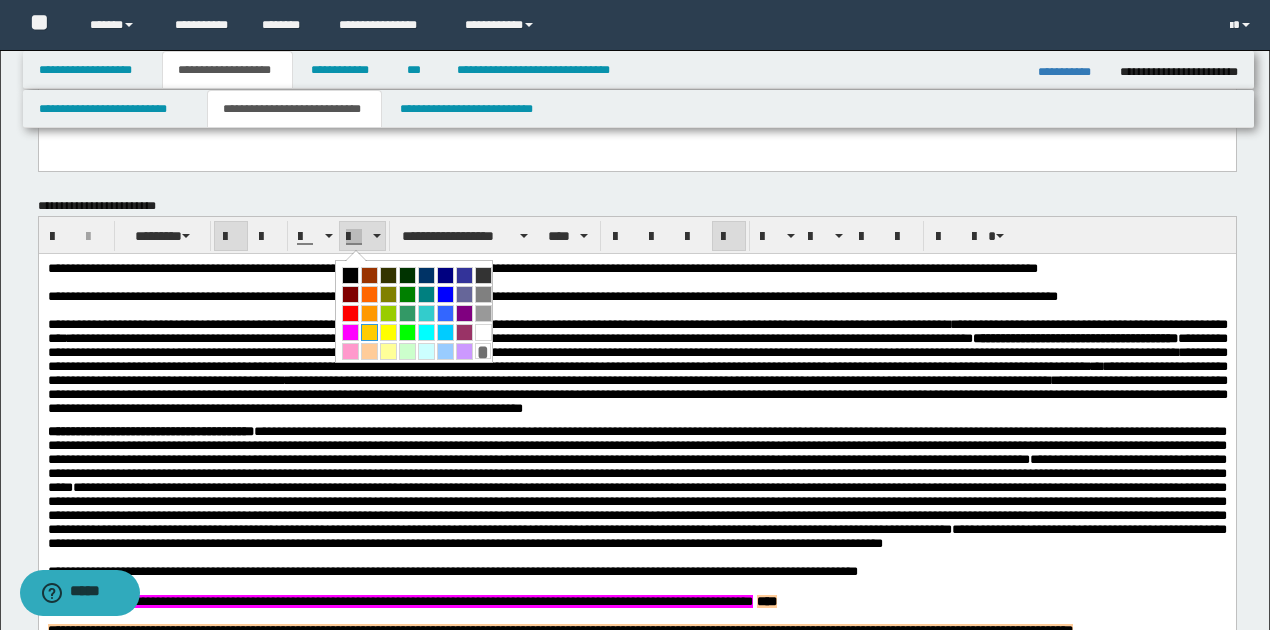 click at bounding box center (369, 332) 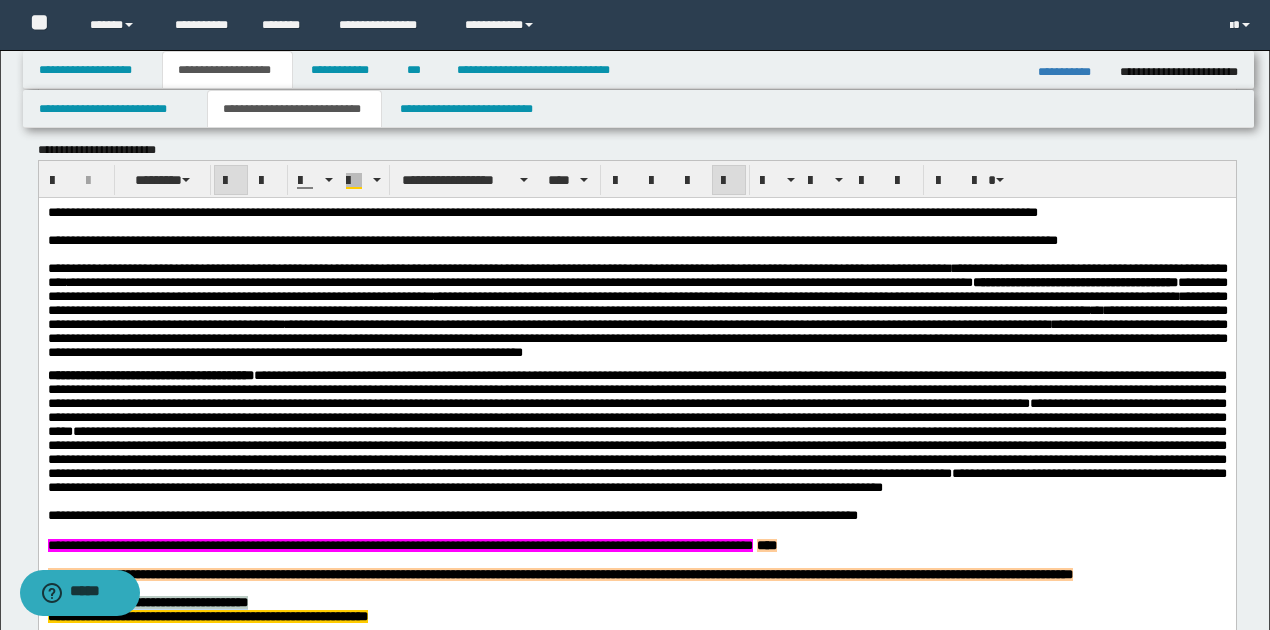 scroll, scrollTop: 697, scrollLeft: 0, axis: vertical 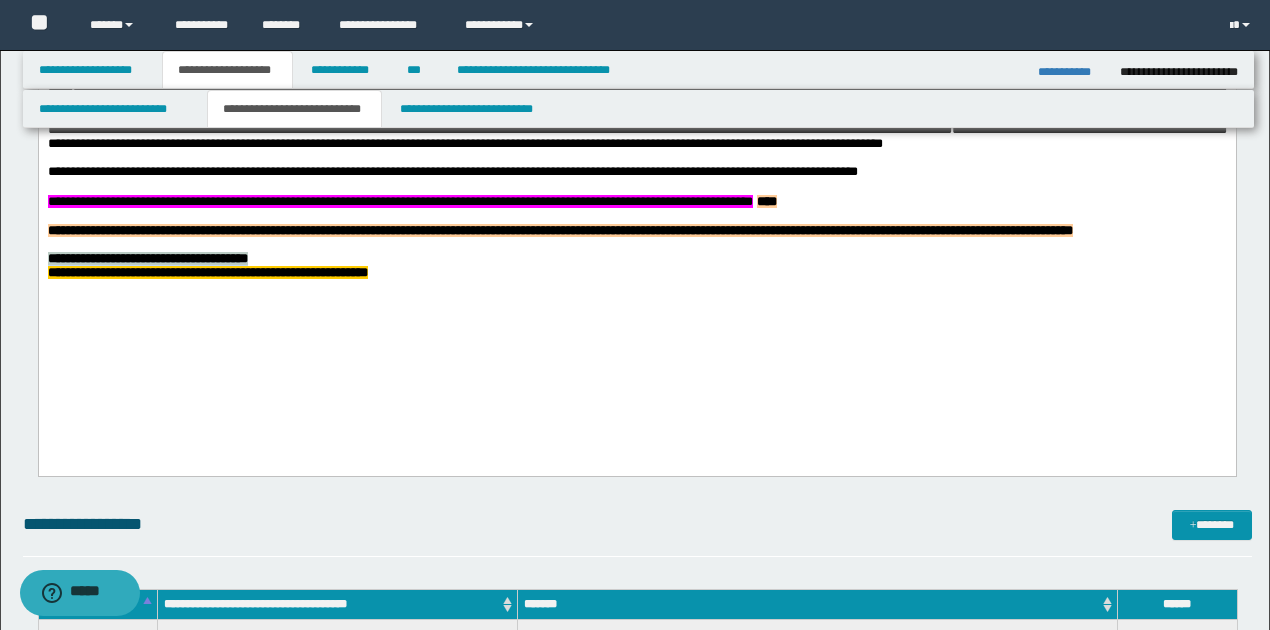 click on "**********" at bounding box center (636, 260) 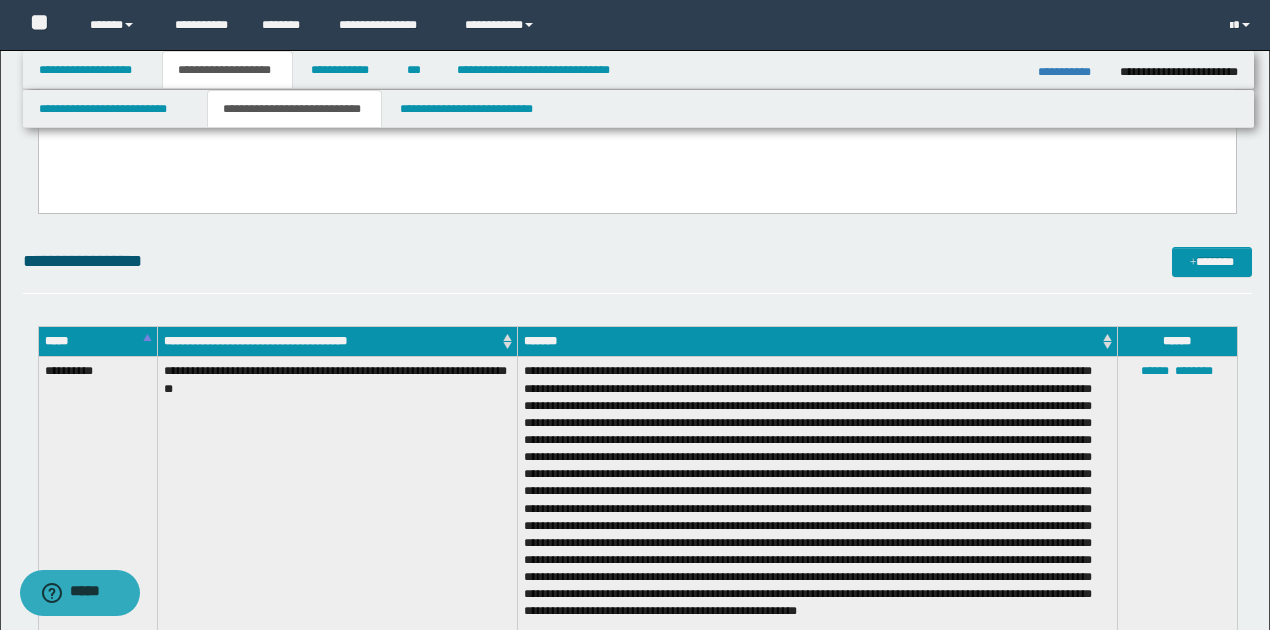 scroll, scrollTop: 964, scrollLeft: 0, axis: vertical 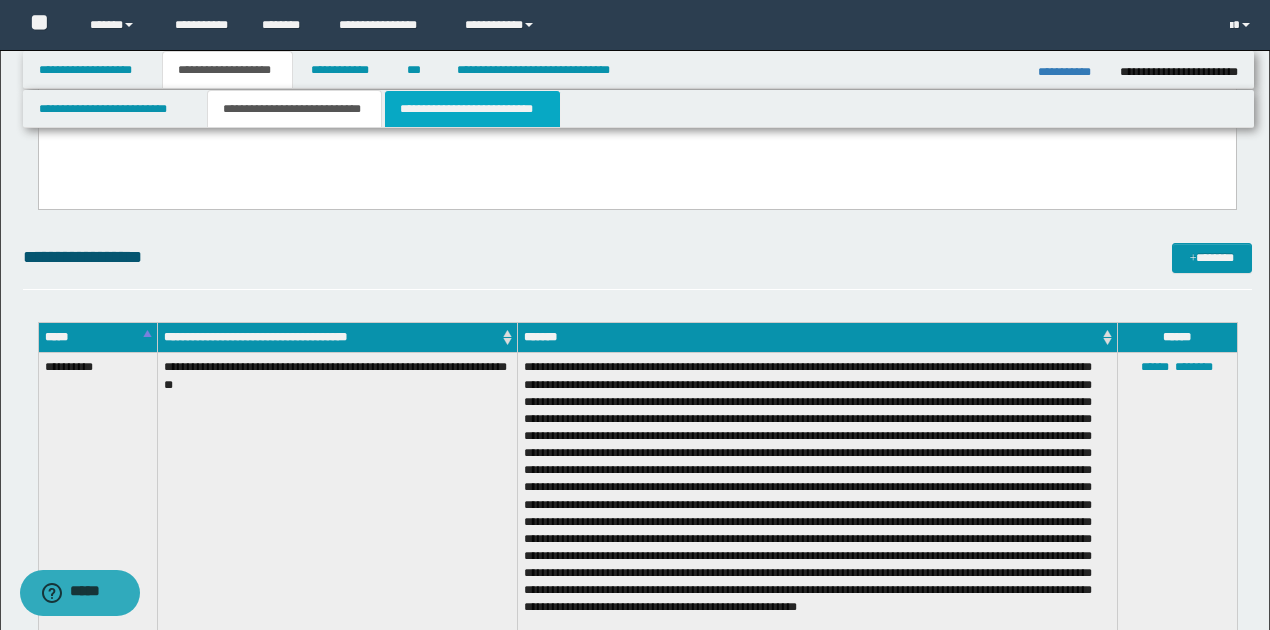 click on "**********" at bounding box center [472, 109] 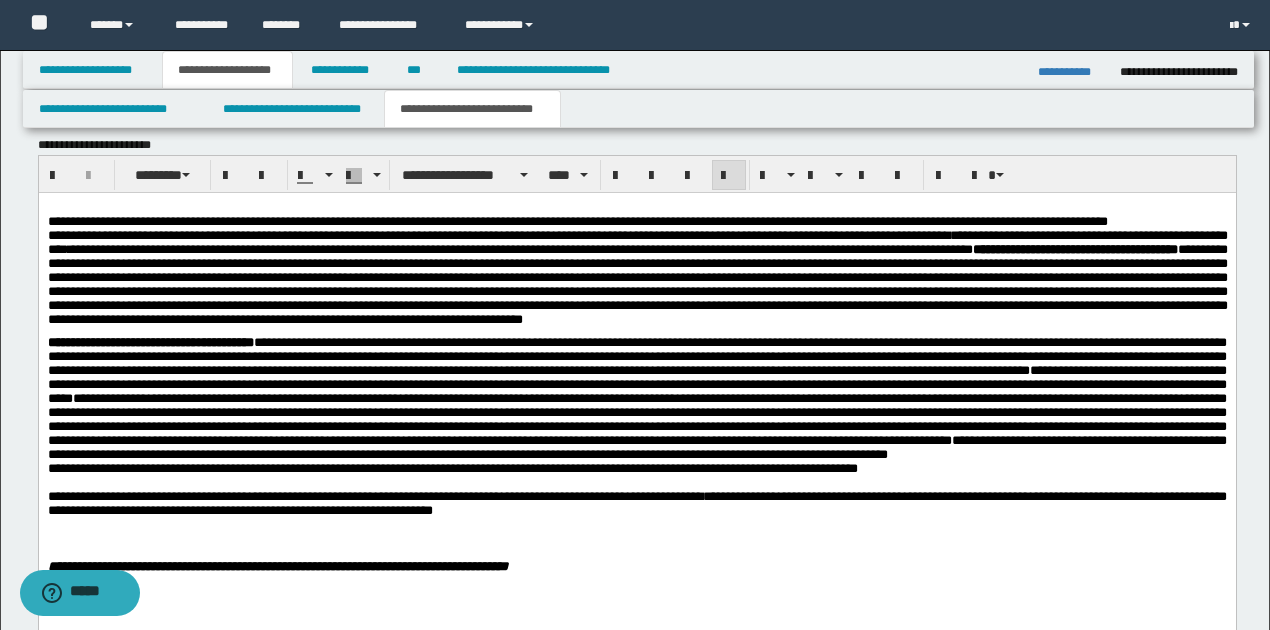 scroll, scrollTop: 1297, scrollLeft: 0, axis: vertical 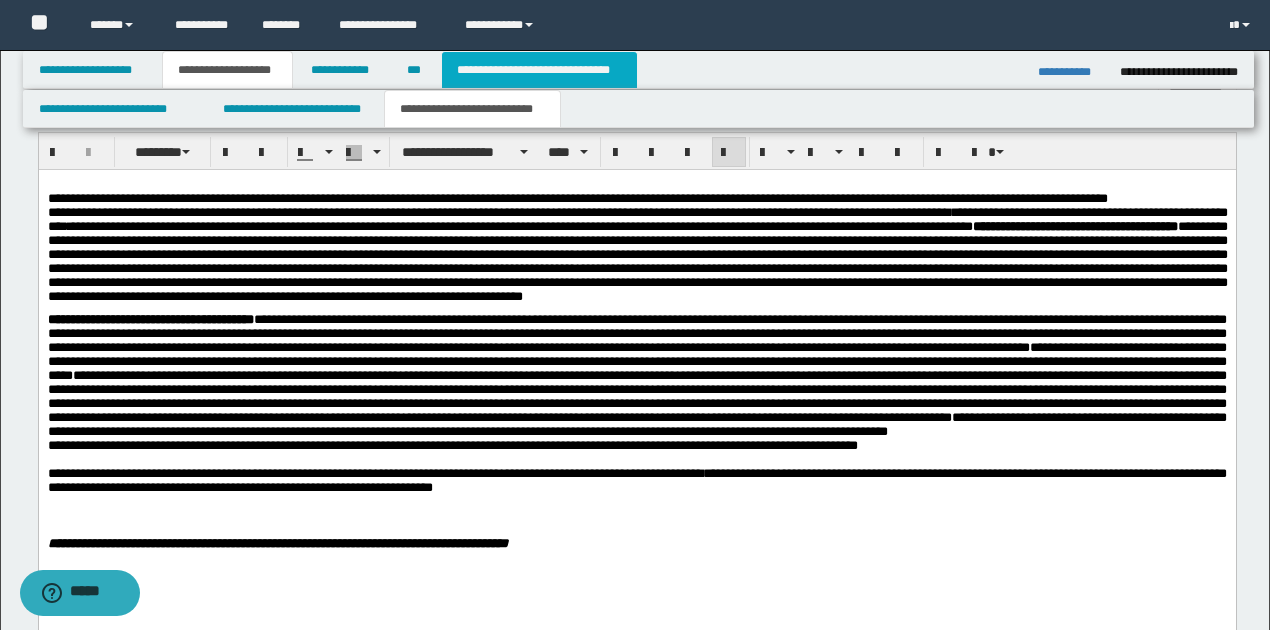 click on "**********" at bounding box center [539, 70] 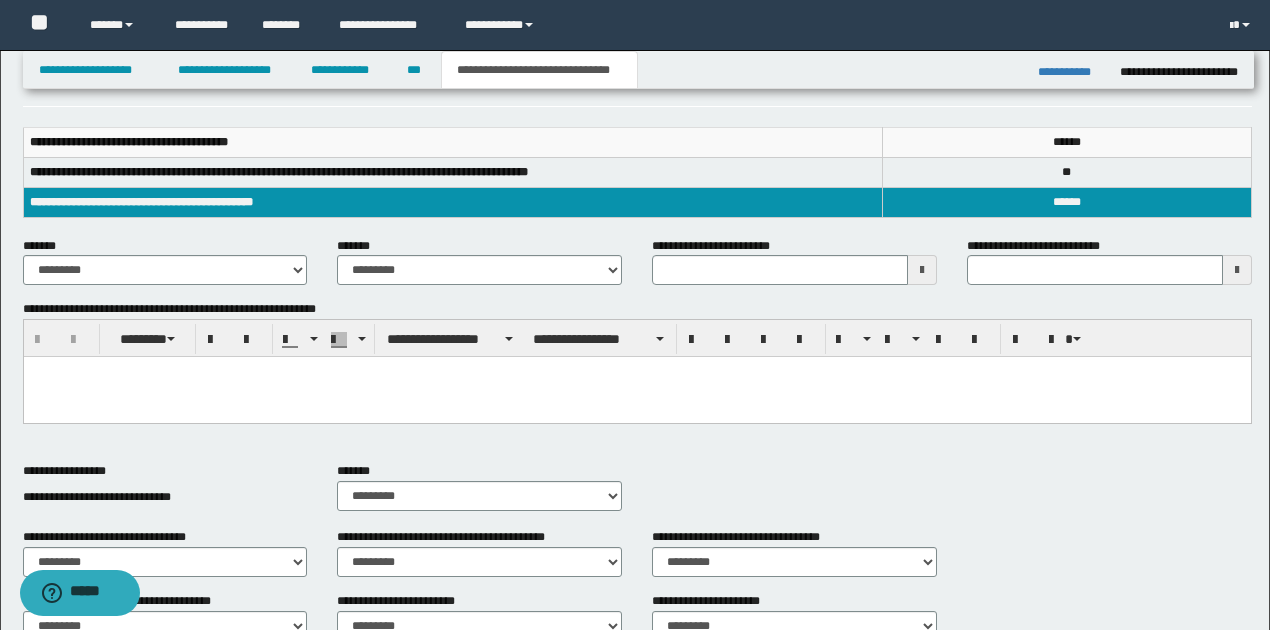 scroll, scrollTop: 256, scrollLeft: 0, axis: vertical 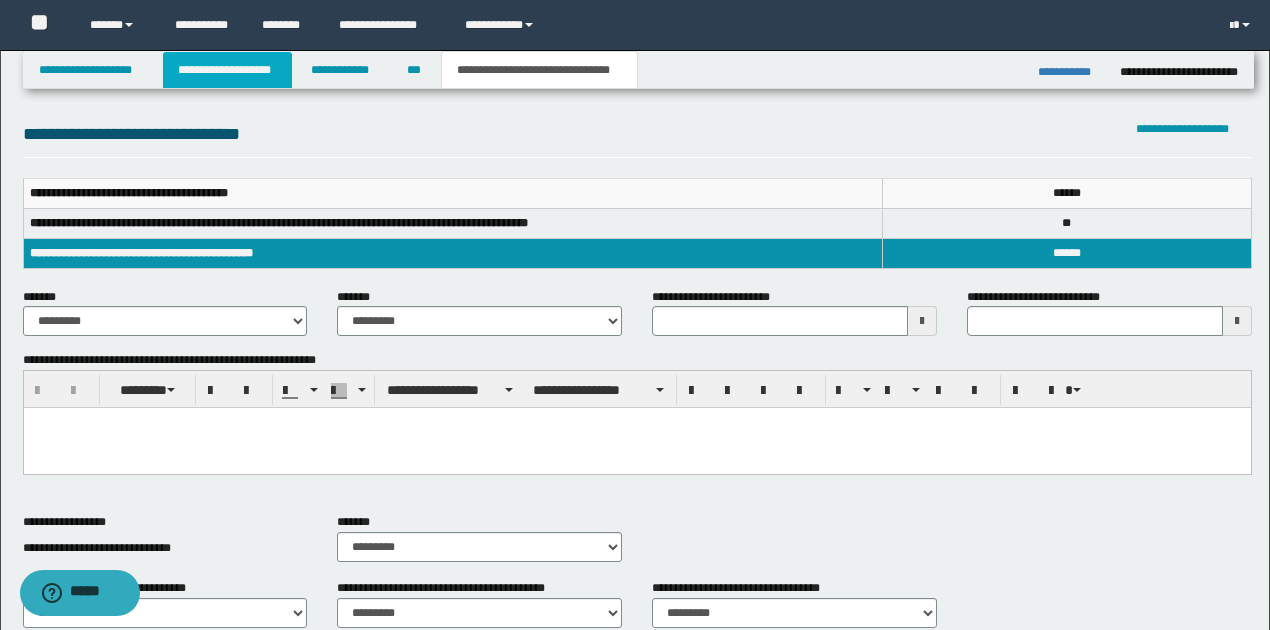 click on "**********" at bounding box center [227, 70] 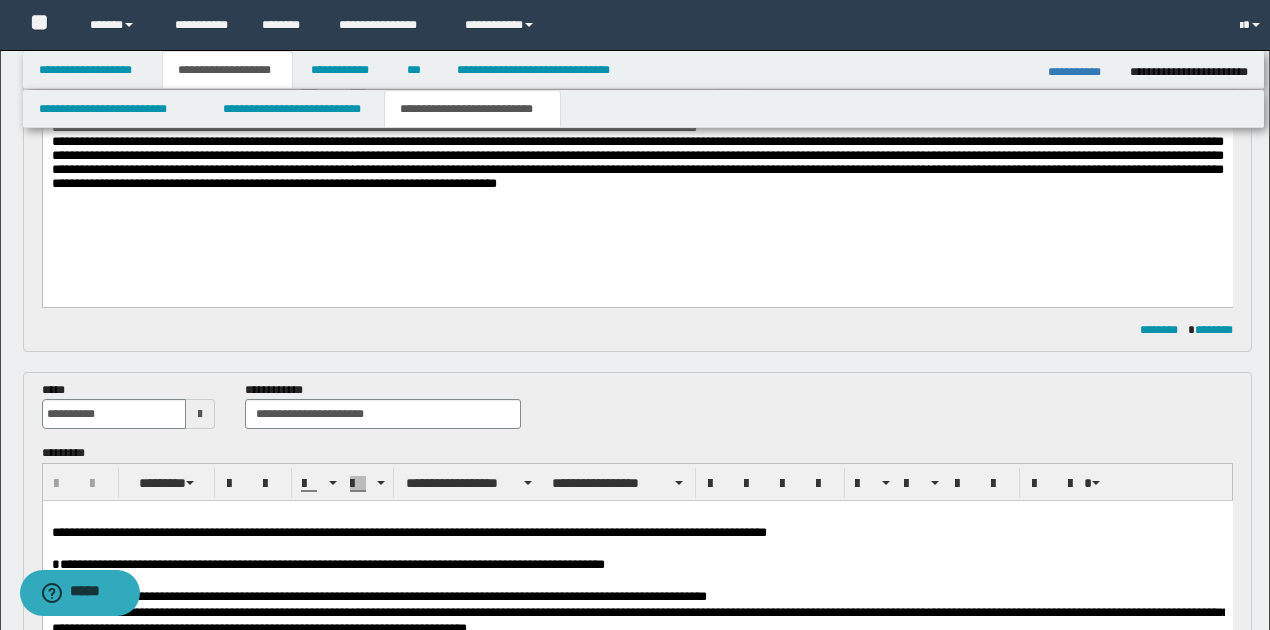 scroll, scrollTop: 286, scrollLeft: 0, axis: vertical 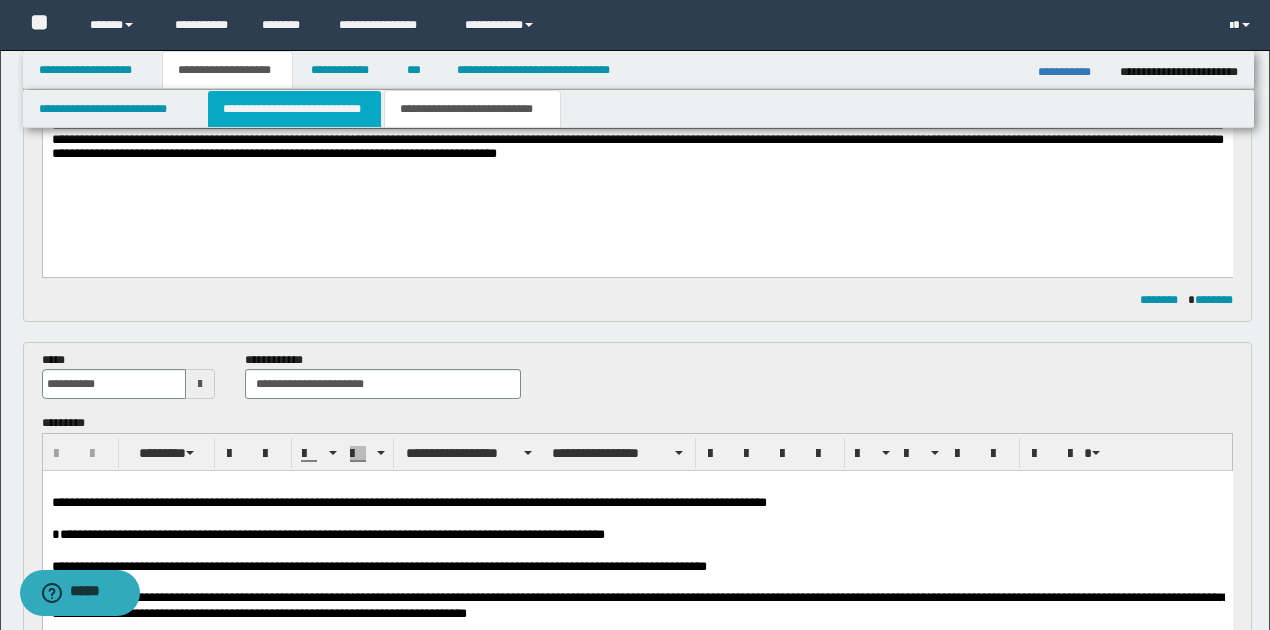 click on "**********" at bounding box center [294, 109] 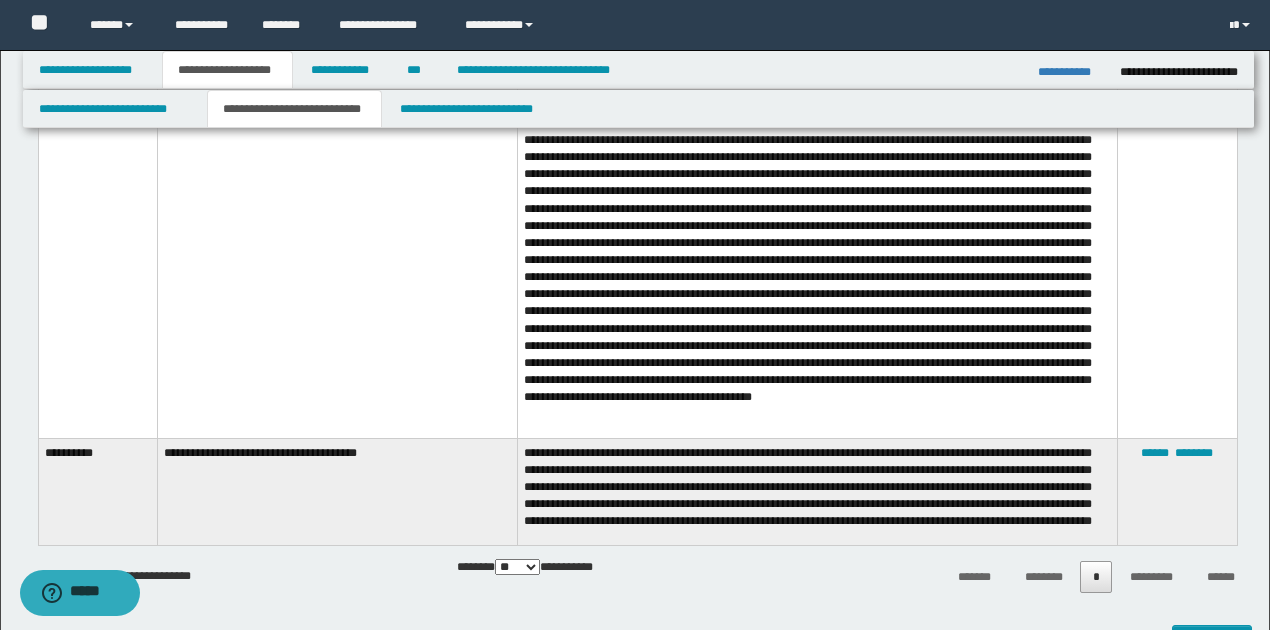 scroll, scrollTop: 2086, scrollLeft: 0, axis: vertical 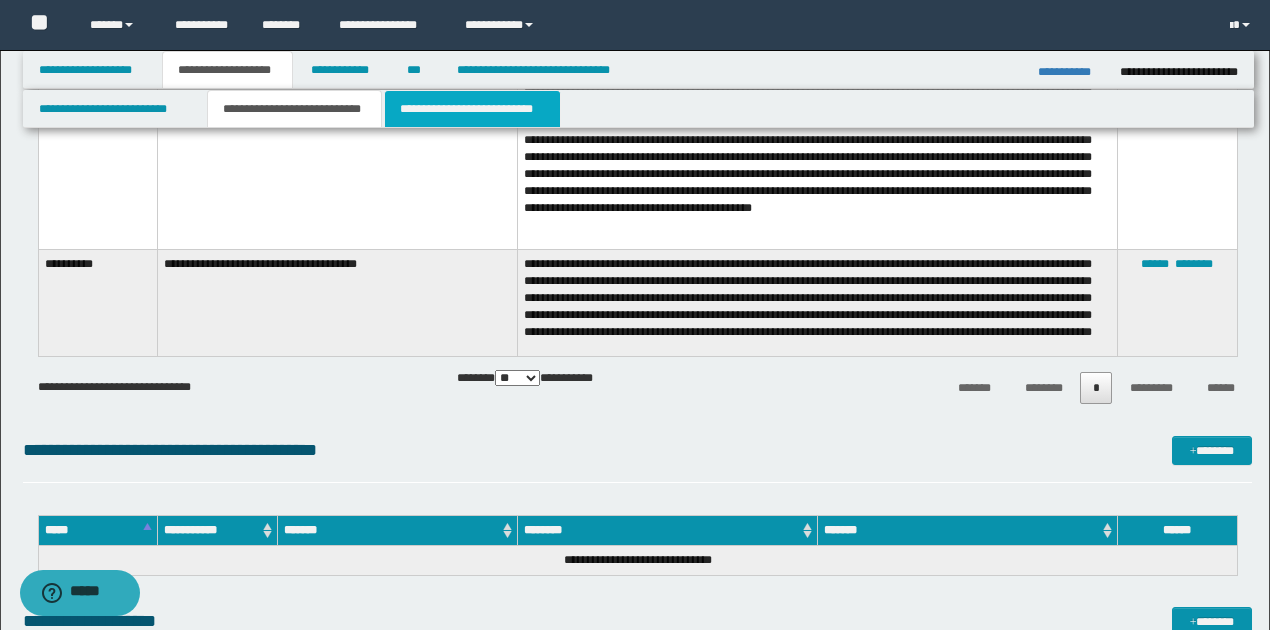 click on "**********" at bounding box center (472, 109) 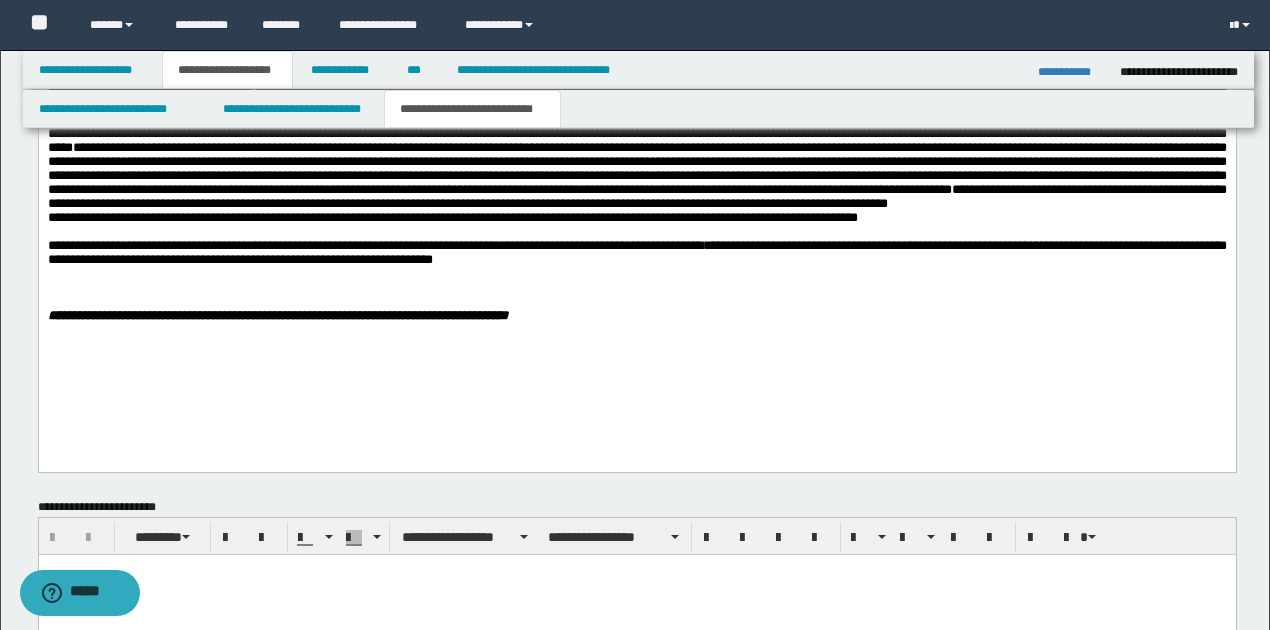 scroll, scrollTop: 1202, scrollLeft: 0, axis: vertical 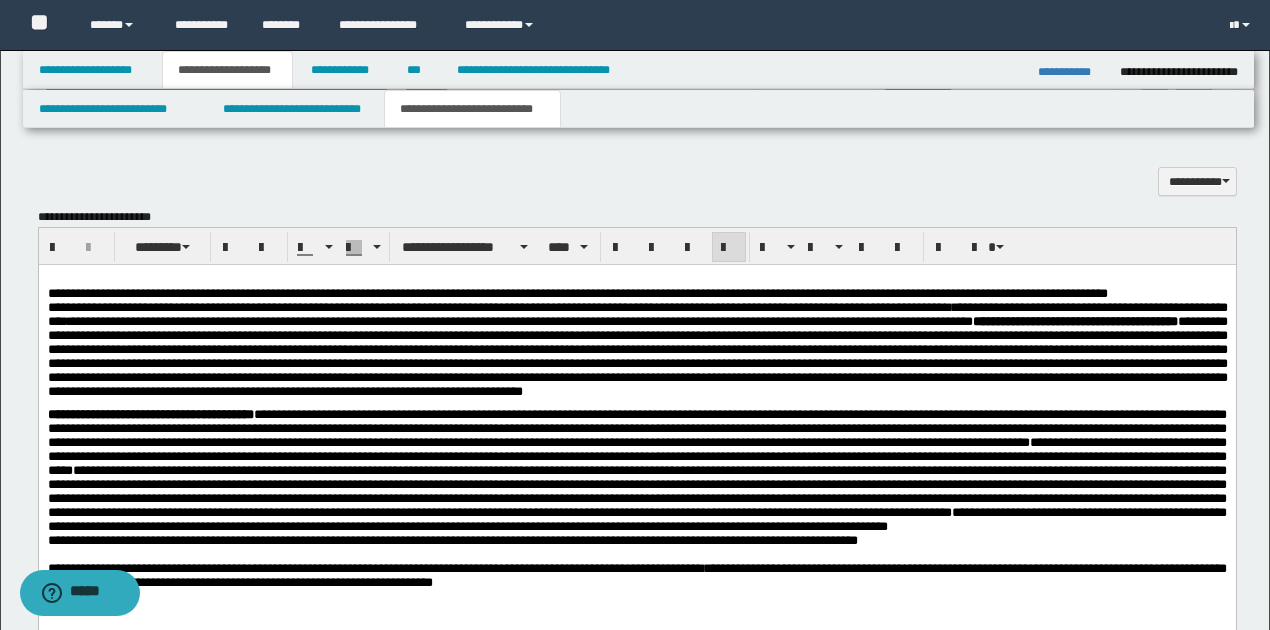 click on "**********" at bounding box center (636, 470) 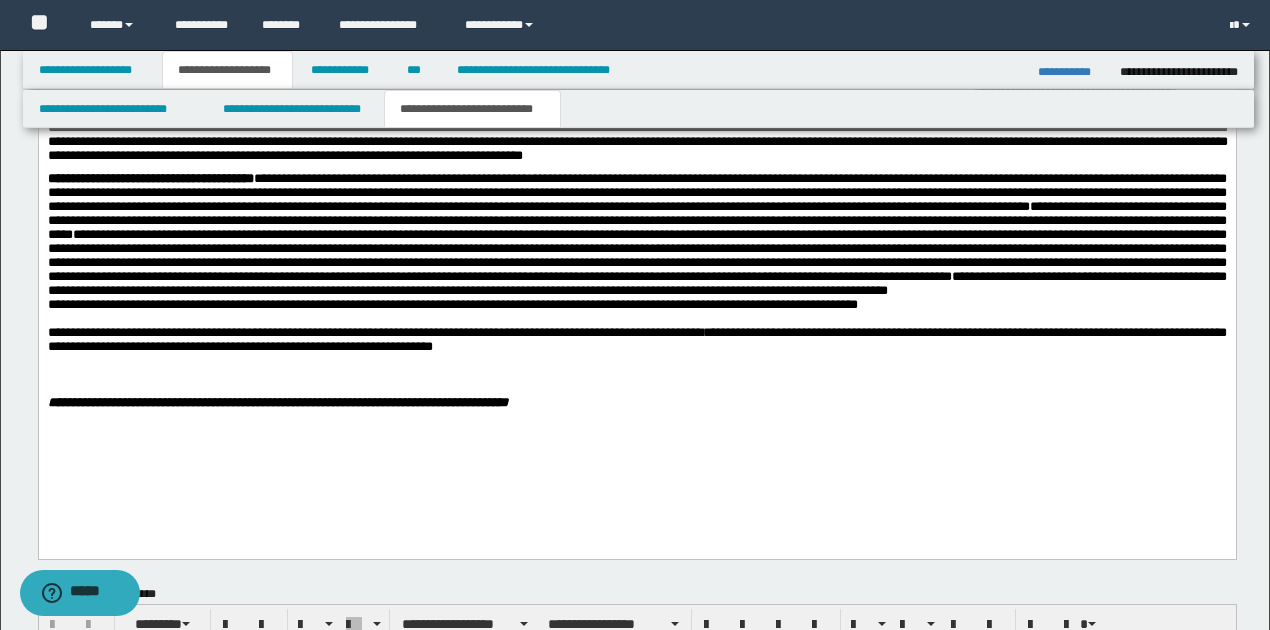 scroll, scrollTop: 1535, scrollLeft: 0, axis: vertical 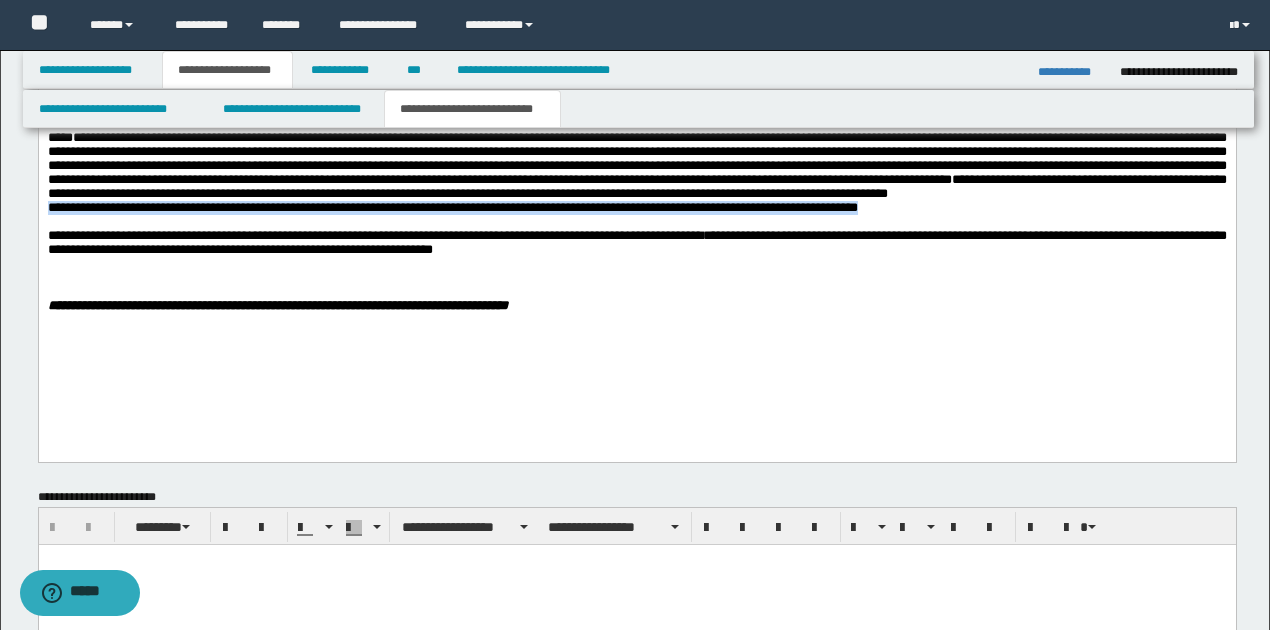 drag, startPoint x: 46, startPoint y: 239, endPoint x: 954, endPoint y: 239, distance: 908 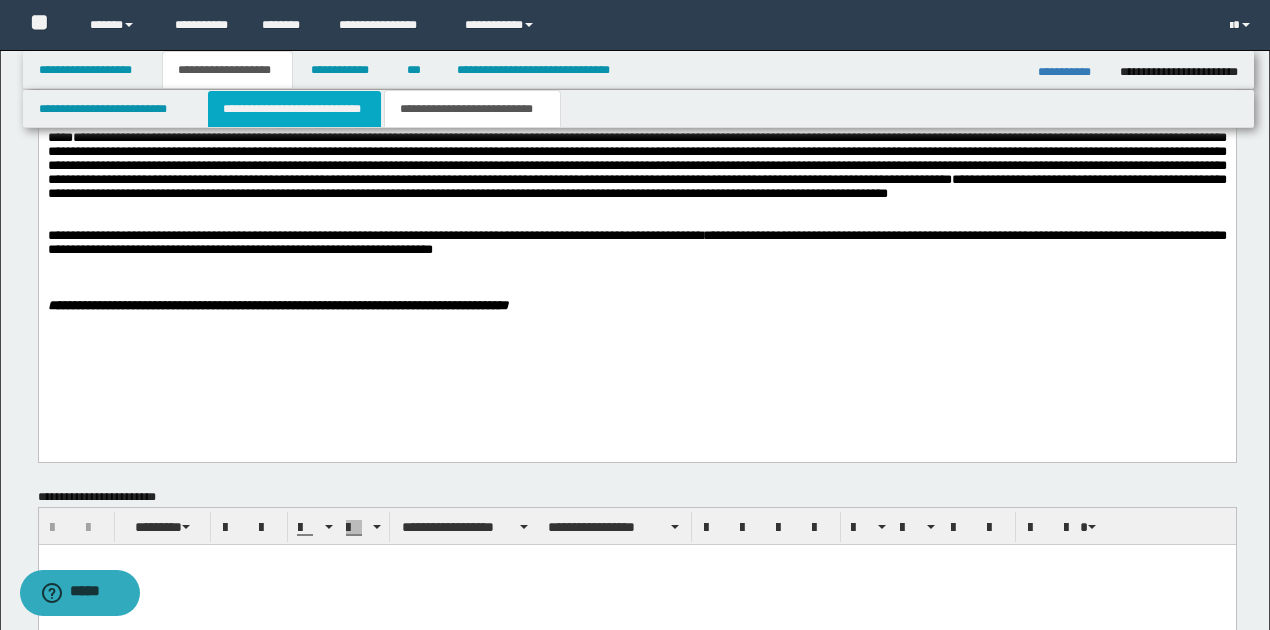 click on "**********" at bounding box center (294, 109) 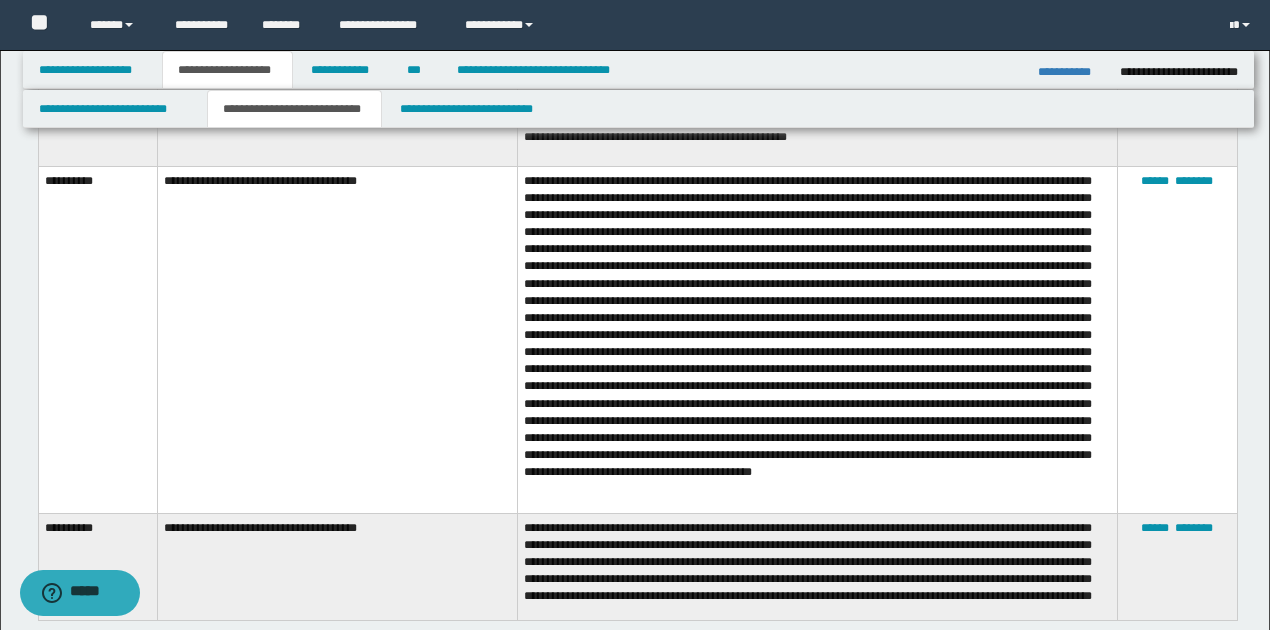 scroll, scrollTop: 2002, scrollLeft: 0, axis: vertical 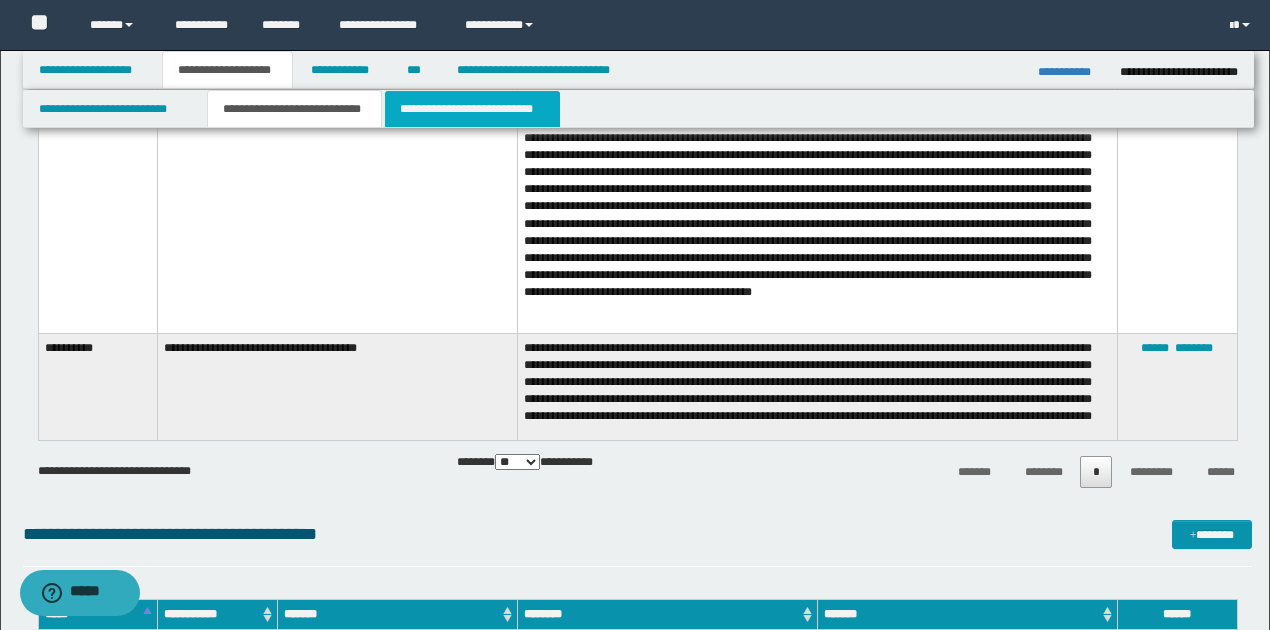 click on "**********" at bounding box center (472, 109) 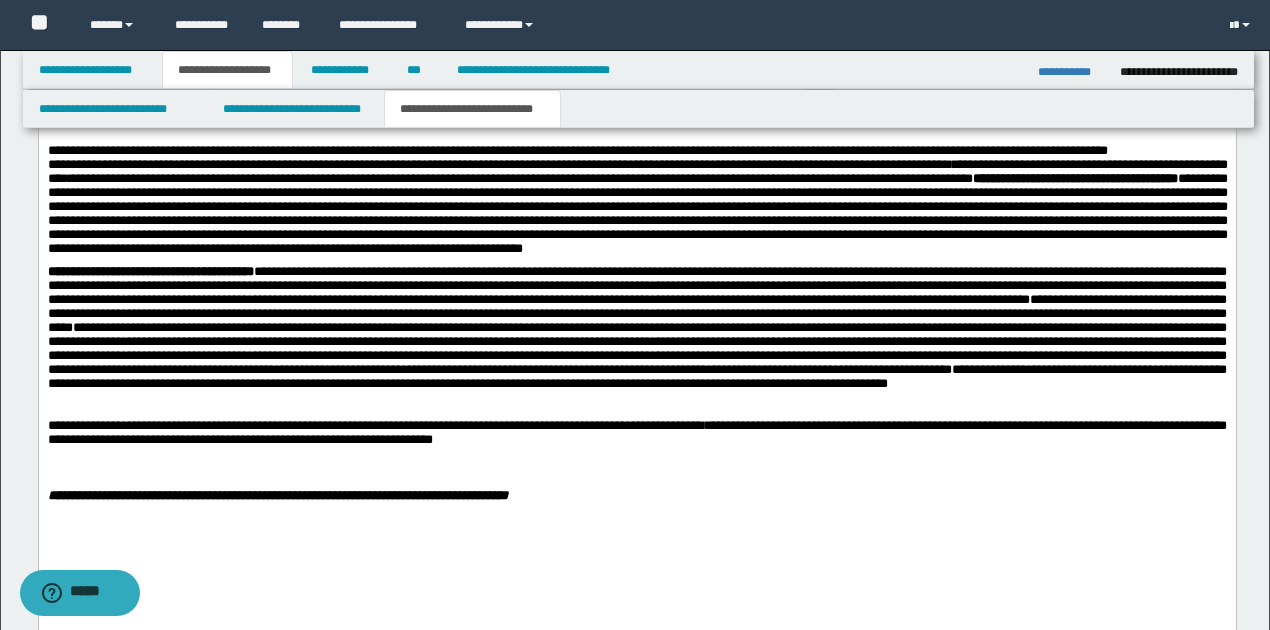 scroll, scrollTop: 1335, scrollLeft: 0, axis: vertical 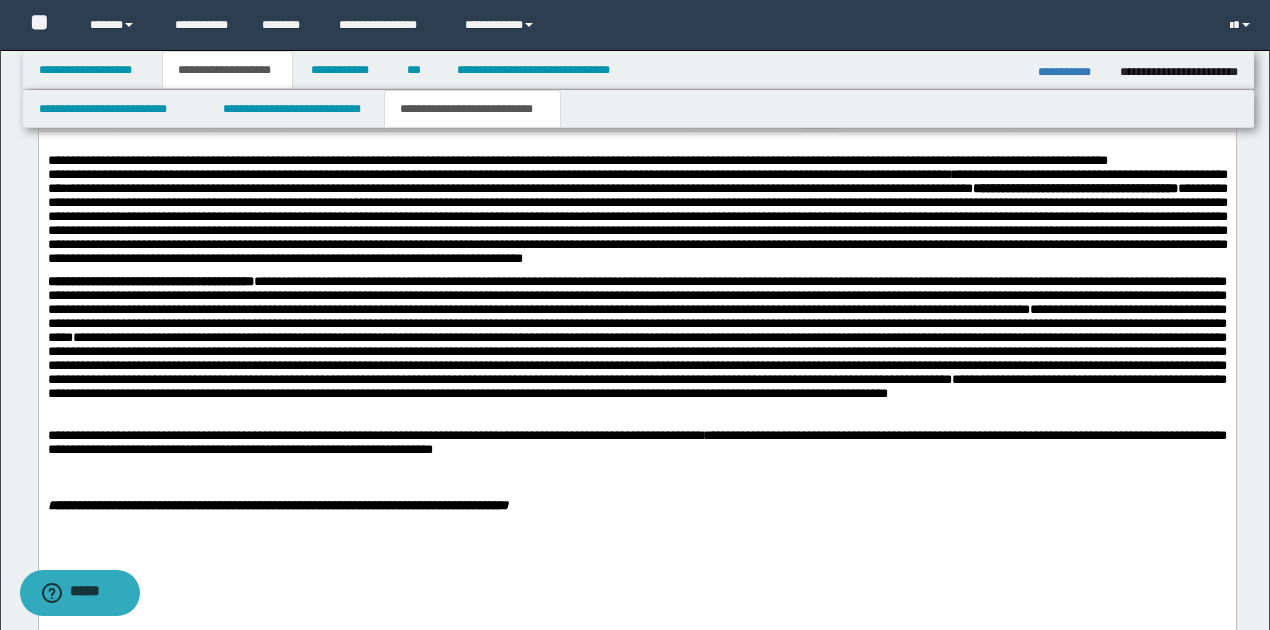 click on "**********" at bounding box center (636, 337) 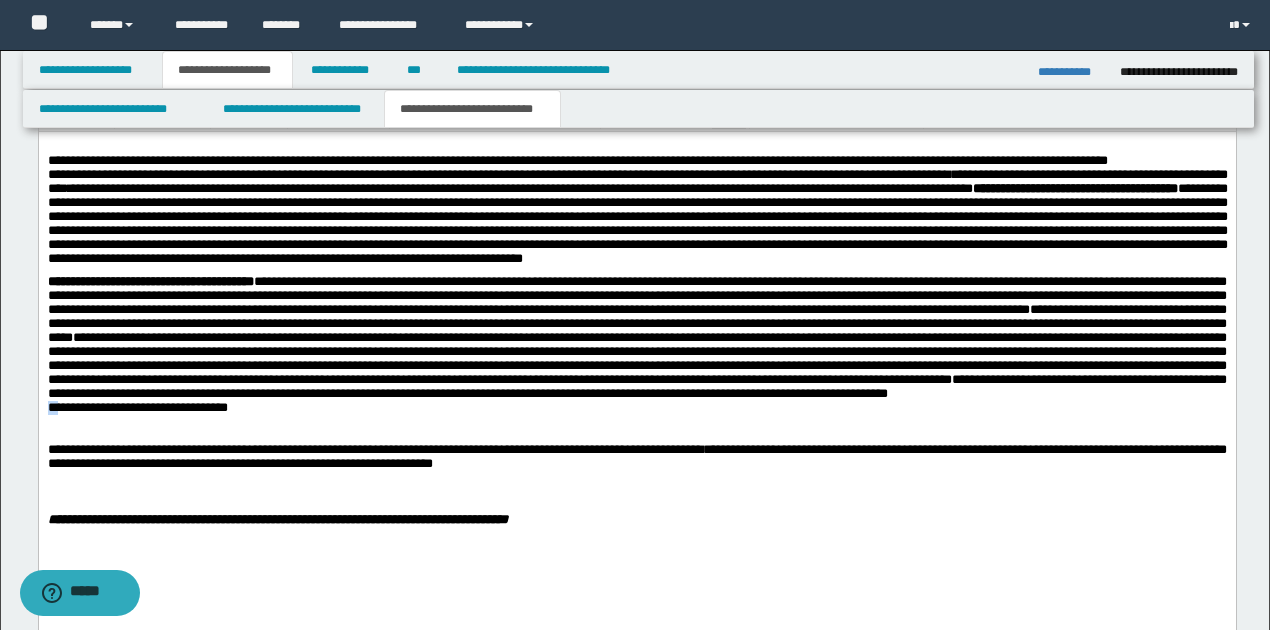 drag, startPoint x: 46, startPoint y: 437, endPoint x: 57, endPoint y: 438, distance: 11.045361 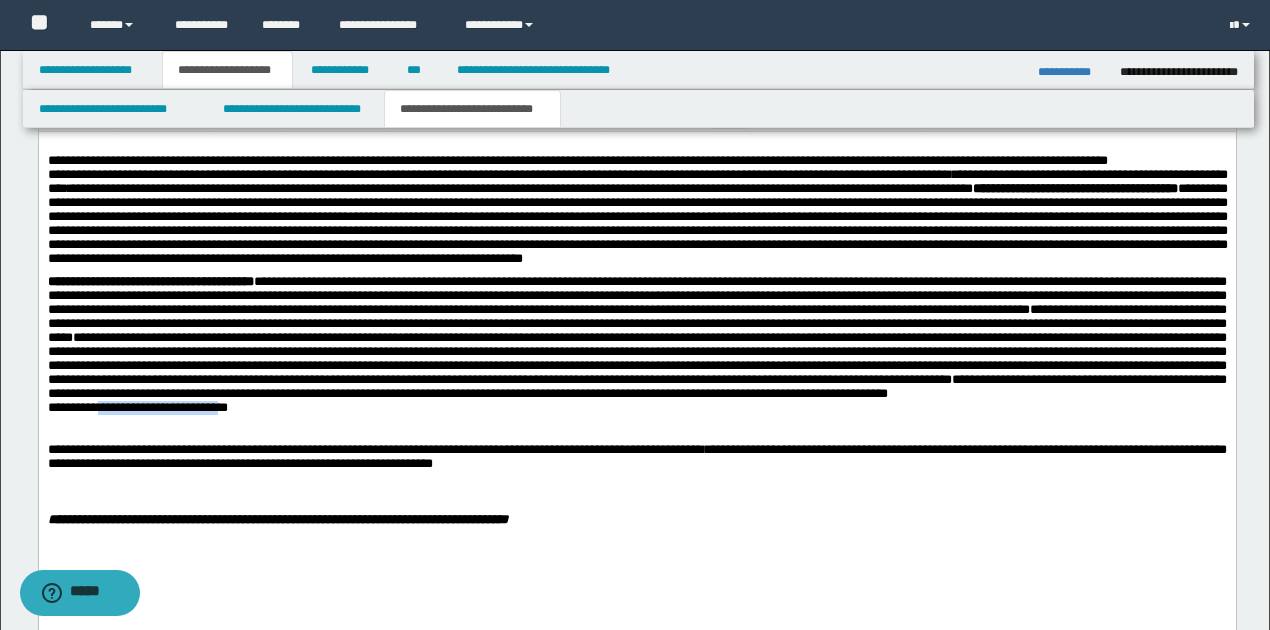 drag, startPoint x: 102, startPoint y: 438, endPoint x: 224, endPoint y: 441, distance: 122.03688 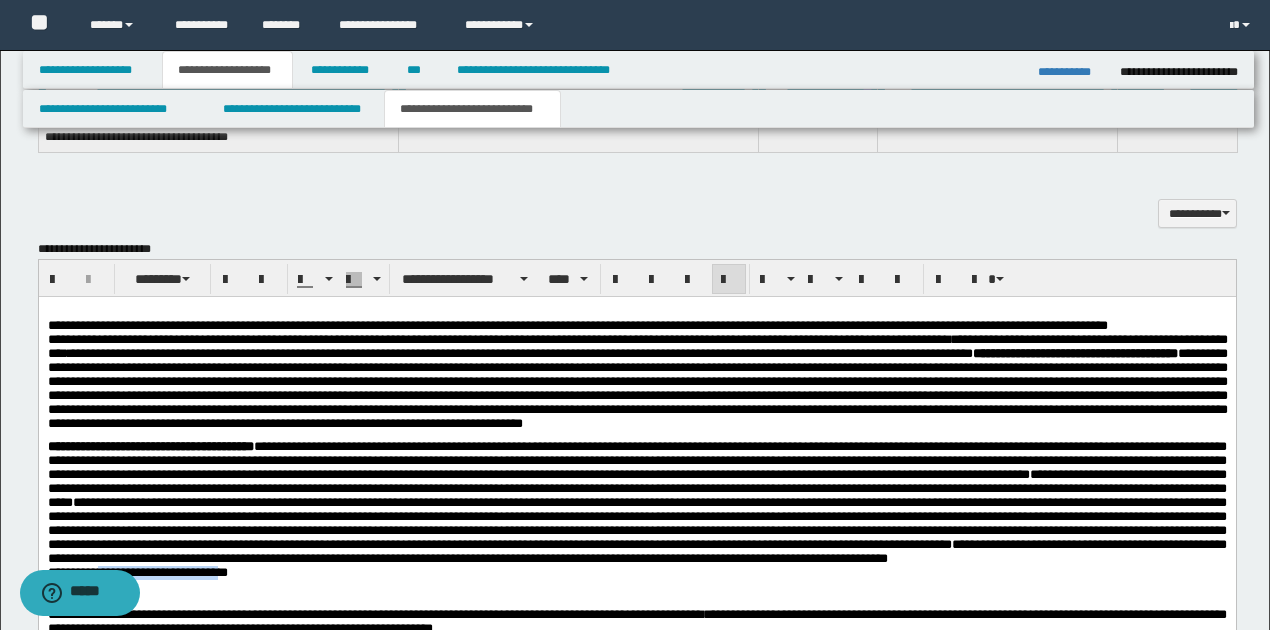 scroll, scrollTop: 1135, scrollLeft: 0, axis: vertical 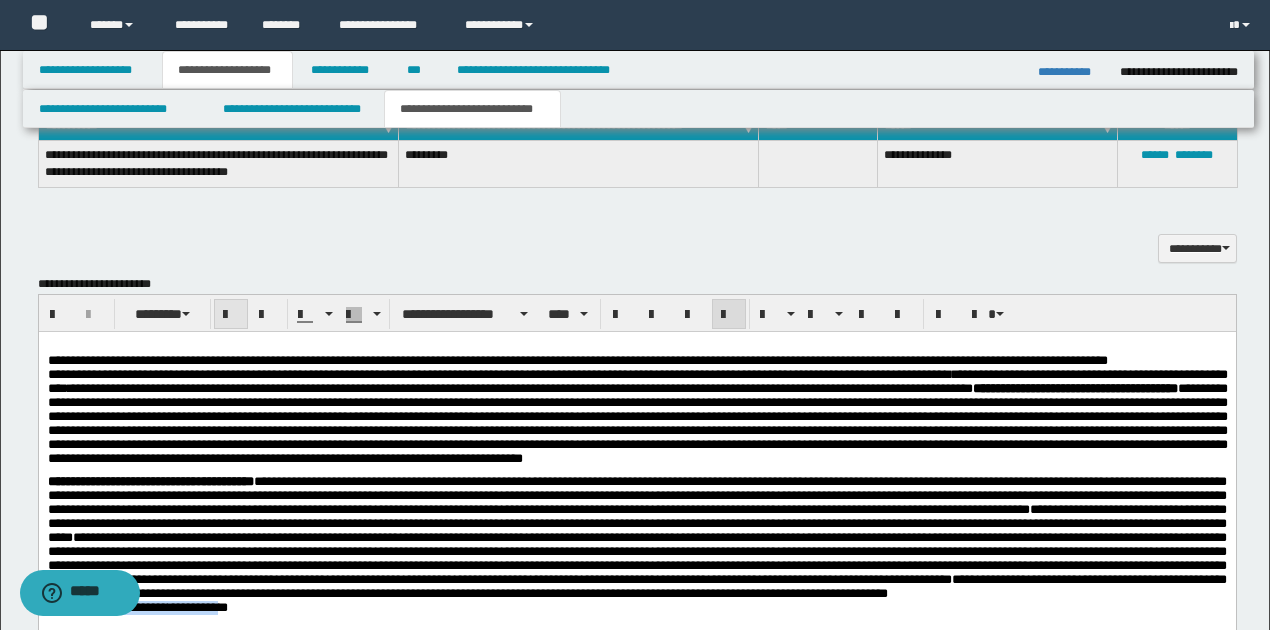 click at bounding box center (231, 315) 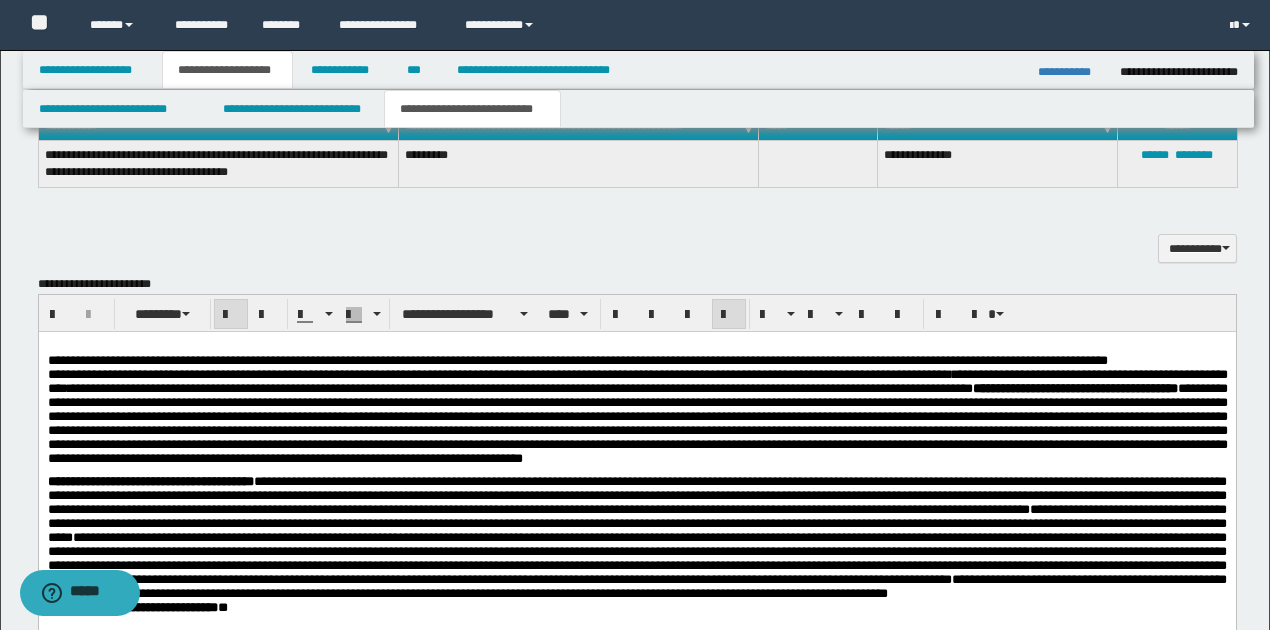 click on "**********" at bounding box center (637, 422) 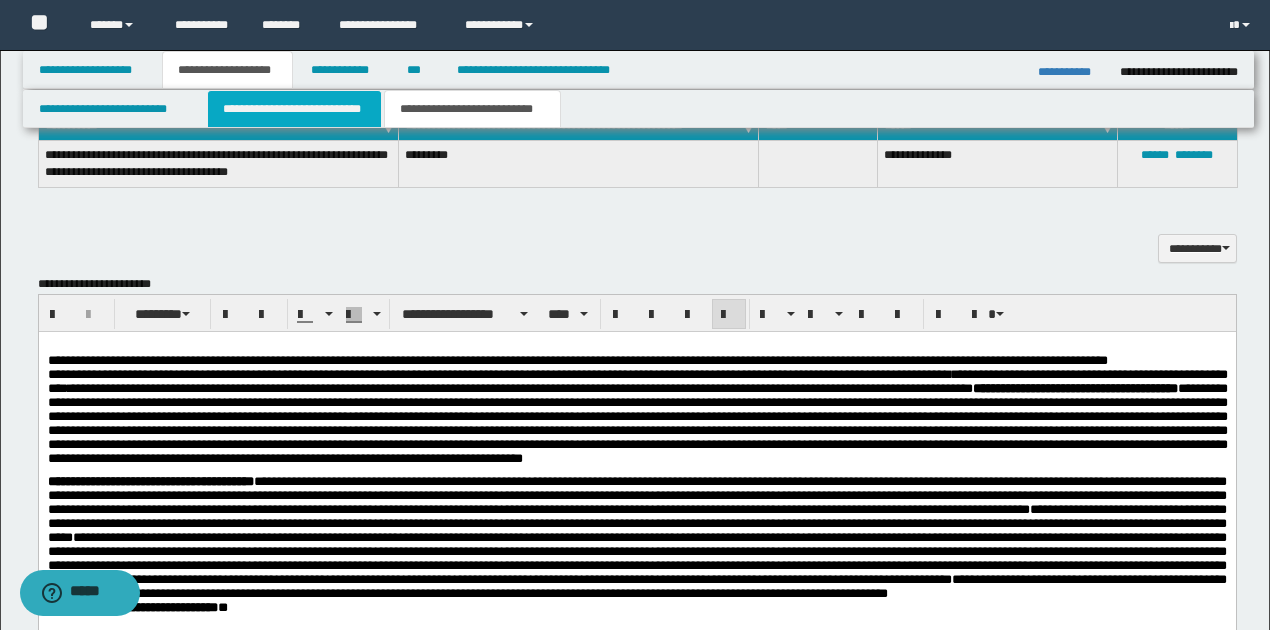 click on "**********" at bounding box center (294, 109) 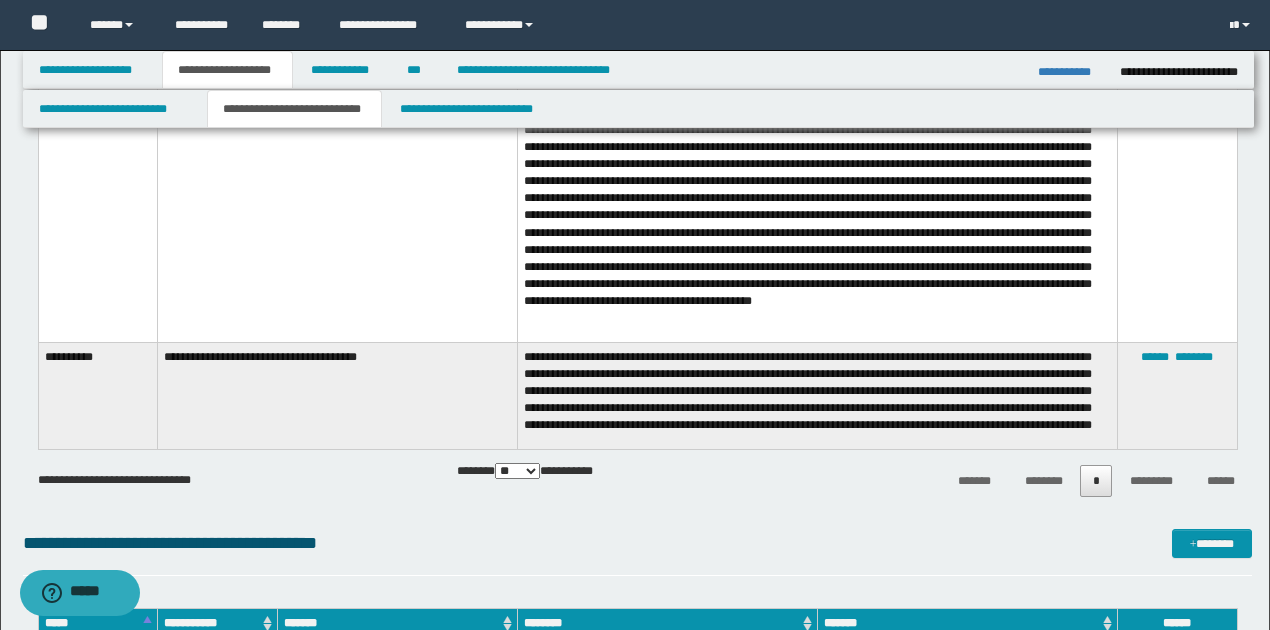 scroll, scrollTop: 2068, scrollLeft: 0, axis: vertical 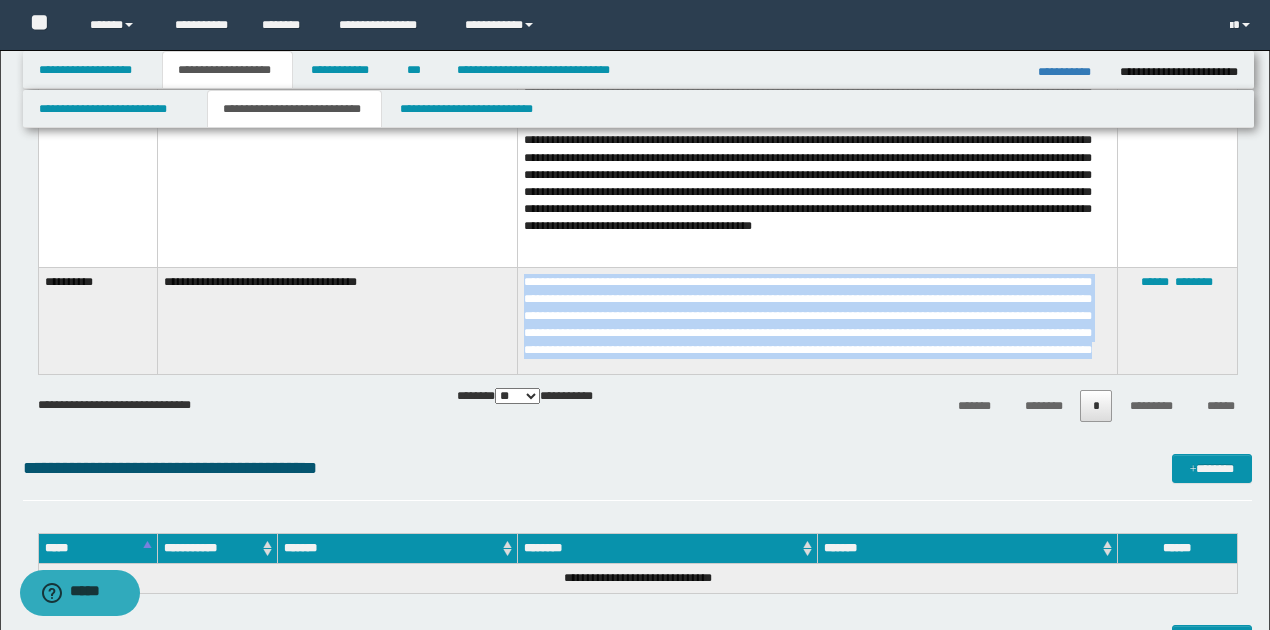 drag, startPoint x: 524, startPoint y: 272, endPoint x: 772, endPoint y: 354, distance: 261.2049 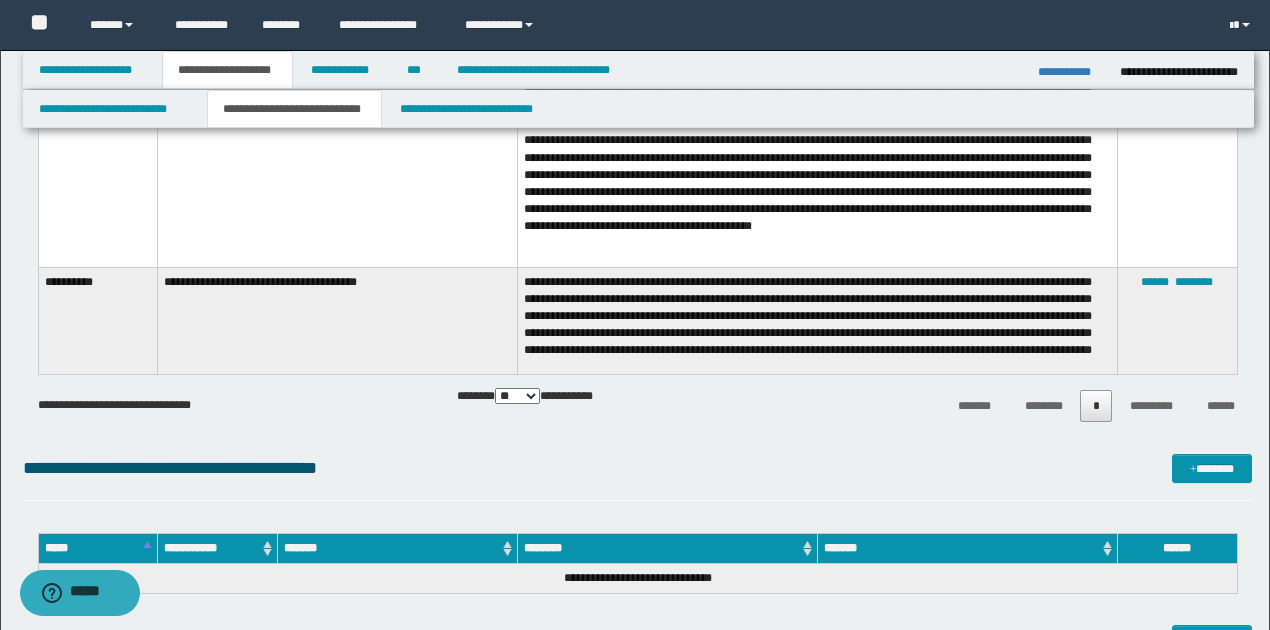 click on "**********" at bounding box center [637, 396] 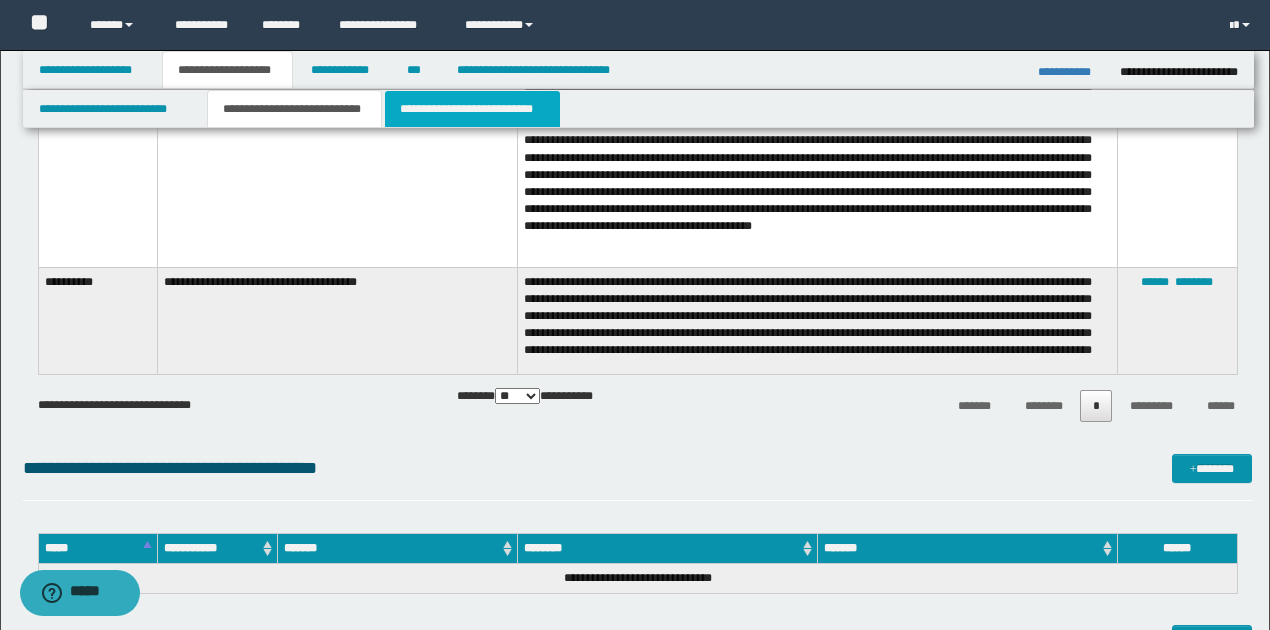 click on "**********" at bounding box center (472, 109) 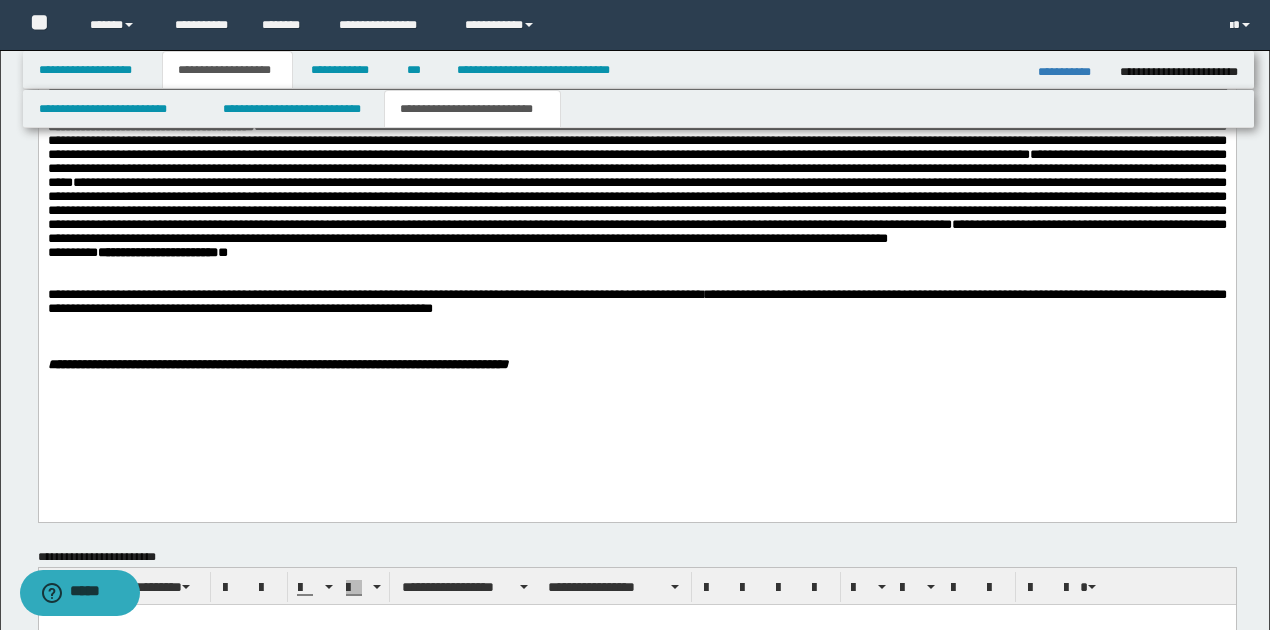scroll, scrollTop: 1533, scrollLeft: 0, axis: vertical 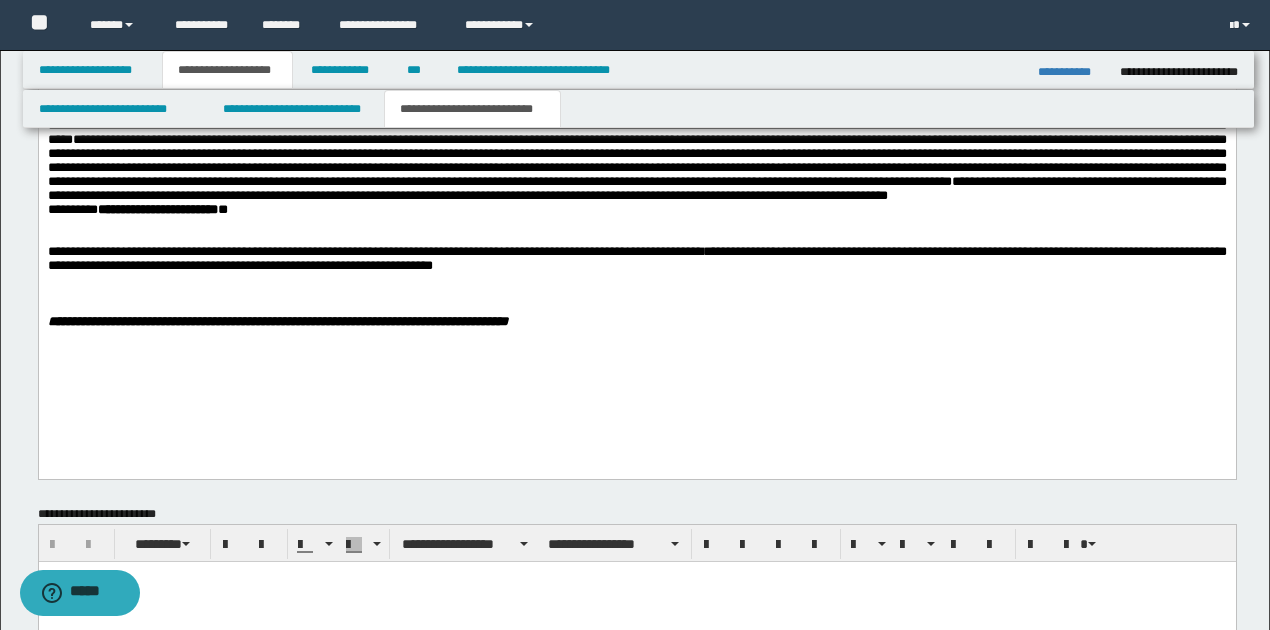 click on "**********" at bounding box center (636, 210) 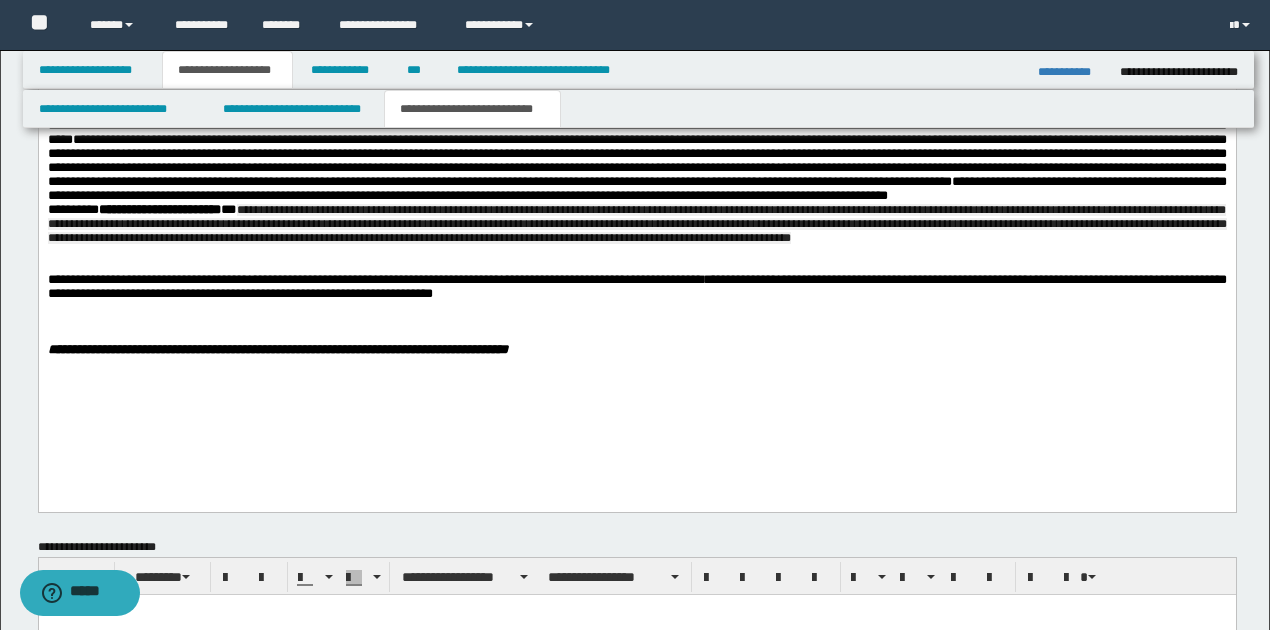 click on "**********" 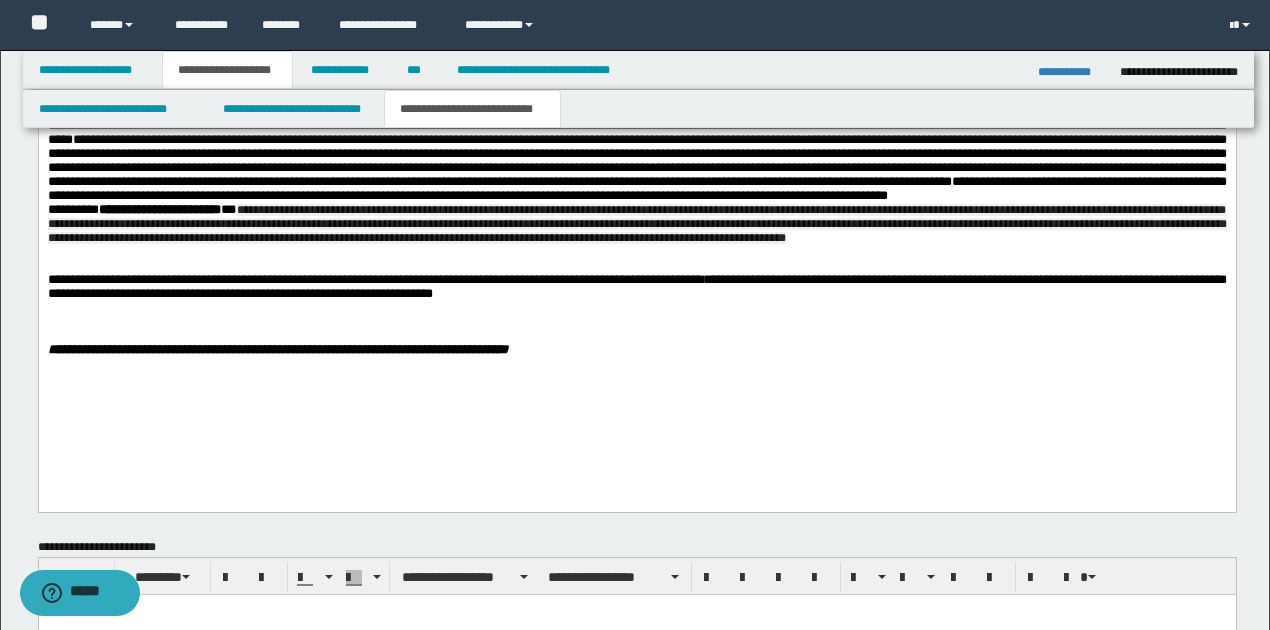 click on "**********" 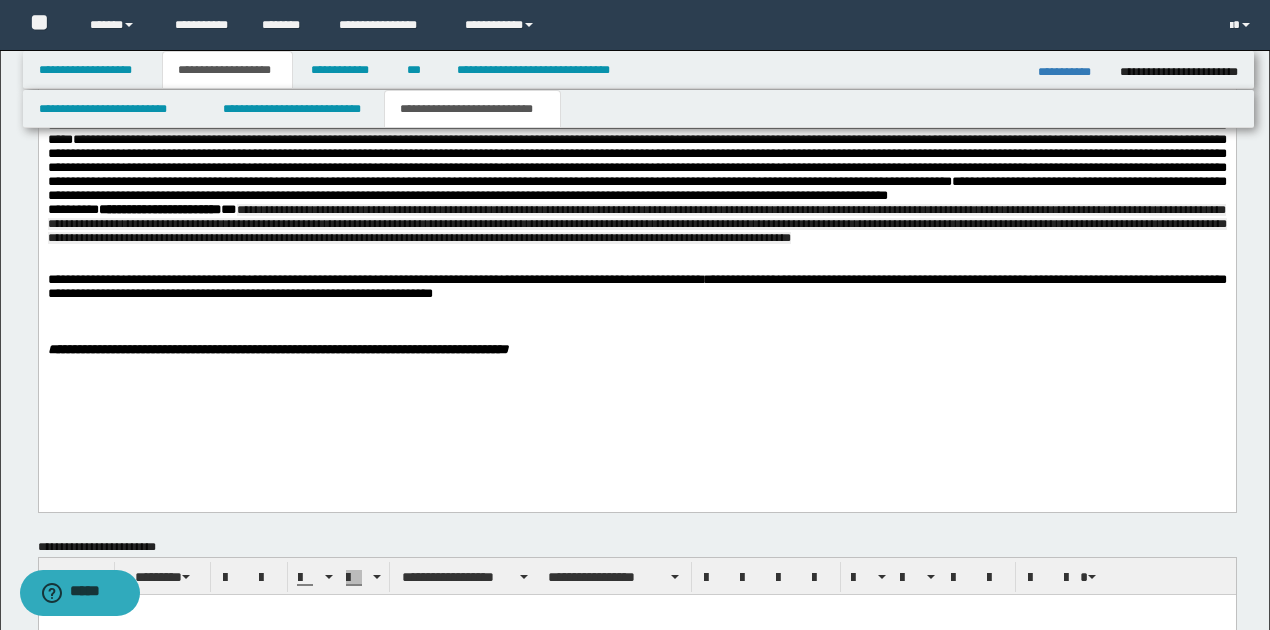 click on "**********" at bounding box center (636, 286) 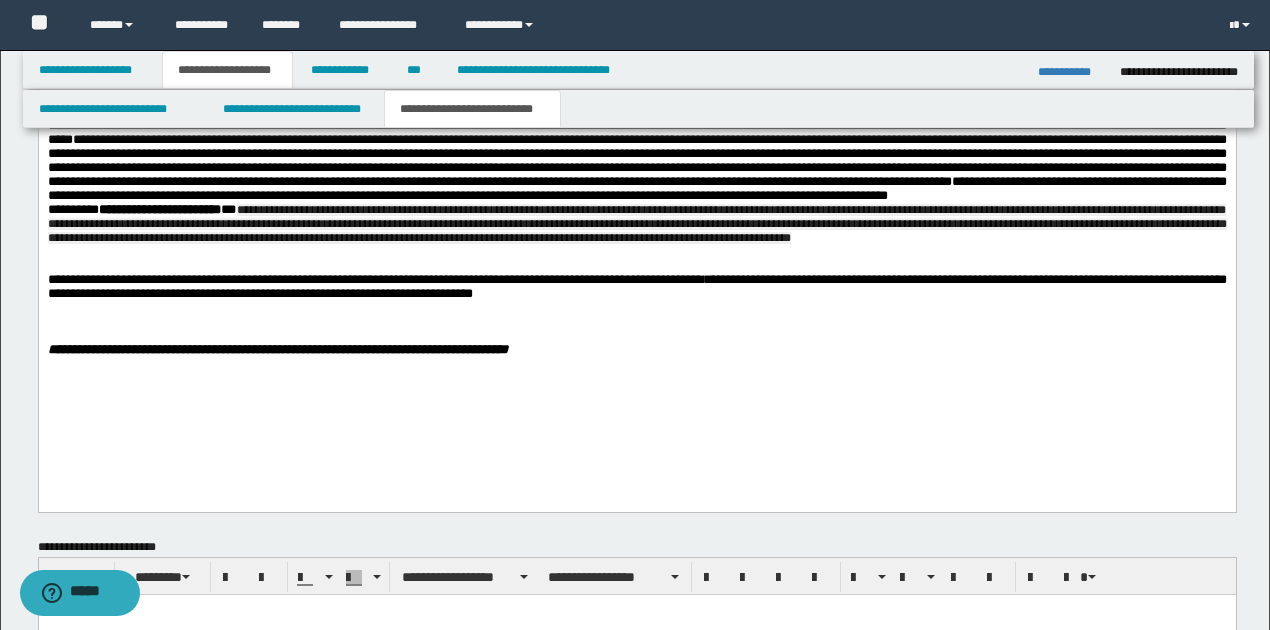 click on "**********" at bounding box center [636, 286] 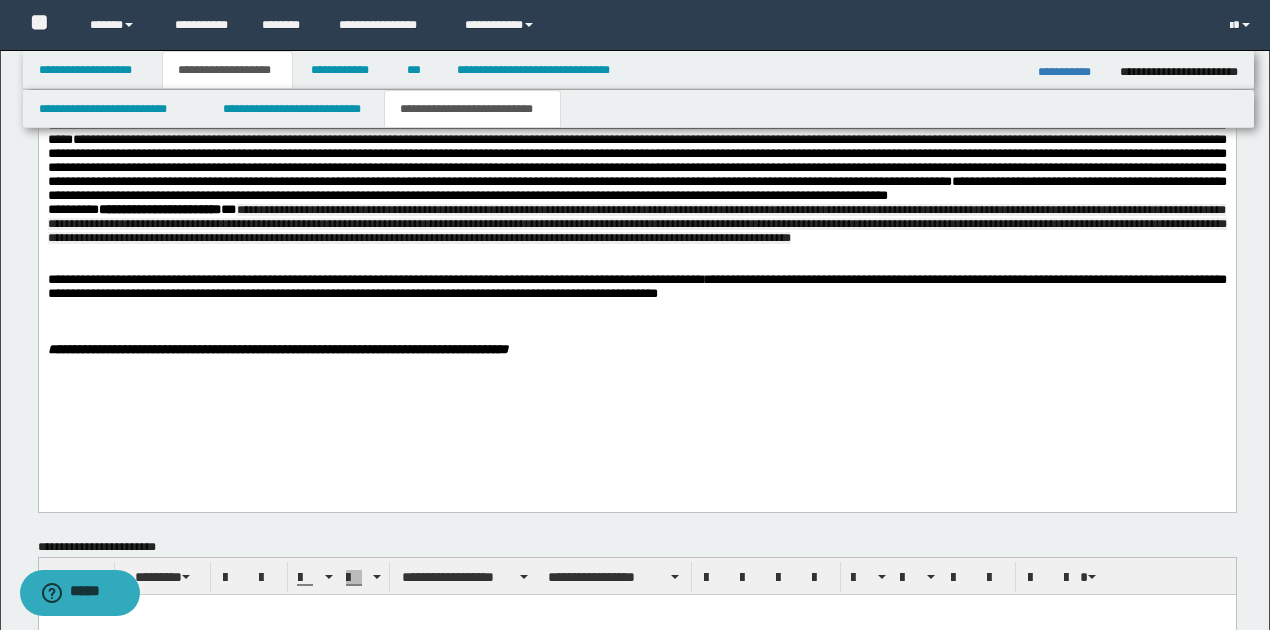click on "**********" at bounding box center (636, 286) 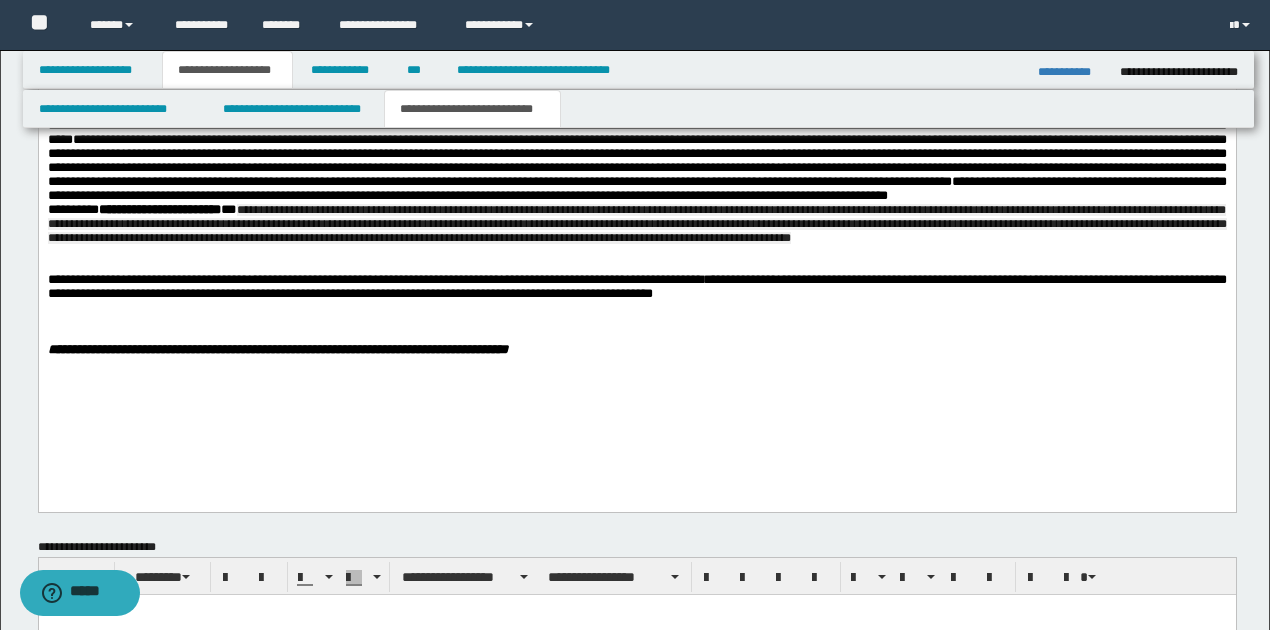 click at bounding box center (636, 252) 